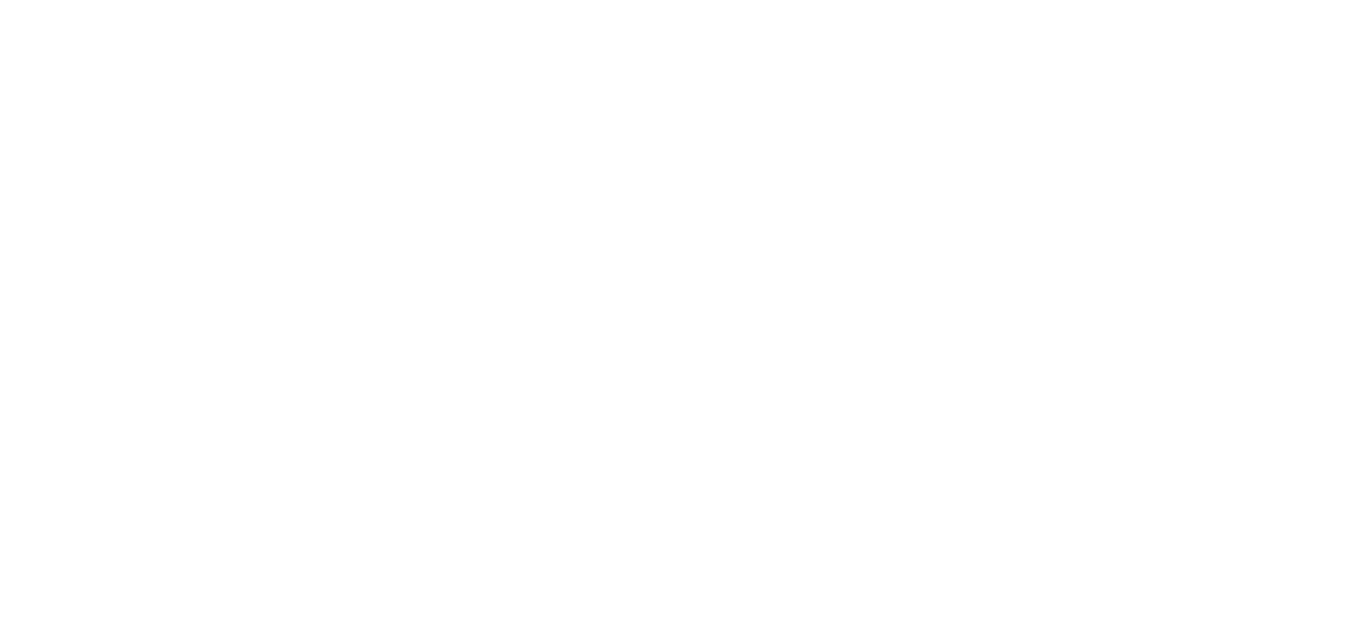 scroll, scrollTop: 0, scrollLeft: 0, axis: both 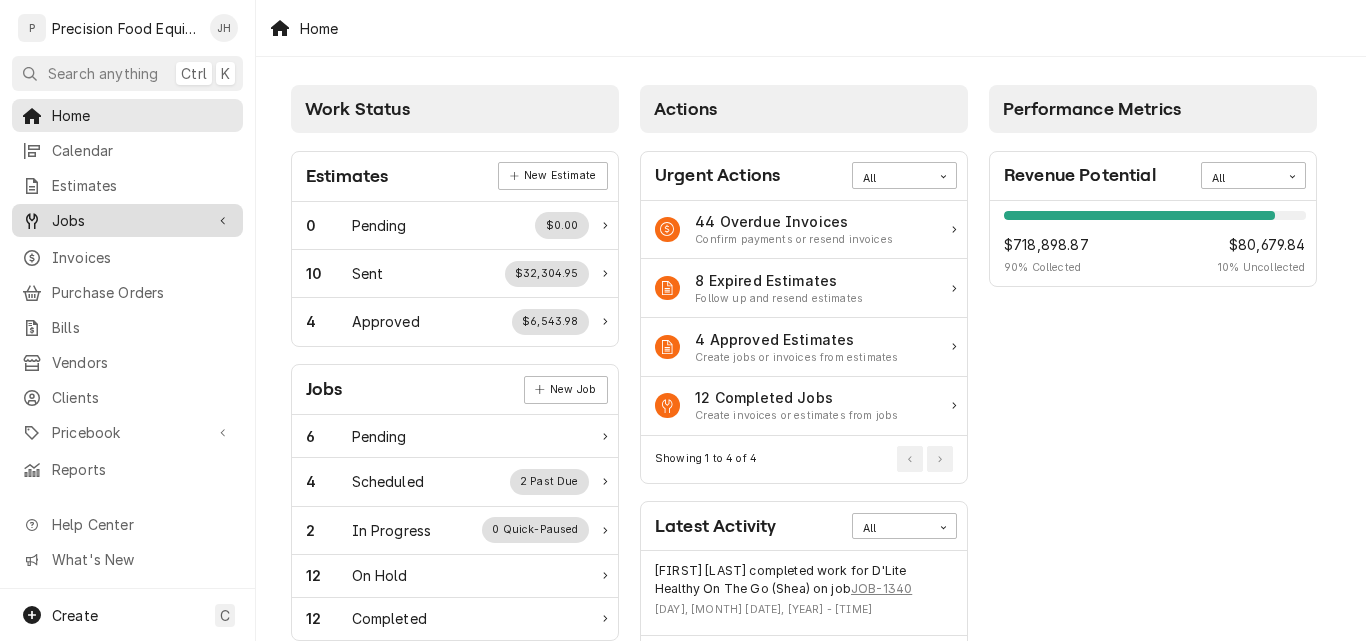 click on "Jobs" at bounding box center [127, 220] 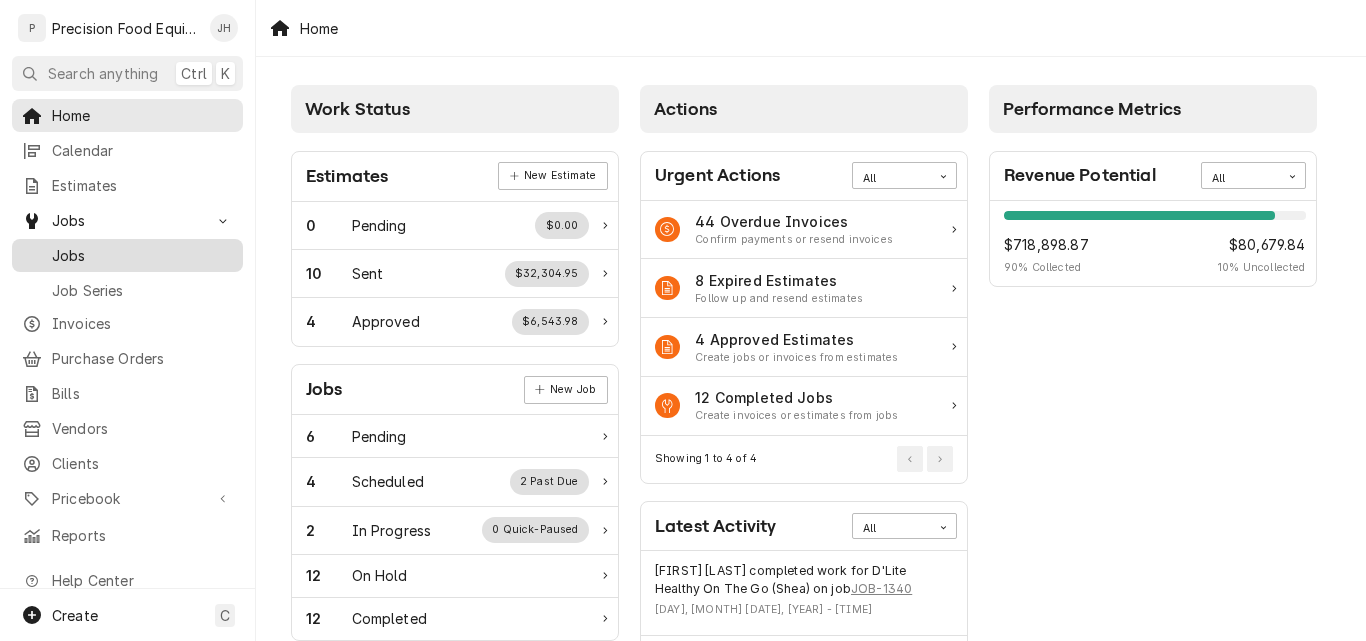 click on "Jobs" at bounding box center [142, 255] 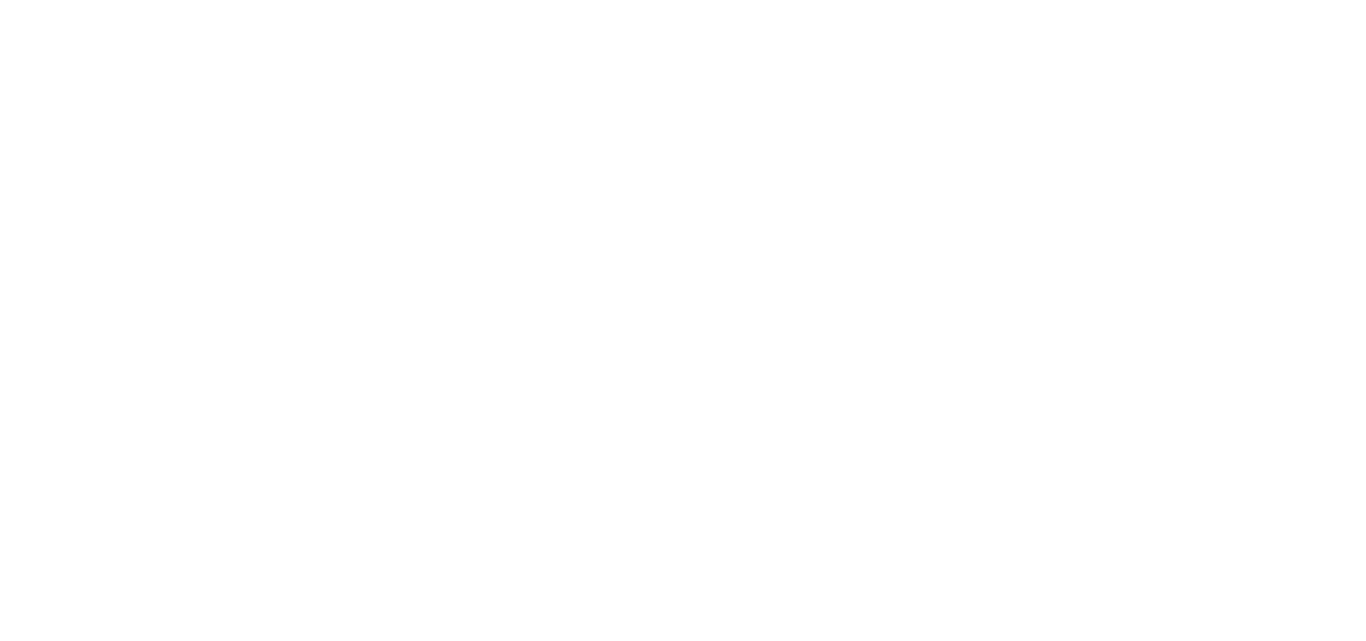 scroll, scrollTop: 0, scrollLeft: 0, axis: both 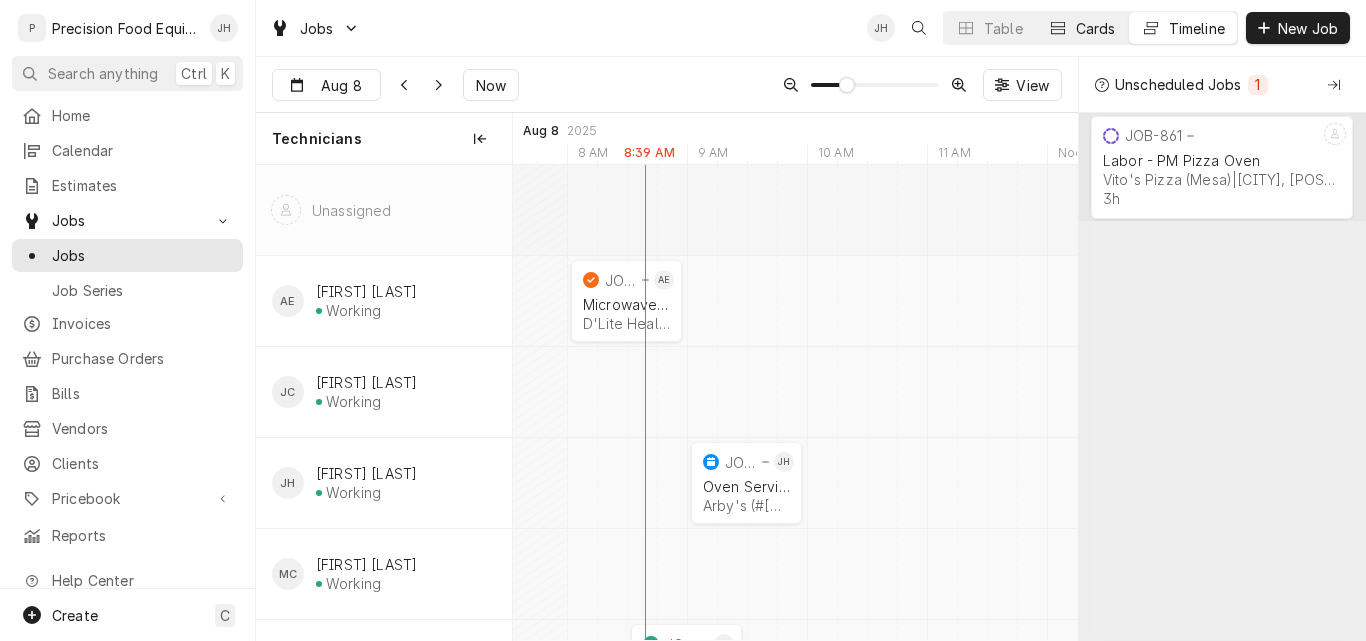 click on "Cards" at bounding box center [1096, 28] 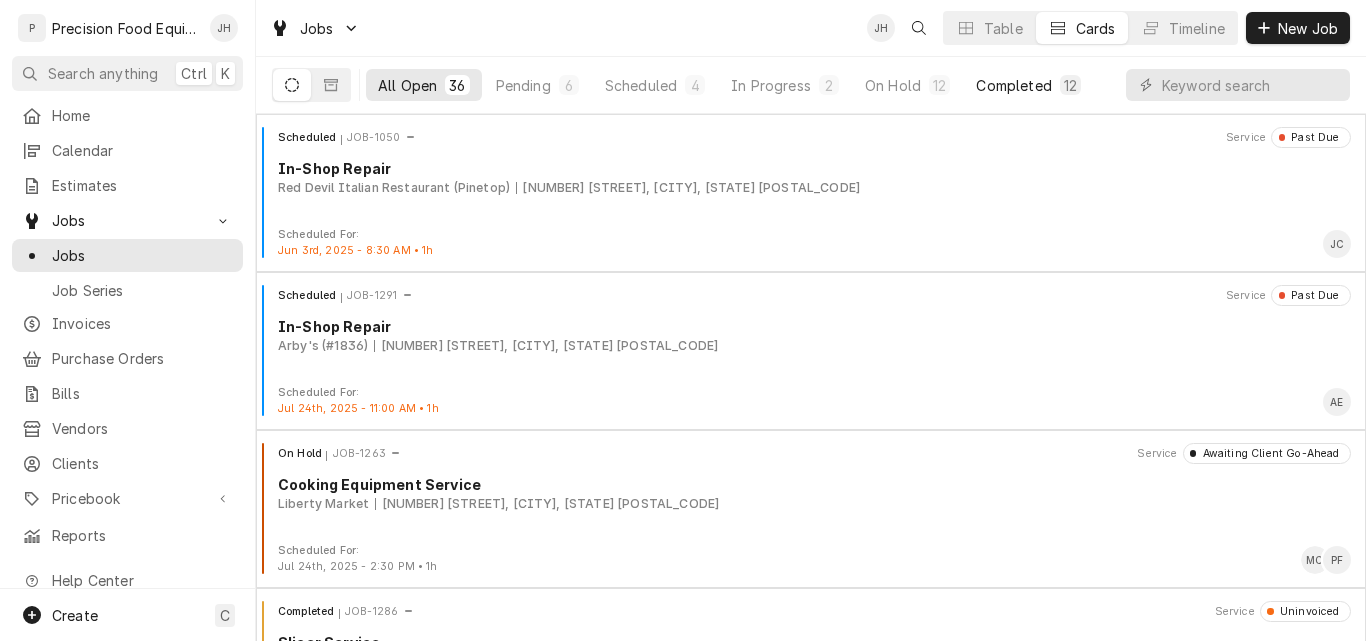 click on "Completed" at bounding box center [1013, 85] 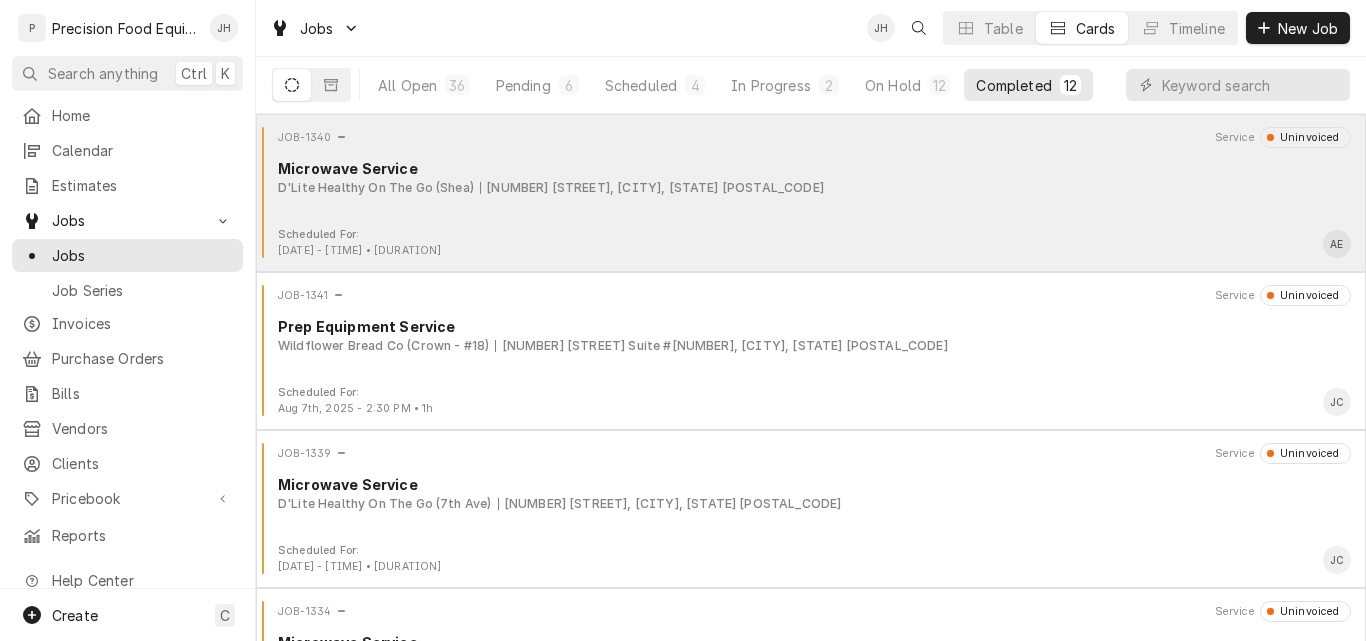 click on "JOB-1340 Service Uninvoiced Microwave Service D'Lite Healthy On The Go (Shea) 7337 E. Shea Blvd, Scottsdale, AZ 85260" at bounding box center (811, 177) 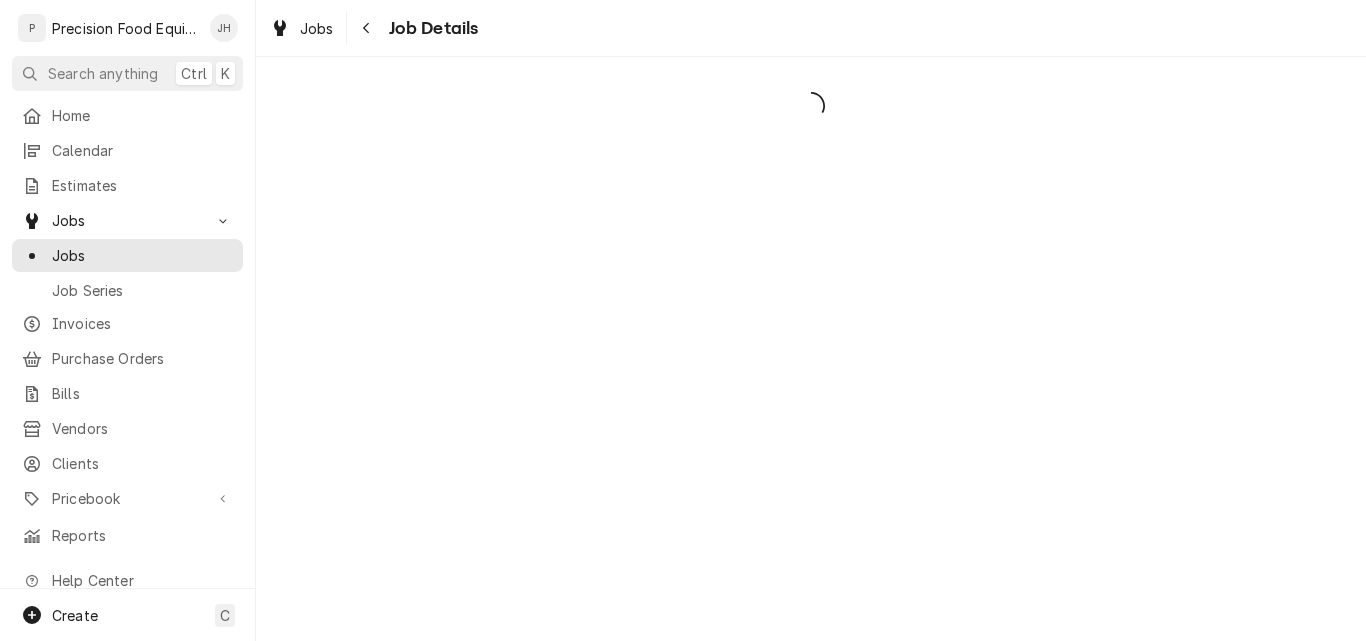 scroll, scrollTop: 0, scrollLeft: 0, axis: both 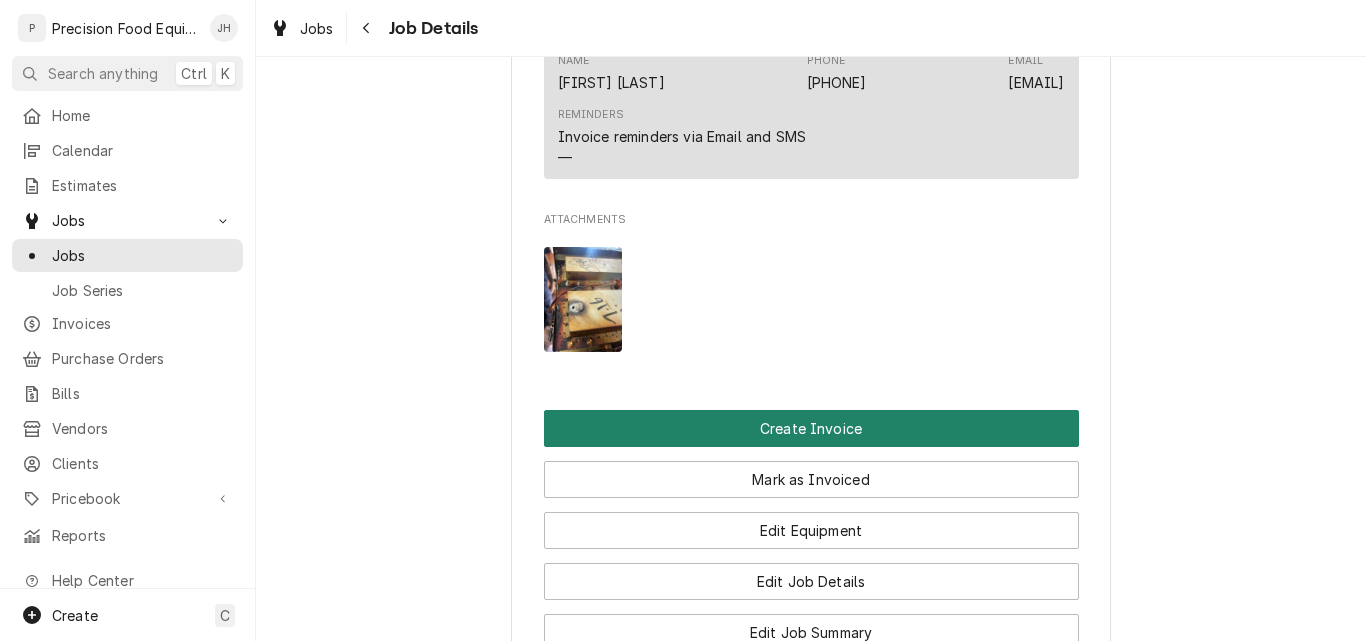 click on "Create Invoice" at bounding box center [811, 428] 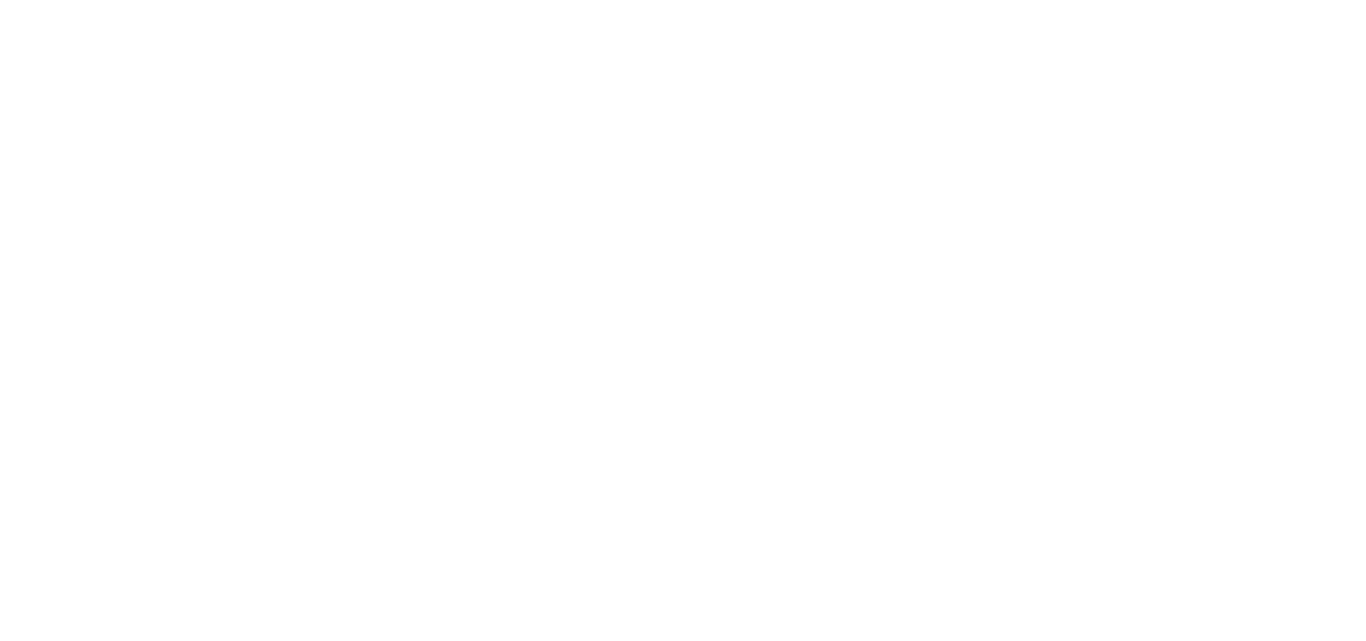 scroll, scrollTop: 0, scrollLeft: 0, axis: both 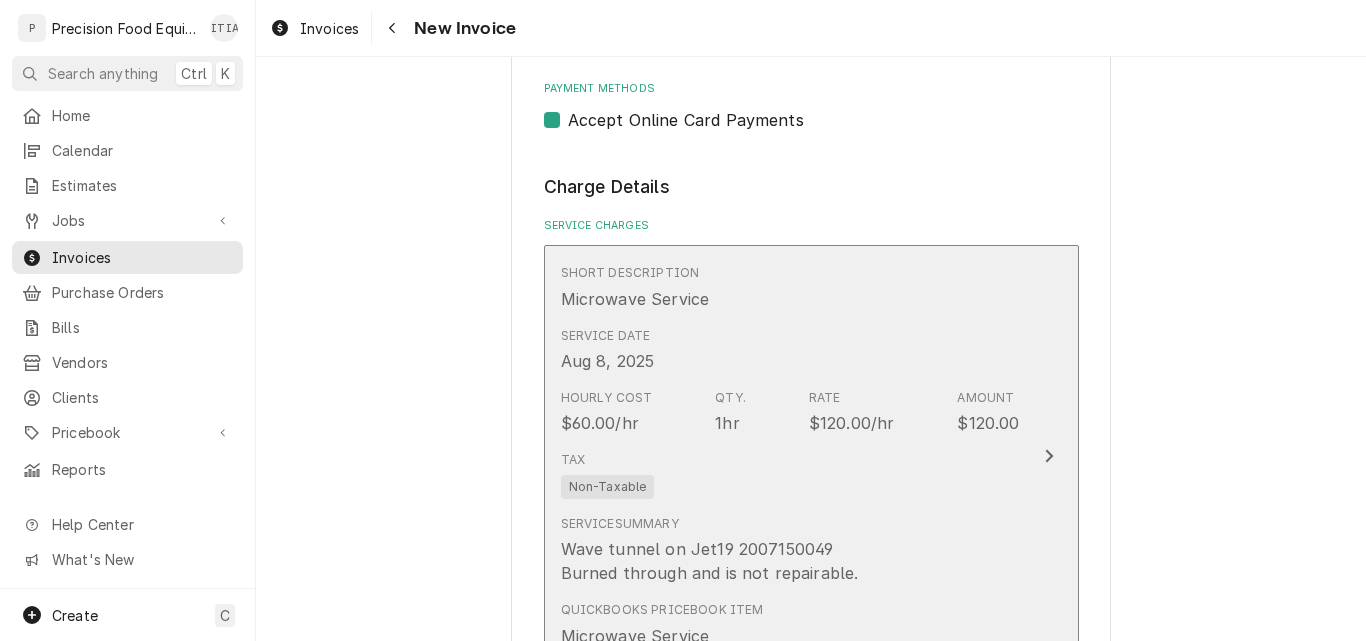 click on "Tax Non-Taxable" at bounding box center (790, 475) 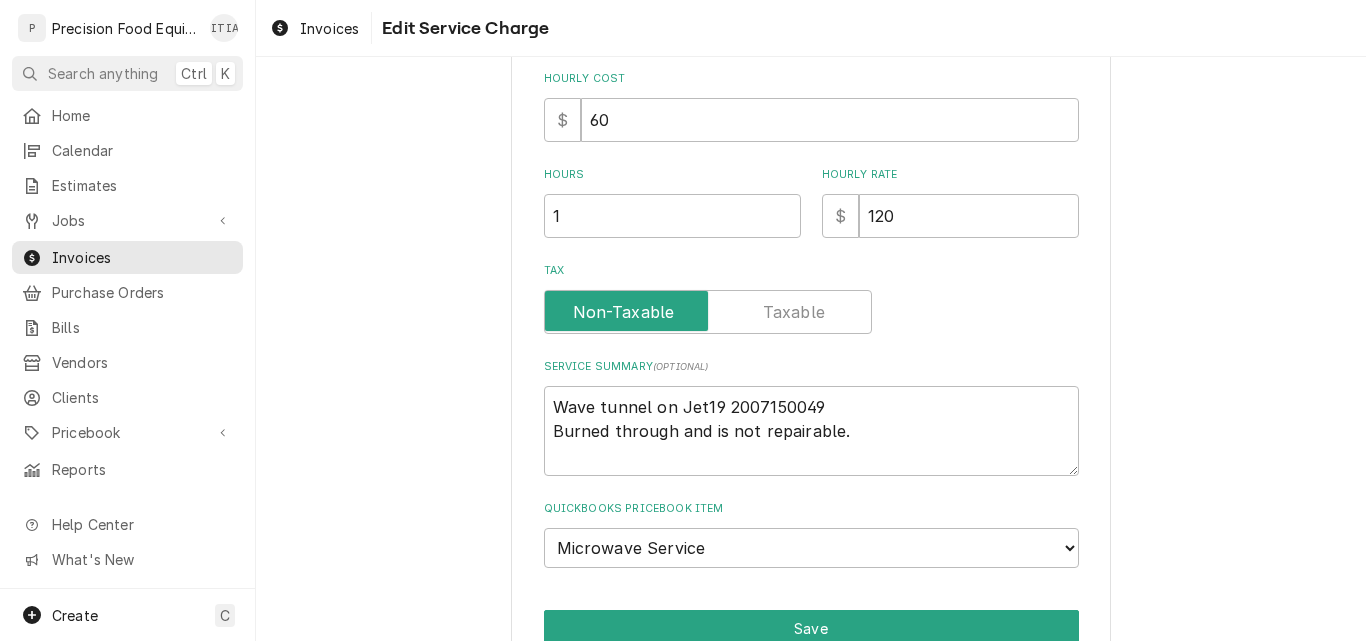 scroll, scrollTop: 582, scrollLeft: 0, axis: vertical 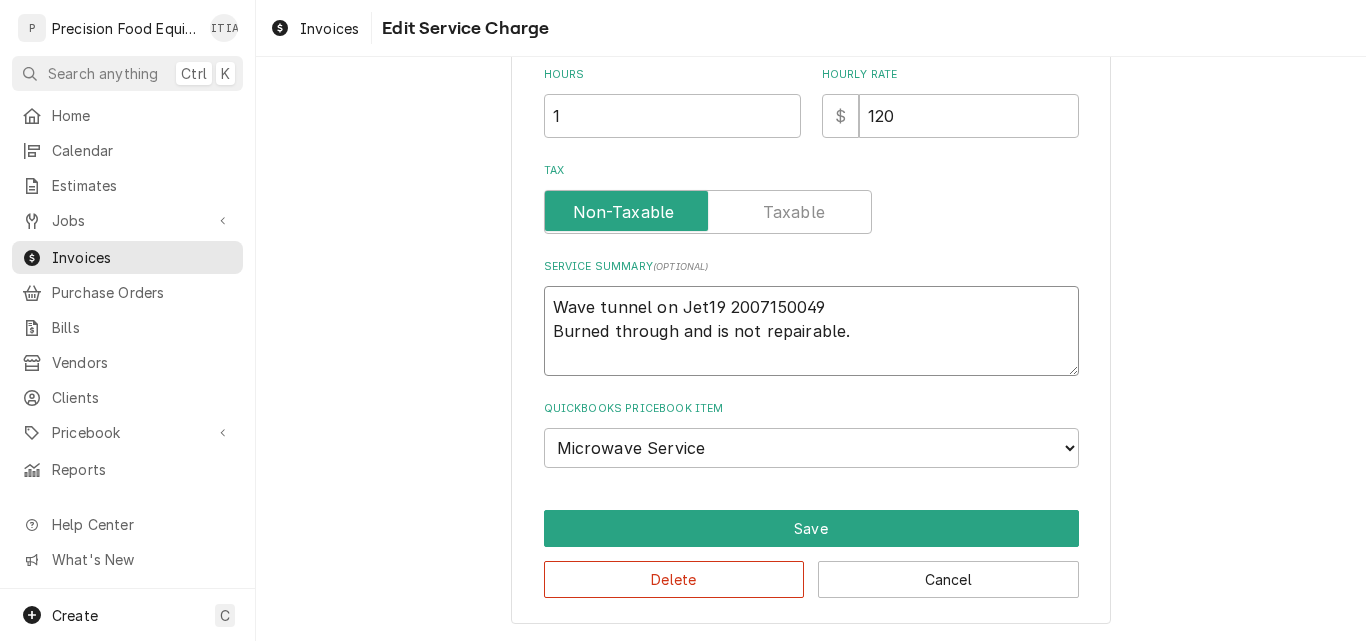 click on "Wave tunnel on Jet19 2007150049
Burned through and is not repairable." at bounding box center [811, 331] 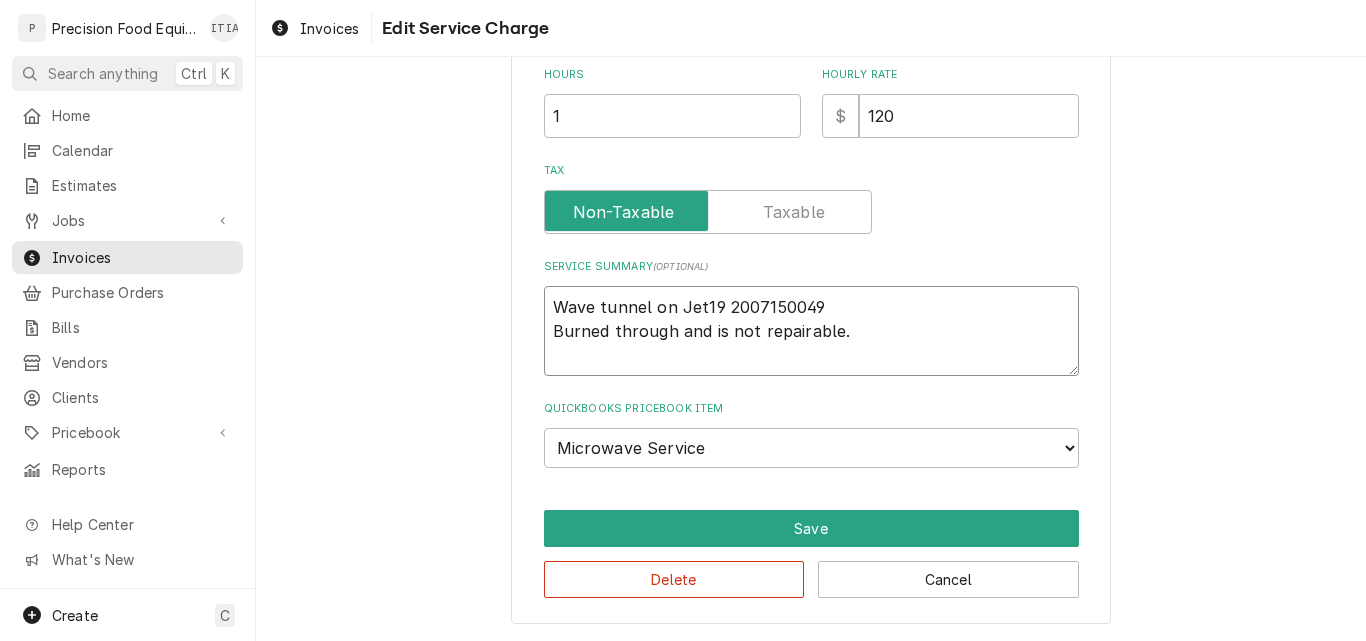 type on "x" 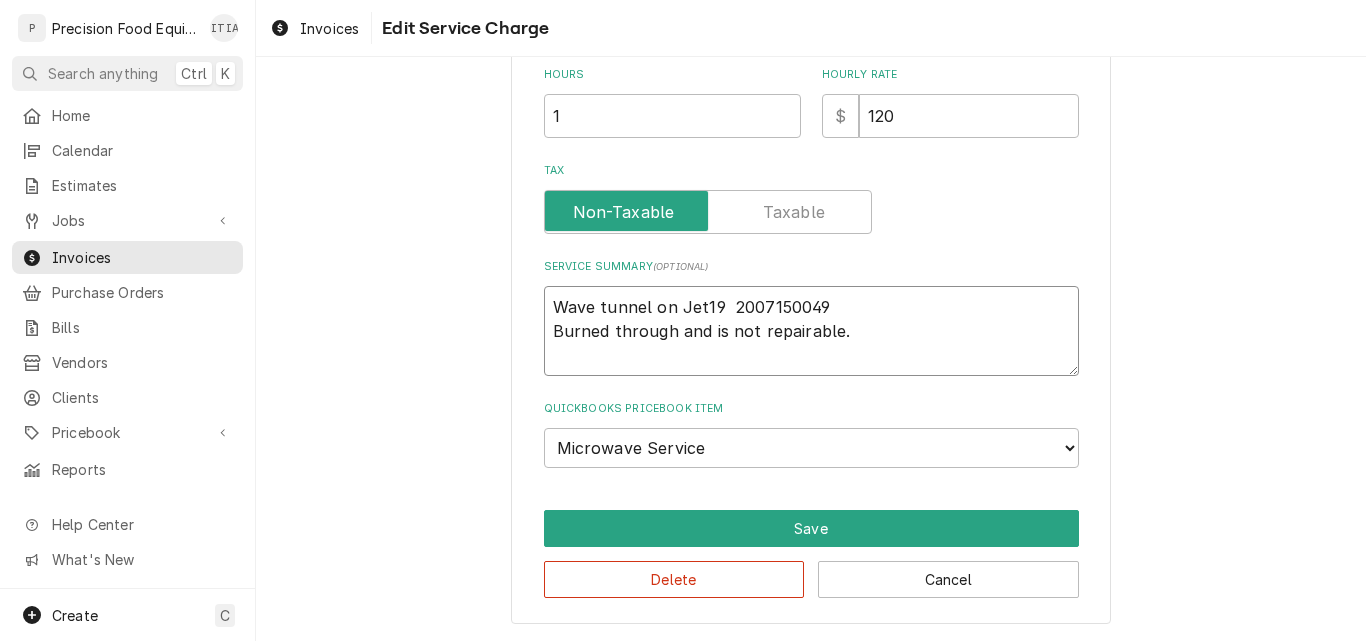 type on "x" 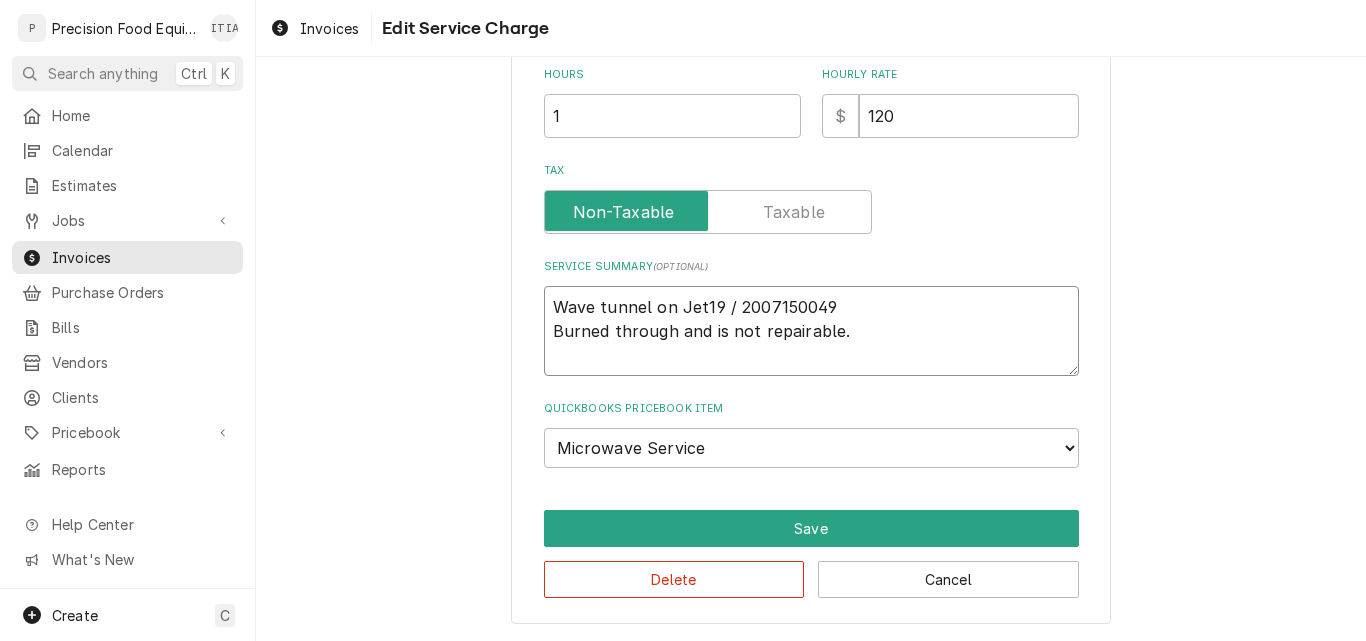 type on "x" 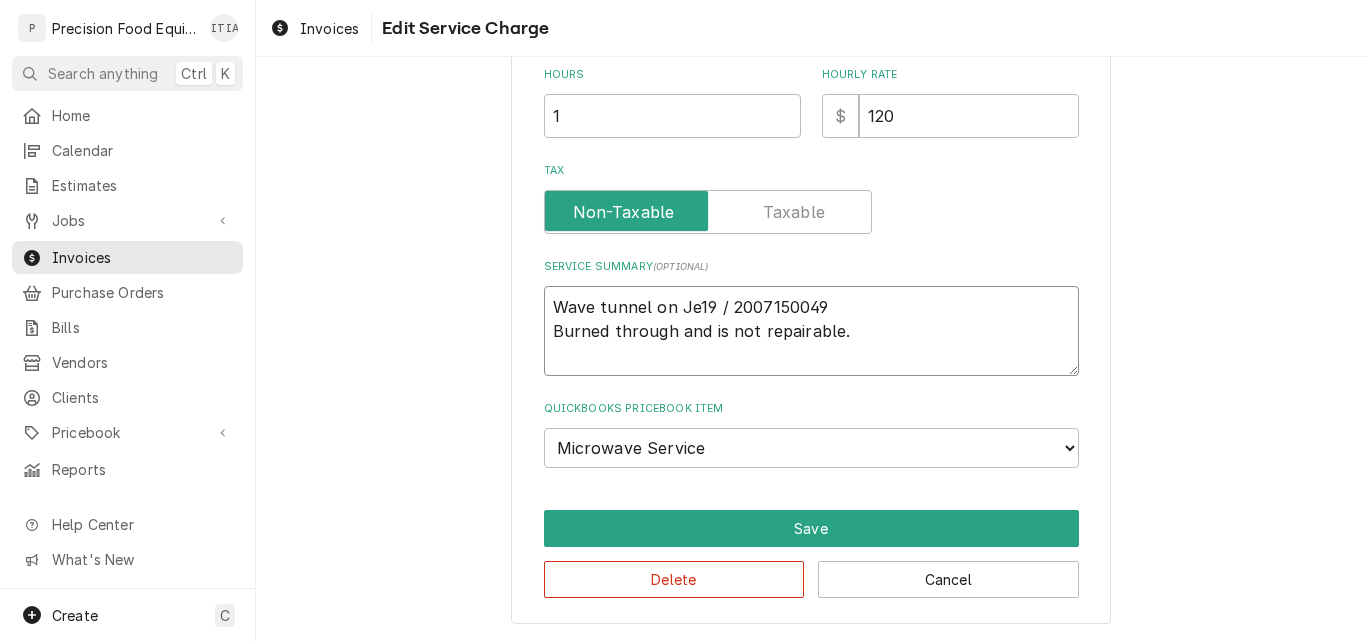 type on "x" 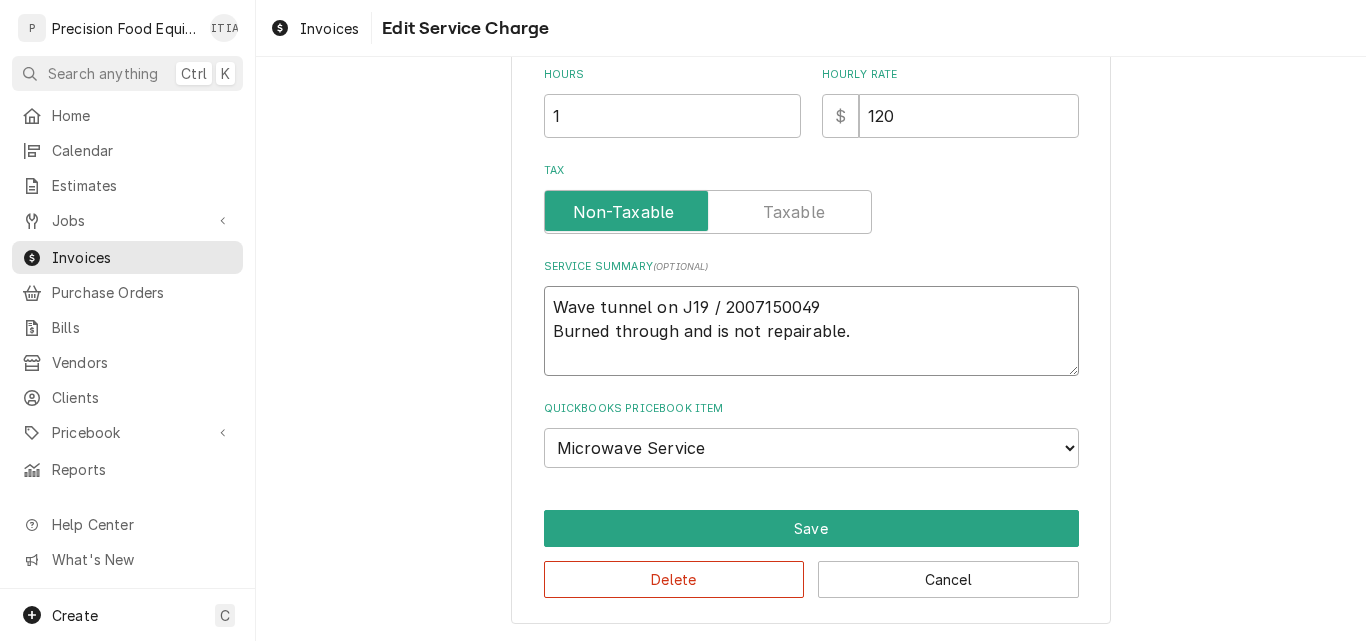 type on "x" 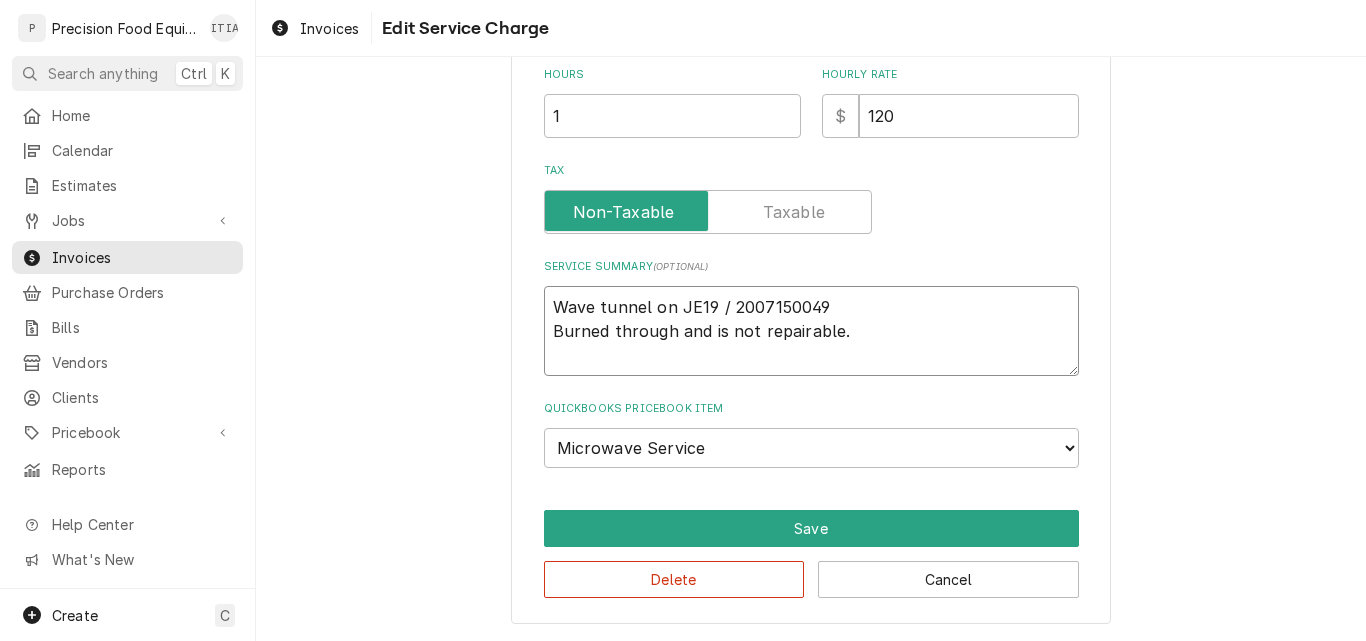type on "x" 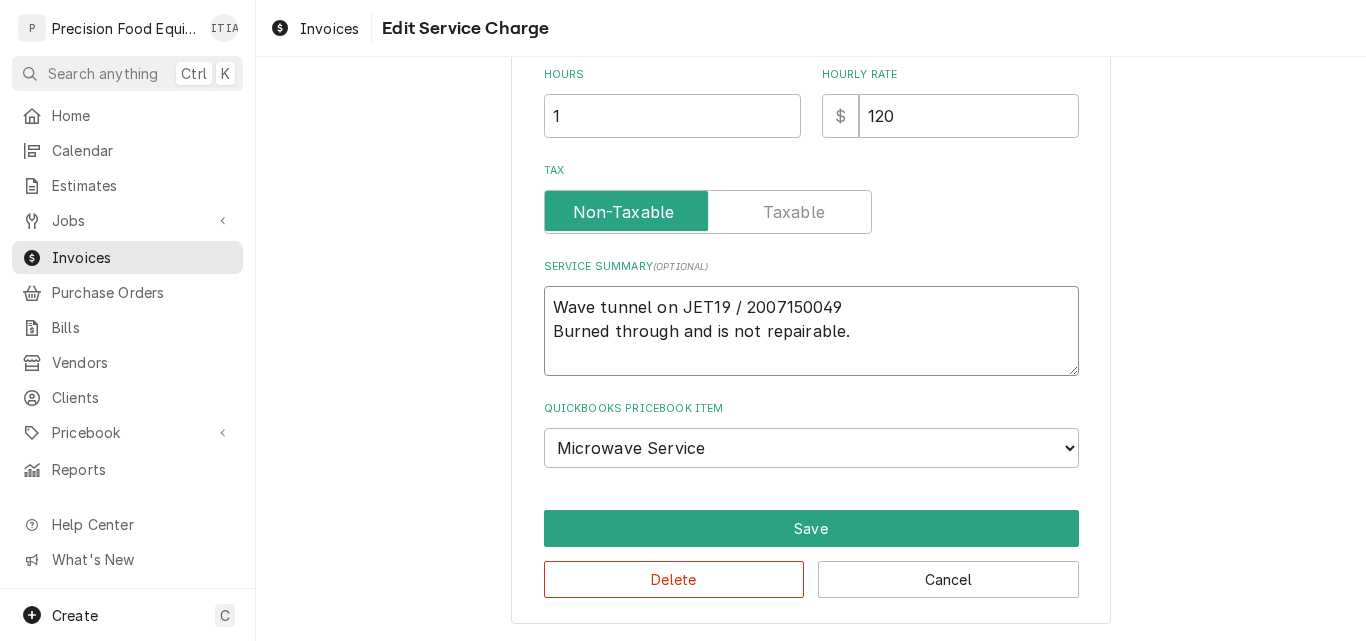drag, startPoint x: 831, startPoint y: 307, endPoint x: 732, endPoint y: 308, distance: 99.00505 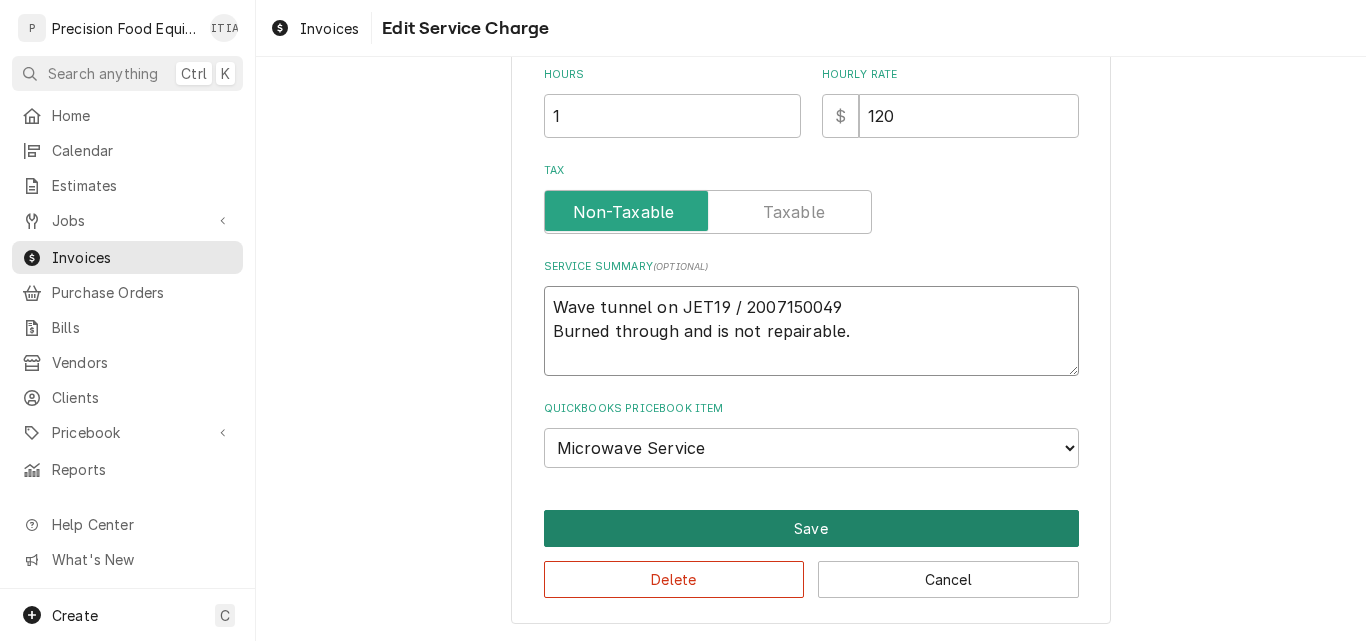 type on "Wave tunnel on JET19 / 2007150049
Burned through and is not repairable." 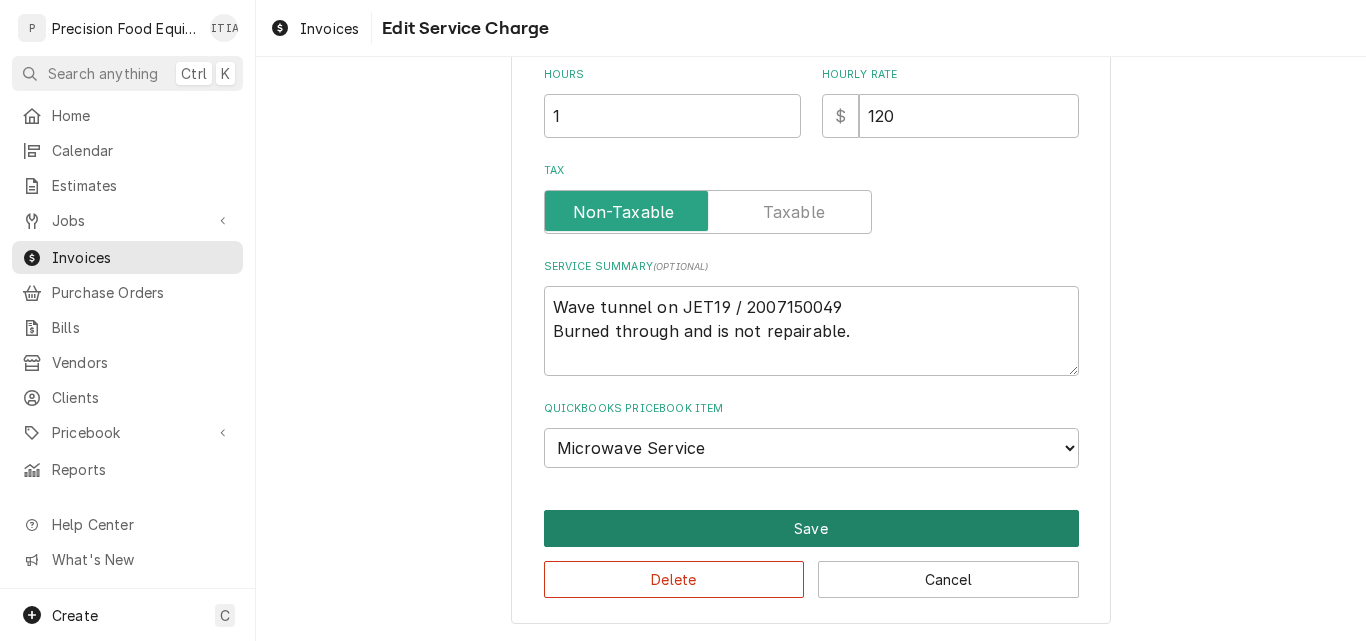 click on "Save" at bounding box center [811, 528] 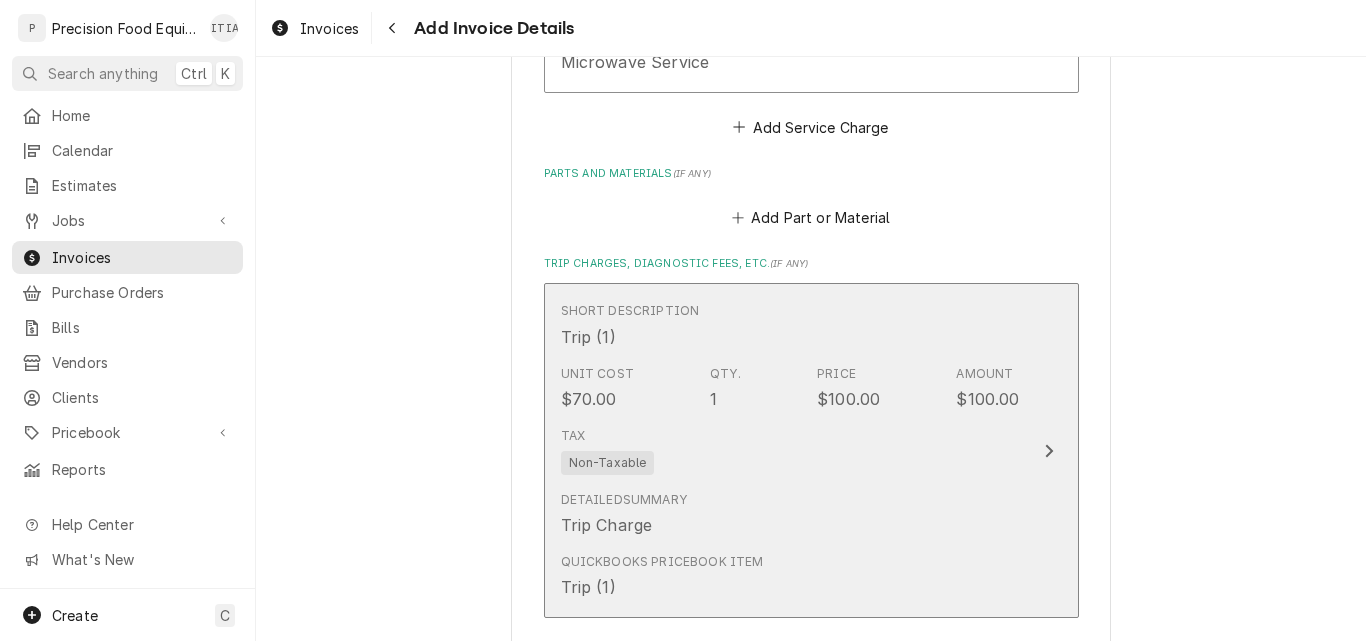 scroll, scrollTop: 1876, scrollLeft: 0, axis: vertical 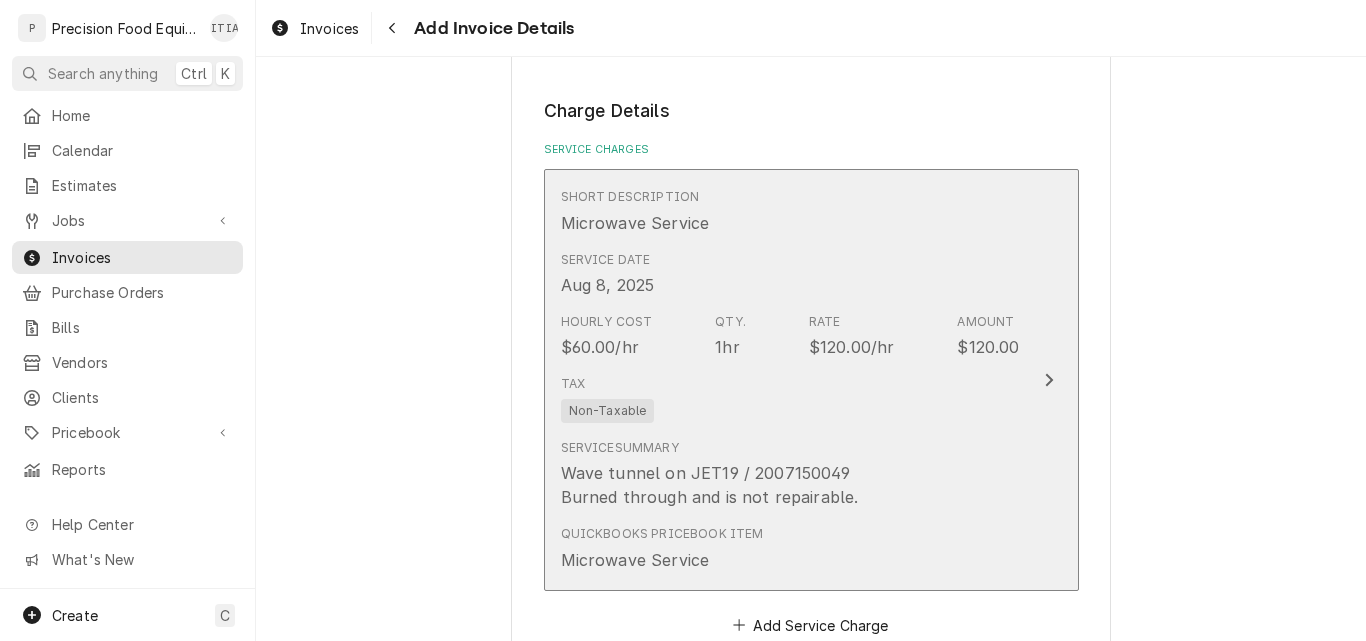 click on "Tax Non-Taxable" at bounding box center (790, 399) 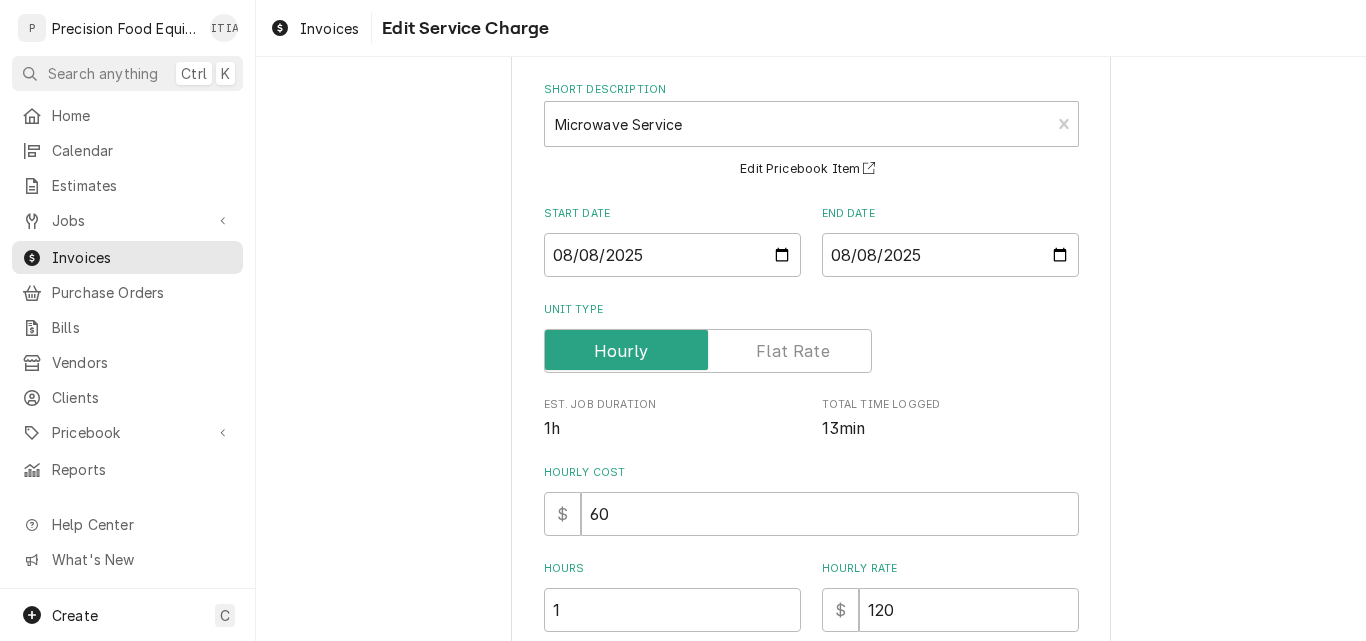 scroll, scrollTop: 300, scrollLeft: 0, axis: vertical 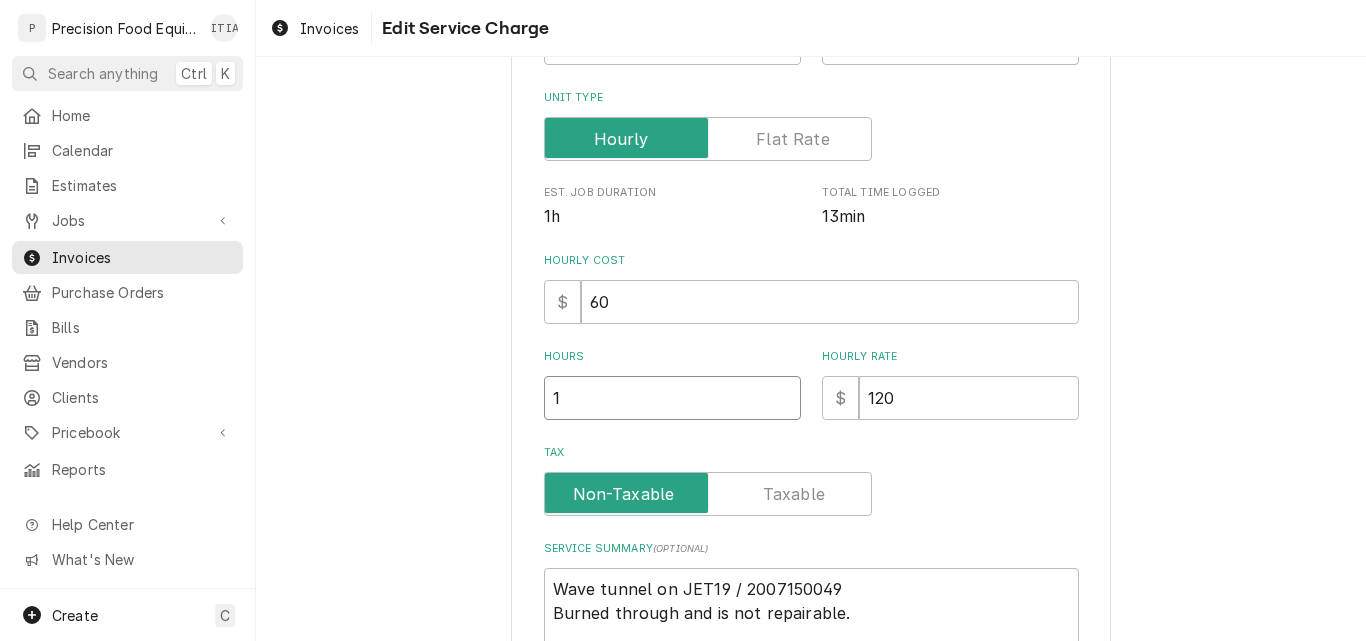 drag, startPoint x: 595, startPoint y: 409, endPoint x: 513, endPoint y: 401, distance: 82.38932 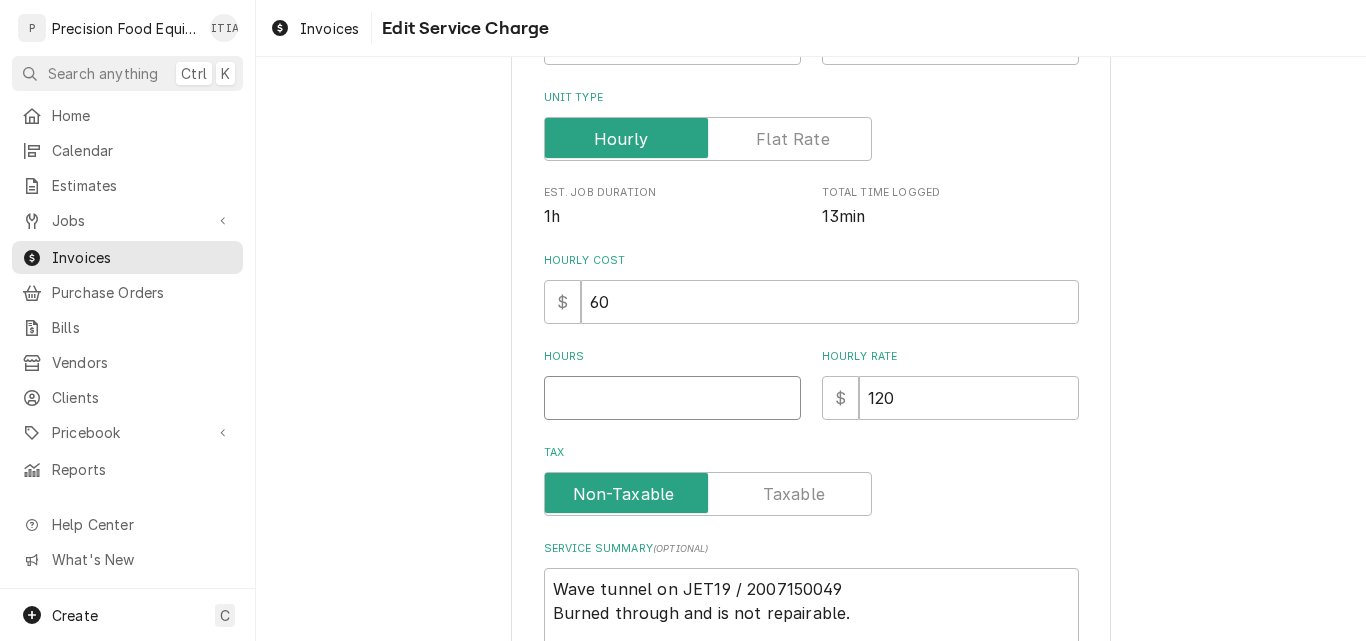 type on "x" 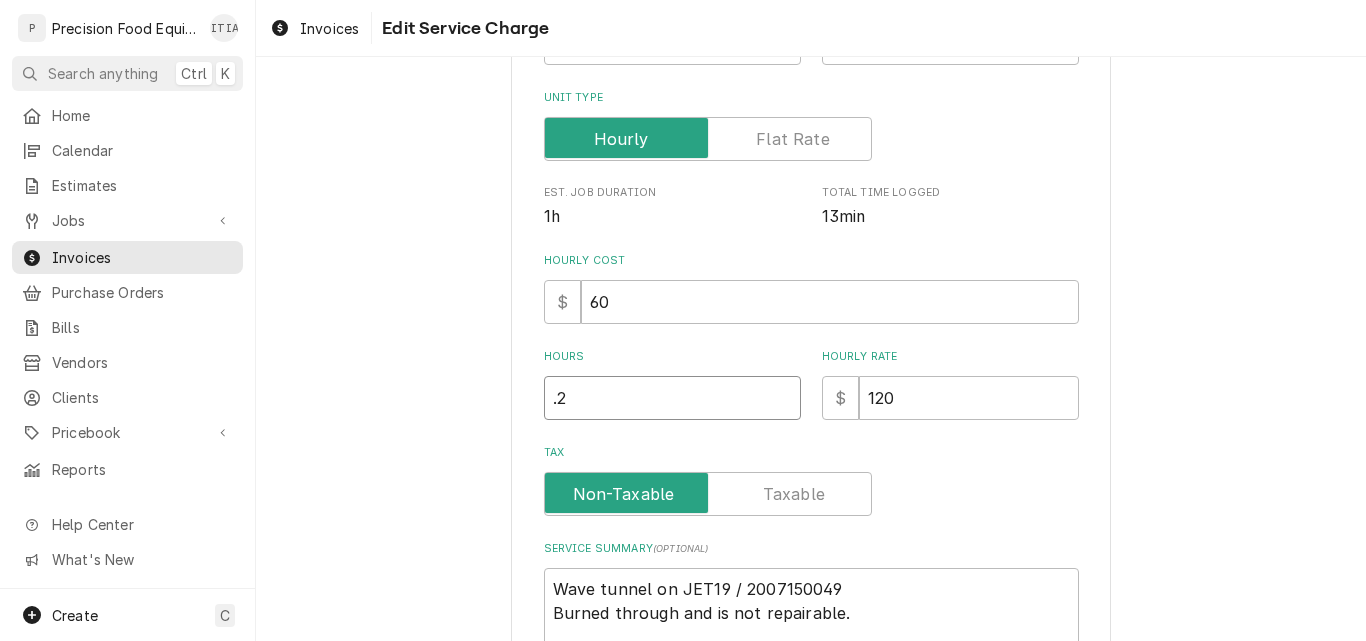 type on "x" 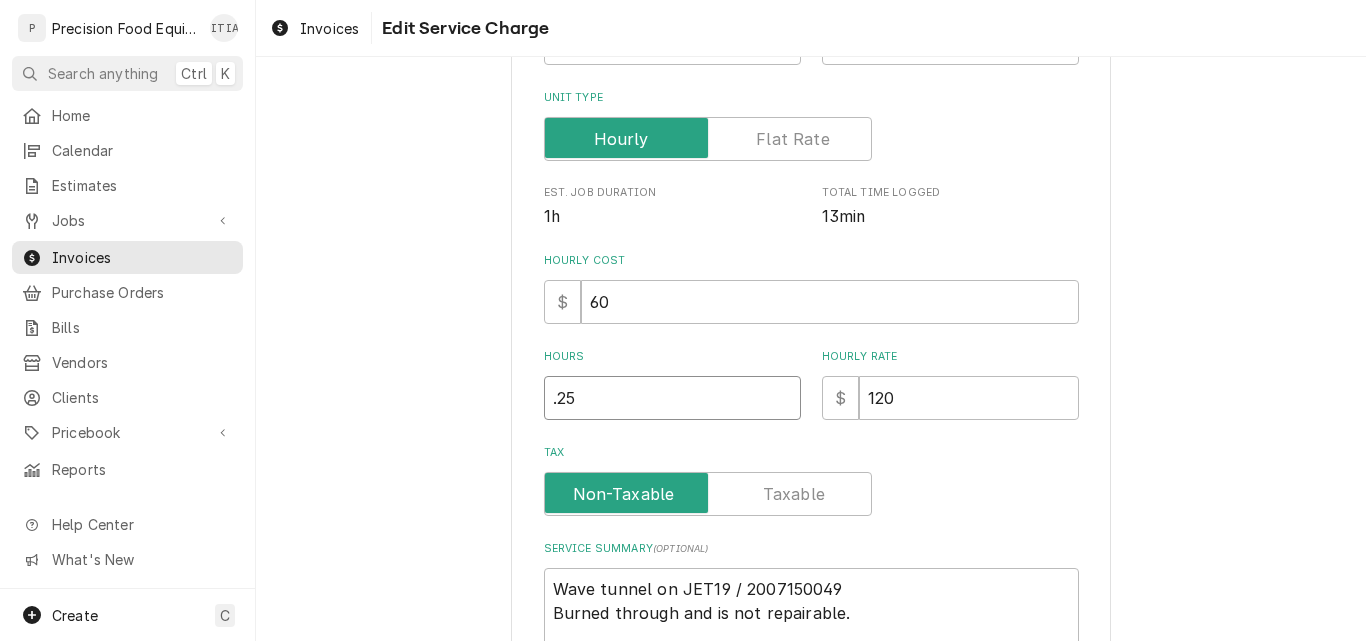 type on ".25" 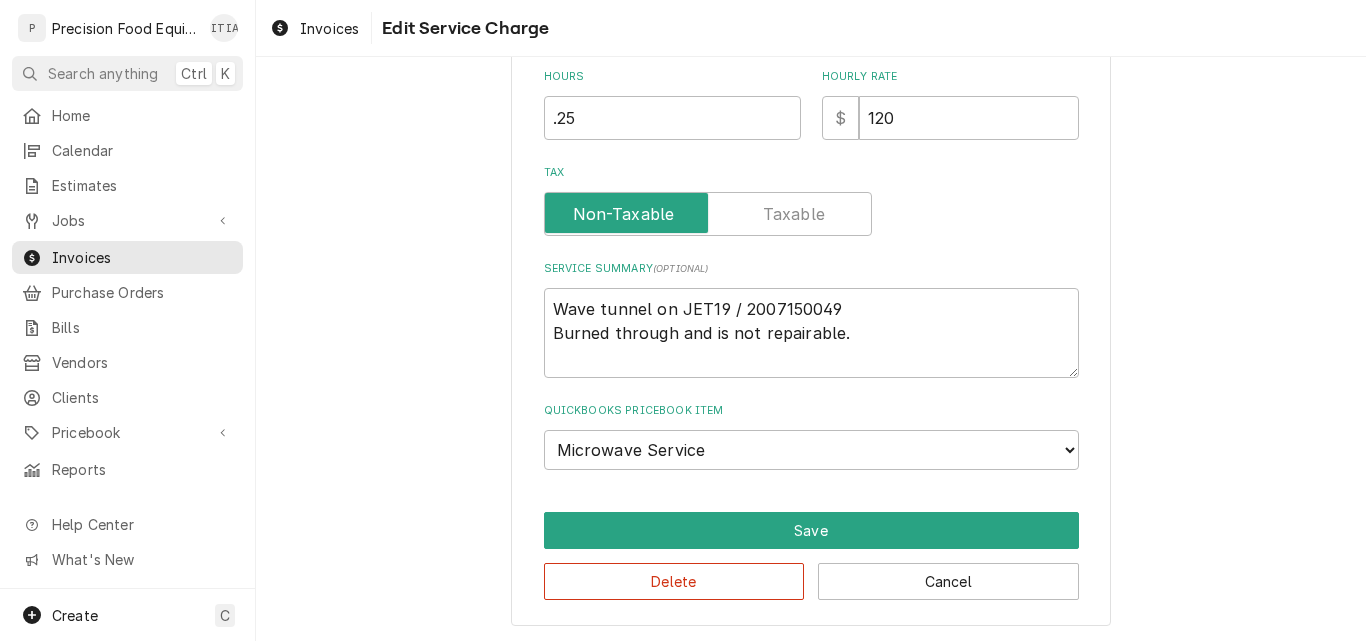 scroll, scrollTop: 582, scrollLeft: 0, axis: vertical 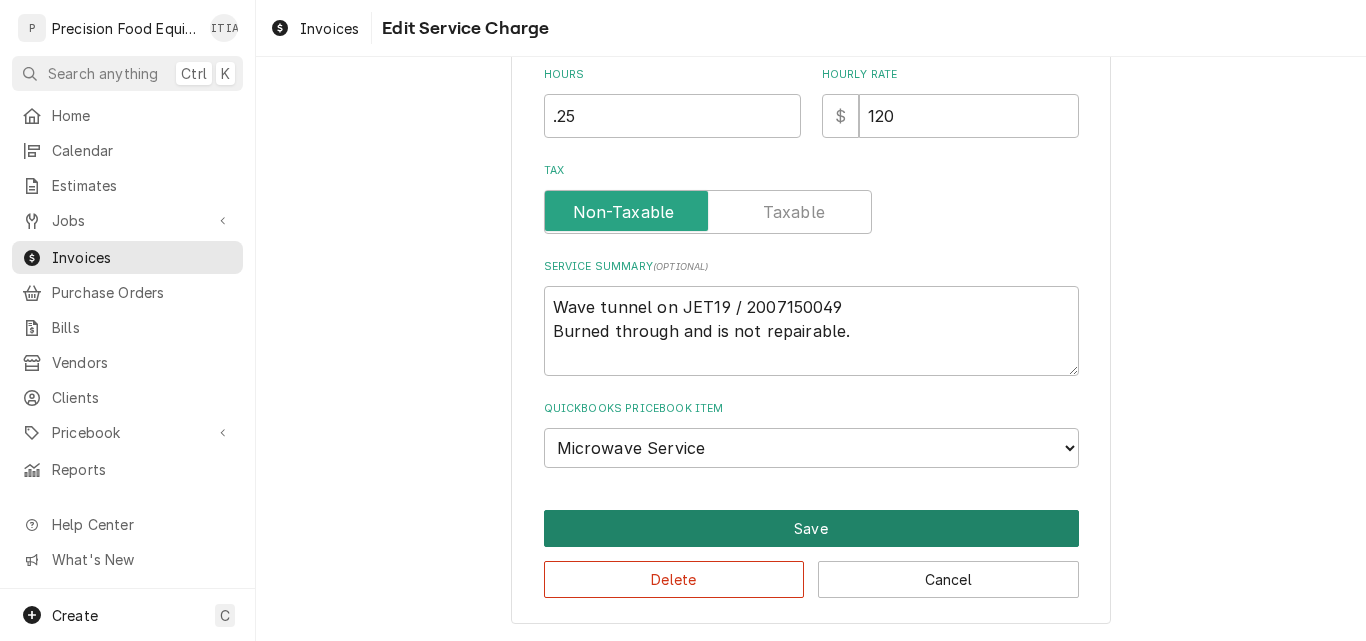 click on "Save" at bounding box center [811, 528] 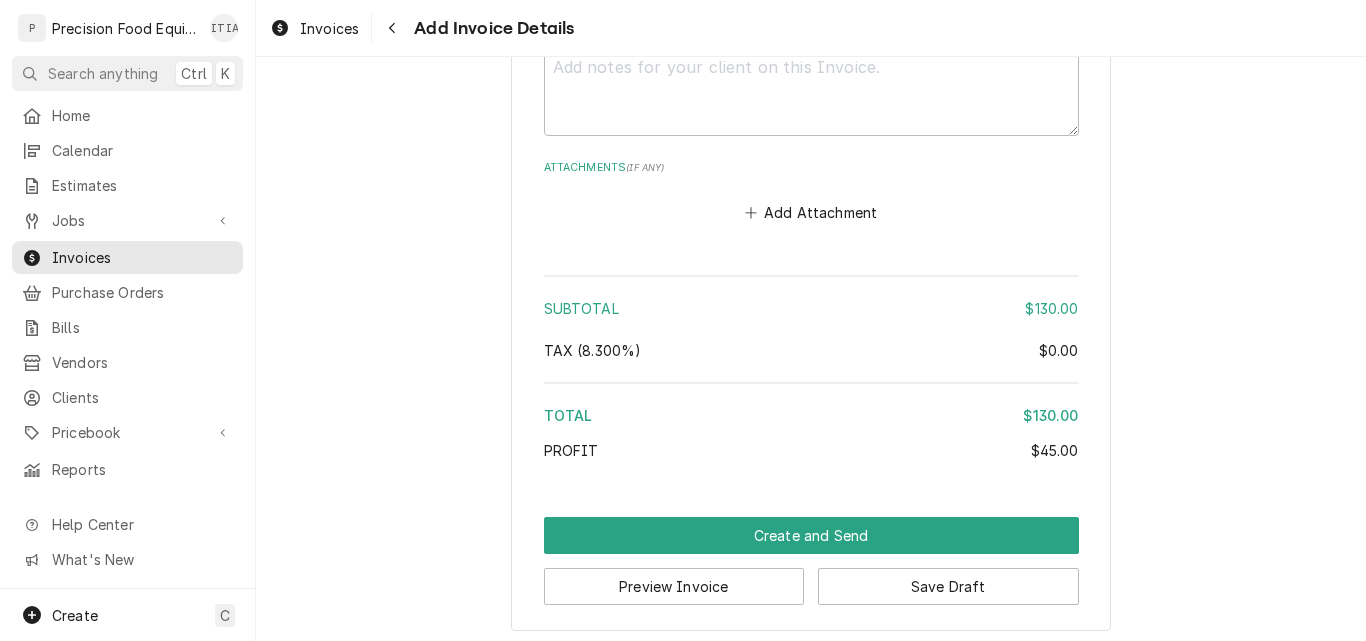 scroll, scrollTop: 2468, scrollLeft: 0, axis: vertical 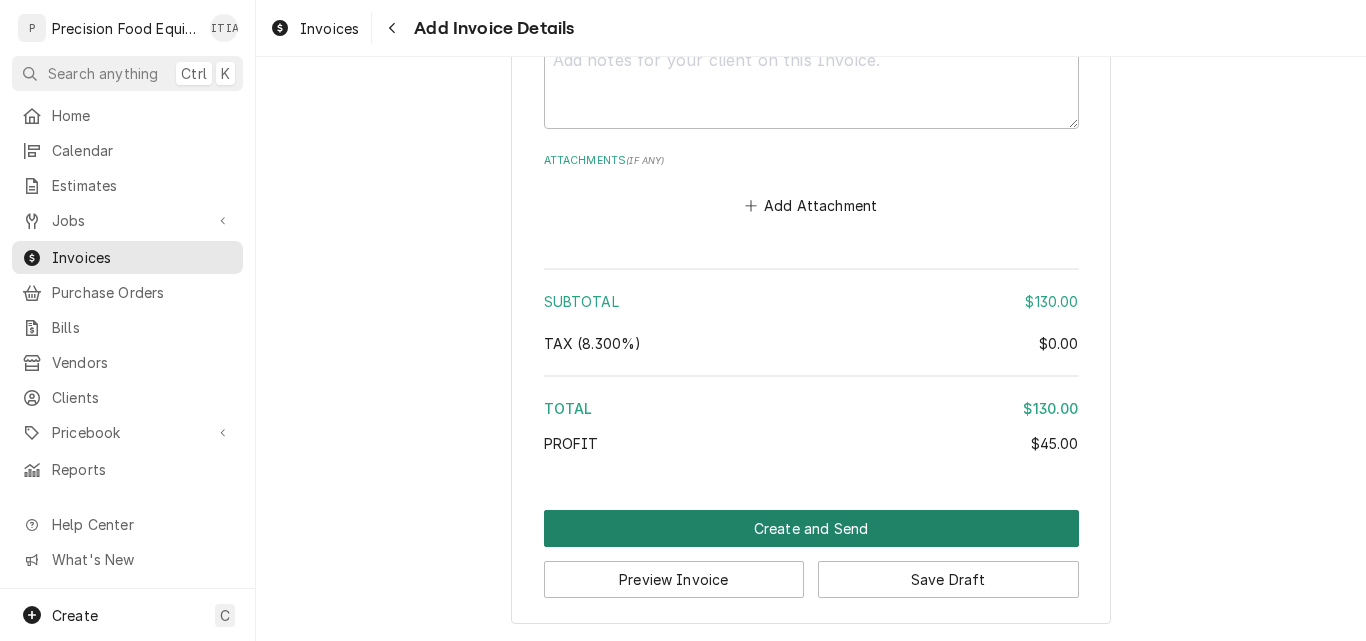 click on "Create and Send" at bounding box center (811, 528) 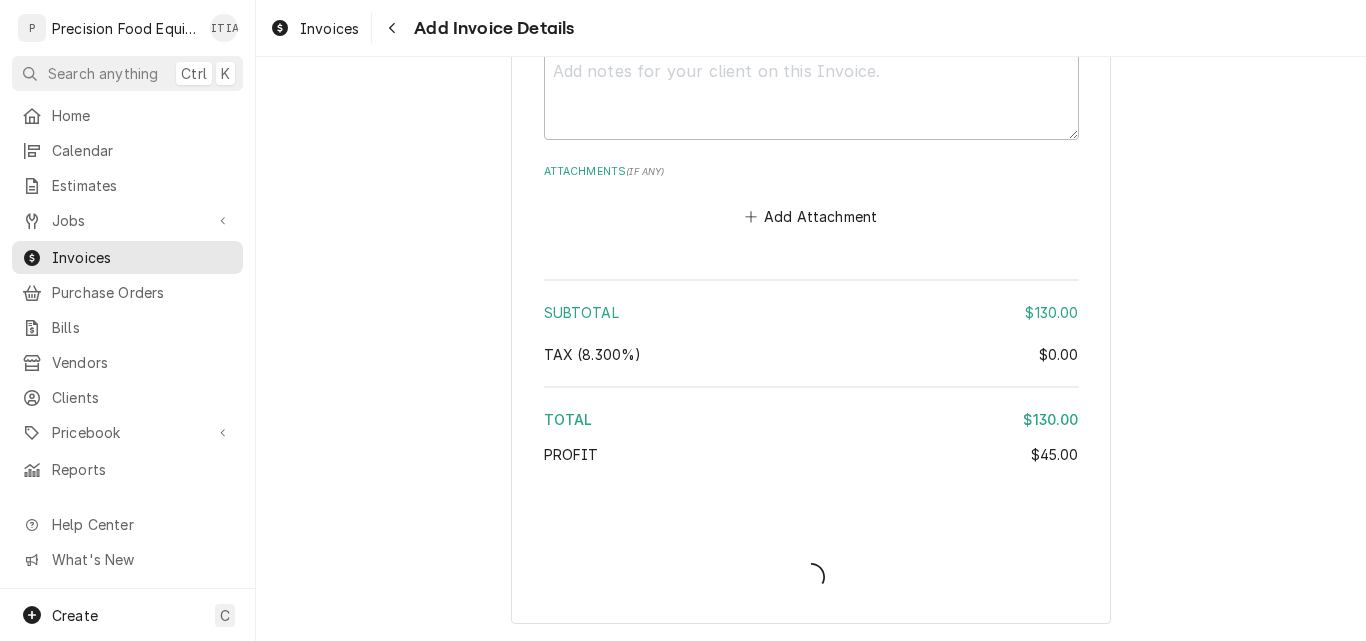 scroll, scrollTop: 2457, scrollLeft: 0, axis: vertical 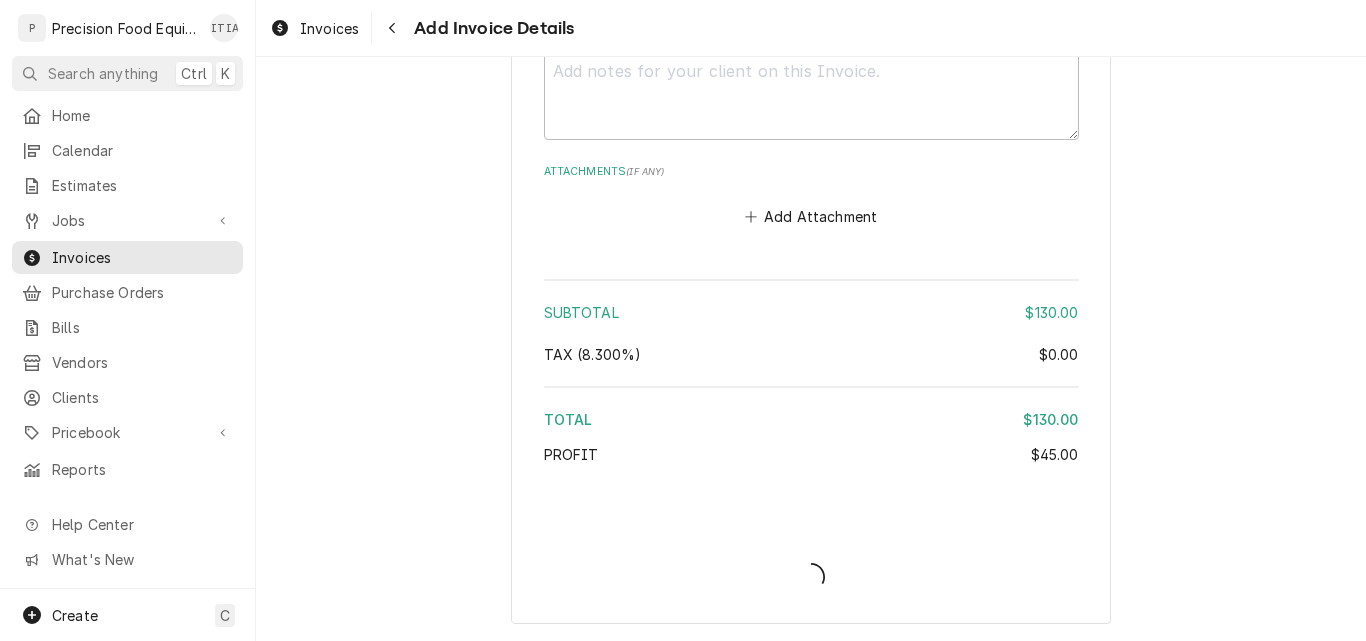 type on "x" 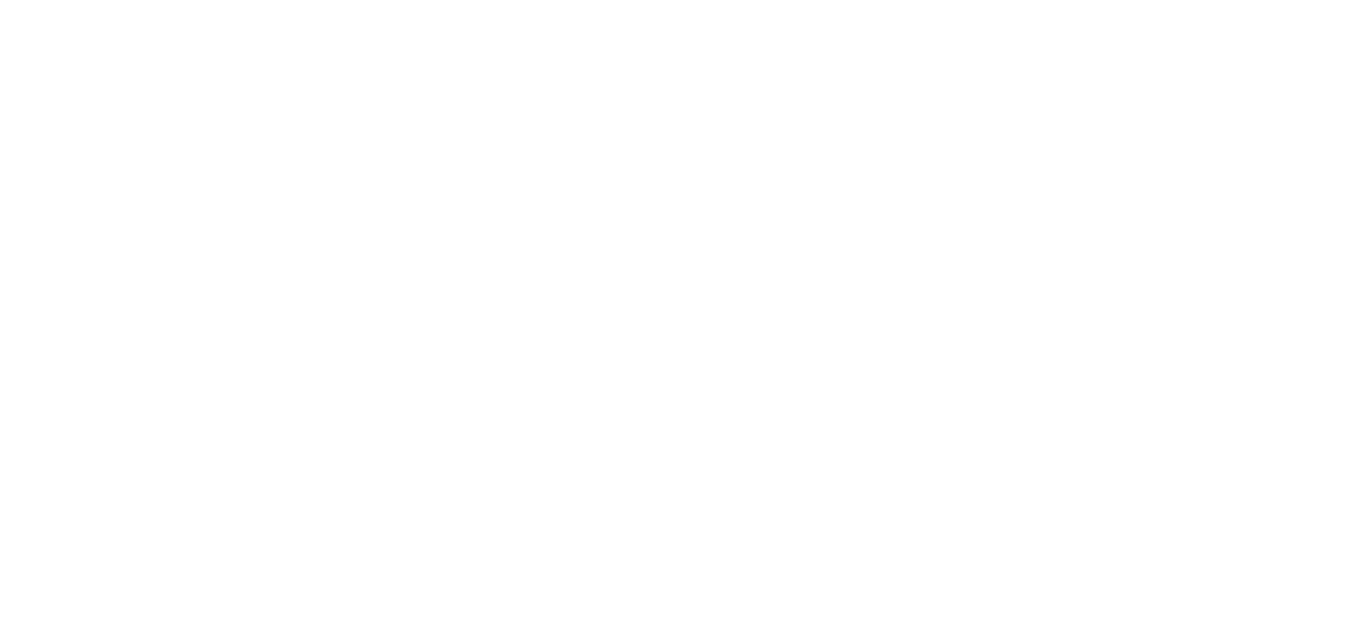 scroll, scrollTop: 0, scrollLeft: 0, axis: both 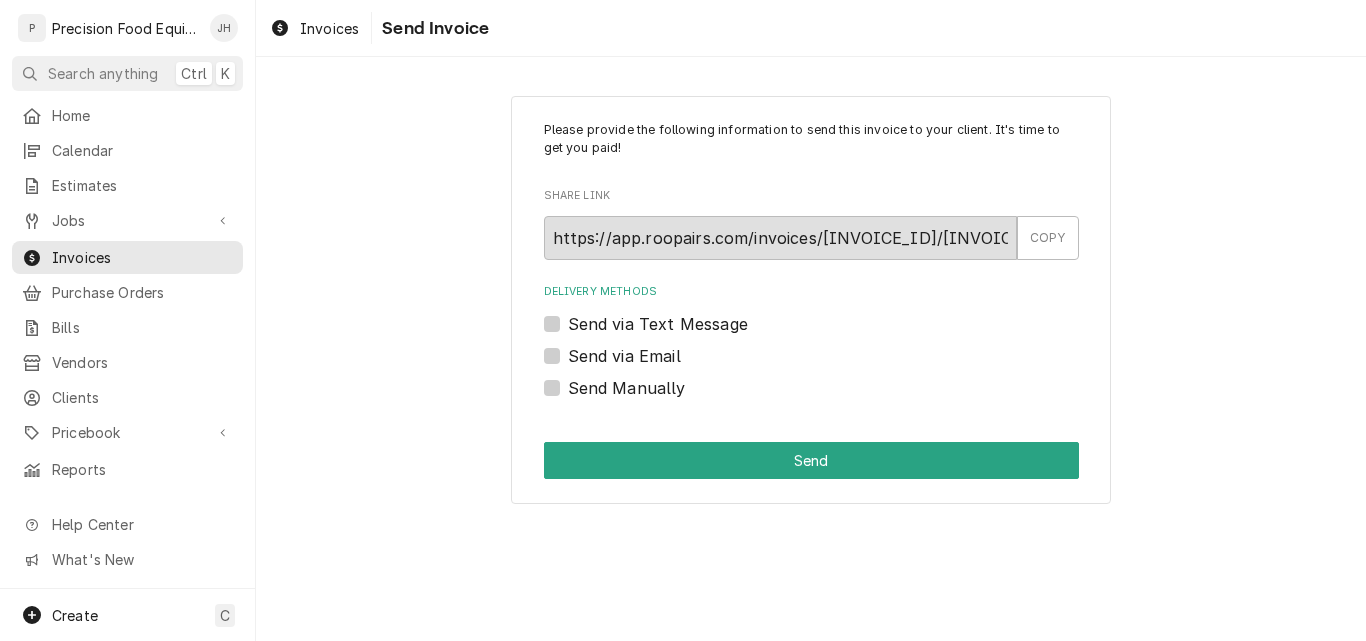 click on "Send via Email" at bounding box center [624, 356] 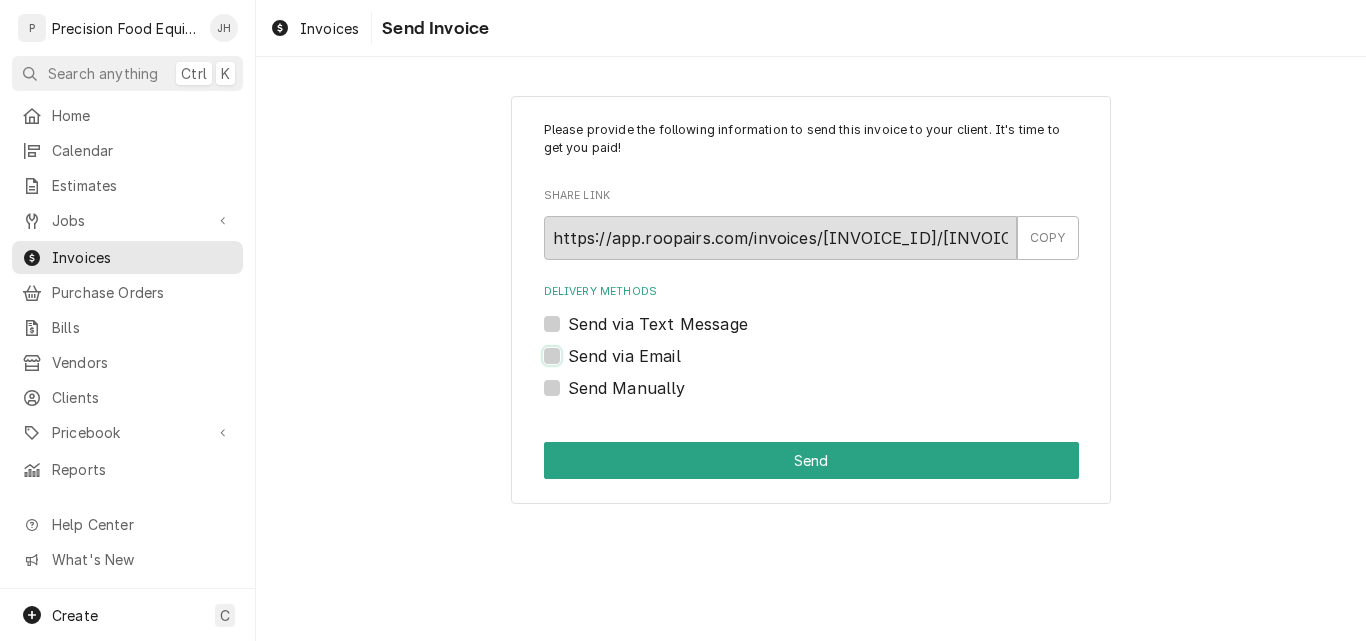 click on "Send via Email" at bounding box center [835, 366] 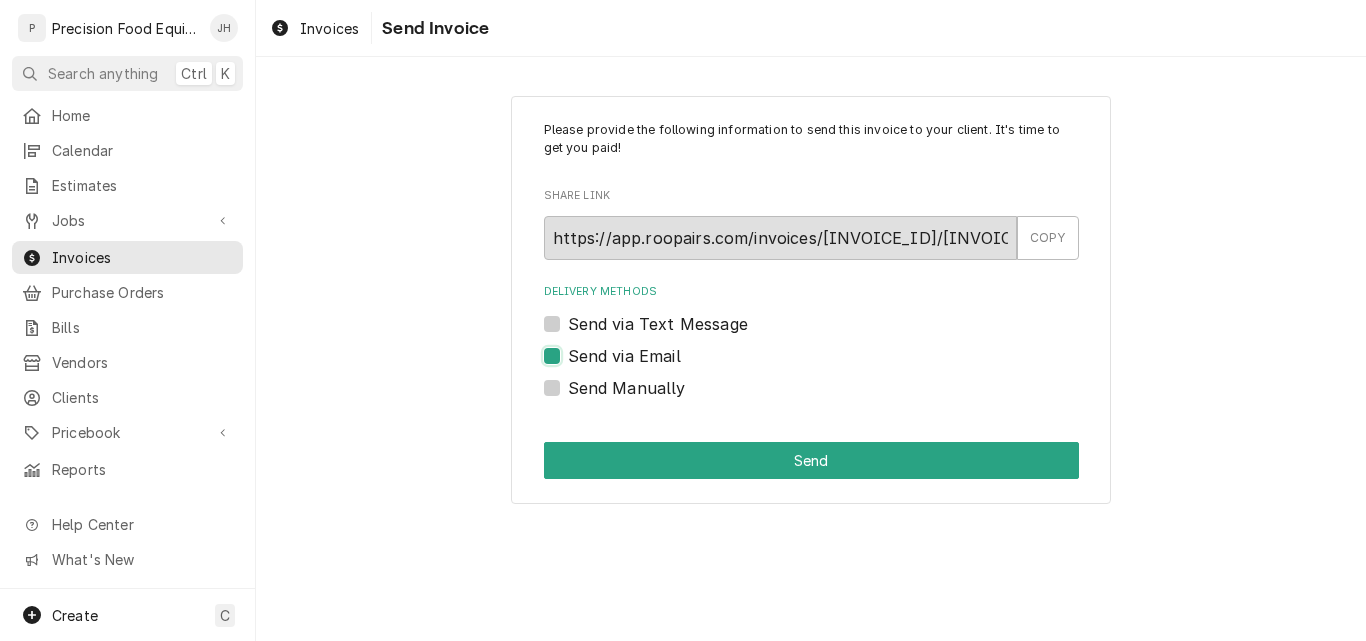 checkbox on "true" 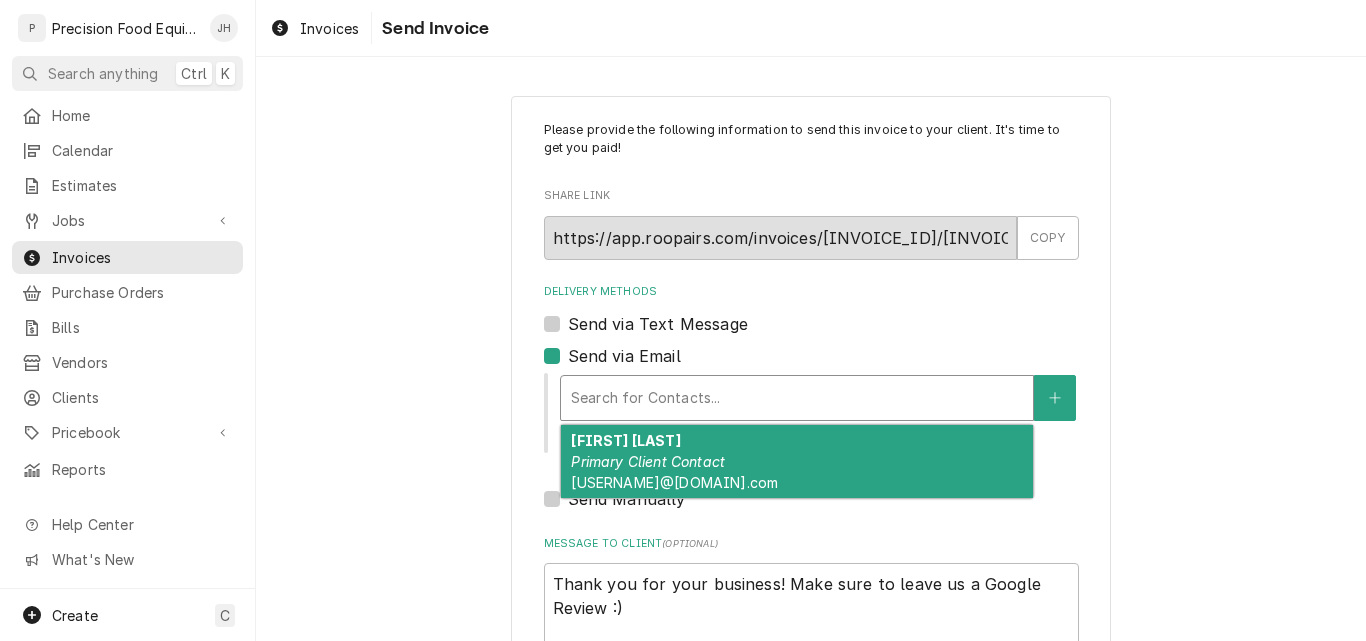 click at bounding box center (797, 398) 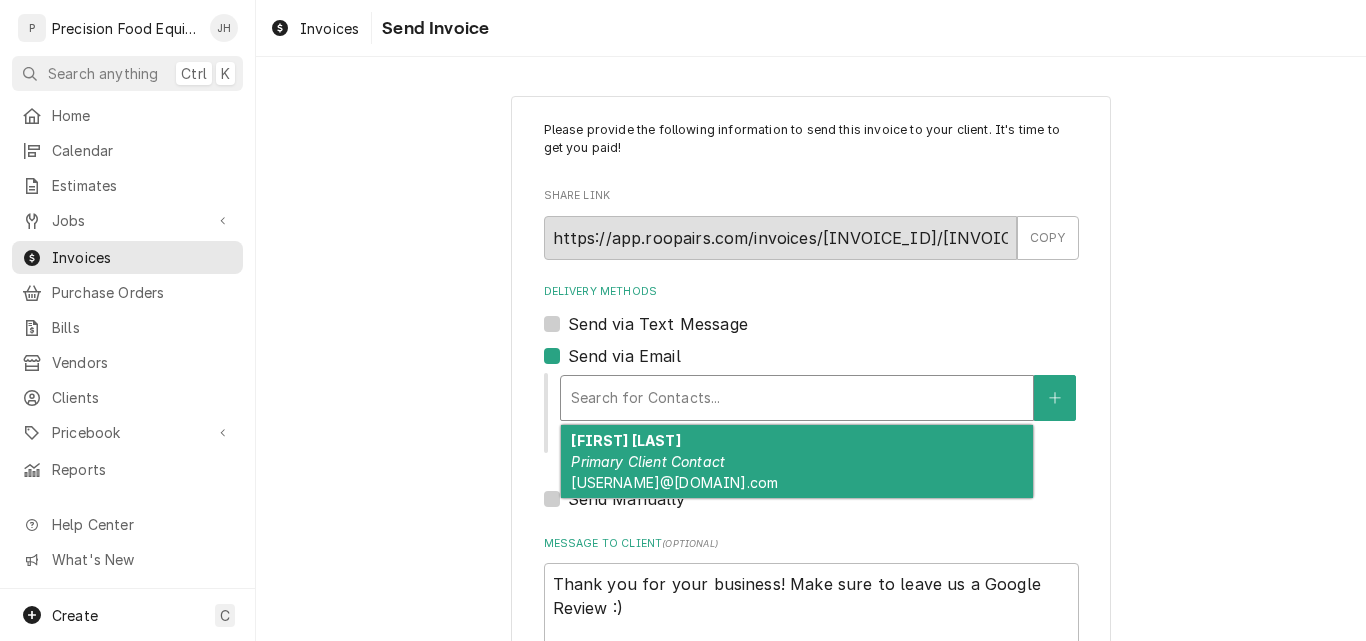 click on "[USERNAME]@[DOMAIN].com" at bounding box center (674, 482) 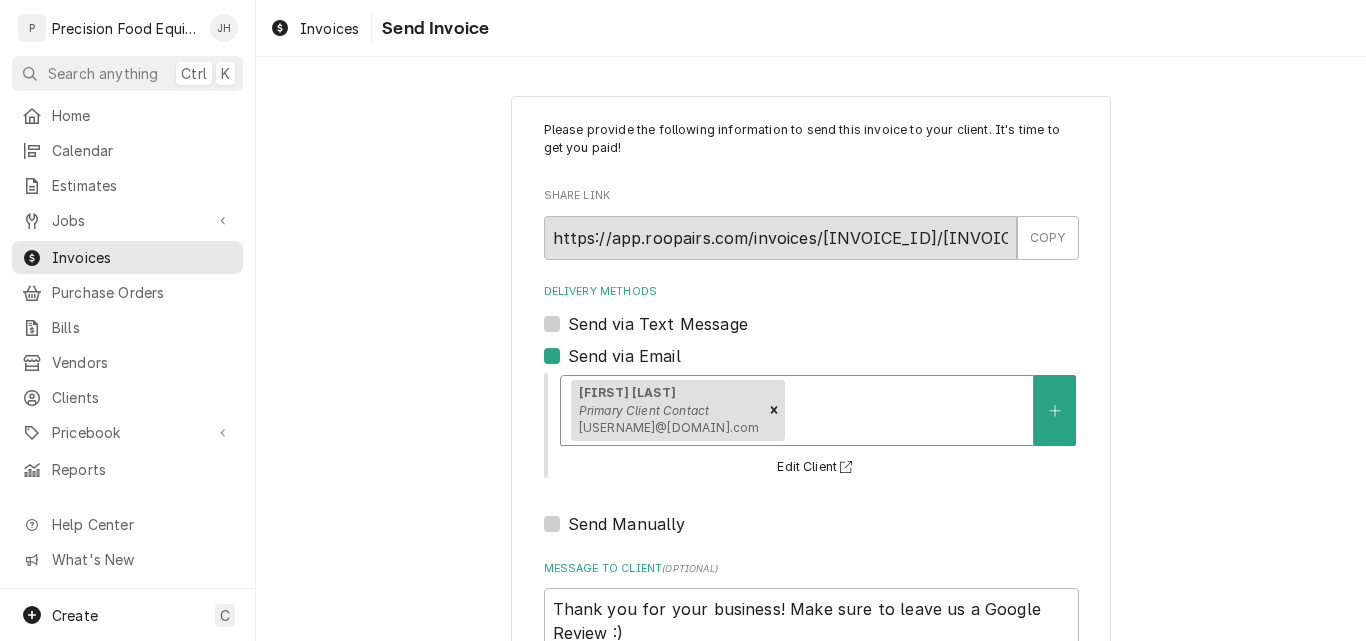click on "Send via Text Message" at bounding box center [658, 324] 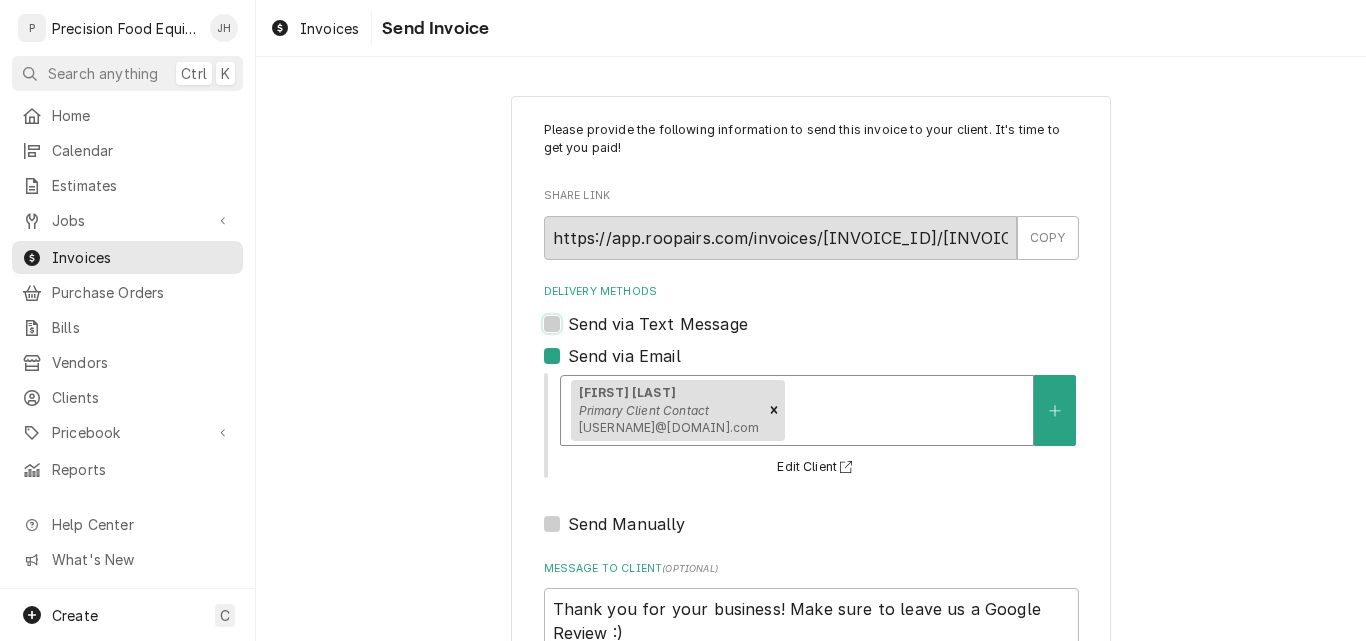 click on "Send via Text Message" at bounding box center (835, 334) 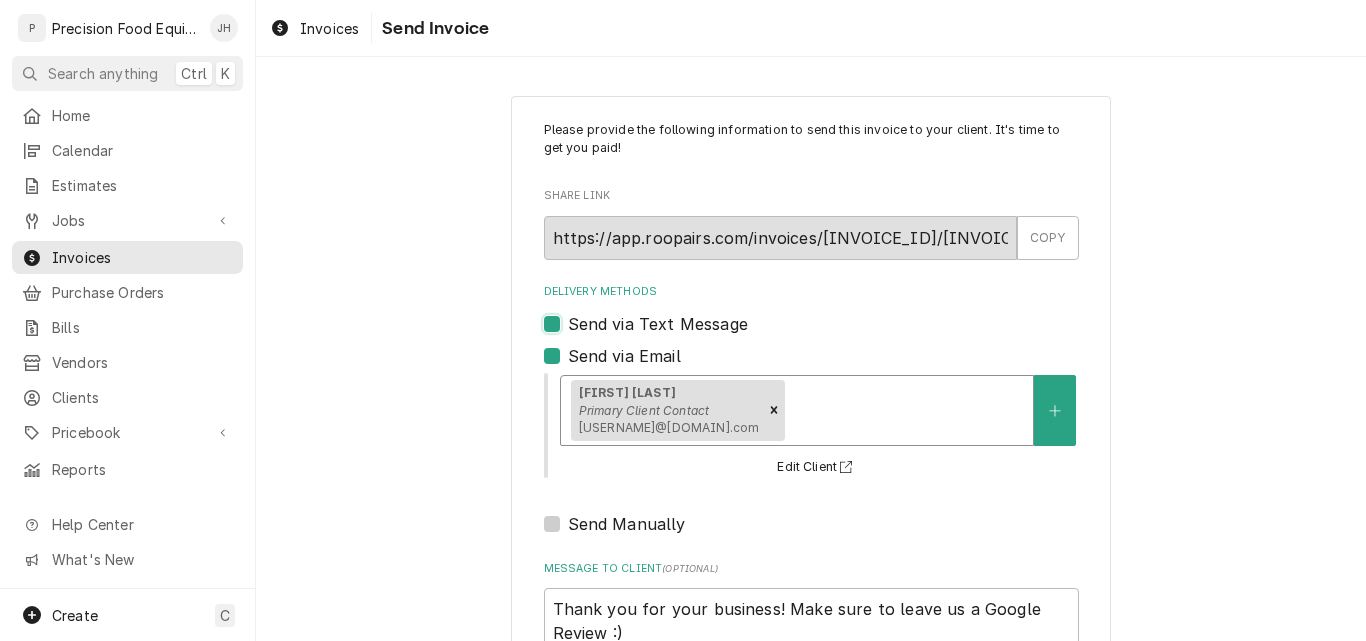 checkbox on "true" 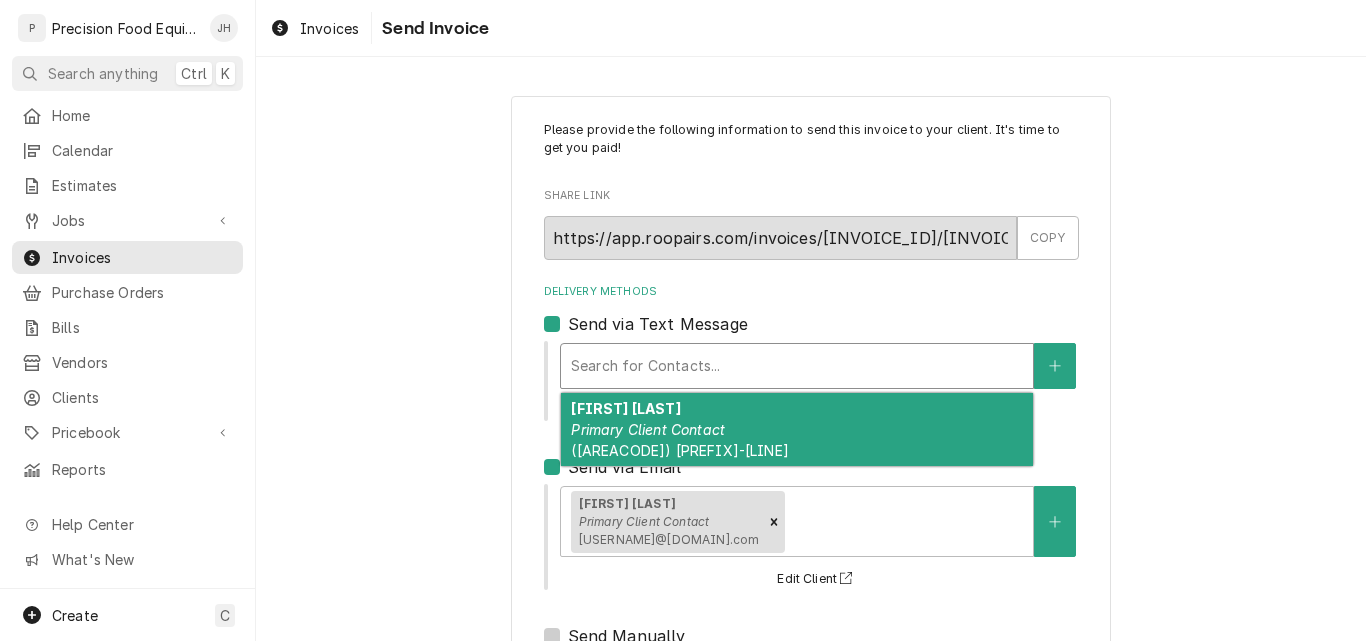 click at bounding box center [797, 366] 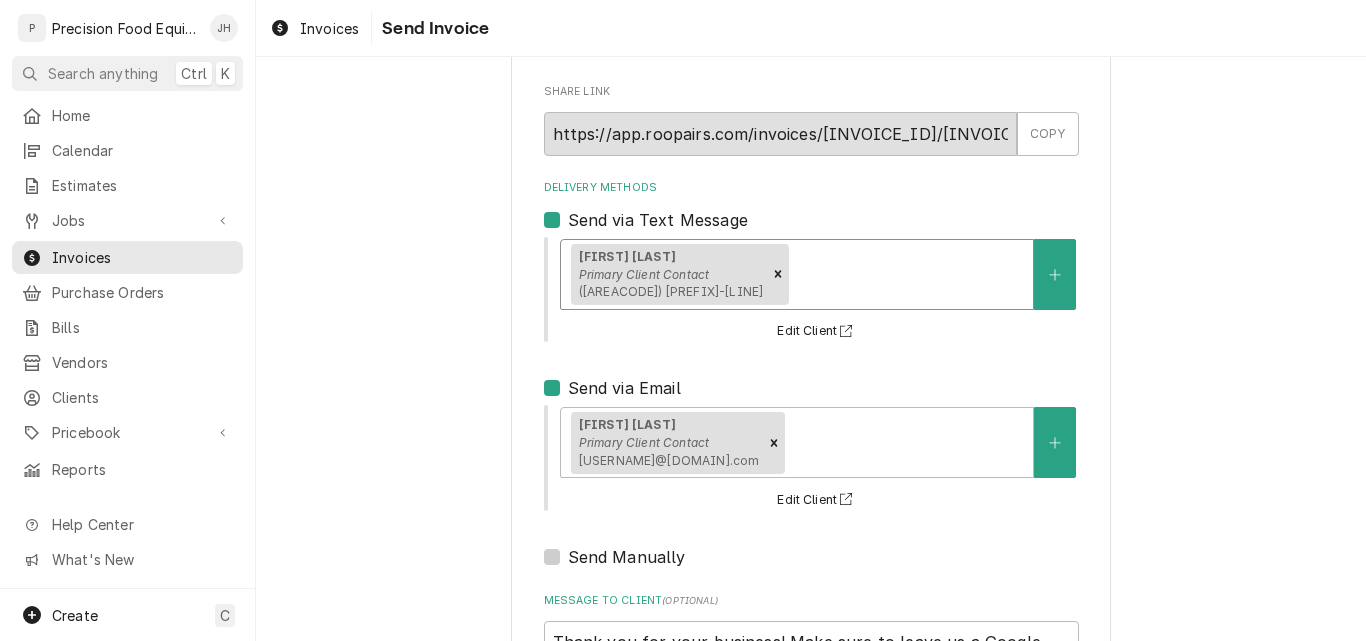 scroll, scrollTop: 296, scrollLeft: 0, axis: vertical 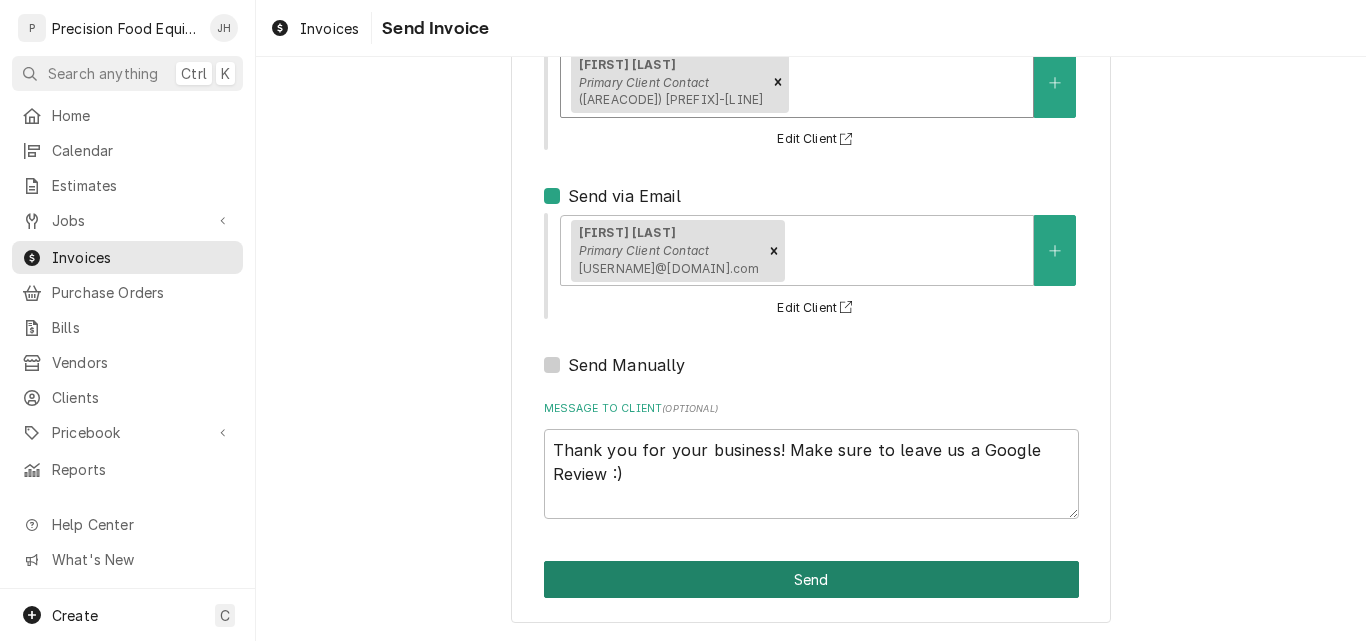 click on "Send" at bounding box center (811, 579) 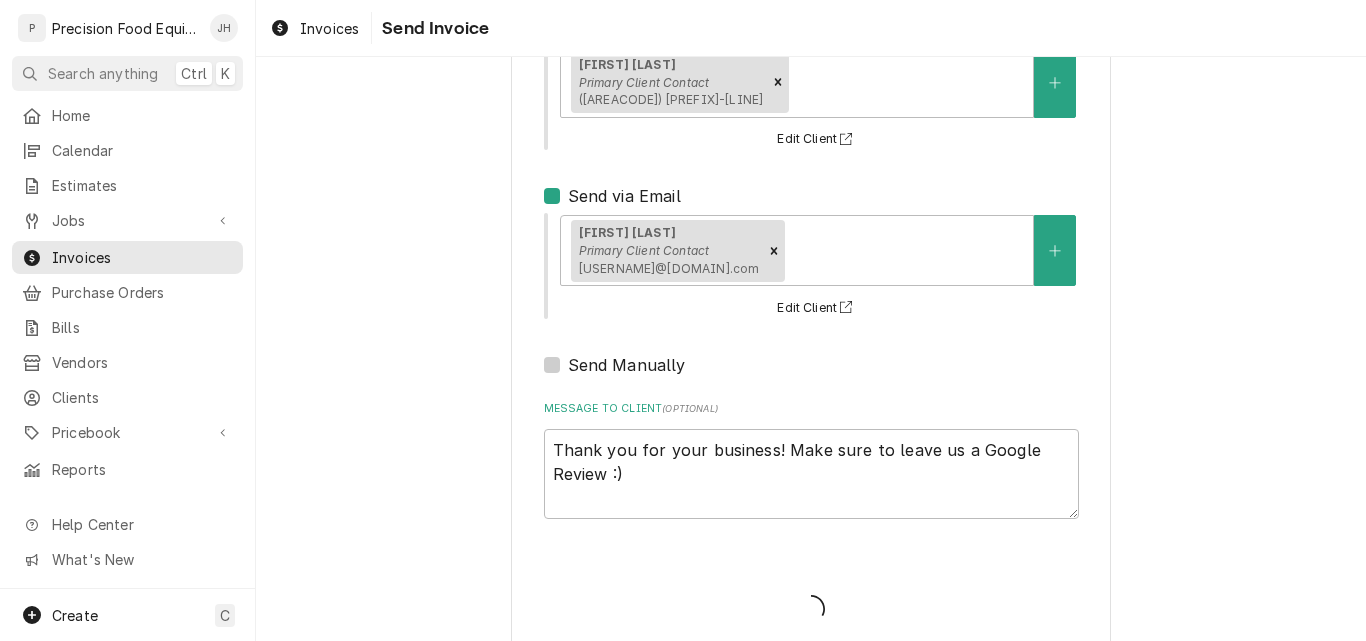 type on "x" 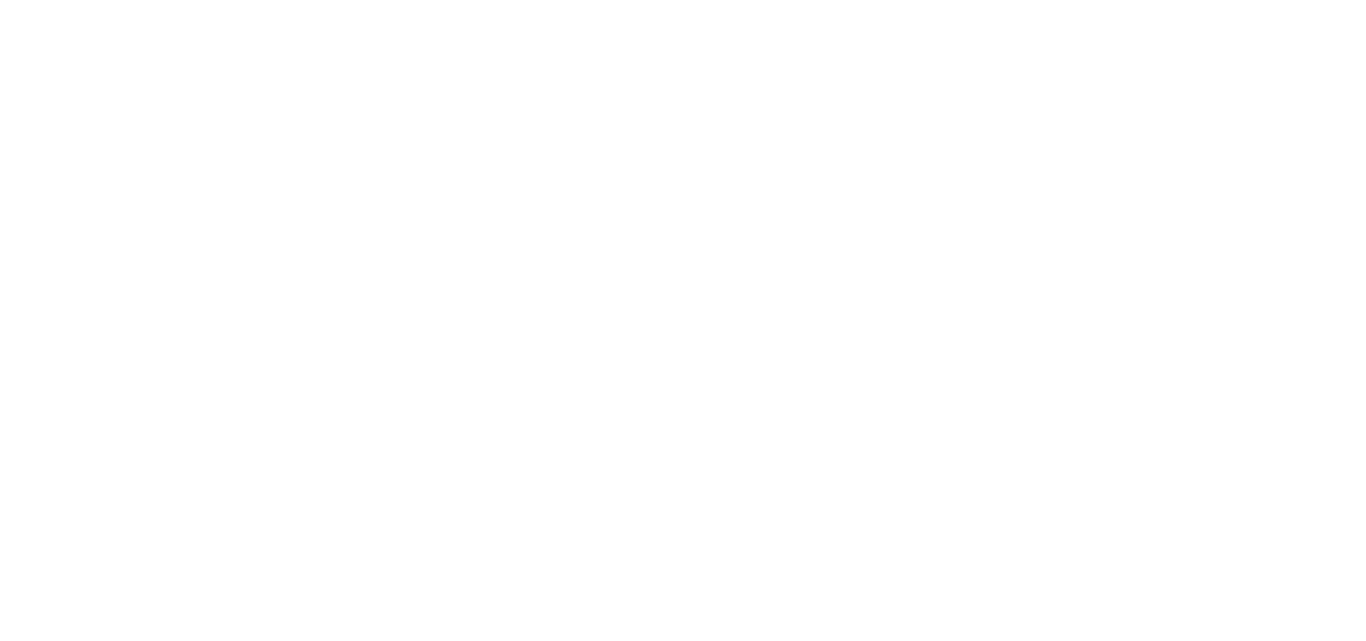 scroll, scrollTop: 0, scrollLeft: 0, axis: both 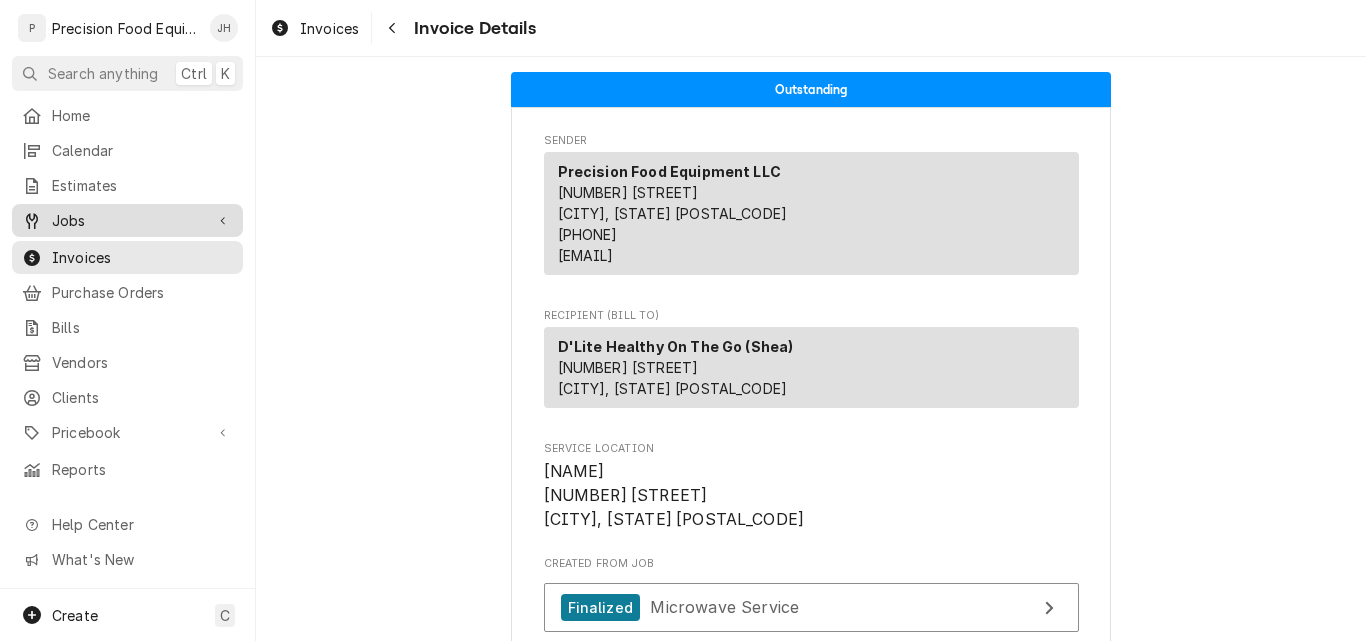click on "Jobs" at bounding box center (127, 220) 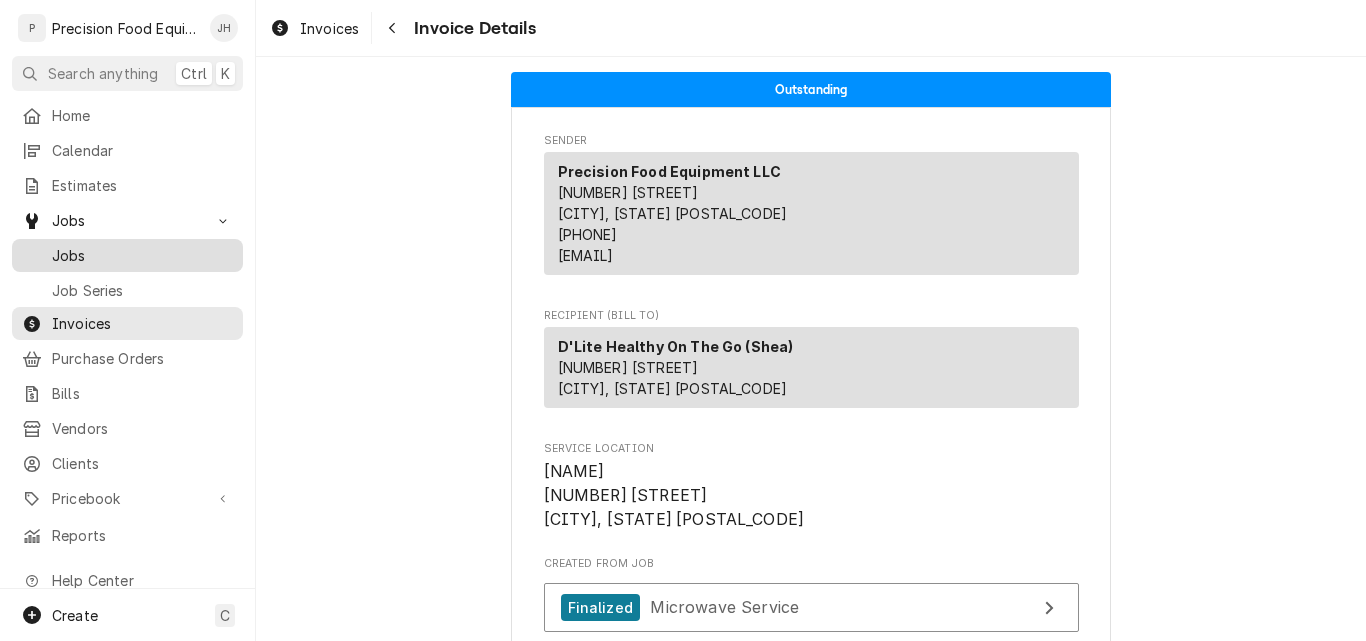 click on "Jobs" at bounding box center (142, 255) 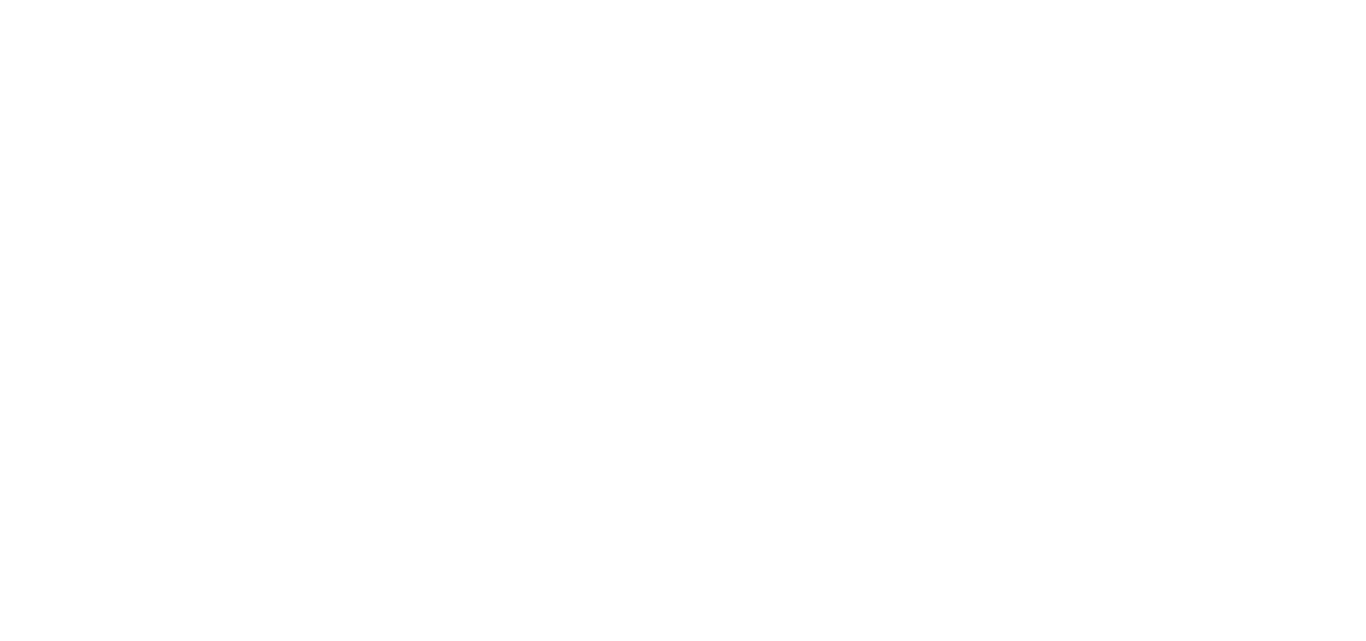 scroll, scrollTop: 0, scrollLeft: 0, axis: both 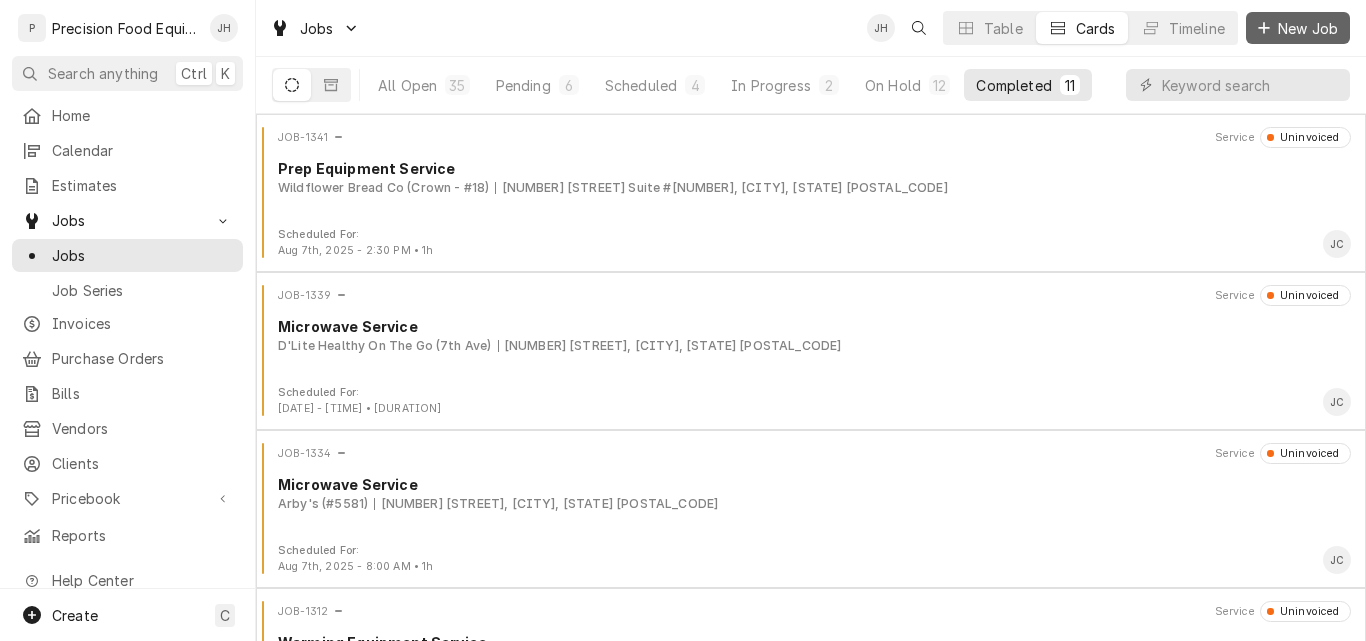 click on "New Job" at bounding box center [1308, 28] 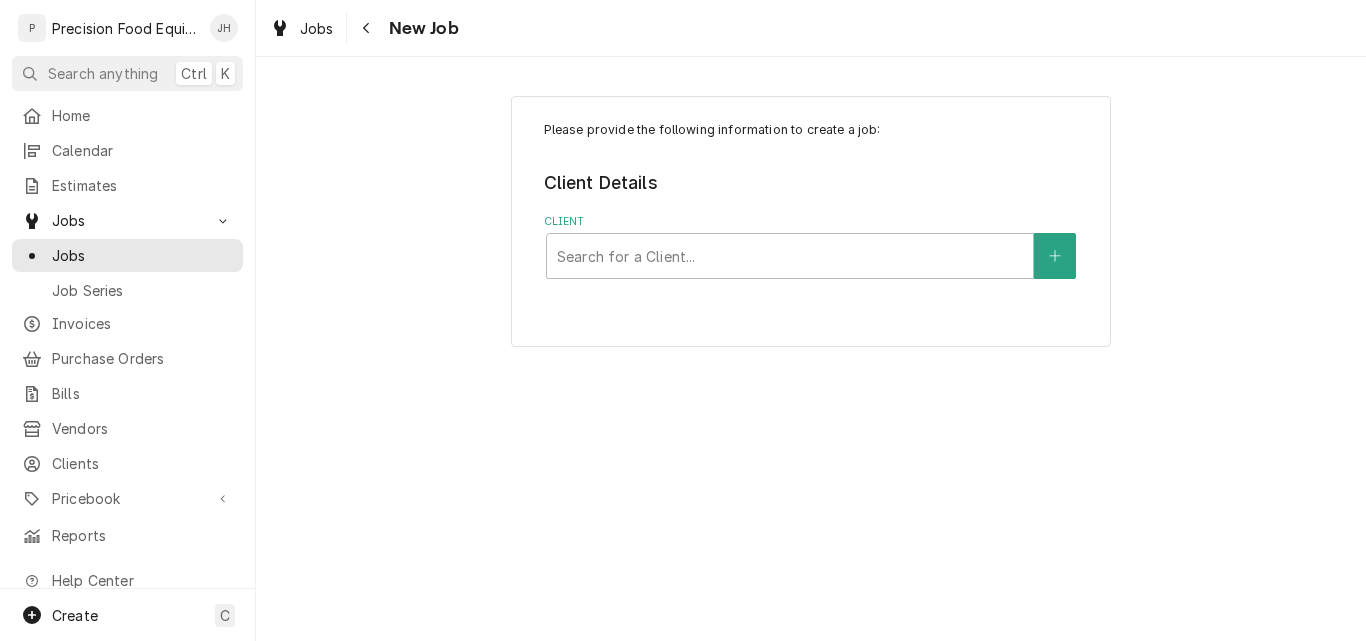 scroll, scrollTop: 0, scrollLeft: 0, axis: both 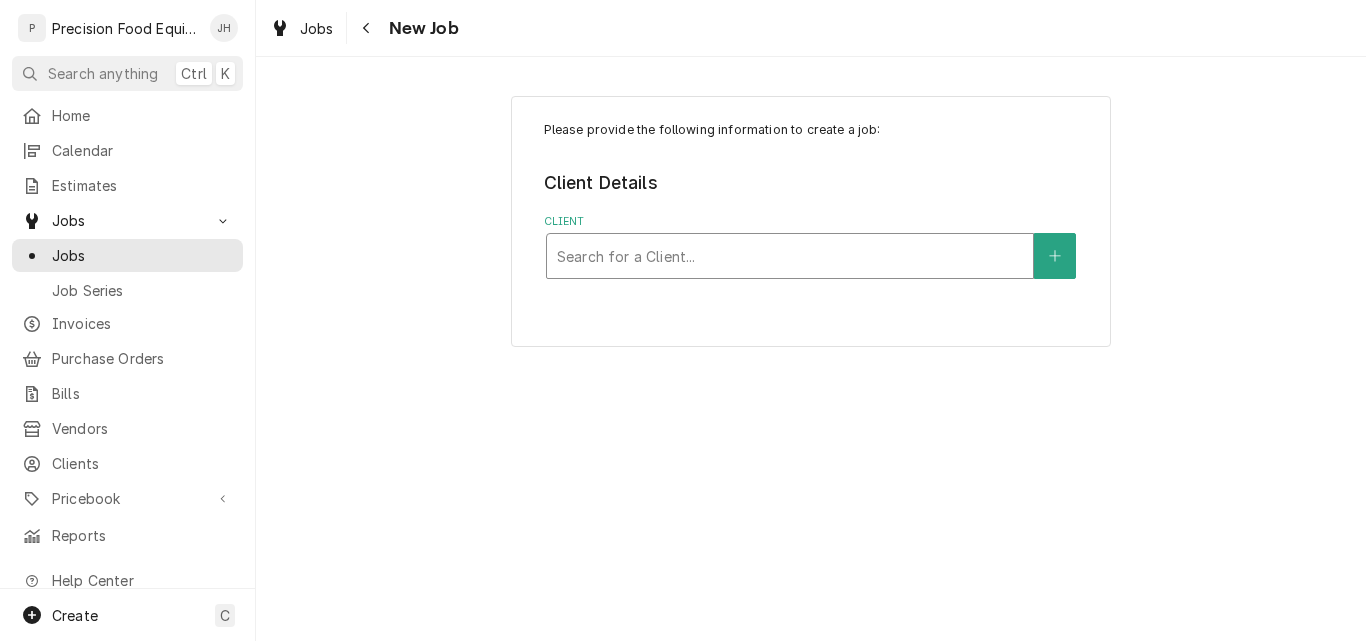 click at bounding box center [790, 256] 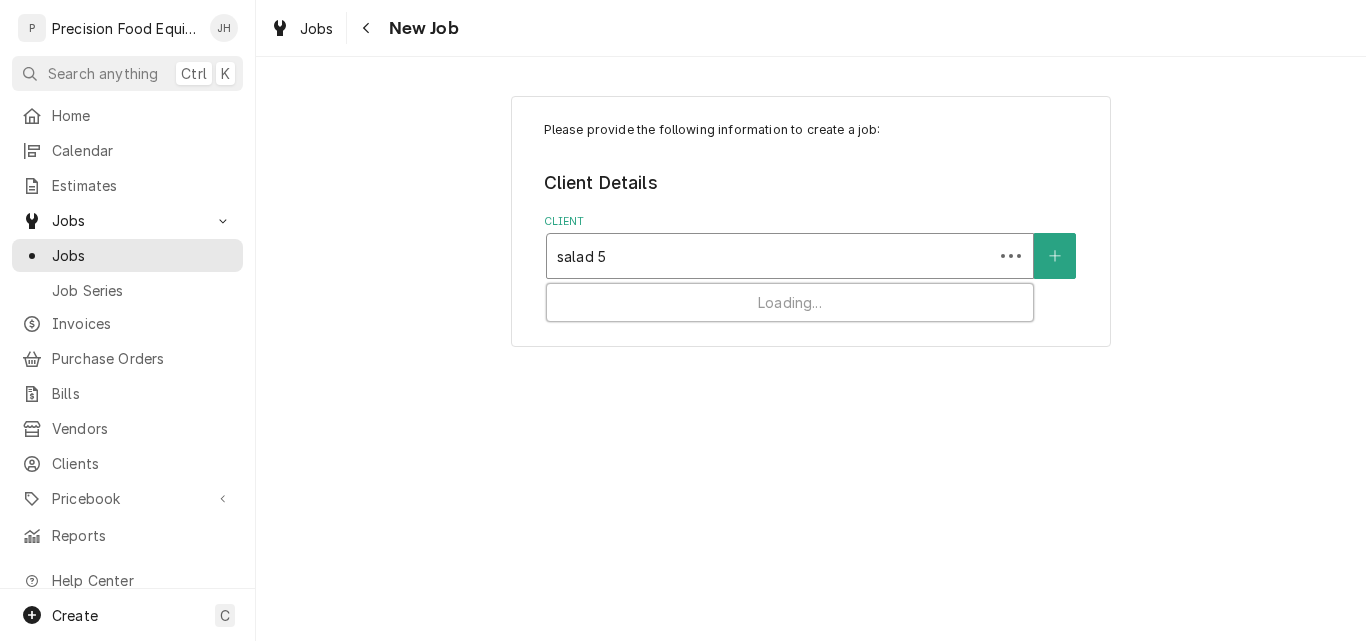 type on "salad 58" 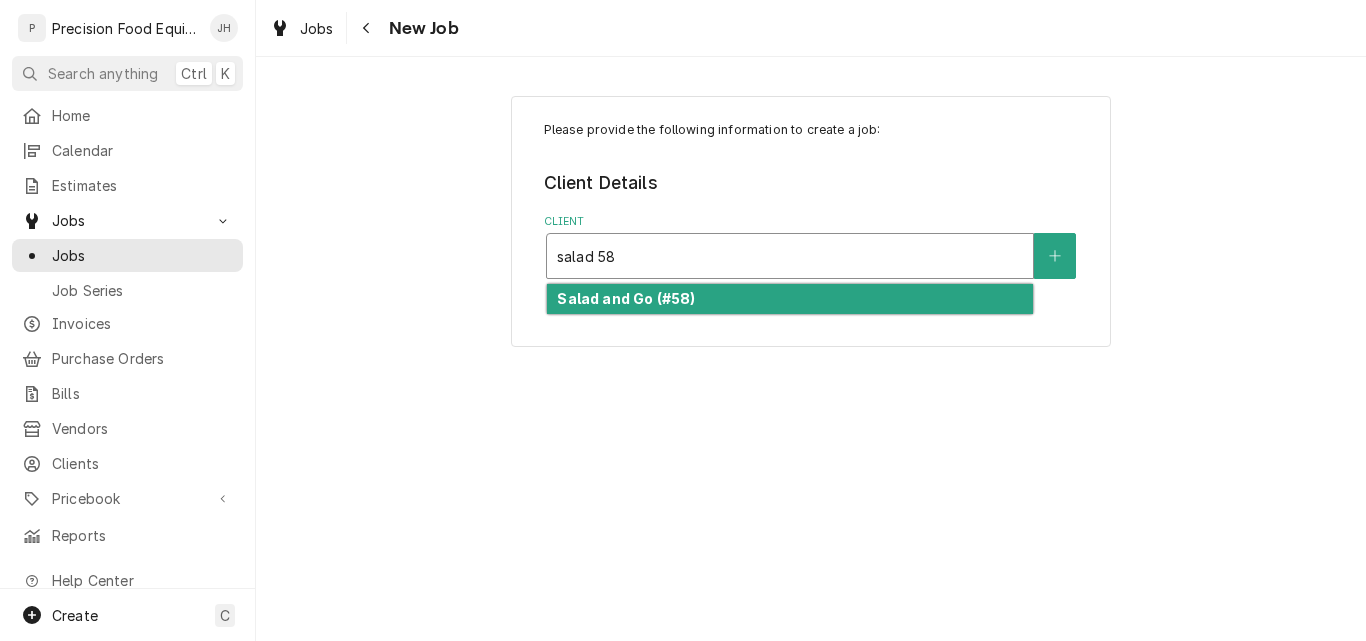 click on "Salad and Go (#58)" at bounding box center [626, 298] 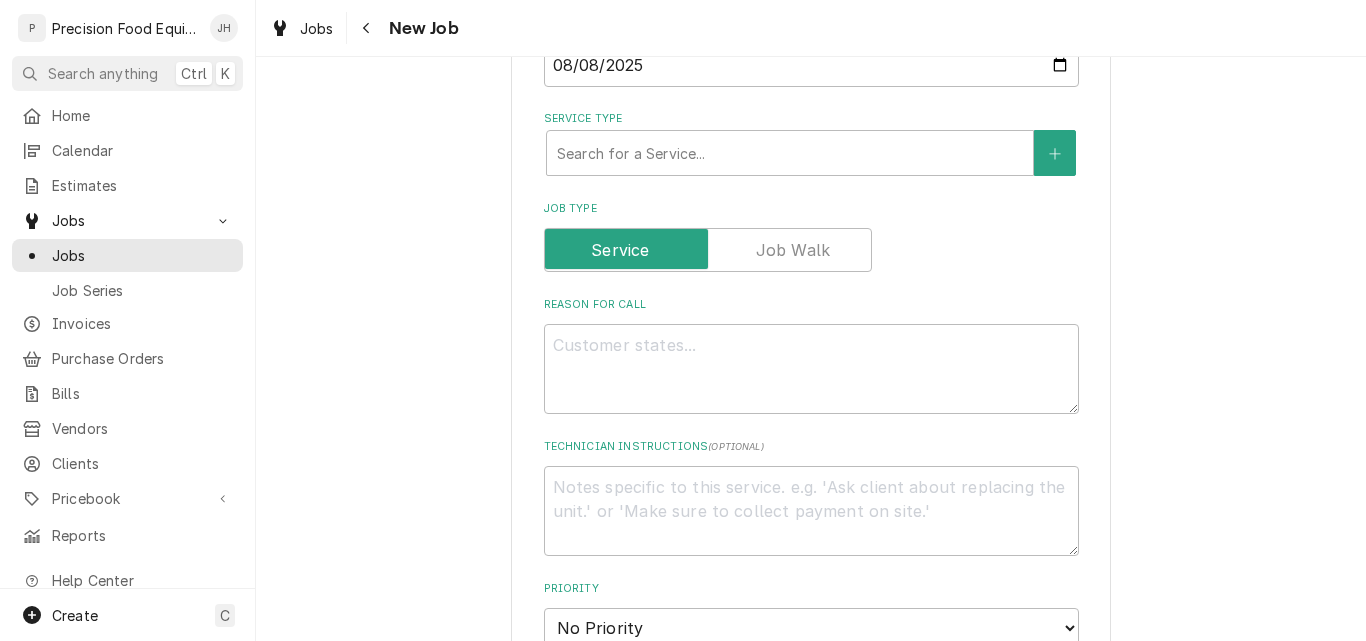 scroll, scrollTop: 600, scrollLeft: 0, axis: vertical 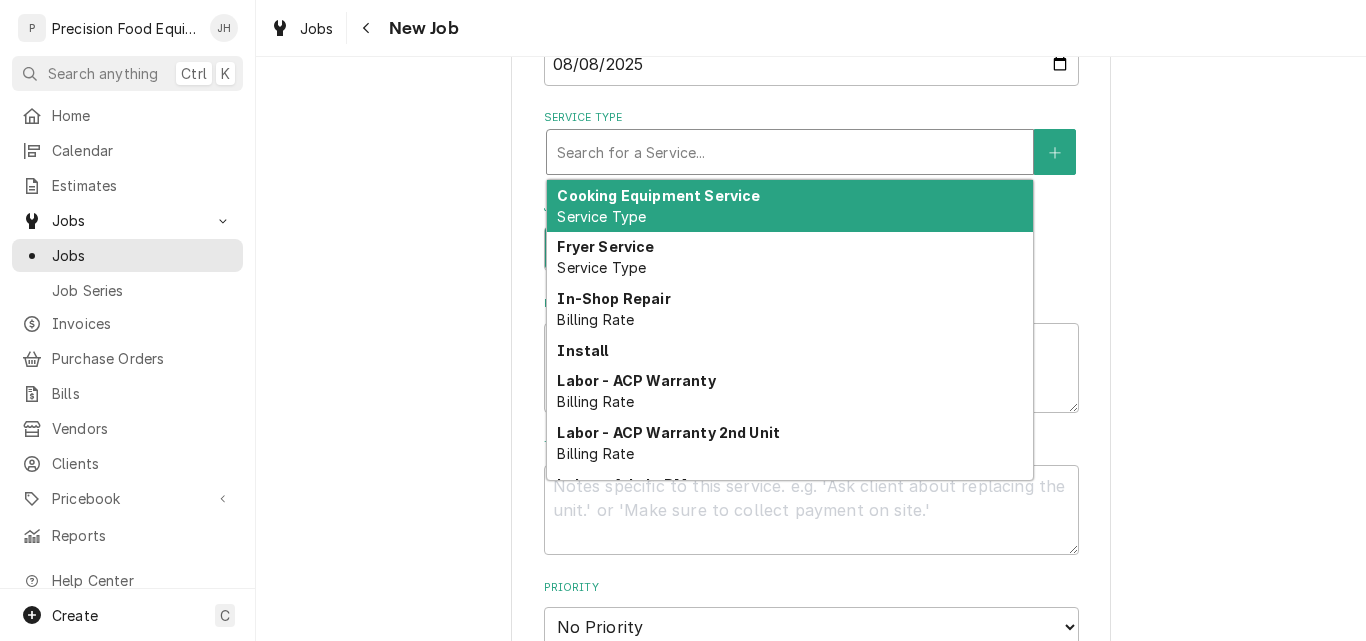 click at bounding box center (790, 152) 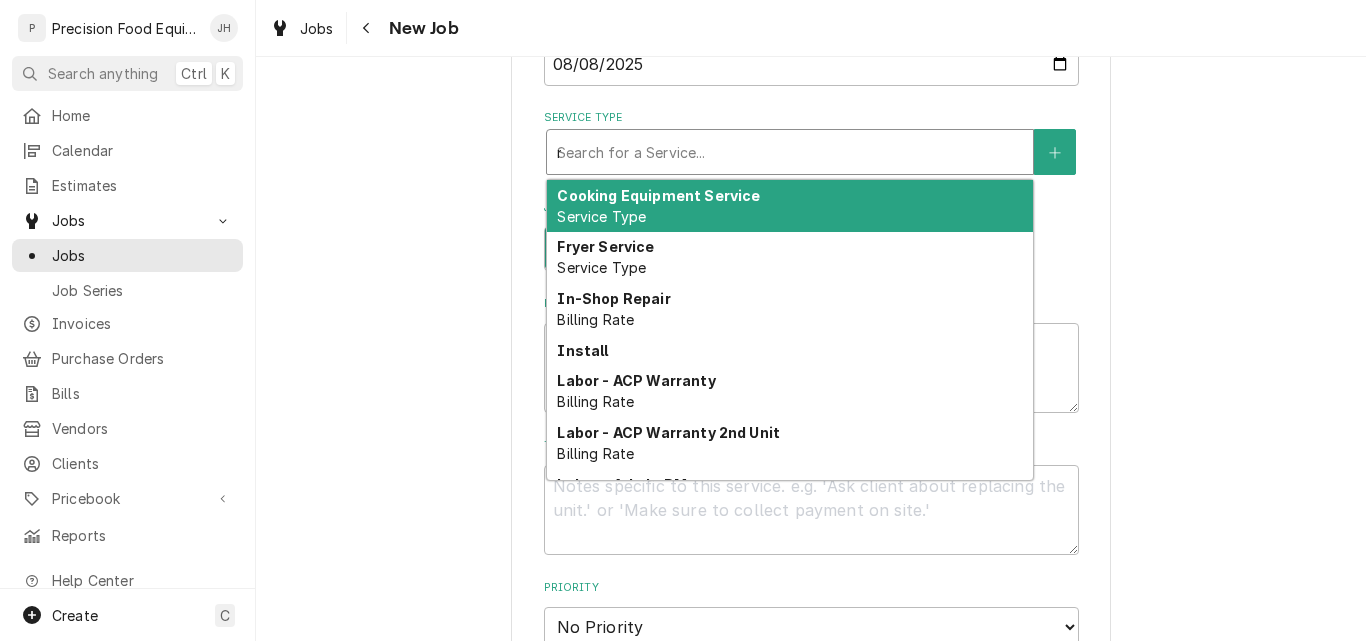type on "mi" 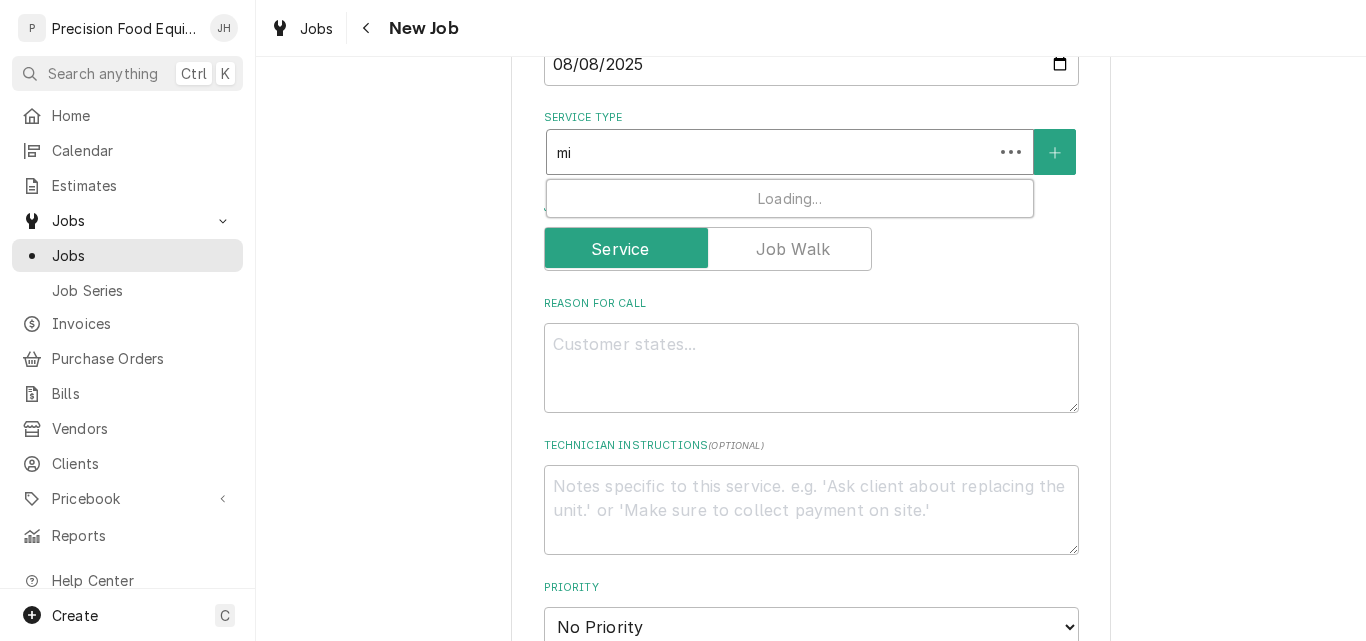 type on "x" 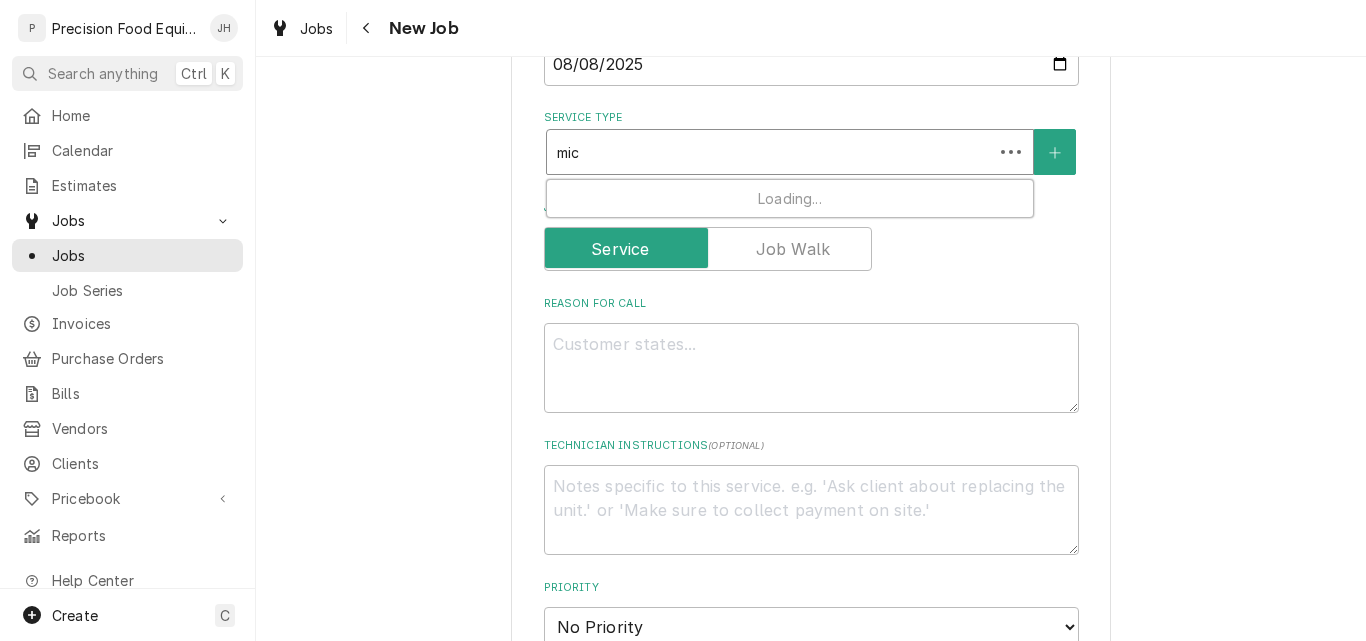 type on "x" 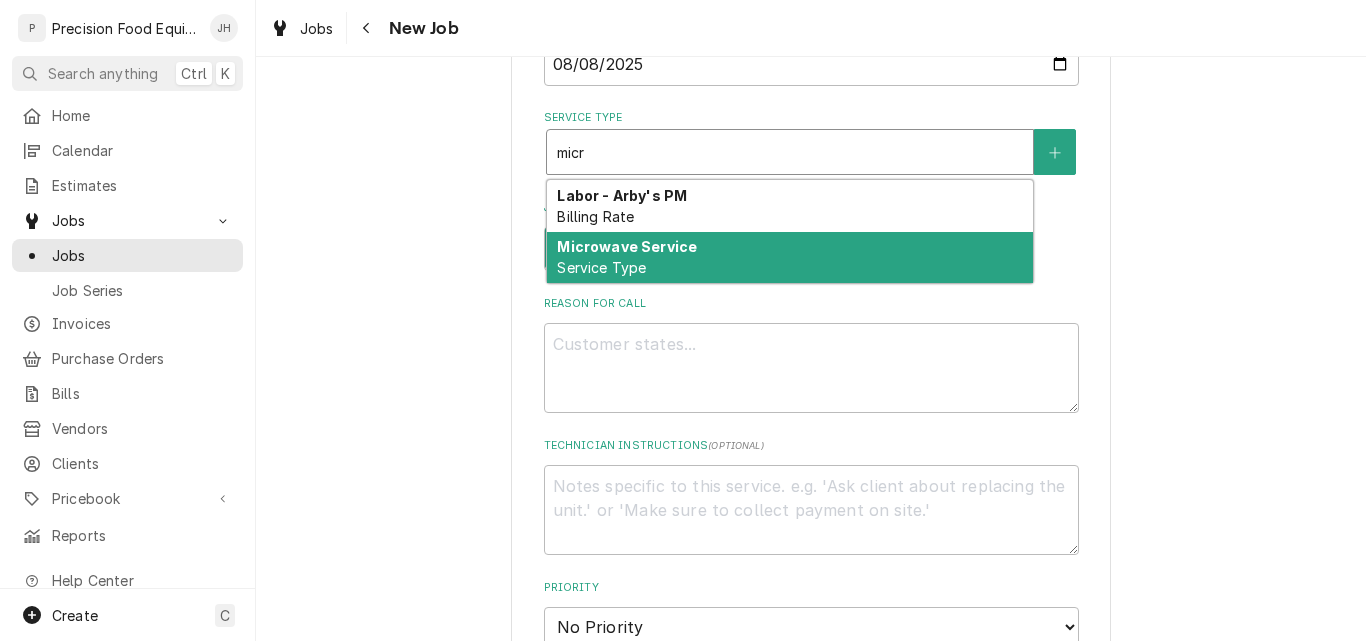 click on "Microwave Service Service Type" at bounding box center (790, 258) 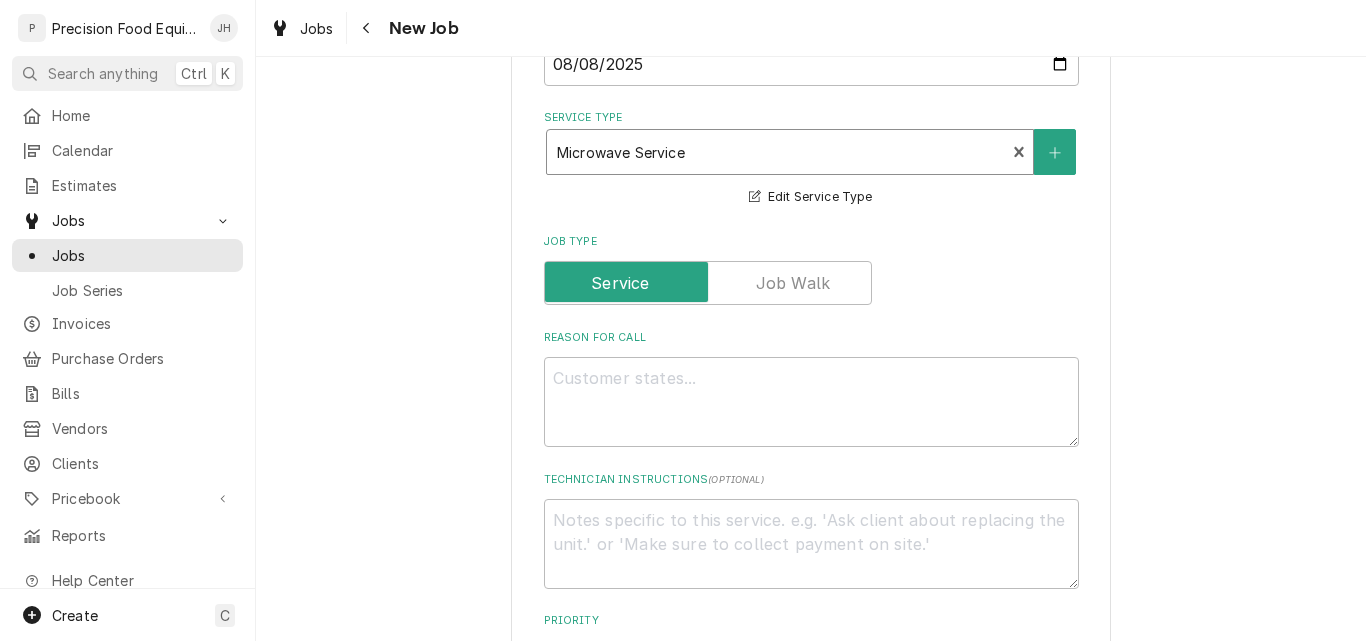 type on "x" 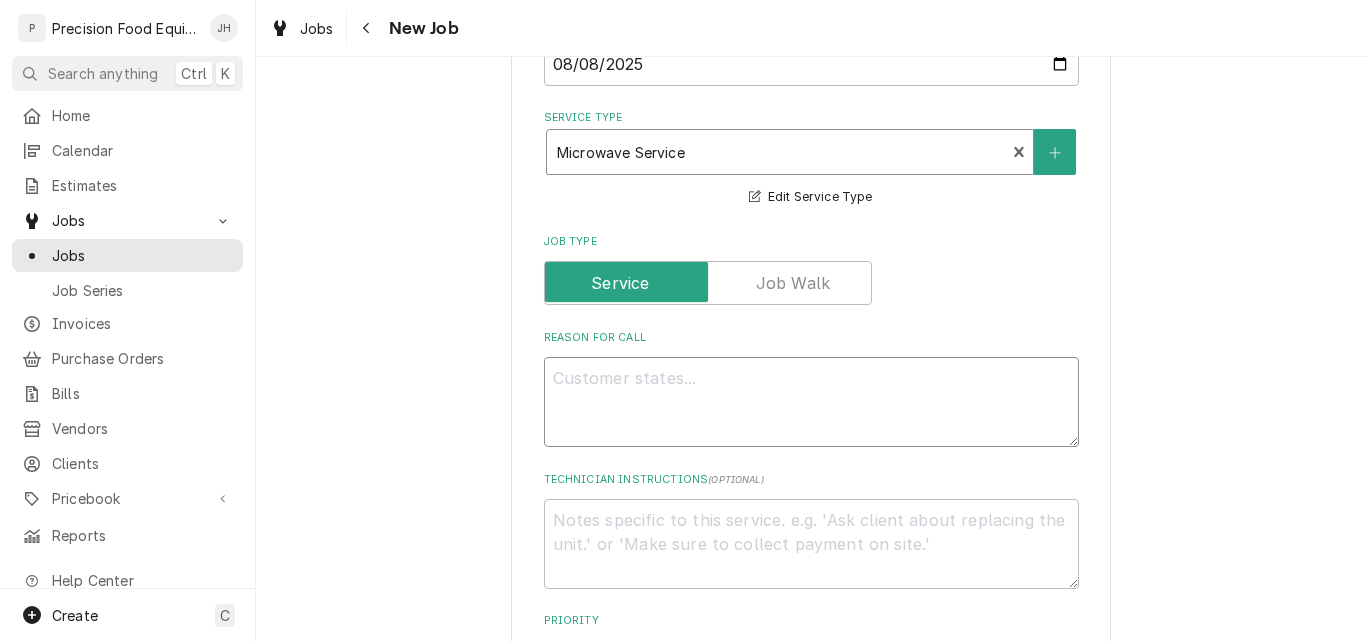 click on "Reason For Call" at bounding box center [811, 402] 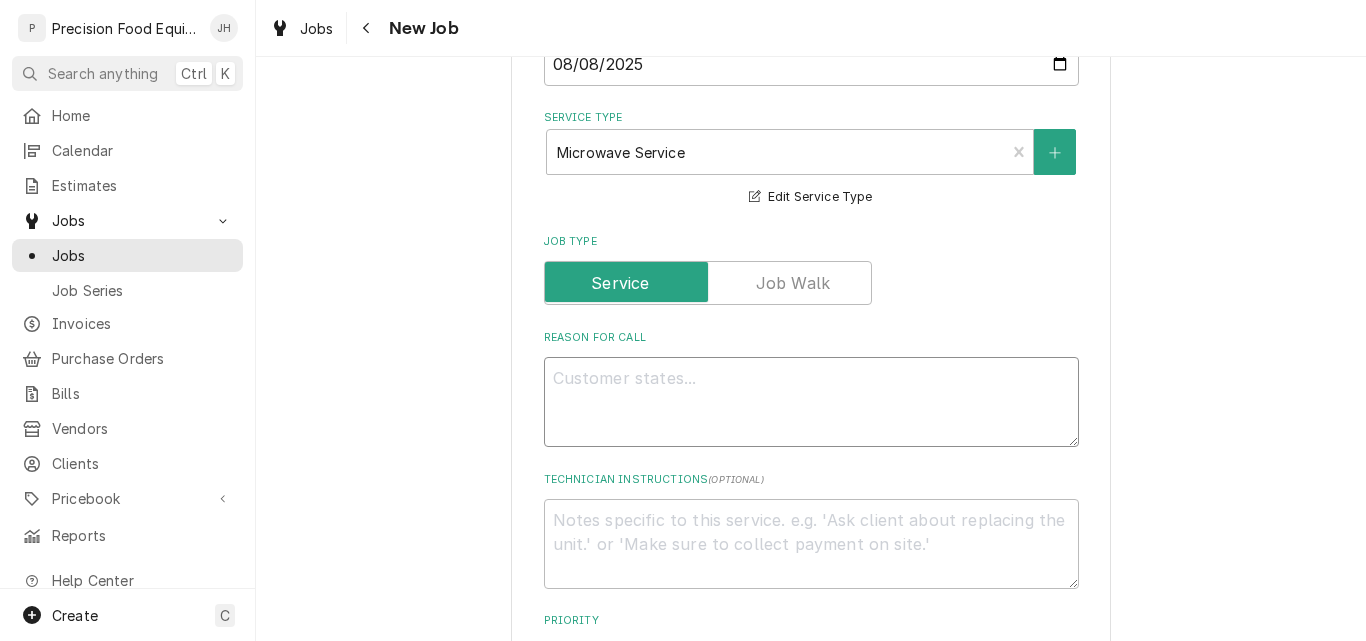 type on "M" 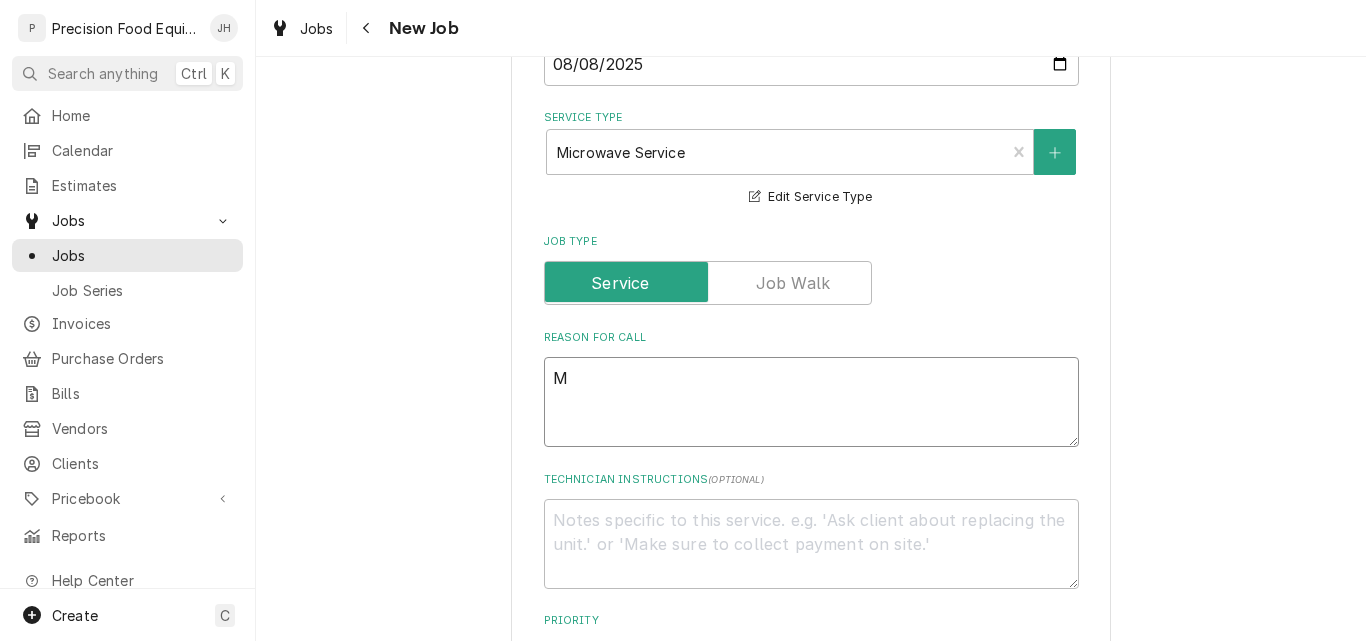 type on "x" 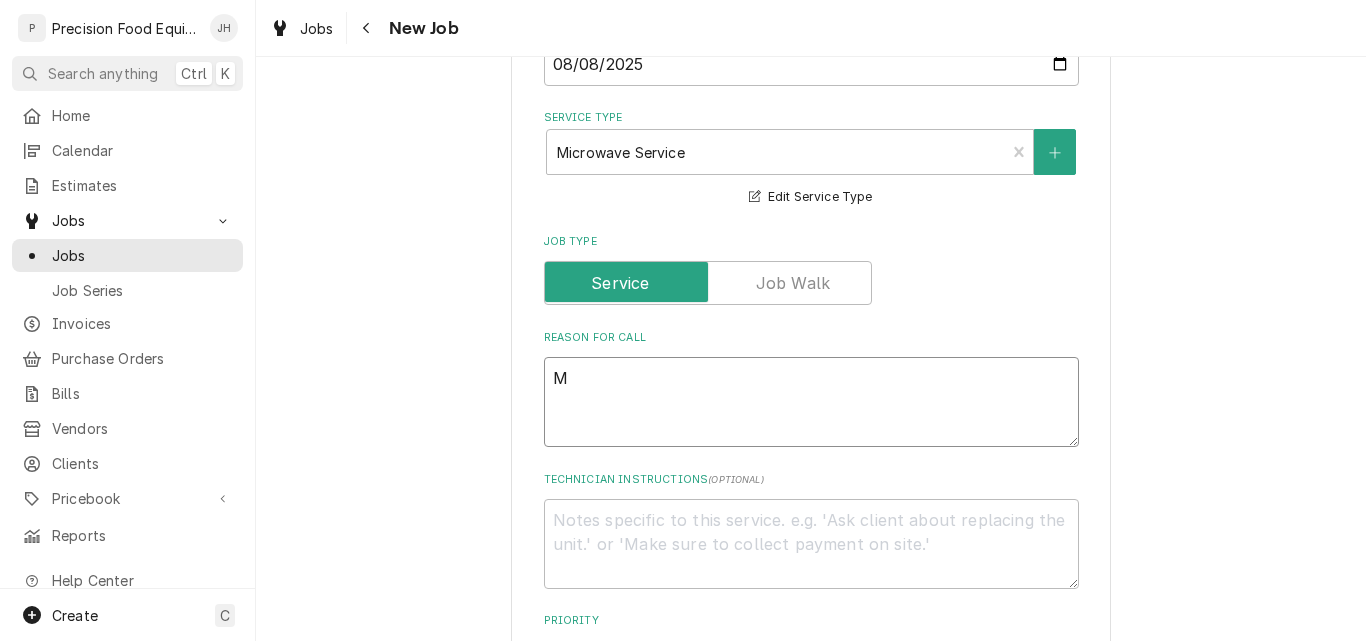 type on "MX" 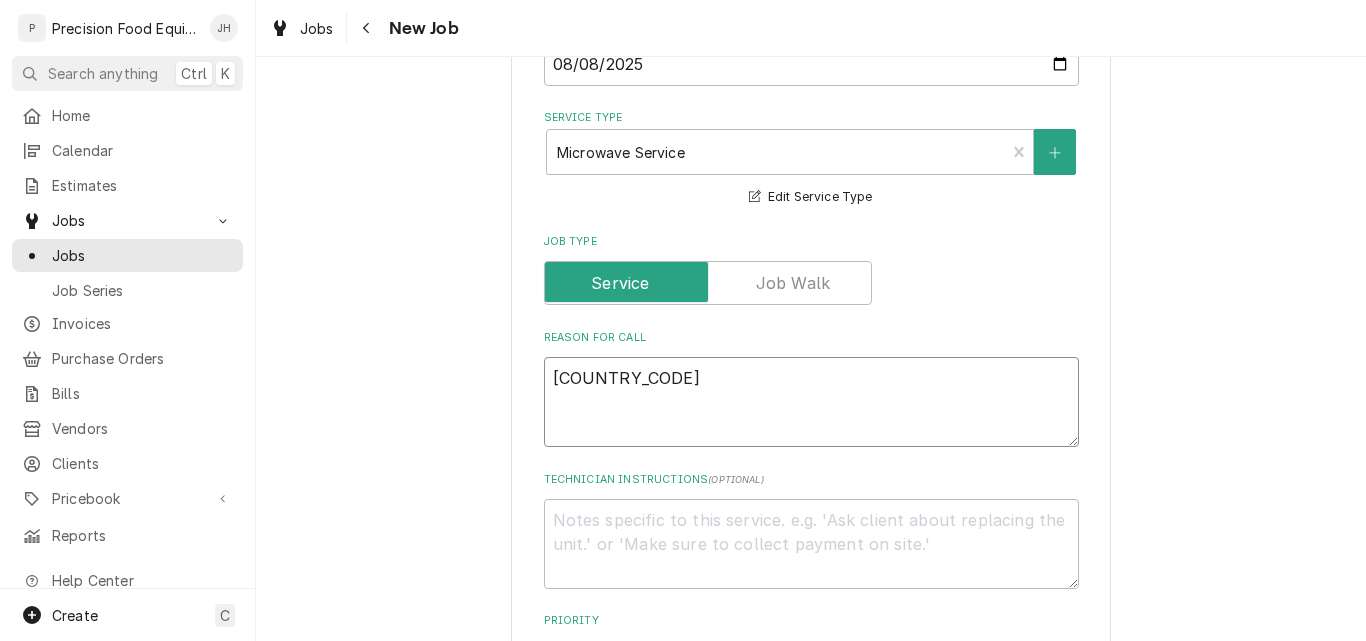 type on "x" 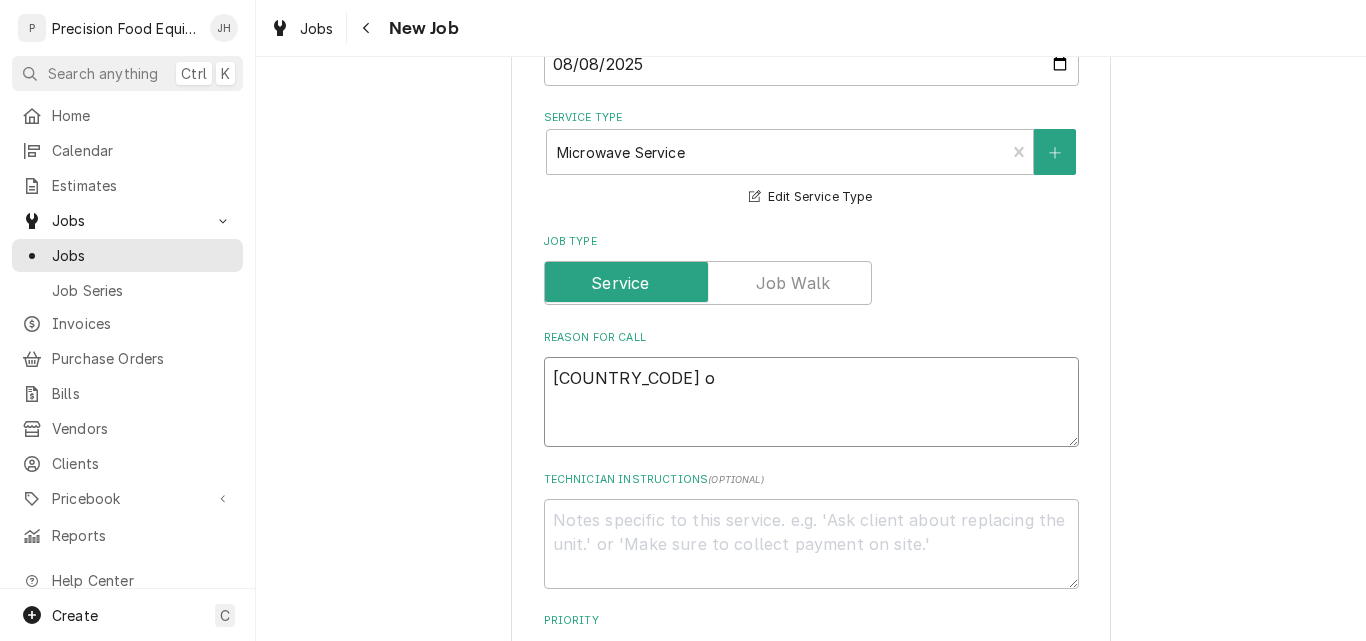 type on "x" 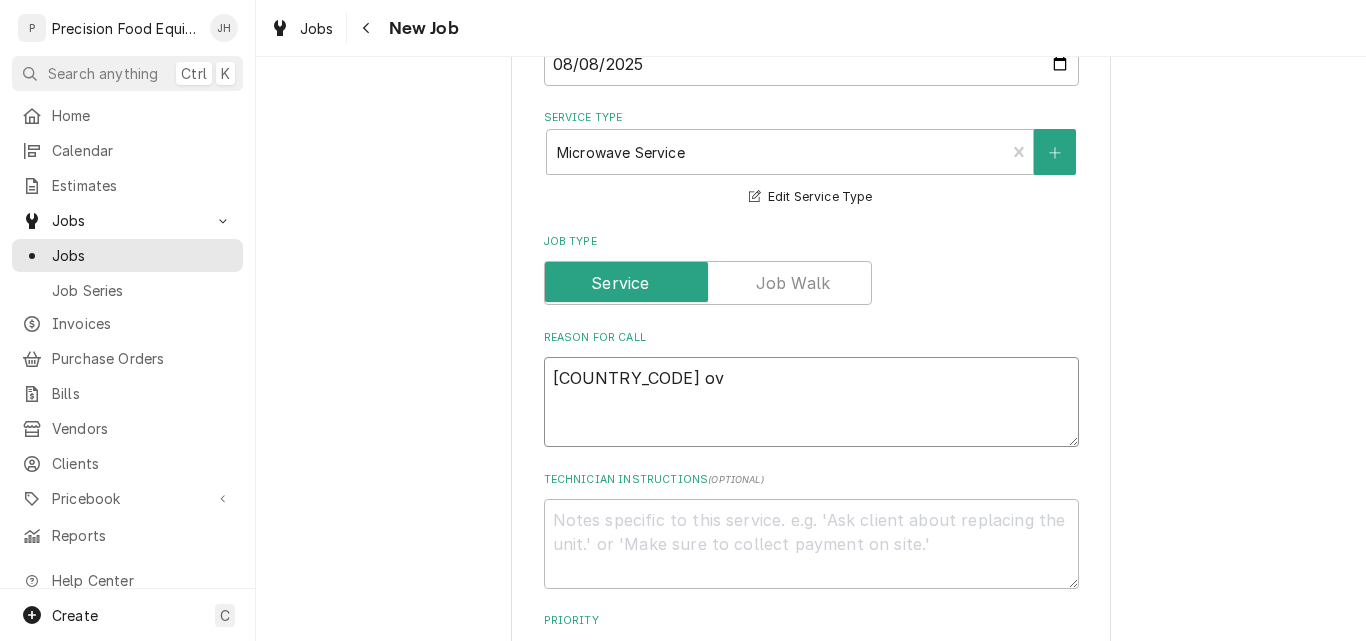 type on "x" 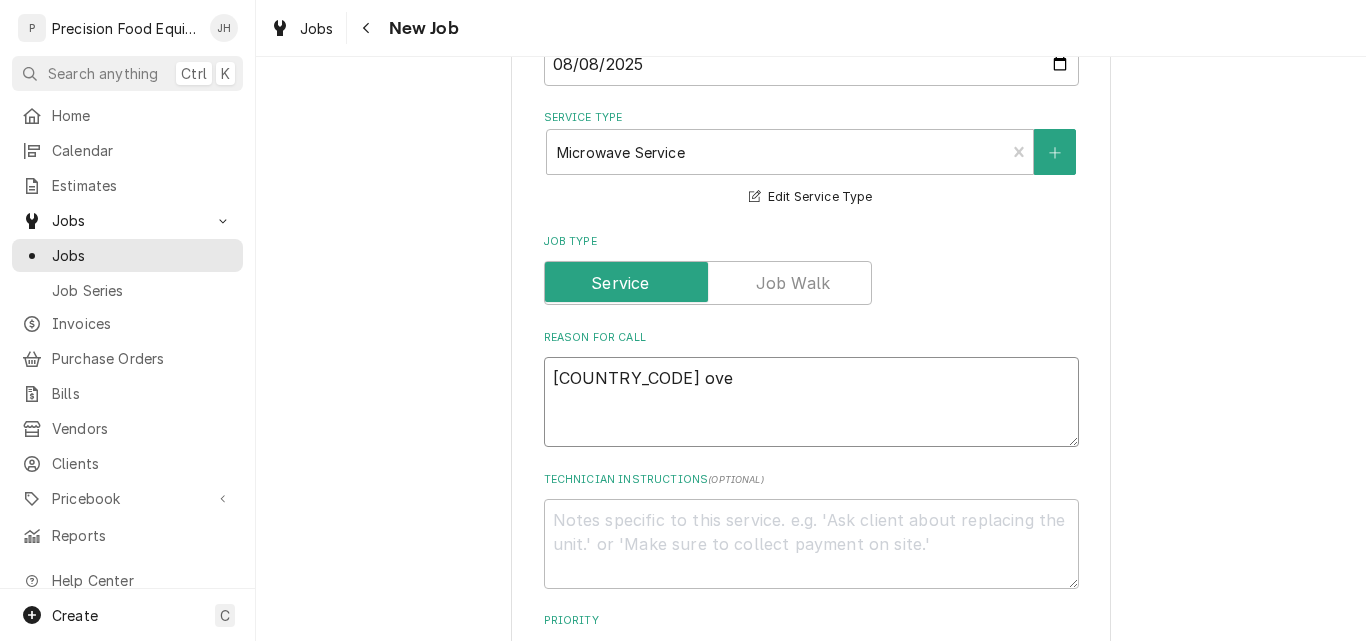 type on "MXP oven" 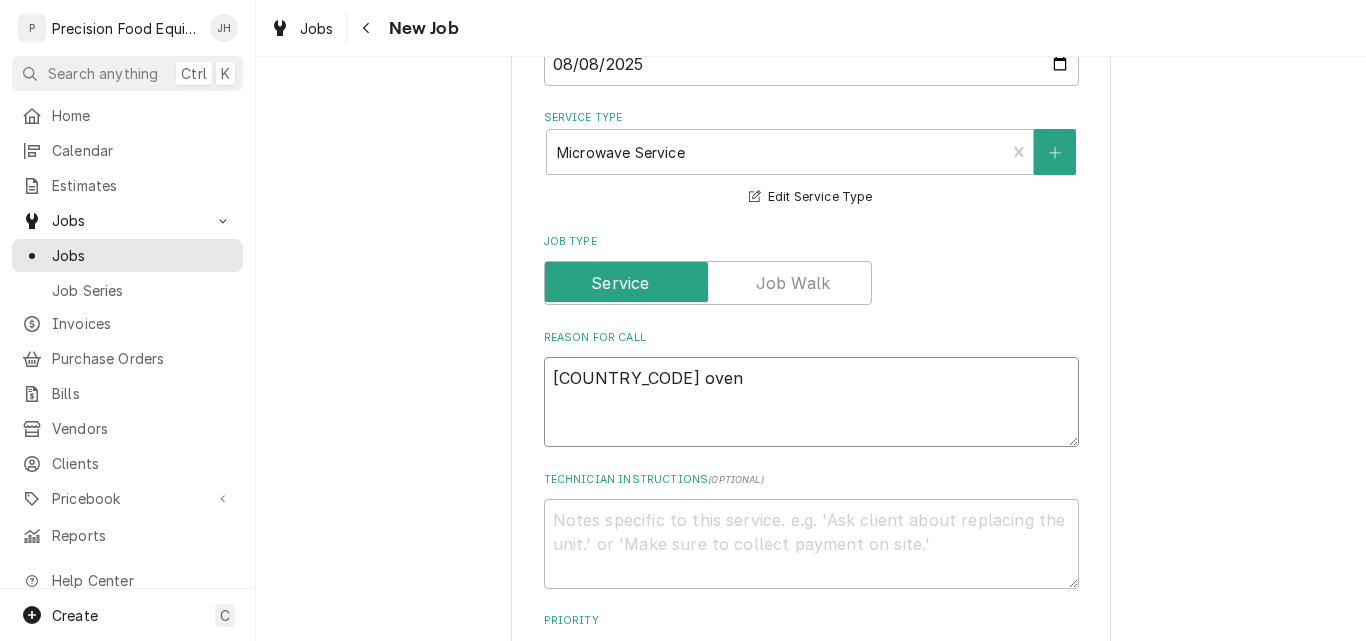 type on "x" 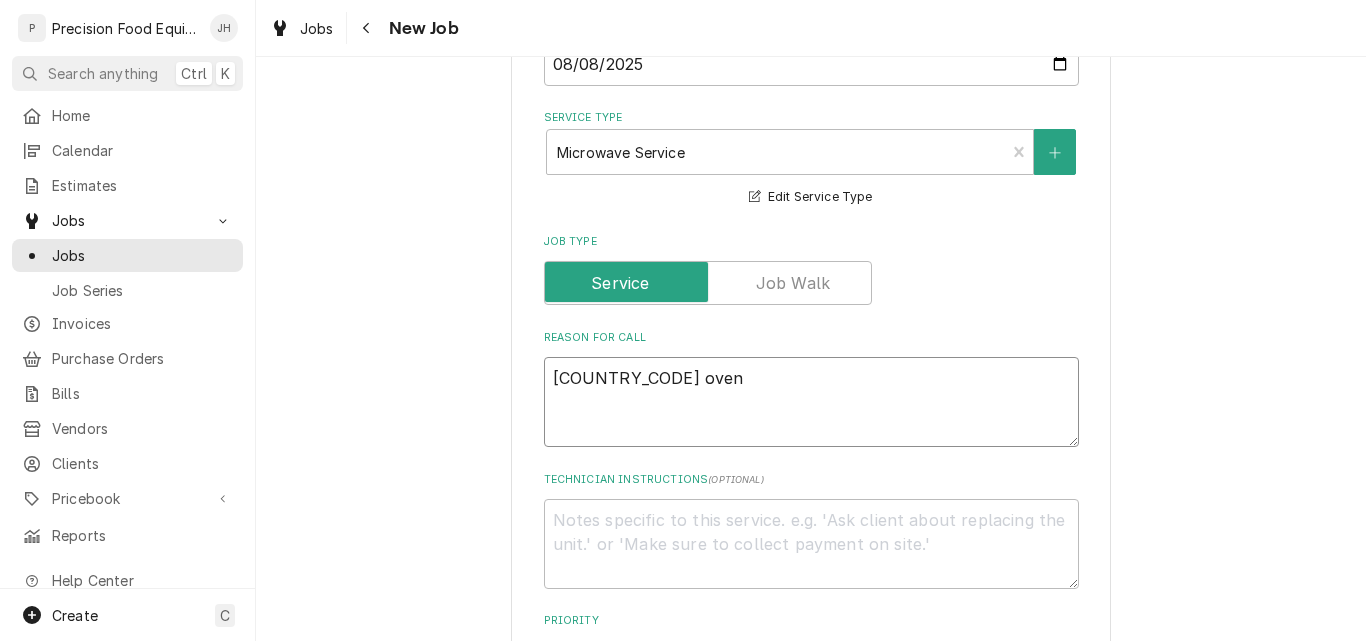 type on "x" 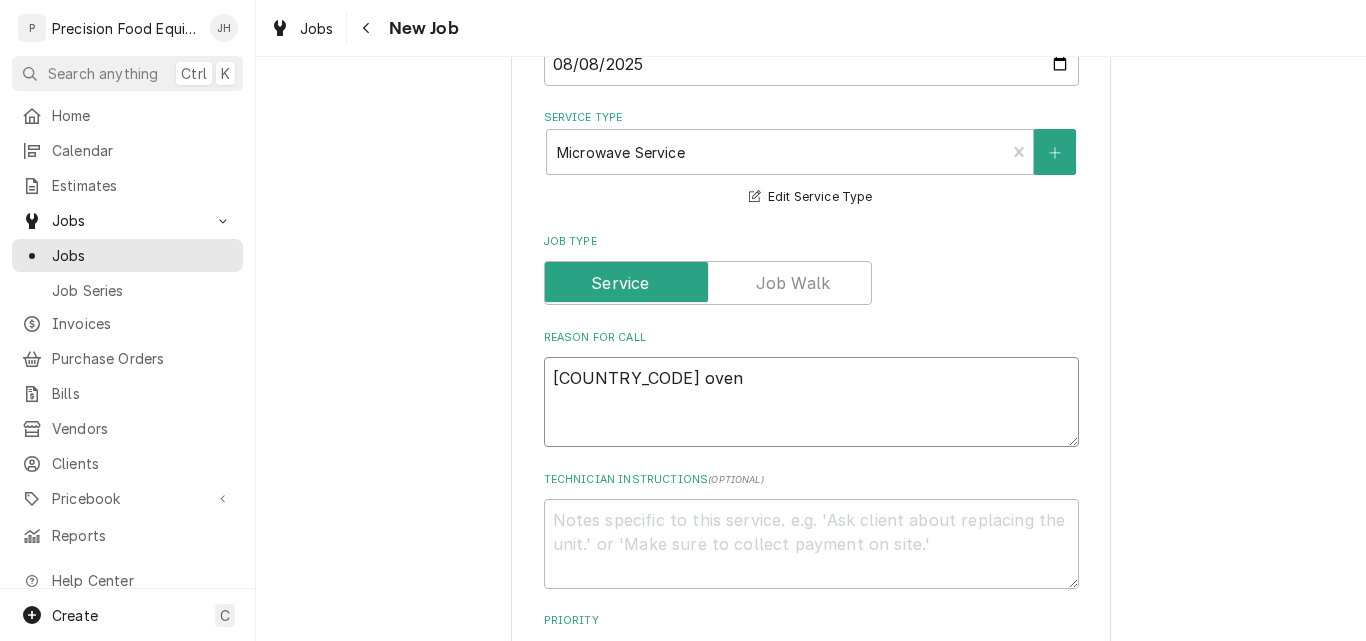 type on "MXP oven i" 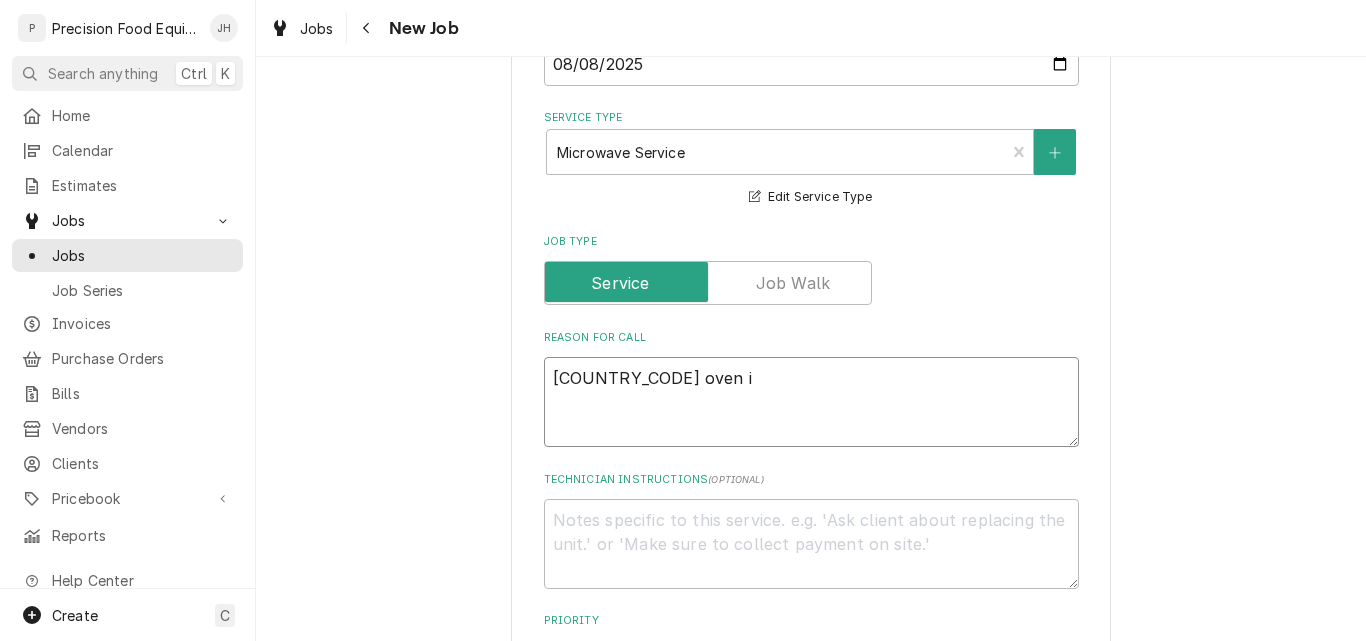 type on "x" 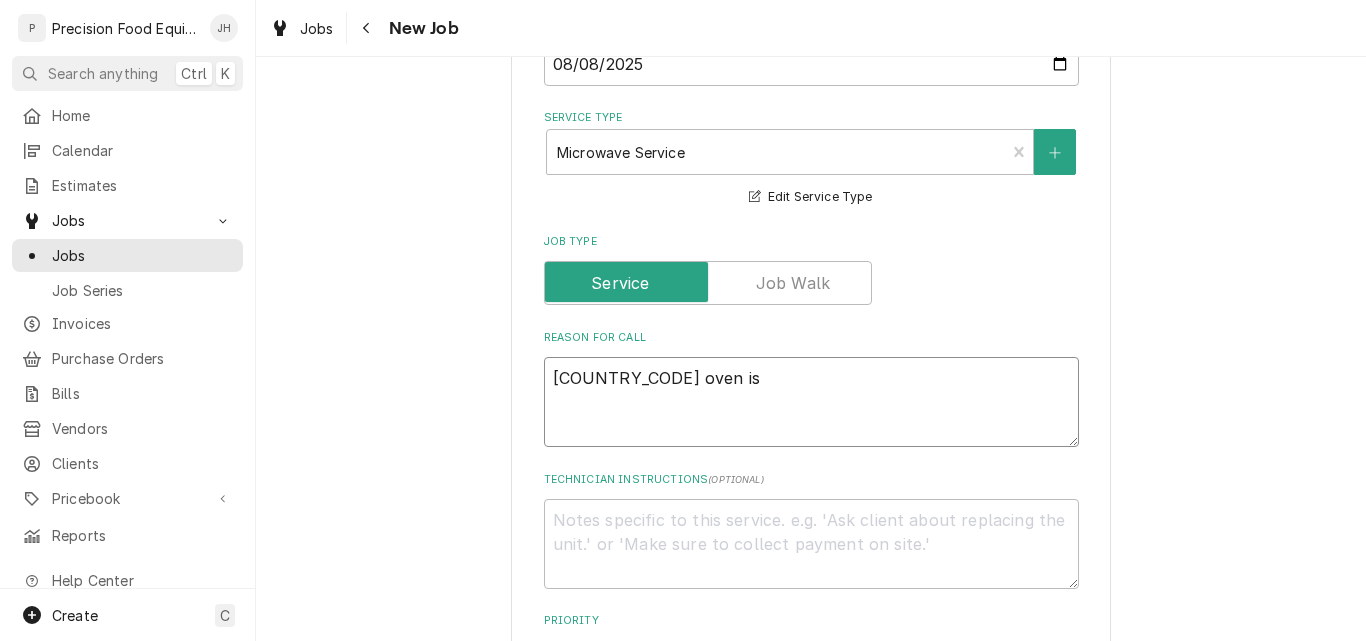 type on "x" 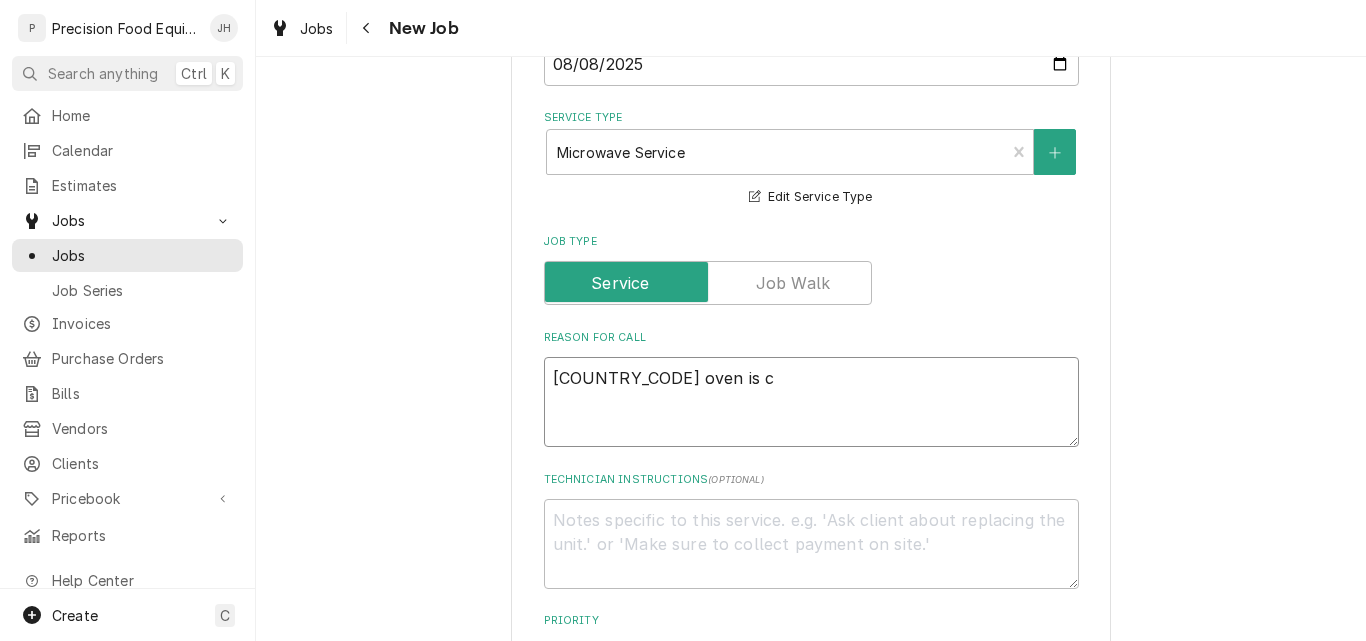 type on "x" 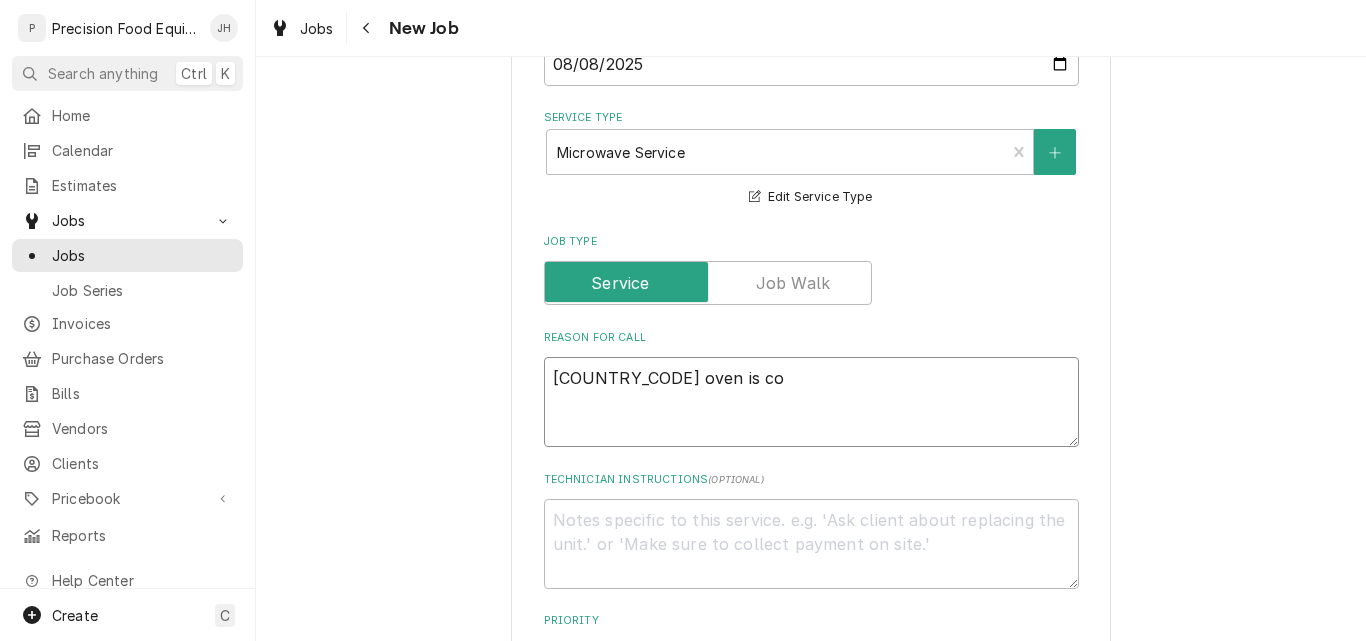 type on "x" 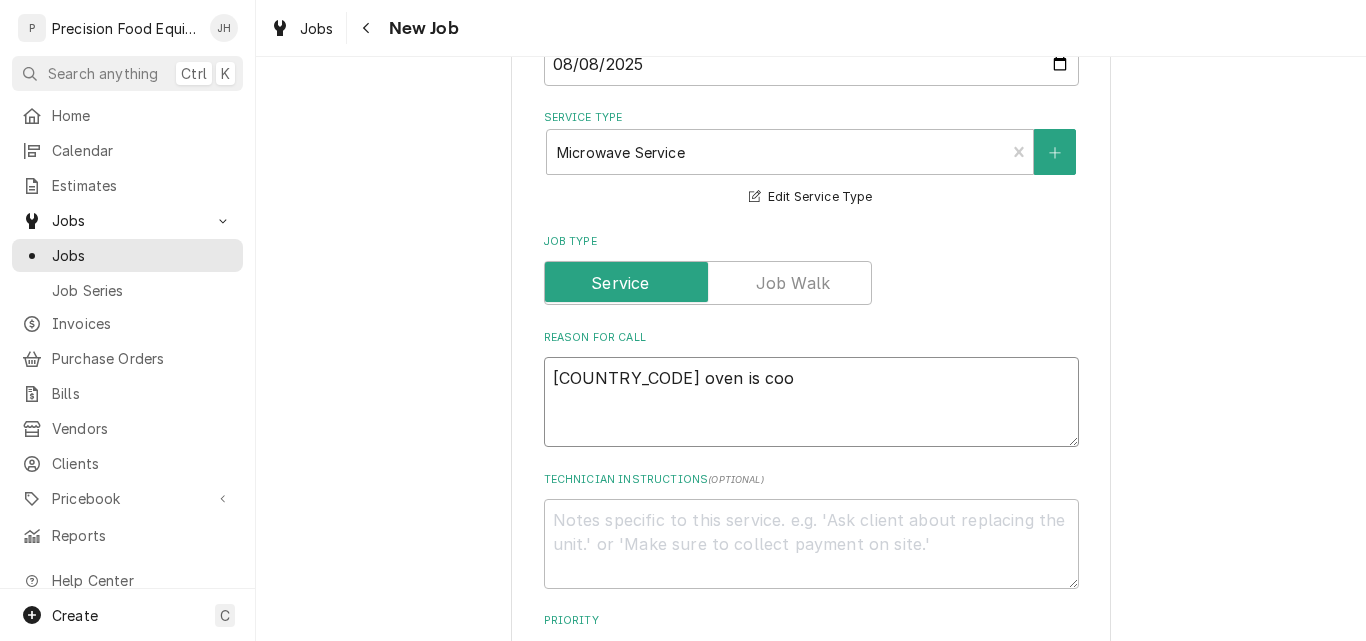 type on "x" 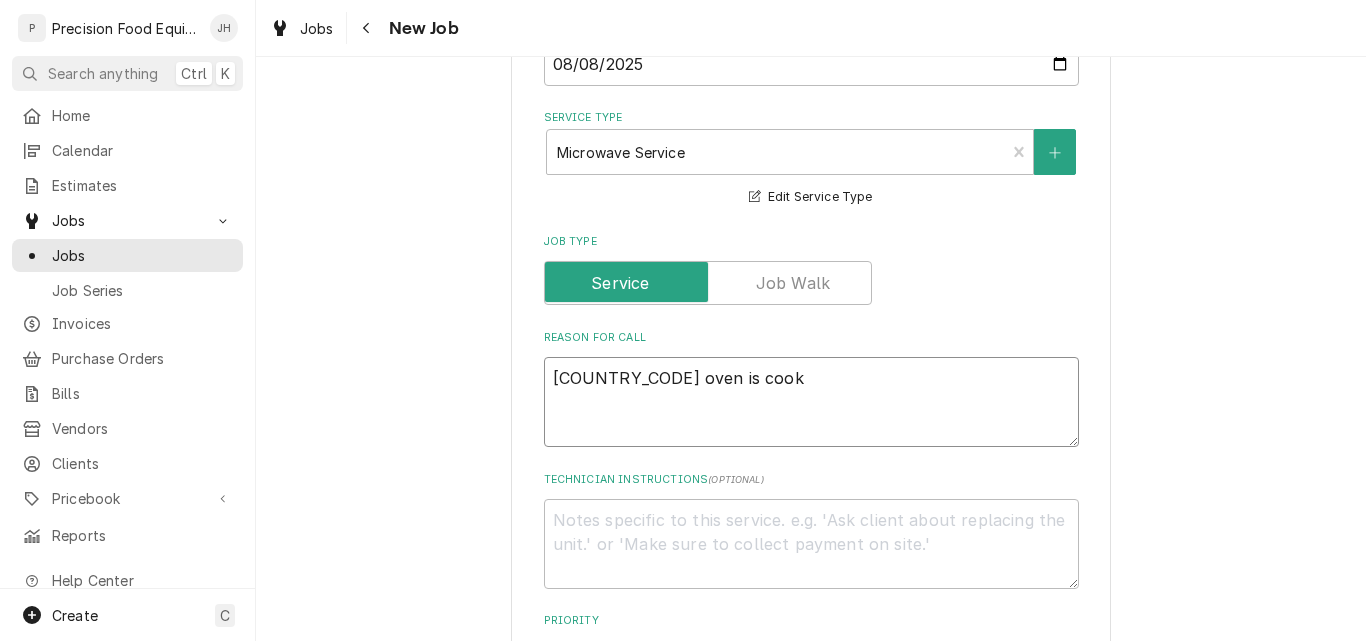 type on "x" 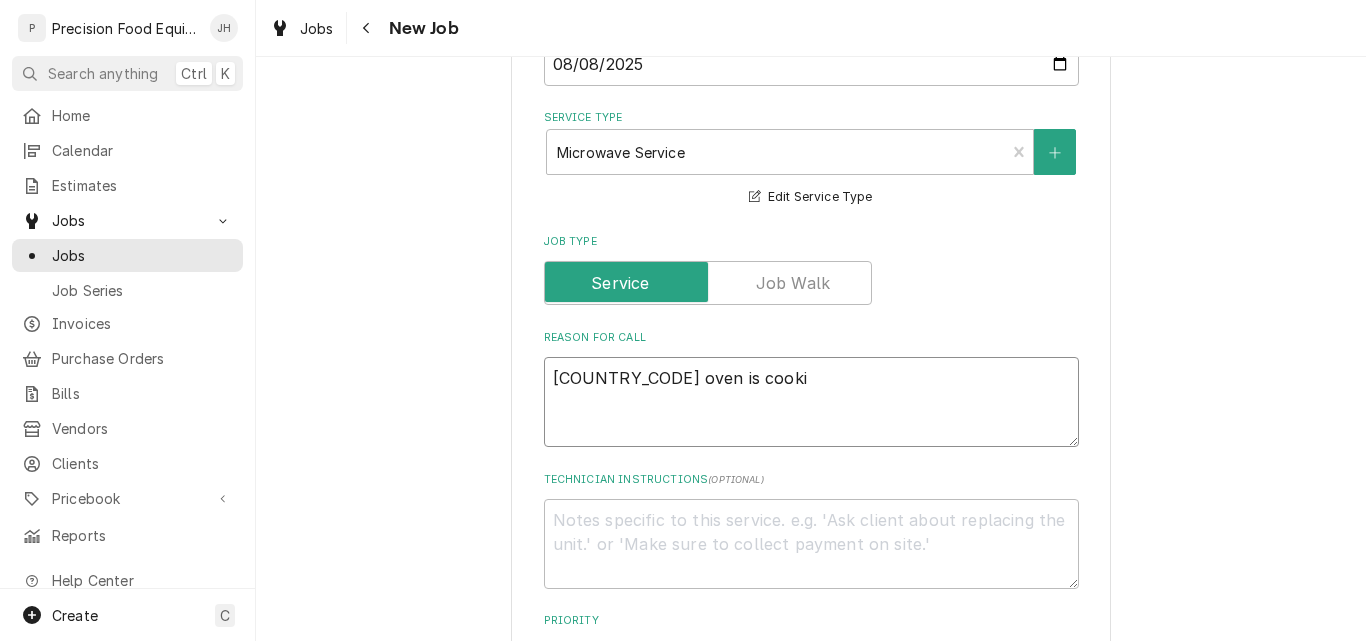 type on "x" 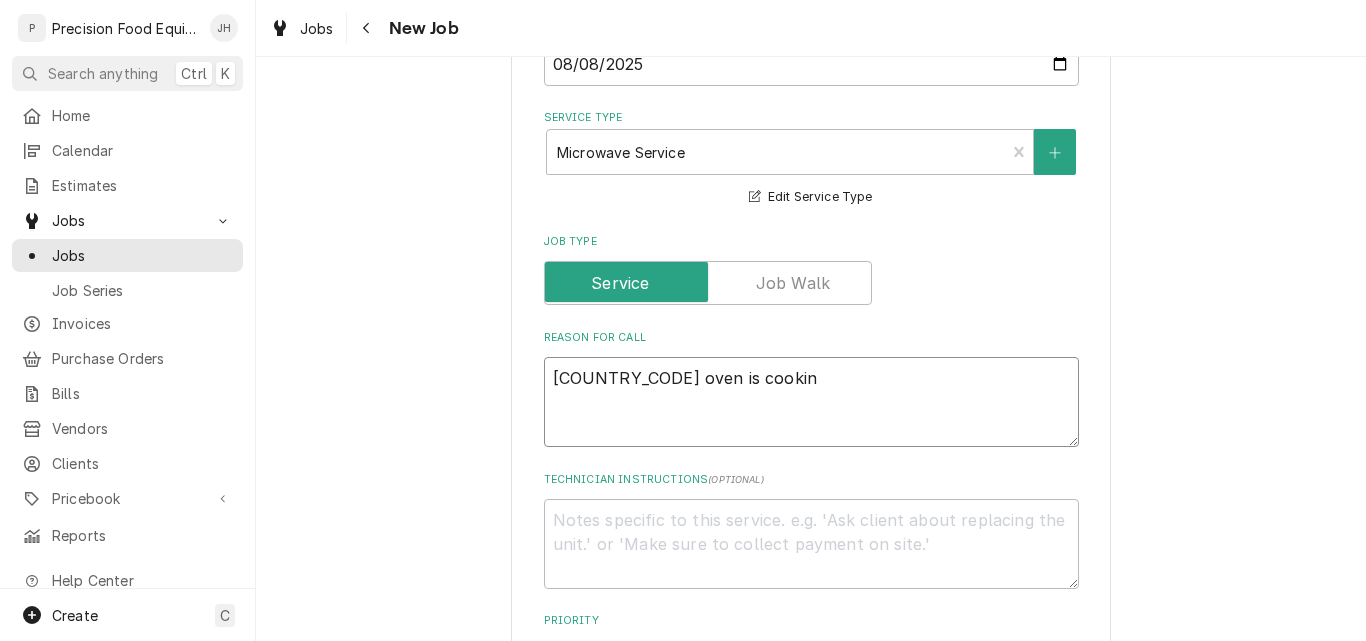 type on "x" 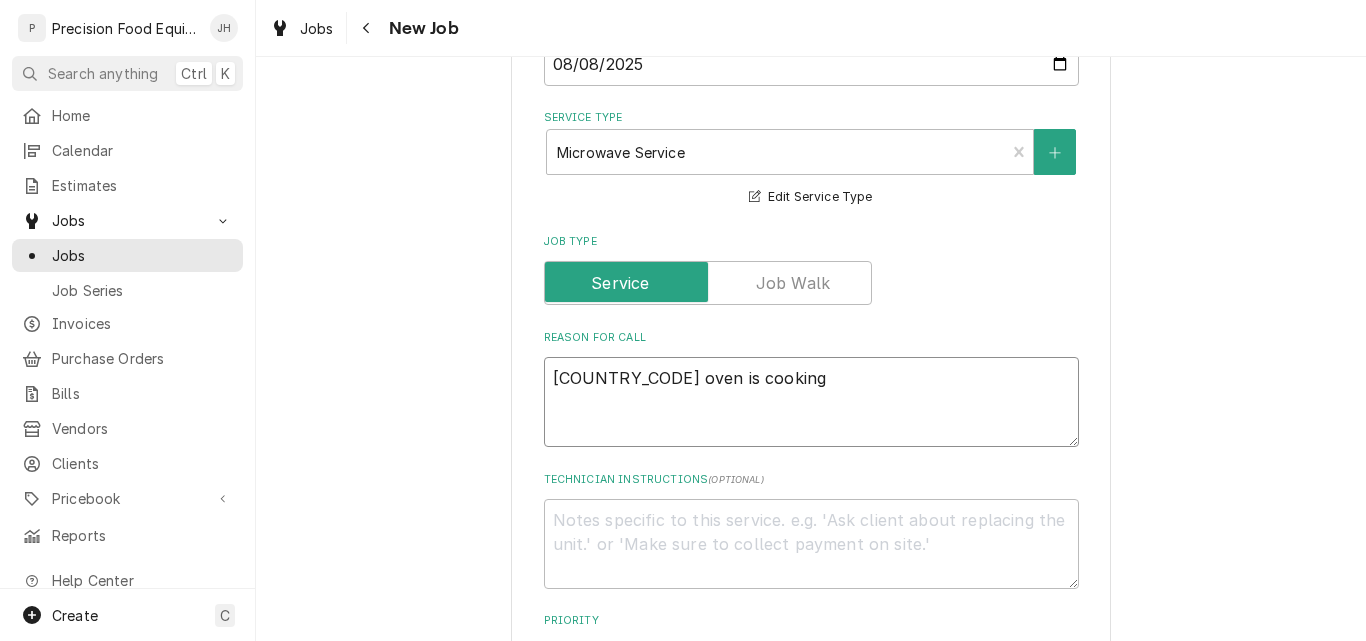 type on "x" 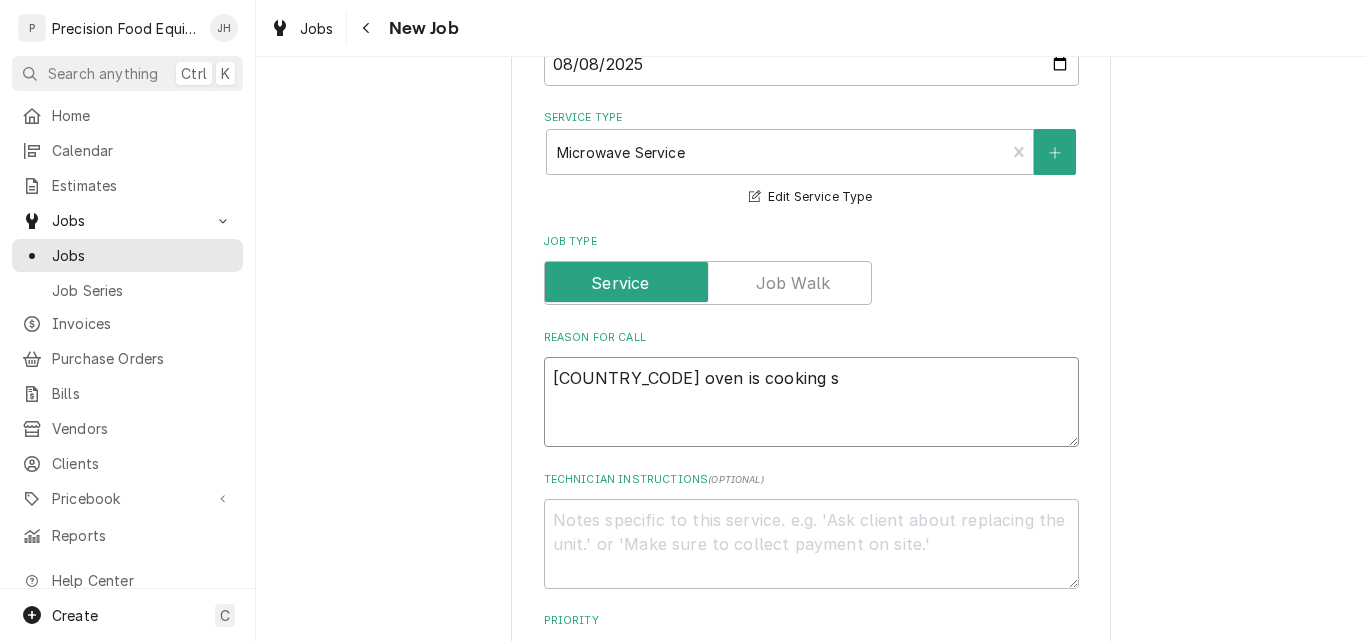 type on "x" 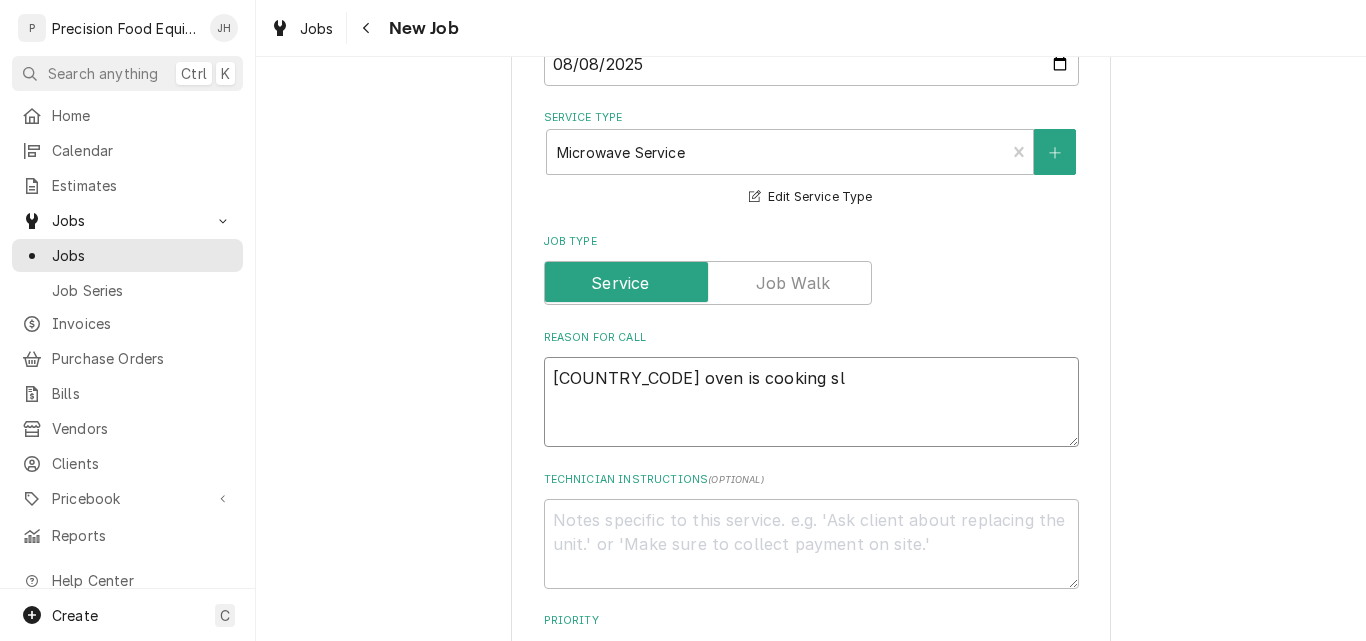 type on "x" 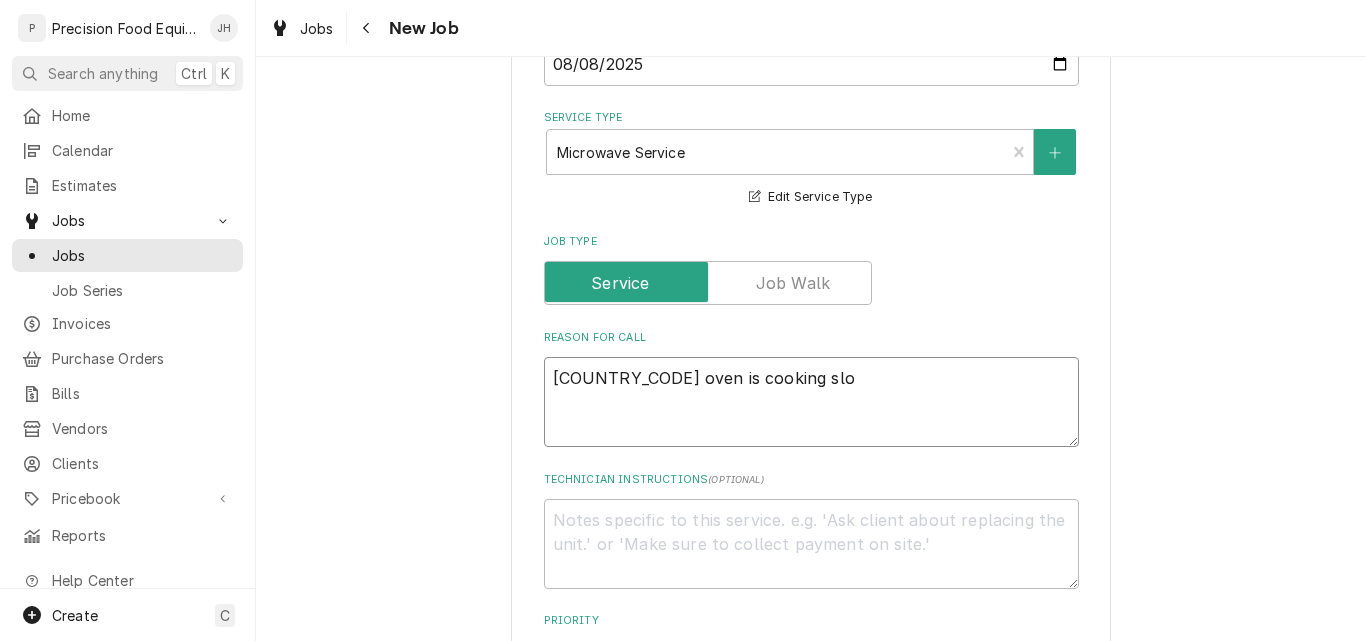 type on "x" 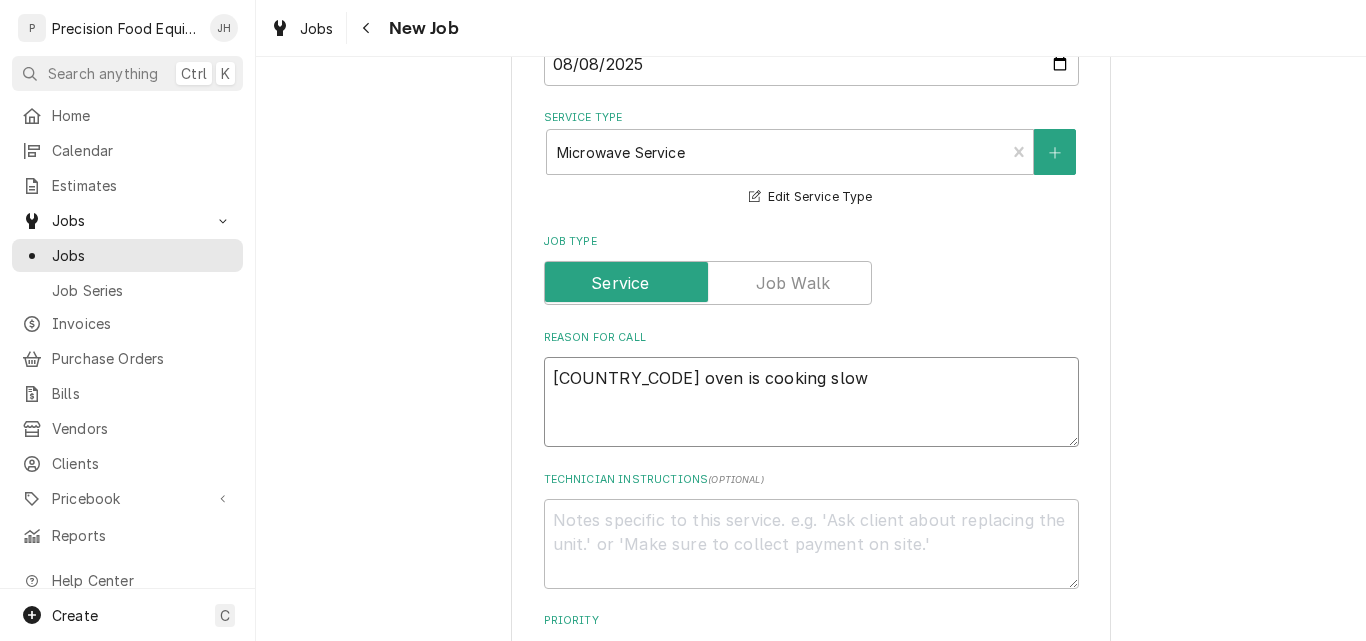 type on "x" 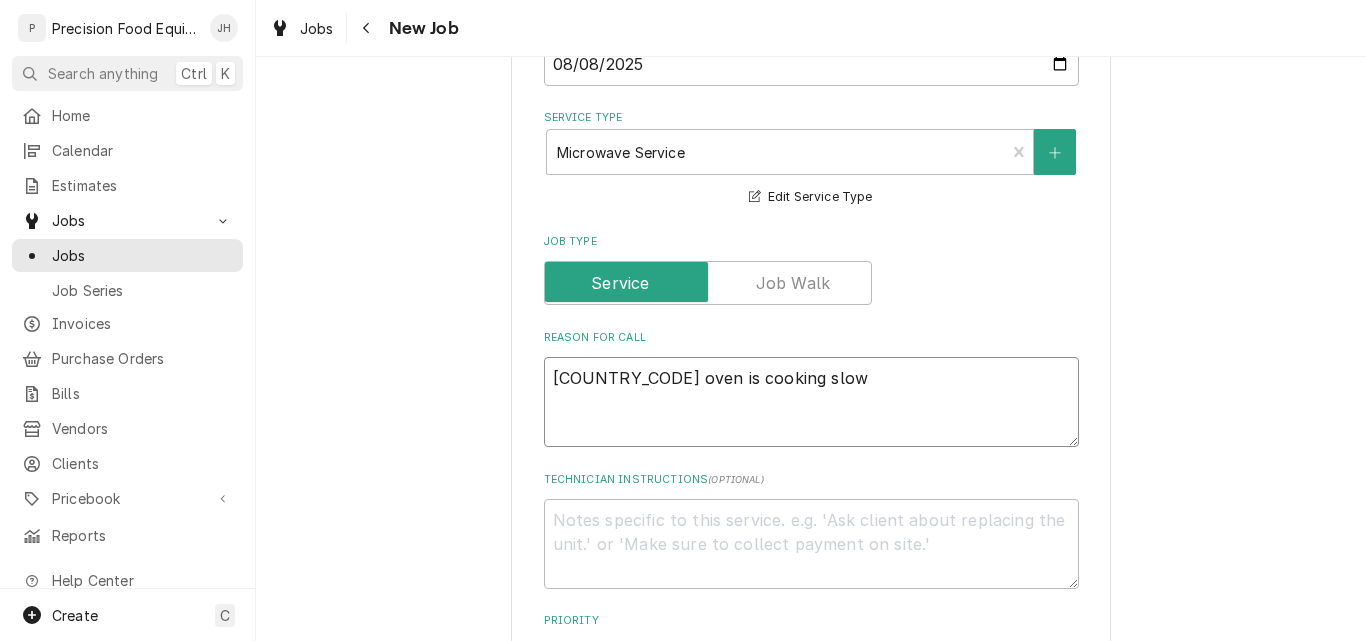 type on "MXP oven is cooking slow." 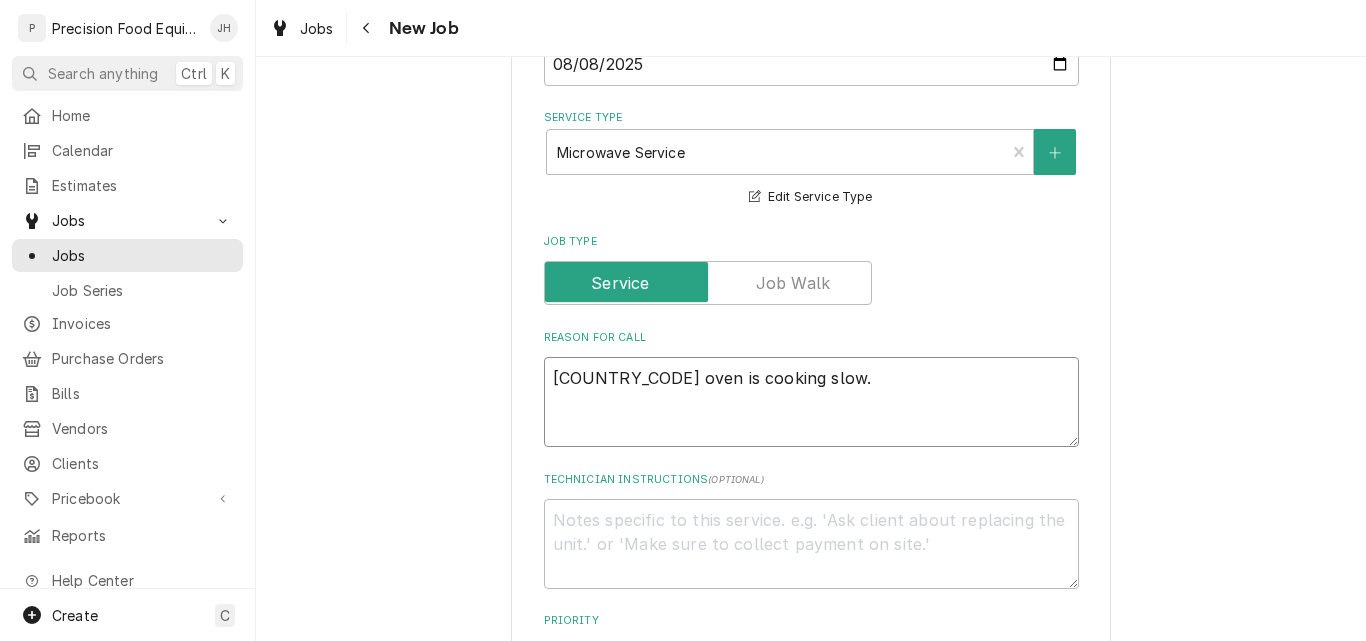 type on "x" 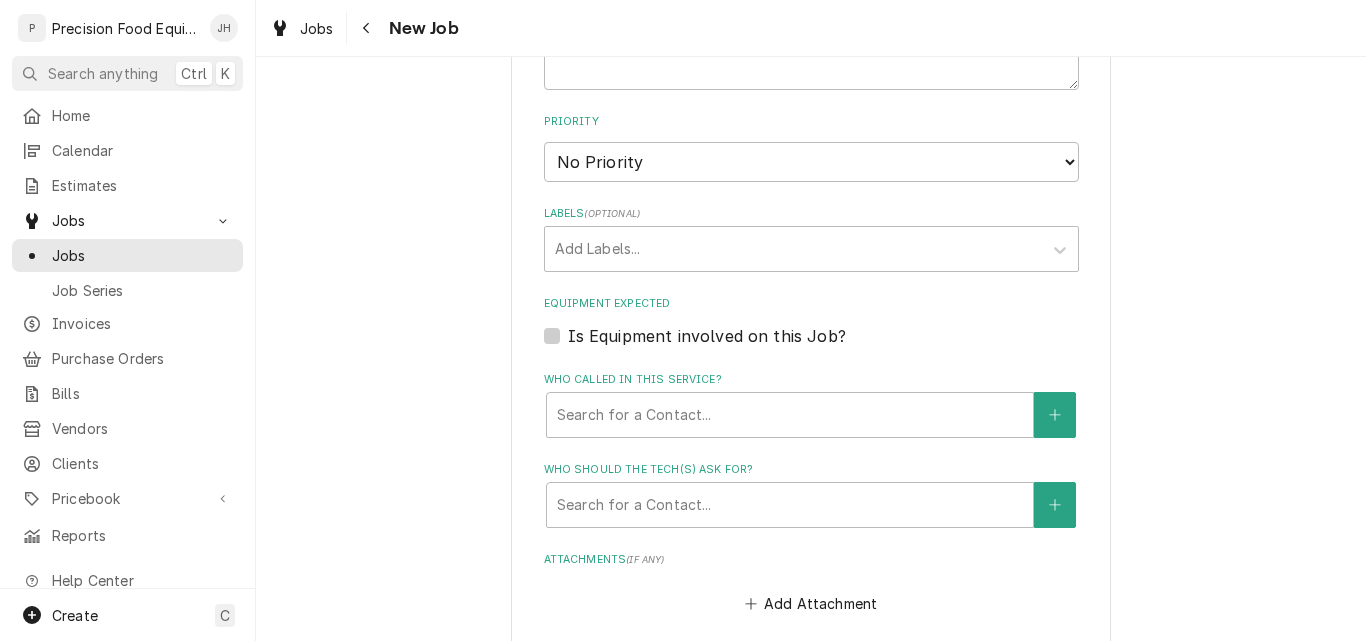 scroll, scrollTop: 1100, scrollLeft: 0, axis: vertical 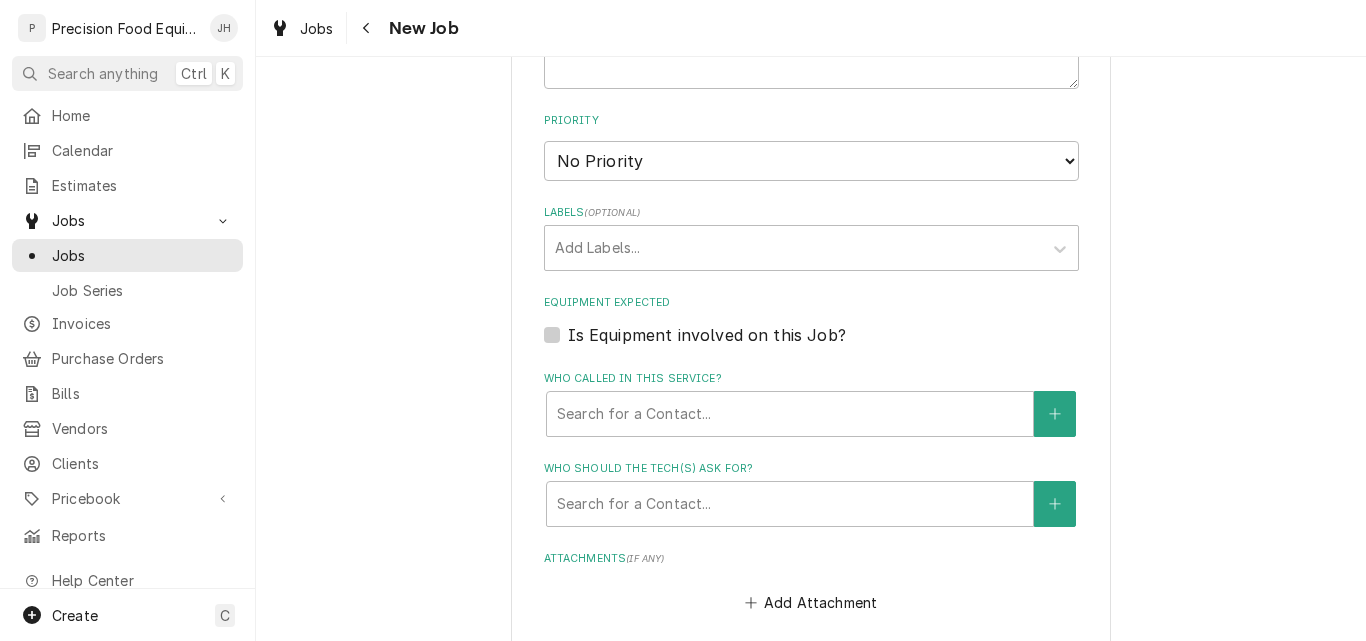 type on "MXP oven is cooking slow." 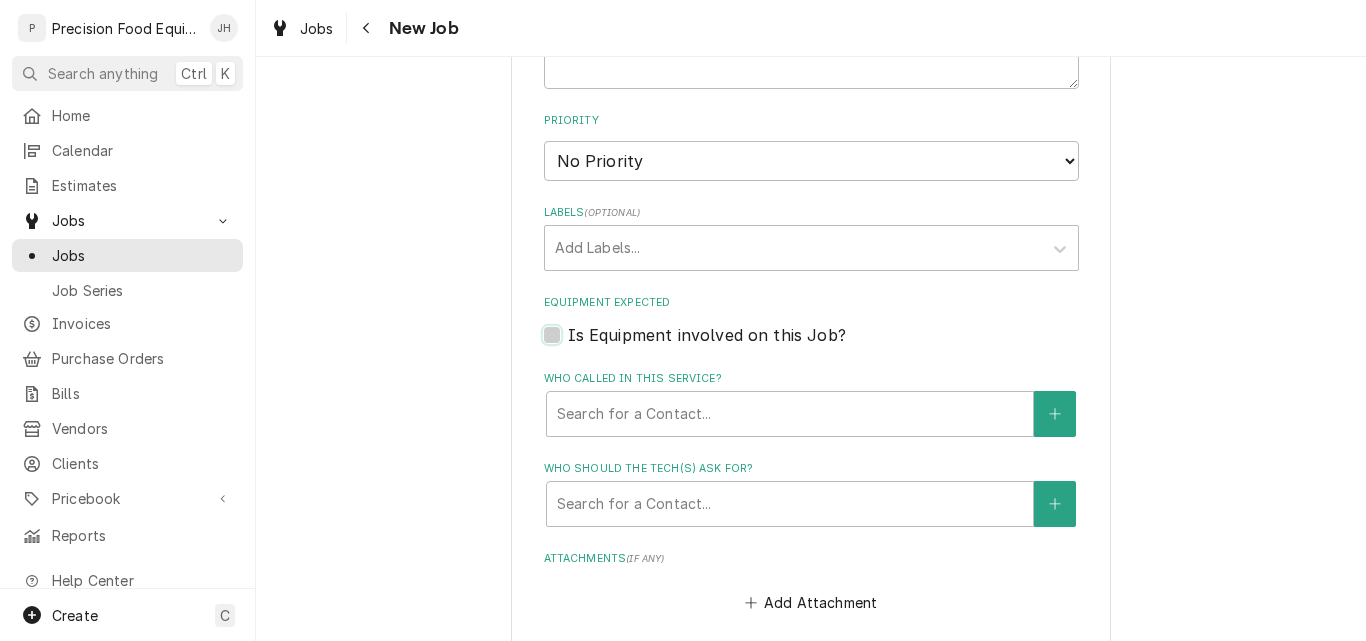 click on "Equipment Expected" at bounding box center [835, 345] 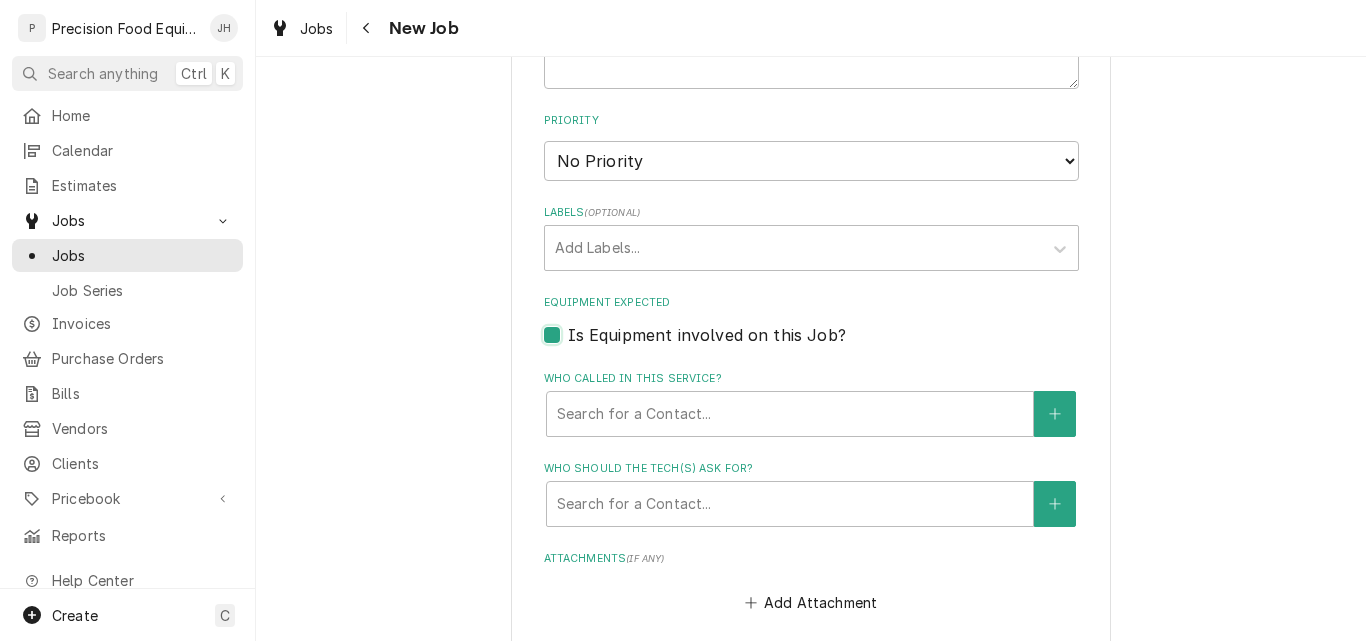 checkbox on "true" 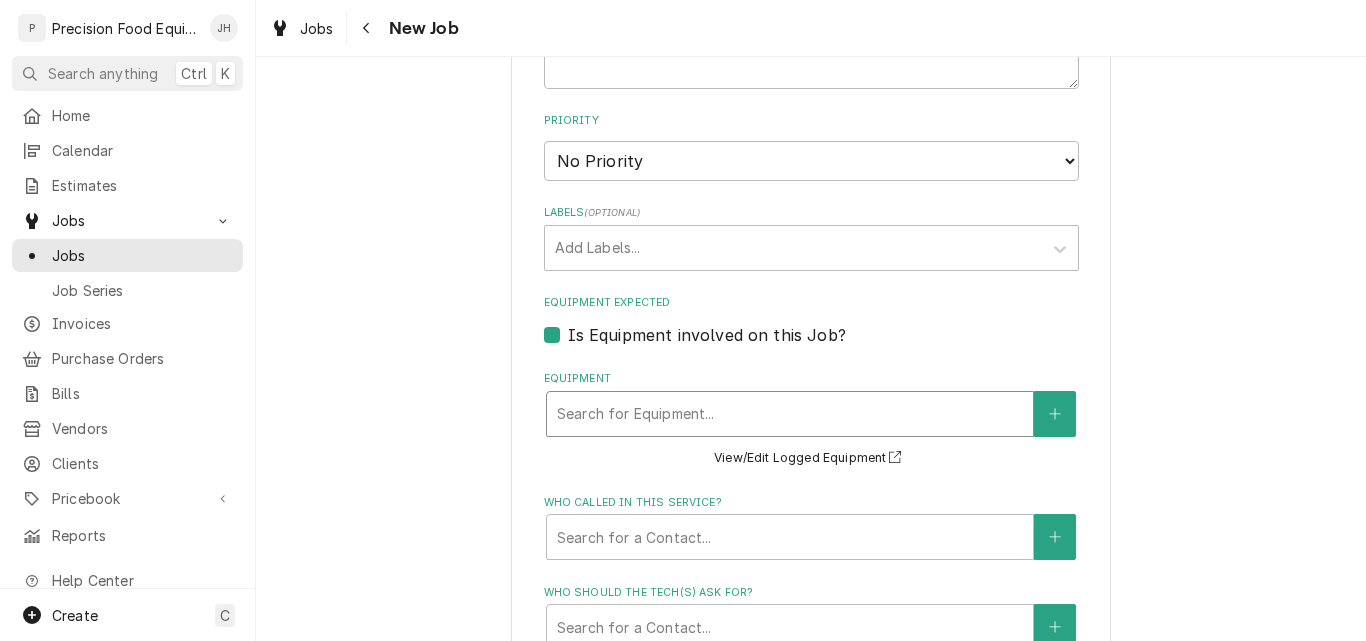 click at bounding box center [790, 414] 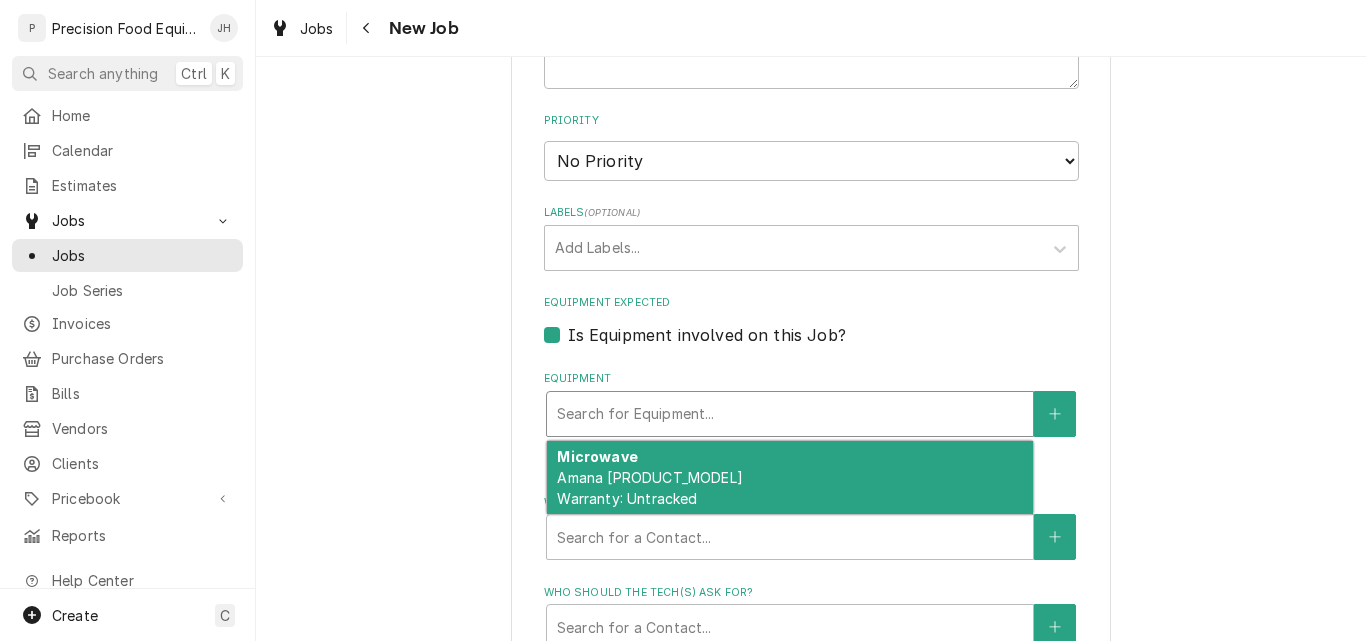 click on "Microwave Amana MXP22TLT Warranty: Untracked" at bounding box center (790, 477) 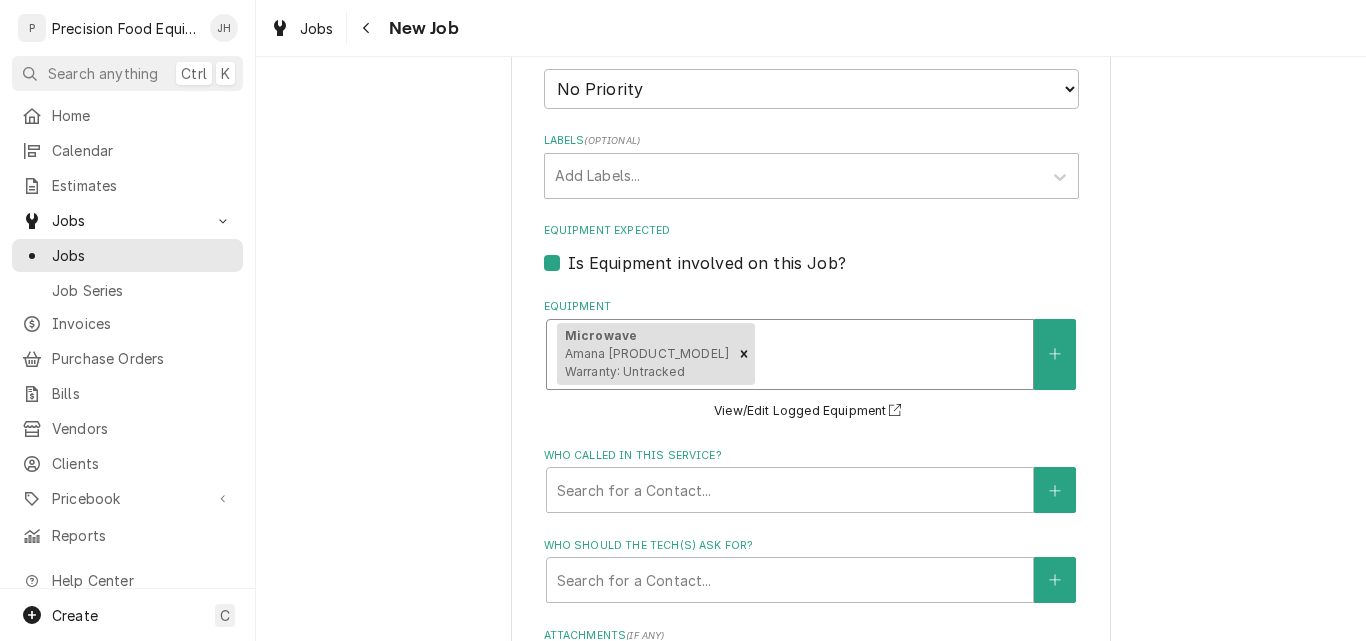 scroll, scrollTop: 1300, scrollLeft: 0, axis: vertical 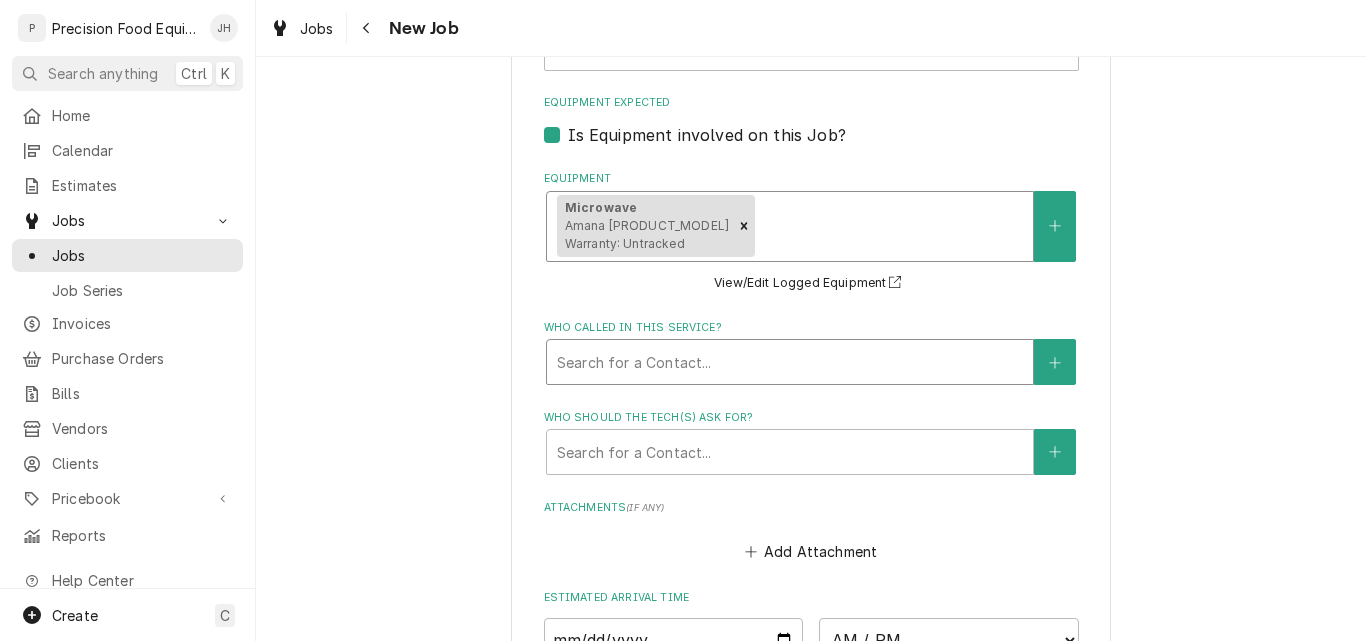 click at bounding box center (790, 362) 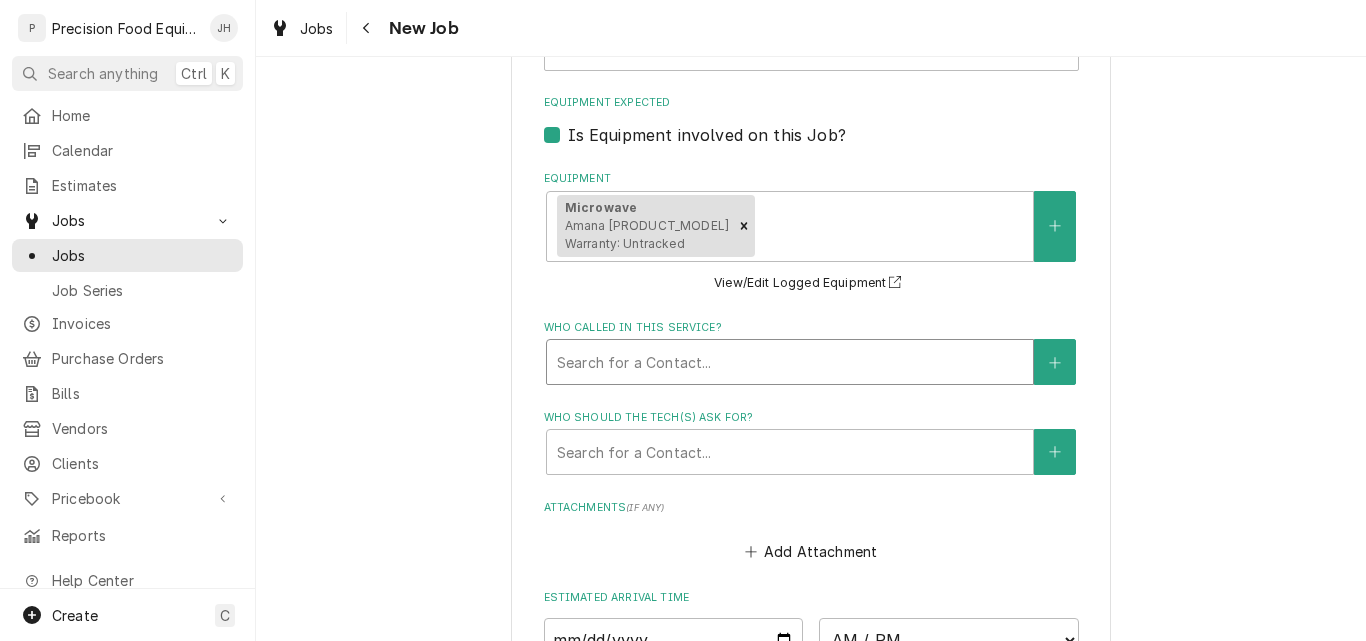 click on "Search for a Contact..." at bounding box center [790, 362] 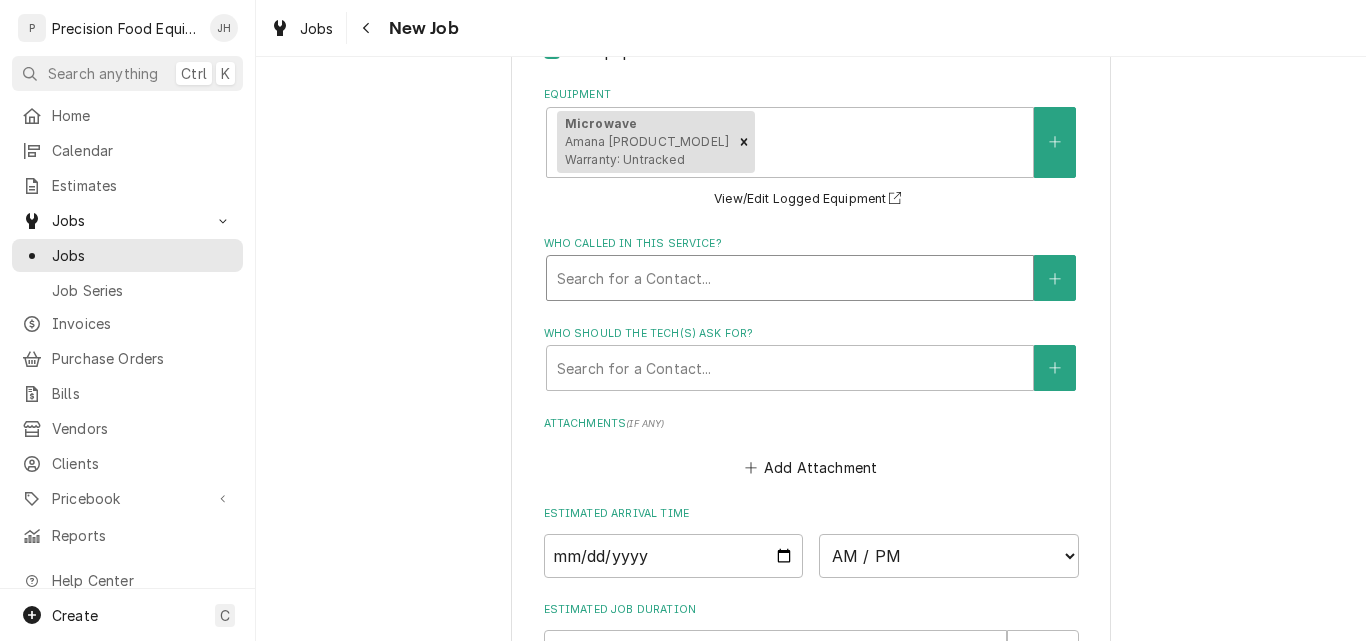 scroll, scrollTop: 1600, scrollLeft: 0, axis: vertical 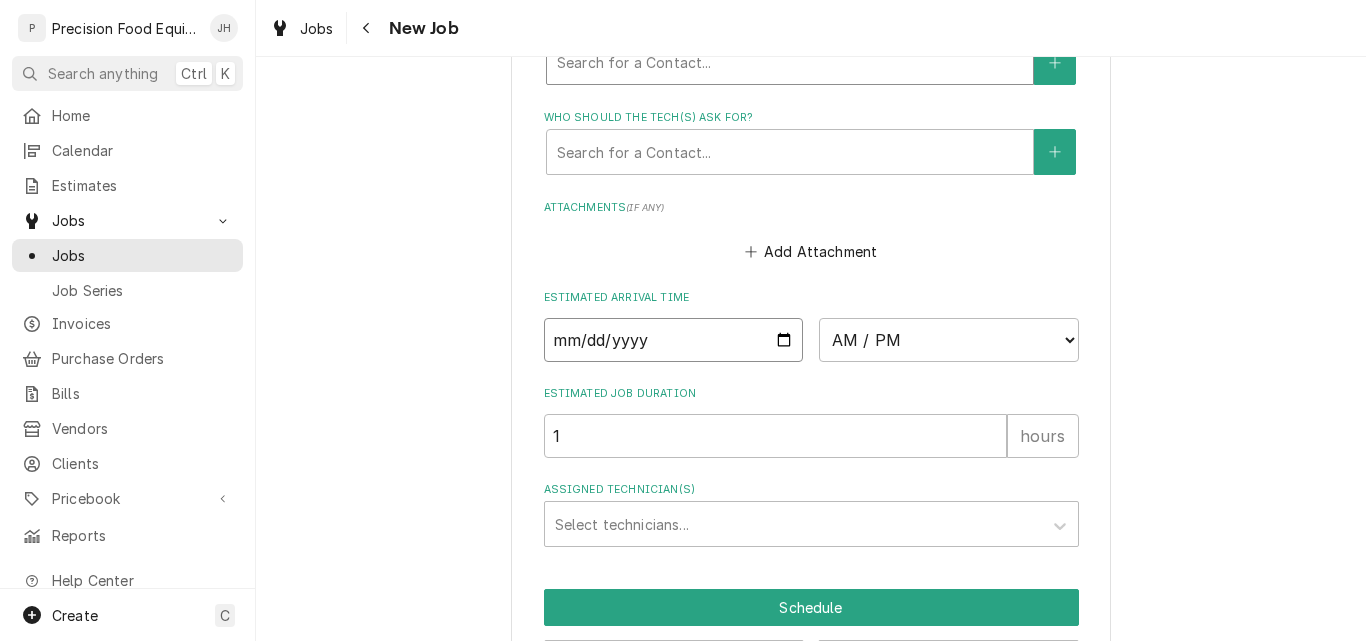 click at bounding box center [674, 340] 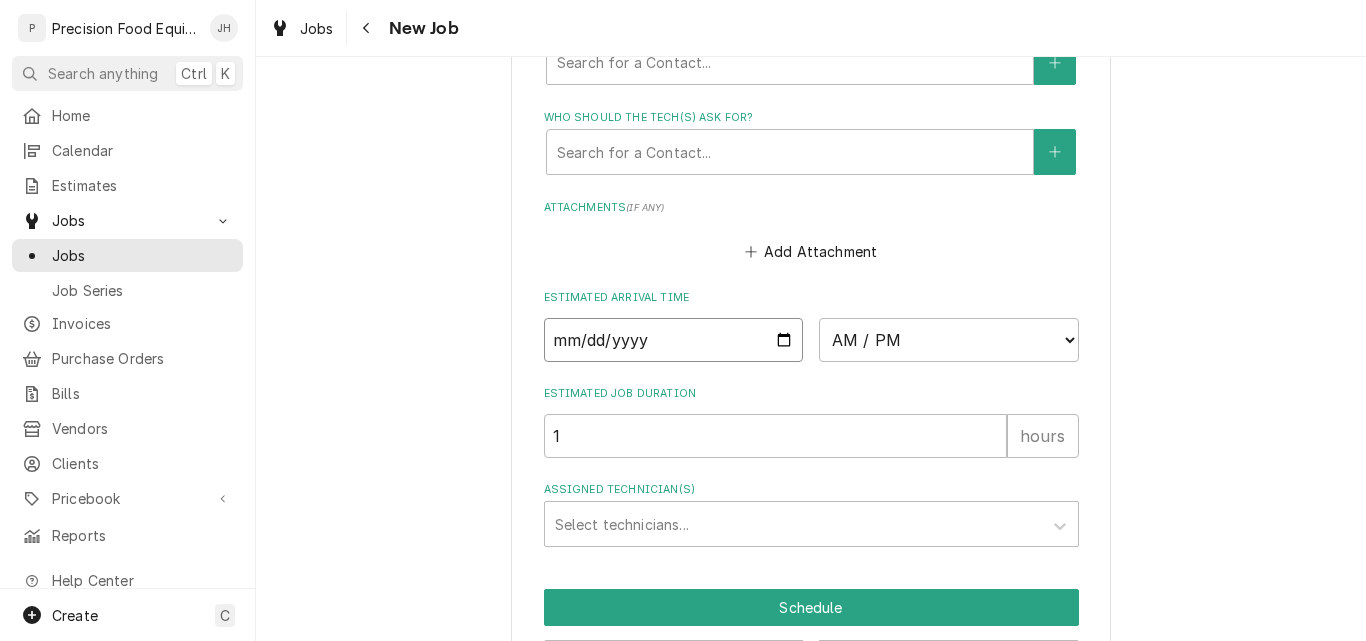 type on "x" 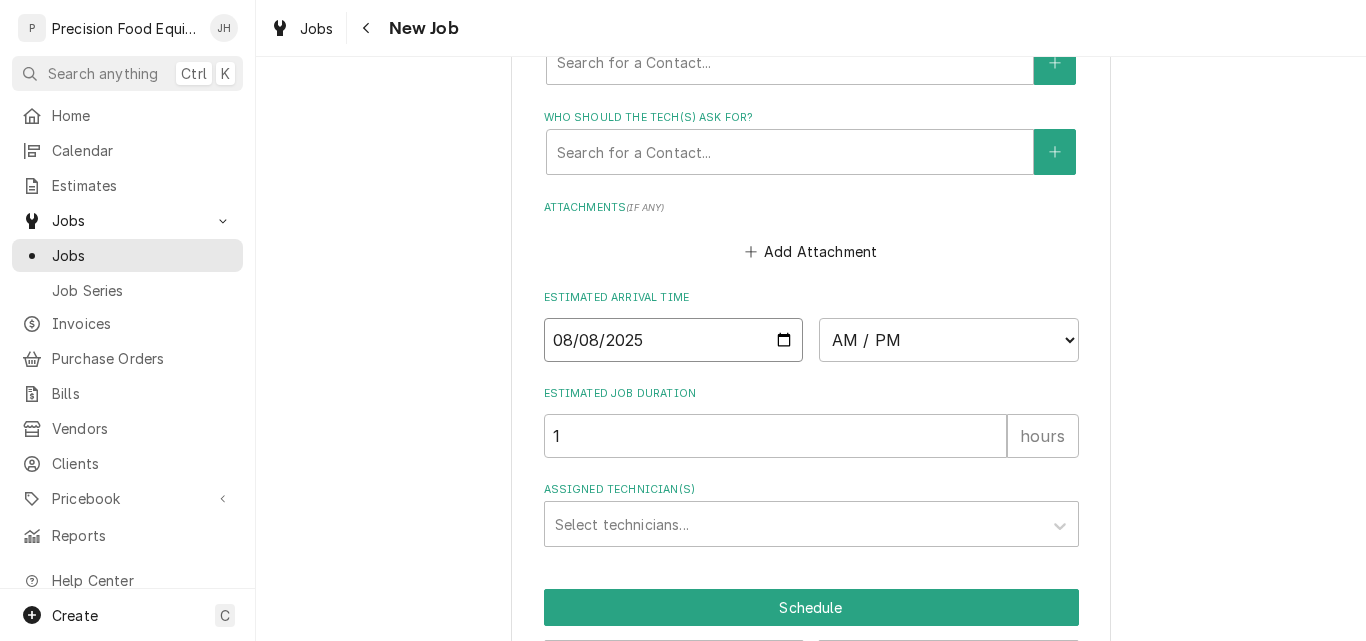 type on "2025-08-08" 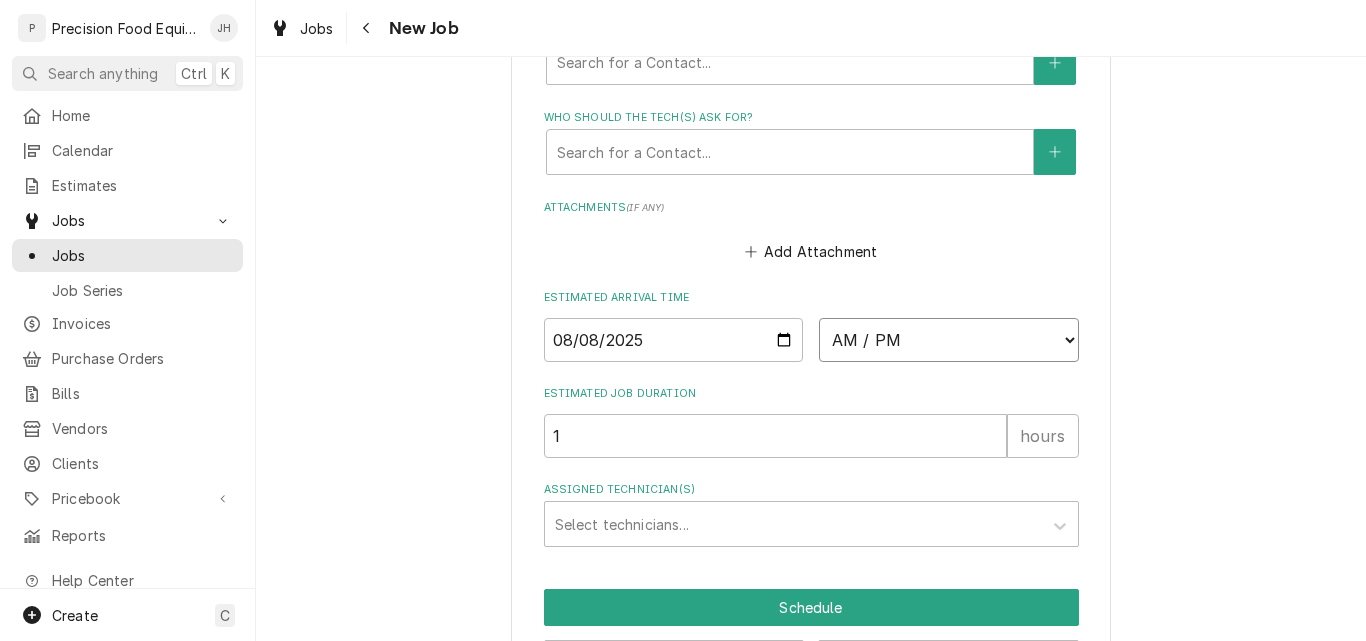 type on "x" 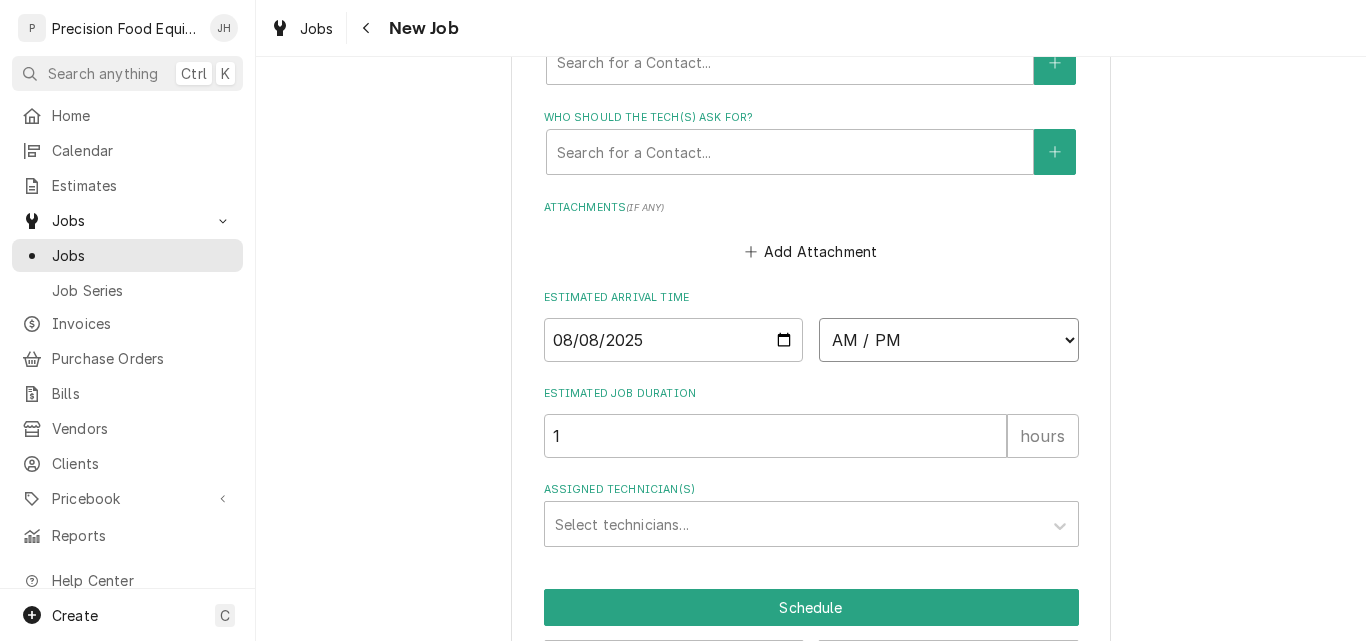 select on "11:30:00" 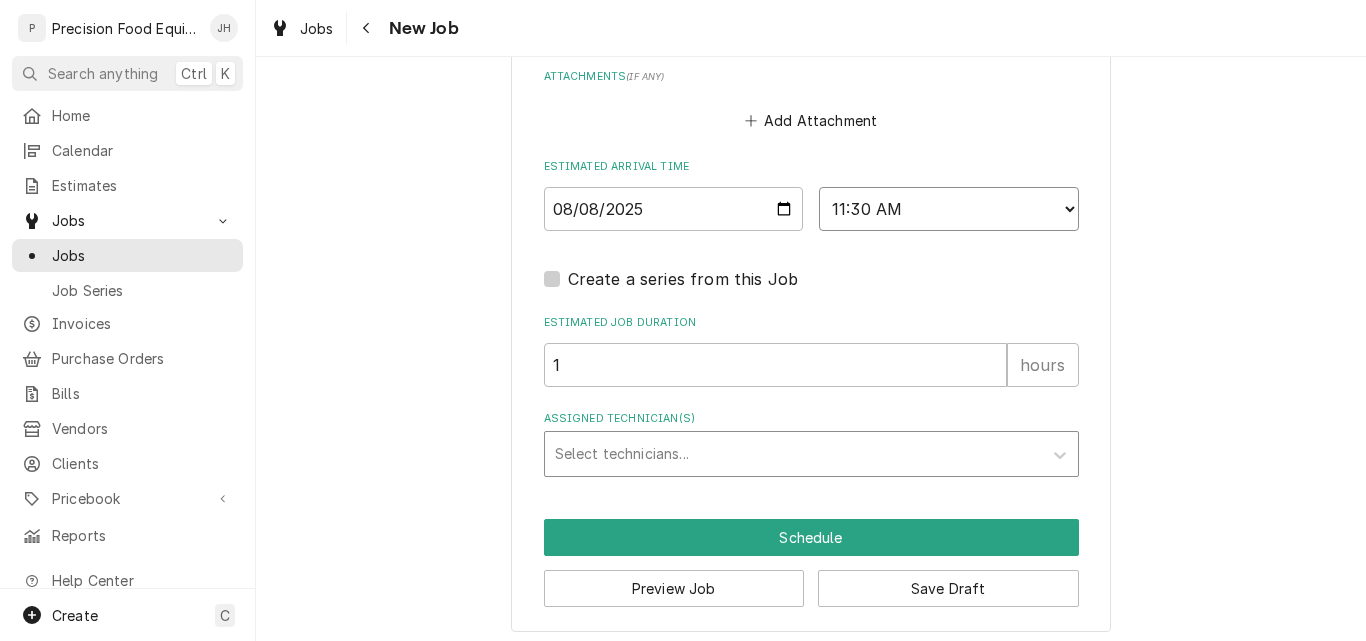 scroll, scrollTop: 1740, scrollLeft: 0, axis: vertical 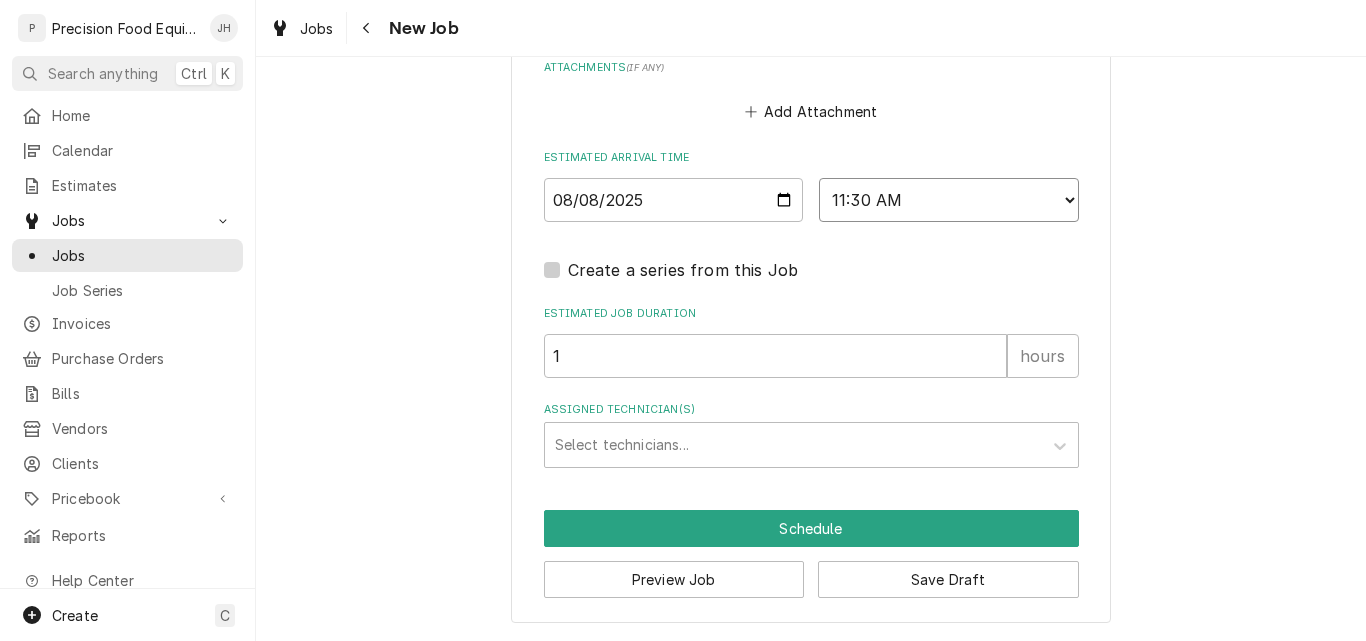 click on "AM / PM 6:00 AM 6:15 AM 6:30 AM 6:45 AM 7:00 AM 7:15 AM 7:30 AM 7:45 AM 8:00 AM 8:15 AM 8:30 AM 8:45 AM 9:00 AM 9:15 AM 9:30 AM 9:45 AM 10:00 AM 10:15 AM 10:30 AM 10:45 AM 11:00 AM 11:15 AM 11:30 AM 11:45 AM 12:00 PM 12:15 PM 12:30 PM 12:45 PM 1:00 PM 1:15 PM 1:30 PM 1:45 PM 2:00 PM 2:15 PM 2:30 PM 2:45 PM 3:00 PM 3:15 PM 3:30 PM 3:45 PM 4:00 PM 4:15 PM 4:30 PM 4:45 PM 5:00 PM 5:15 PM 5:30 PM 5:45 PM 6:00 PM 6:15 PM 6:30 PM 6:45 PM 7:00 PM 7:15 PM 7:30 PM 7:45 PM 8:00 PM 8:15 PM 8:30 PM 8:45 PM 9:00 PM 9:15 PM 9:30 PM 9:45 PM 10:00 PM 10:15 PM 10:30 PM 10:45 PM 11:00 PM 11:15 PM 11:30 PM 11:45 PM 12:00 AM 12:15 AM 12:30 AM 12:45 AM 1:00 AM 1:15 AM 1:30 AM 1:45 AM 2:00 AM 2:15 AM 2:30 AM 2:45 AM 3:00 AM 3:15 AM 3:30 AM 3:45 AM 4:00 AM 4:15 AM 4:30 AM 4:45 AM 5:00 AM 5:15 AM 5:30 AM 5:45 AM" at bounding box center [949, 200] 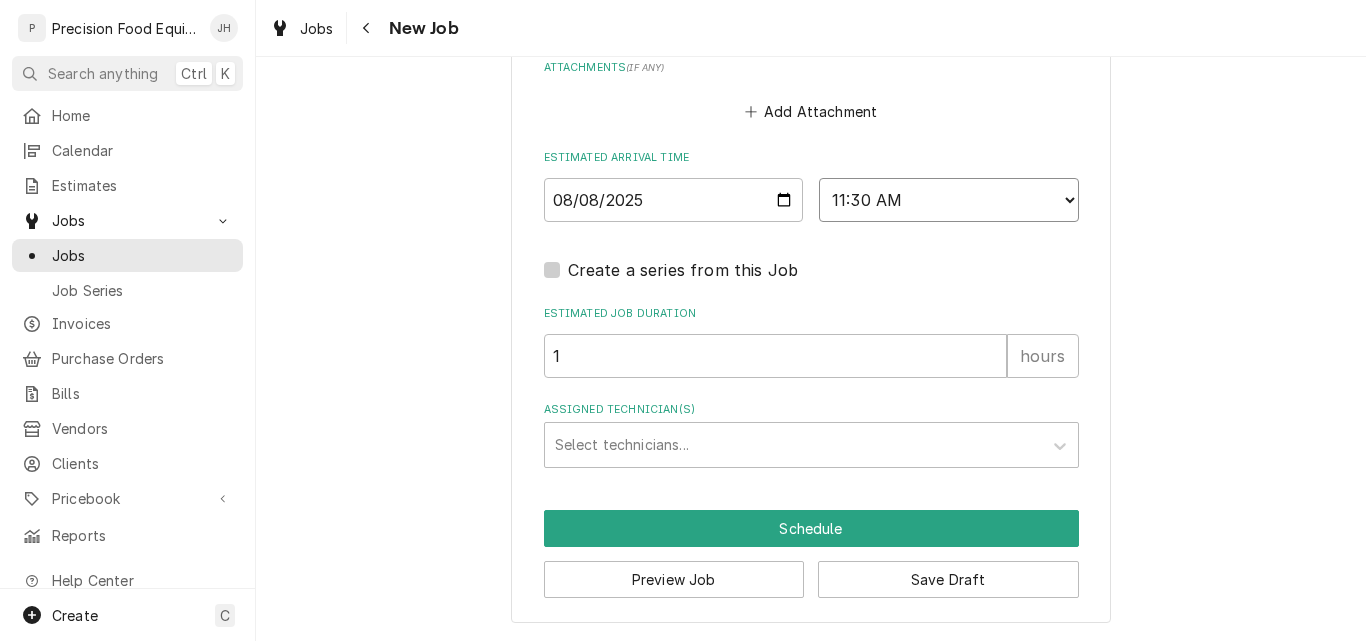 click on "AM / PM 6:00 AM 6:15 AM 6:30 AM 6:45 AM 7:00 AM 7:15 AM 7:30 AM 7:45 AM 8:00 AM 8:15 AM 8:30 AM 8:45 AM 9:00 AM 9:15 AM 9:30 AM 9:45 AM 10:00 AM 10:15 AM 10:30 AM 10:45 AM 11:00 AM 11:15 AM 11:30 AM 11:45 AM 12:00 PM 12:15 PM 12:30 PM 12:45 PM 1:00 PM 1:15 PM 1:30 PM 1:45 PM 2:00 PM 2:15 PM 2:30 PM 2:45 PM 3:00 PM 3:15 PM 3:30 PM 3:45 PM 4:00 PM 4:15 PM 4:30 PM 4:45 PM 5:00 PM 5:15 PM 5:30 PM 5:45 PM 6:00 PM 6:15 PM 6:30 PM 6:45 PM 7:00 PM 7:15 PM 7:30 PM 7:45 PM 8:00 PM 8:15 PM 8:30 PM 8:45 PM 9:00 PM 9:15 PM 9:30 PM 9:45 PM 10:00 PM 10:15 PM 10:30 PM 10:45 PM 11:00 PM 11:15 PM 11:30 PM 11:45 PM 12:00 AM 12:15 AM 12:30 AM 12:45 AM 1:00 AM 1:15 AM 1:30 AM 1:45 AM 2:00 AM 2:15 AM 2:30 AM 2:45 AM 3:00 AM 3:15 AM 3:30 AM 3:45 AM 4:00 AM 4:15 AM 4:30 AM 4:45 AM 5:00 AM 5:15 AM 5:30 AM 5:45 AM" at bounding box center (949, 200) 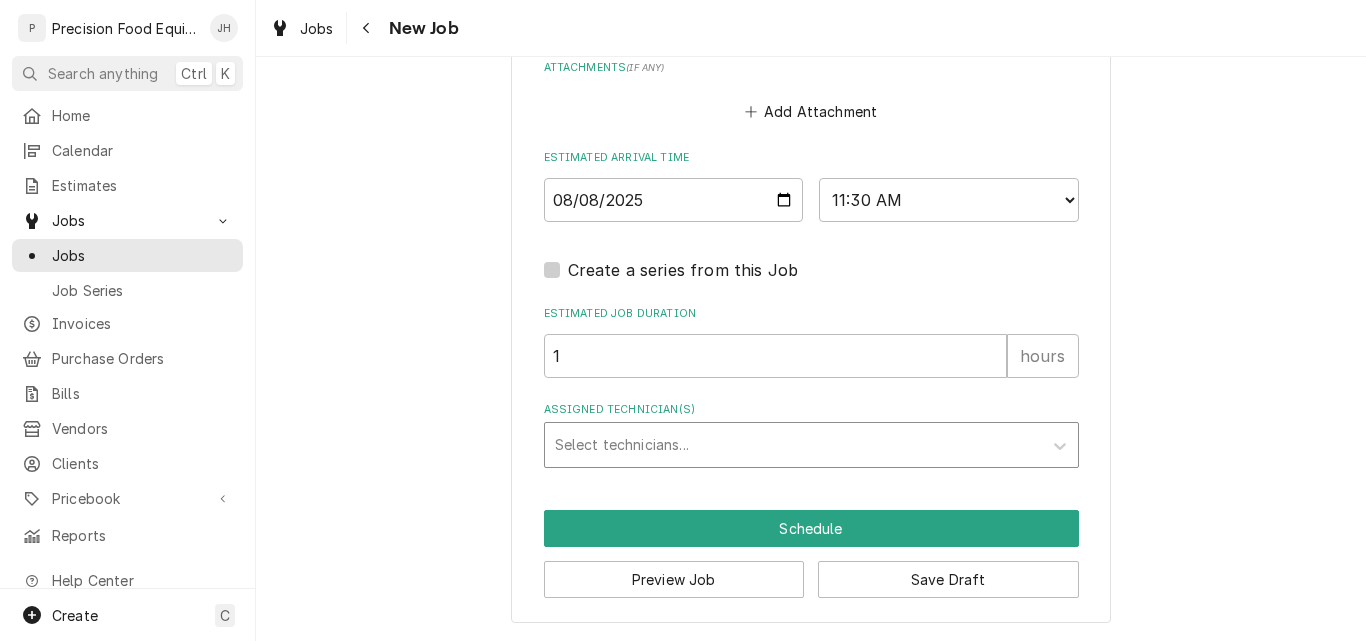 click at bounding box center [793, 445] 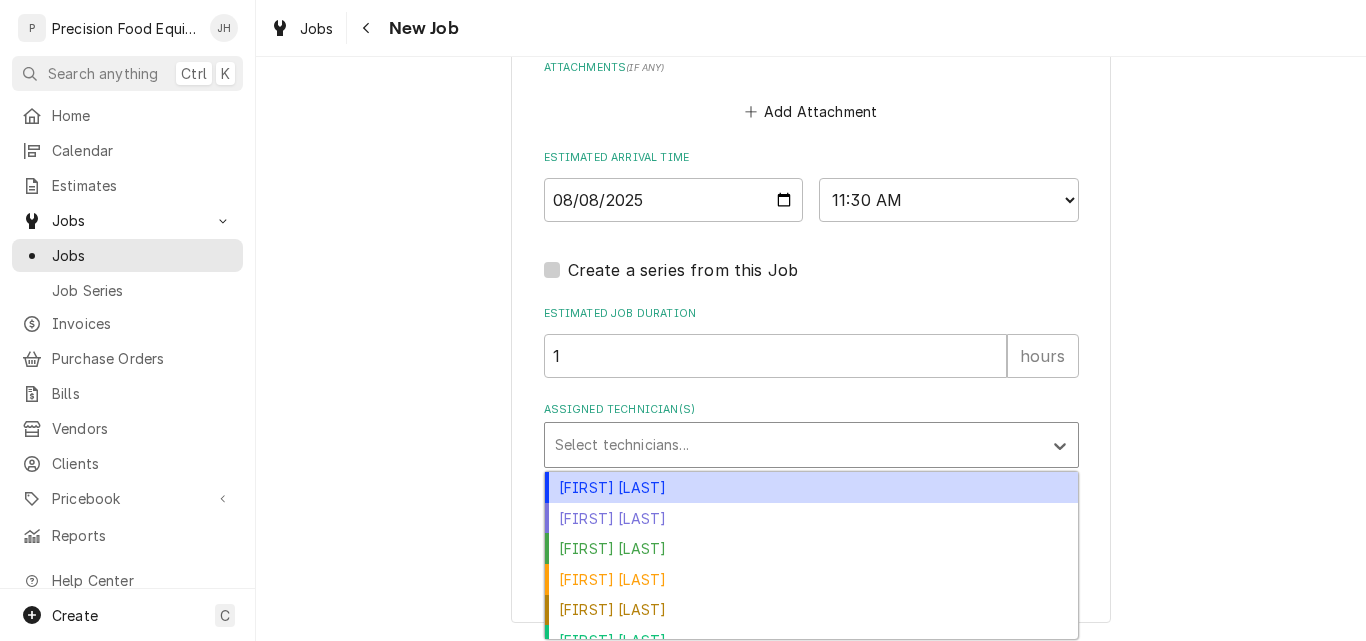 click on "Anthony Ellinger" at bounding box center [811, 487] 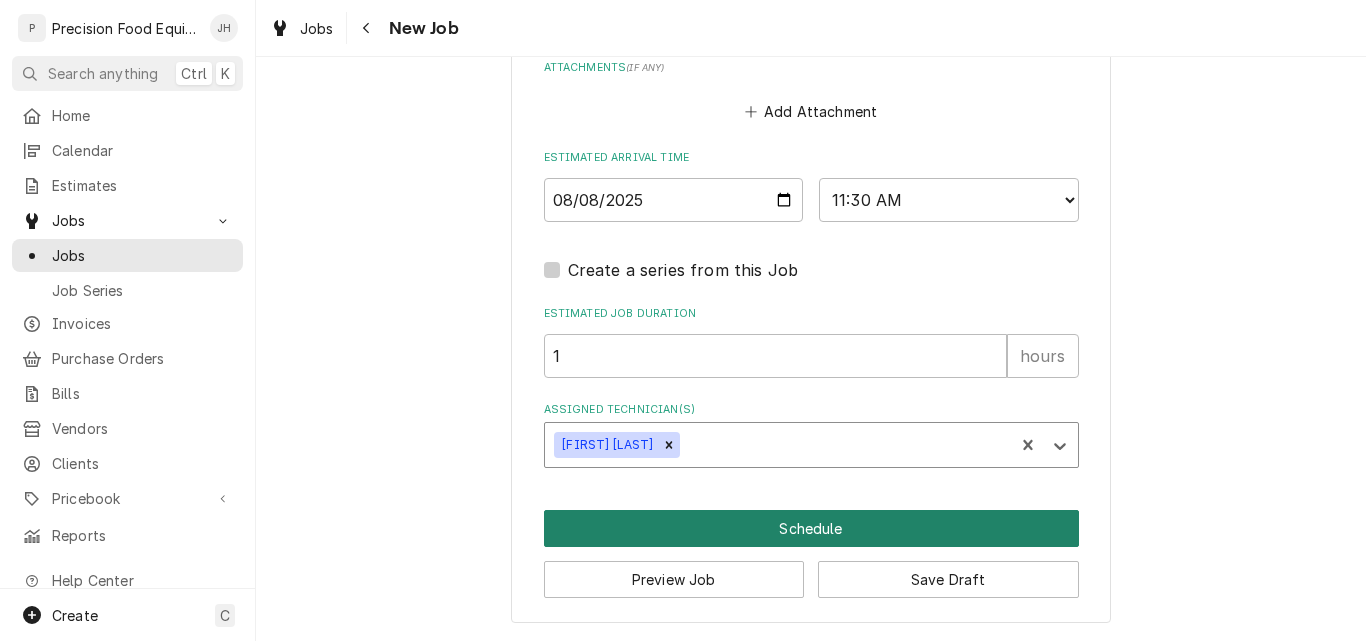 type on "x" 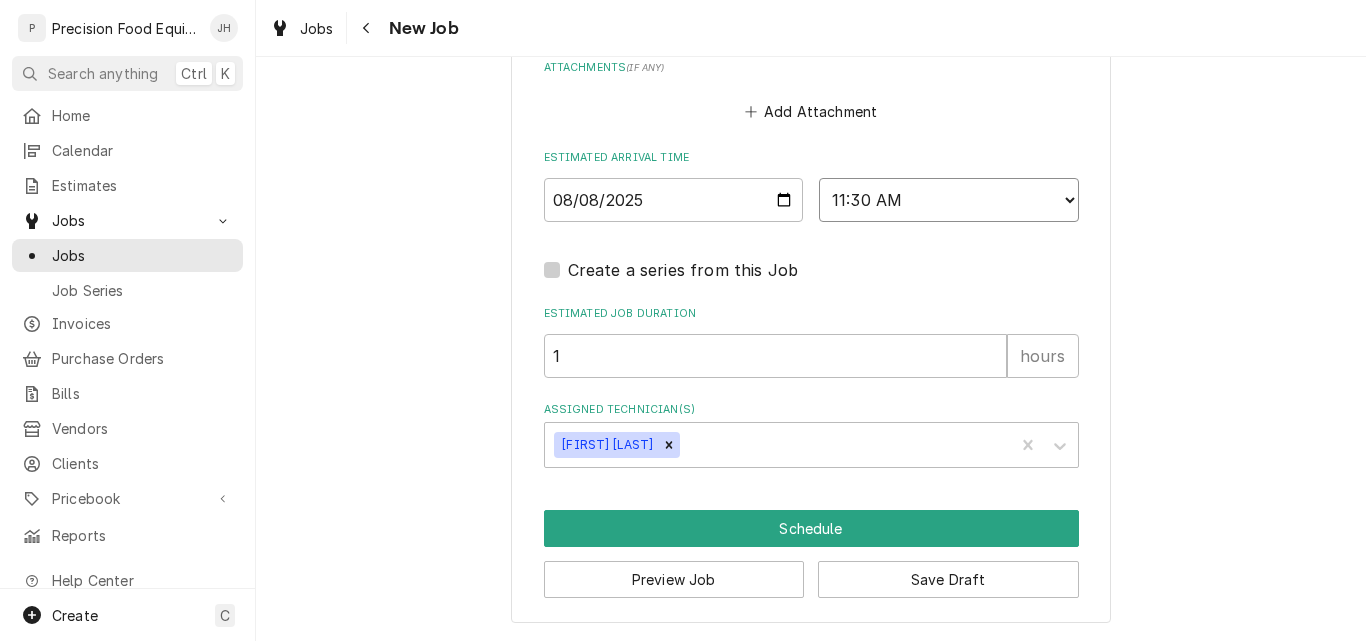 click on "AM / PM 6:00 AM 6:15 AM 6:30 AM 6:45 AM 7:00 AM 7:15 AM 7:30 AM 7:45 AM 8:00 AM 8:15 AM 8:30 AM 8:45 AM 9:00 AM 9:15 AM 9:30 AM 9:45 AM 10:00 AM 10:15 AM 10:30 AM 10:45 AM 11:00 AM 11:15 AM 11:30 AM 11:45 AM 12:00 PM 12:15 PM 12:30 PM 12:45 PM 1:00 PM 1:15 PM 1:30 PM 1:45 PM 2:00 PM 2:15 PM 2:30 PM 2:45 PM 3:00 PM 3:15 PM 3:30 PM 3:45 PM 4:00 PM 4:15 PM 4:30 PM 4:45 PM 5:00 PM 5:15 PM 5:30 PM 5:45 PM 6:00 PM 6:15 PM 6:30 PM 6:45 PM 7:00 PM 7:15 PM 7:30 PM 7:45 PM 8:00 PM 8:15 PM 8:30 PM 8:45 PM 9:00 PM 9:15 PM 9:30 PM 9:45 PM 10:00 PM 10:15 PM 10:30 PM 10:45 PM 11:00 PM 11:15 PM 11:30 PM 11:45 PM 12:00 AM 12:15 AM 12:30 AM 12:45 AM 1:00 AM 1:15 AM 1:30 AM 1:45 AM 2:00 AM 2:15 AM 2:30 AM 2:45 AM 3:00 AM 3:15 AM 3:30 AM 3:45 AM 4:00 AM 4:15 AM 4:30 AM 4:45 AM 5:00 AM 5:15 AM 5:30 AM 5:45 AM" at bounding box center [949, 200] 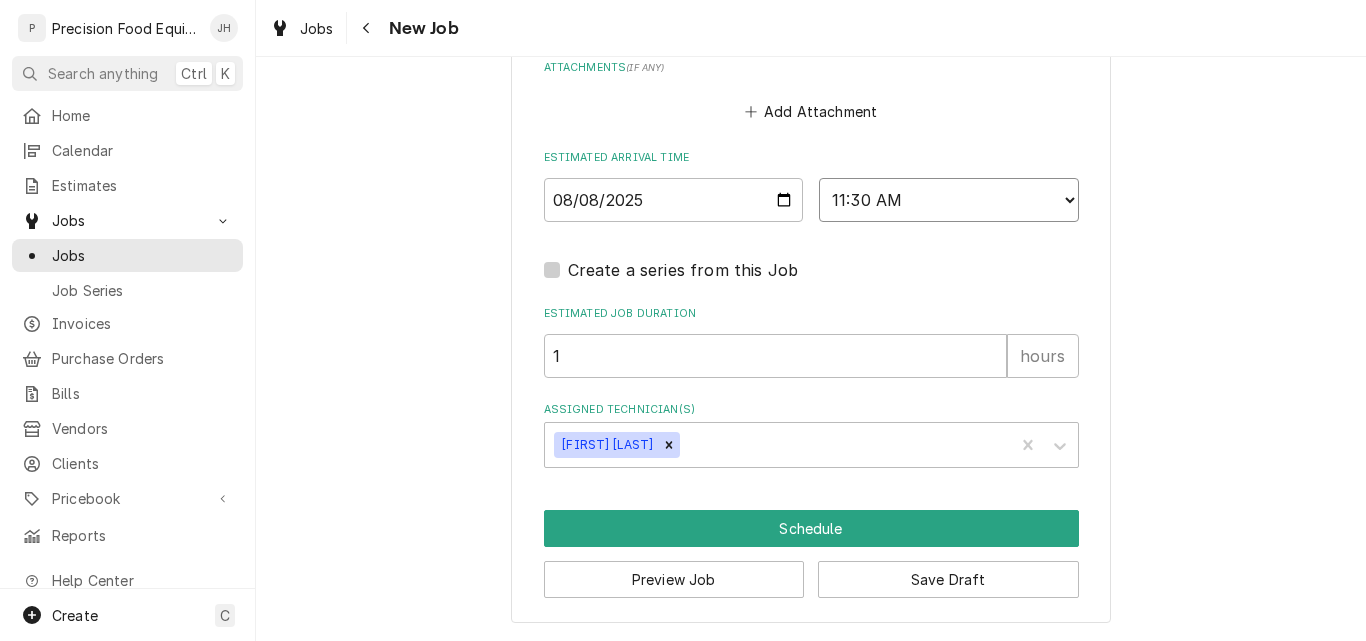 select on "13:00:00" 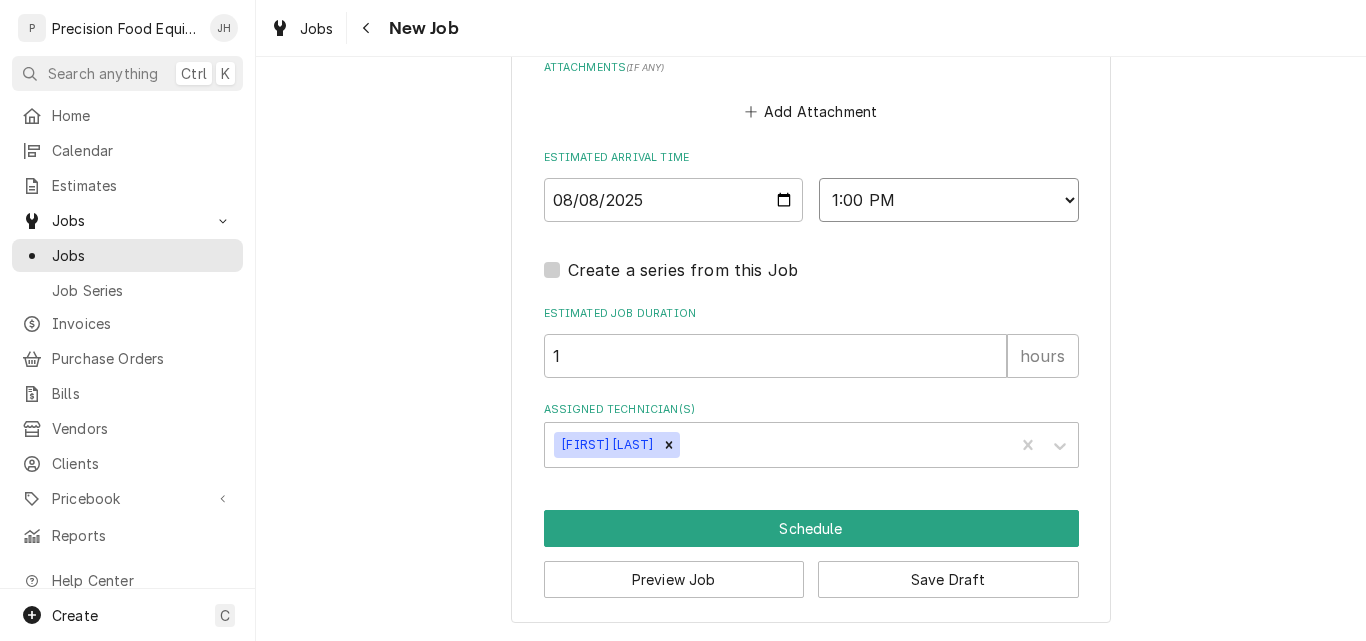 click on "AM / PM 6:00 AM 6:15 AM 6:30 AM 6:45 AM 7:00 AM 7:15 AM 7:30 AM 7:45 AM 8:00 AM 8:15 AM 8:30 AM 8:45 AM 9:00 AM 9:15 AM 9:30 AM 9:45 AM 10:00 AM 10:15 AM 10:30 AM 10:45 AM 11:00 AM 11:15 AM 11:30 AM 11:45 AM 12:00 PM 12:15 PM 12:30 PM 12:45 PM 1:00 PM 1:15 PM 1:30 PM 1:45 PM 2:00 PM 2:15 PM 2:30 PM 2:45 PM 3:00 PM 3:15 PM 3:30 PM 3:45 PM 4:00 PM 4:15 PM 4:30 PM 4:45 PM 5:00 PM 5:15 PM 5:30 PM 5:45 PM 6:00 PM 6:15 PM 6:30 PM 6:45 PM 7:00 PM 7:15 PM 7:30 PM 7:45 PM 8:00 PM 8:15 PM 8:30 PM 8:45 PM 9:00 PM 9:15 PM 9:30 PM 9:45 PM 10:00 PM 10:15 PM 10:30 PM 10:45 PM 11:00 PM 11:15 PM 11:30 PM 11:45 PM 12:00 AM 12:15 AM 12:30 AM 12:45 AM 1:00 AM 1:15 AM 1:30 AM 1:45 AM 2:00 AM 2:15 AM 2:30 AM 2:45 AM 3:00 AM 3:15 AM 3:30 AM 3:45 AM 4:00 AM 4:15 AM 4:30 AM 4:45 AM 5:00 AM 5:15 AM 5:30 AM 5:45 AM" at bounding box center (949, 200) 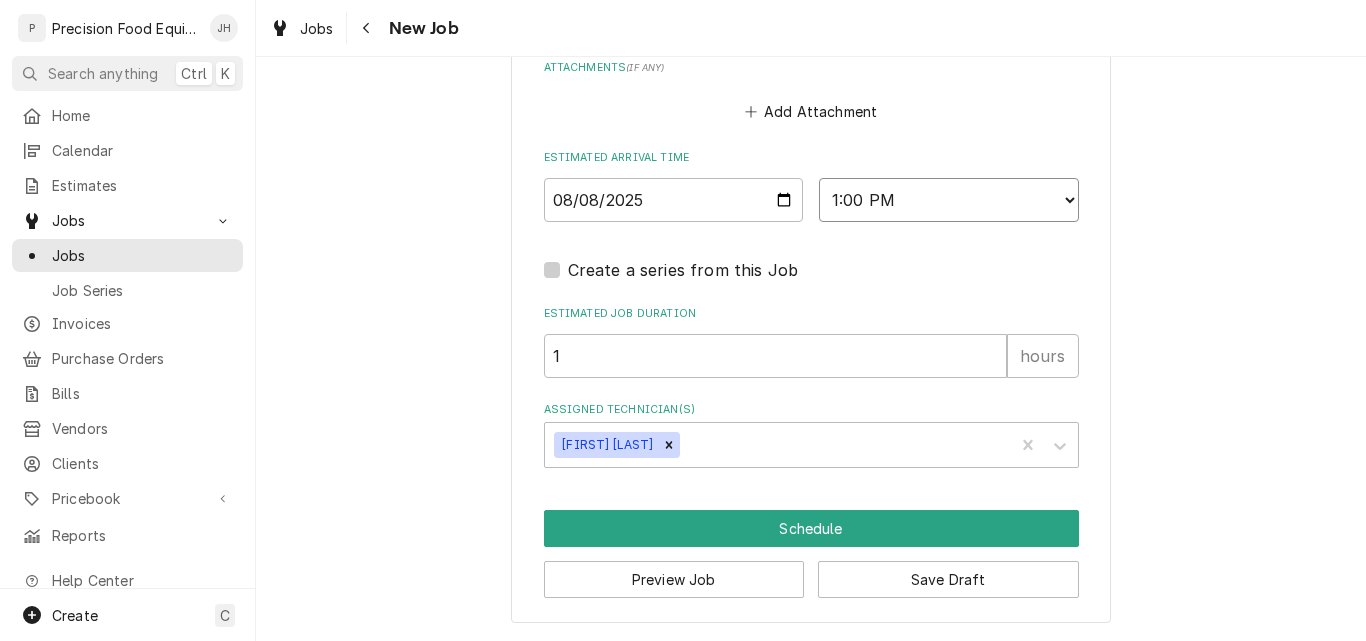 type on "x" 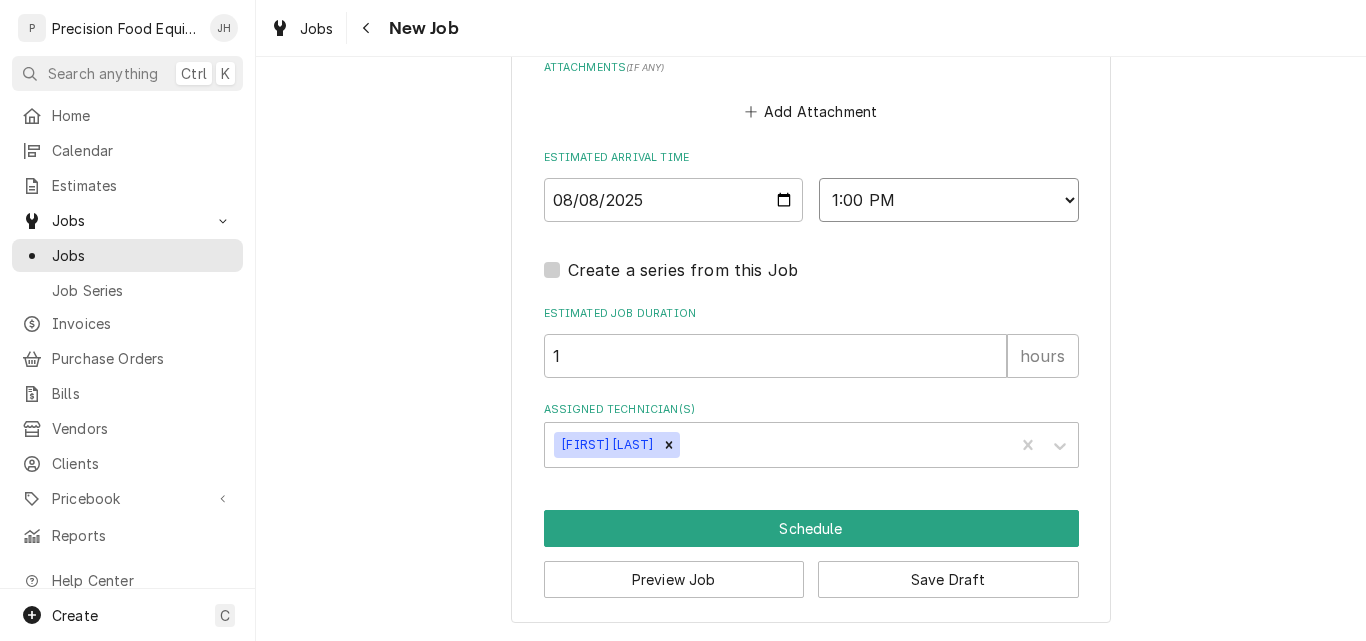 click on "AM / PM 6:00 AM 6:15 AM 6:30 AM 6:45 AM 7:00 AM 7:15 AM 7:30 AM 7:45 AM 8:00 AM 8:15 AM 8:30 AM 8:45 AM 9:00 AM 9:15 AM 9:30 AM 9:45 AM 10:00 AM 10:15 AM 10:30 AM 10:45 AM 11:00 AM 11:15 AM 11:30 AM 11:45 AM 12:00 PM 12:15 PM 12:30 PM 12:45 PM 1:00 PM 1:15 PM 1:30 PM 1:45 PM 2:00 PM 2:15 PM 2:30 PM 2:45 PM 3:00 PM 3:15 PM 3:30 PM 3:45 PM 4:00 PM 4:15 PM 4:30 PM 4:45 PM 5:00 PM 5:15 PM 5:30 PM 5:45 PM 6:00 PM 6:15 PM 6:30 PM 6:45 PM 7:00 PM 7:15 PM 7:30 PM 7:45 PM 8:00 PM 8:15 PM 8:30 PM 8:45 PM 9:00 PM 9:15 PM 9:30 PM 9:45 PM 10:00 PM 10:15 PM 10:30 PM 10:45 PM 11:00 PM 11:15 PM 11:30 PM 11:45 PM 12:00 AM 12:15 AM 12:30 AM 12:45 AM 1:00 AM 1:15 AM 1:30 AM 1:45 AM 2:00 AM 2:15 AM 2:30 AM 2:45 AM 3:00 AM 3:15 AM 3:30 AM 3:45 AM 4:00 AM 4:15 AM 4:30 AM 4:45 AM 5:00 AM 5:15 AM 5:30 AM 5:45 AM" at bounding box center (949, 200) 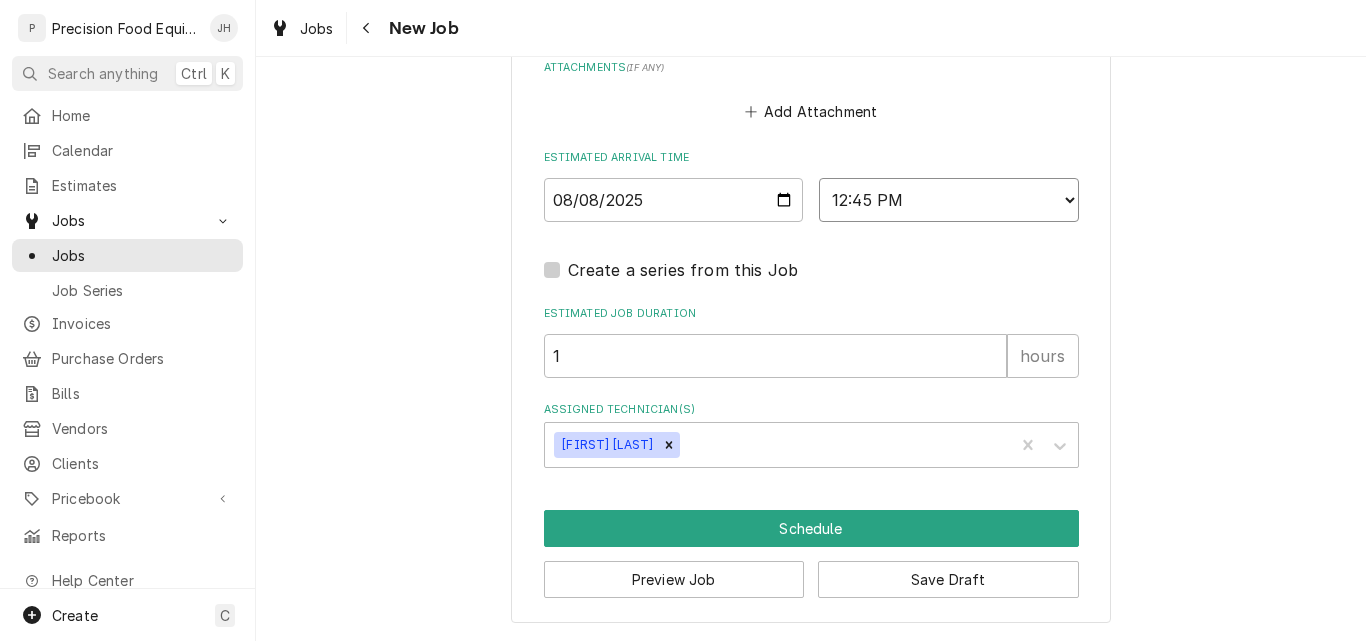 click on "AM / PM 6:00 AM 6:15 AM 6:30 AM 6:45 AM 7:00 AM 7:15 AM 7:30 AM 7:45 AM 8:00 AM 8:15 AM 8:30 AM 8:45 AM 9:00 AM 9:15 AM 9:30 AM 9:45 AM 10:00 AM 10:15 AM 10:30 AM 10:45 AM 11:00 AM 11:15 AM 11:30 AM 11:45 AM 12:00 PM 12:15 PM 12:30 PM 12:45 PM 1:00 PM 1:15 PM 1:30 PM 1:45 PM 2:00 PM 2:15 PM 2:30 PM 2:45 PM 3:00 PM 3:15 PM 3:30 PM 3:45 PM 4:00 PM 4:15 PM 4:30 PM 4:45 PM 5:00 PM 5:15 PM 5:30 PM 5:45 PM 6:00 PM 6:15 PM 6:30 PM 6:45 PM 7:00 PM 7:15 PM 7:30 PM 7:45 PM 8:00 PM 8:15 PM 8:30 PM 8:45 PM 9:00 PM 9:15 PM 9:30 PM 9:45 PM 10:00 PM 10:15 PM 10:30 PM 10:45 PM 11:00 PM 11:15 PM 11:30 PM 11:45 PM 12:00 AM 12:15 AM 12:30 AM 12:45 AM 1:00 AM 1:15 AM 1:30 AM 1:45 AM 2:00 AM 2:15 AM 2:30 AM 2:45 AM 3:00 AM 3:15 AM 3:30 AM 3:45 AM 4:00 AM 4:15 AM 4:30 AM 4:45 AM 5:00 AM 5:15 AM 5:30 AM 5:45 AM" at bounding box center [949, 200] 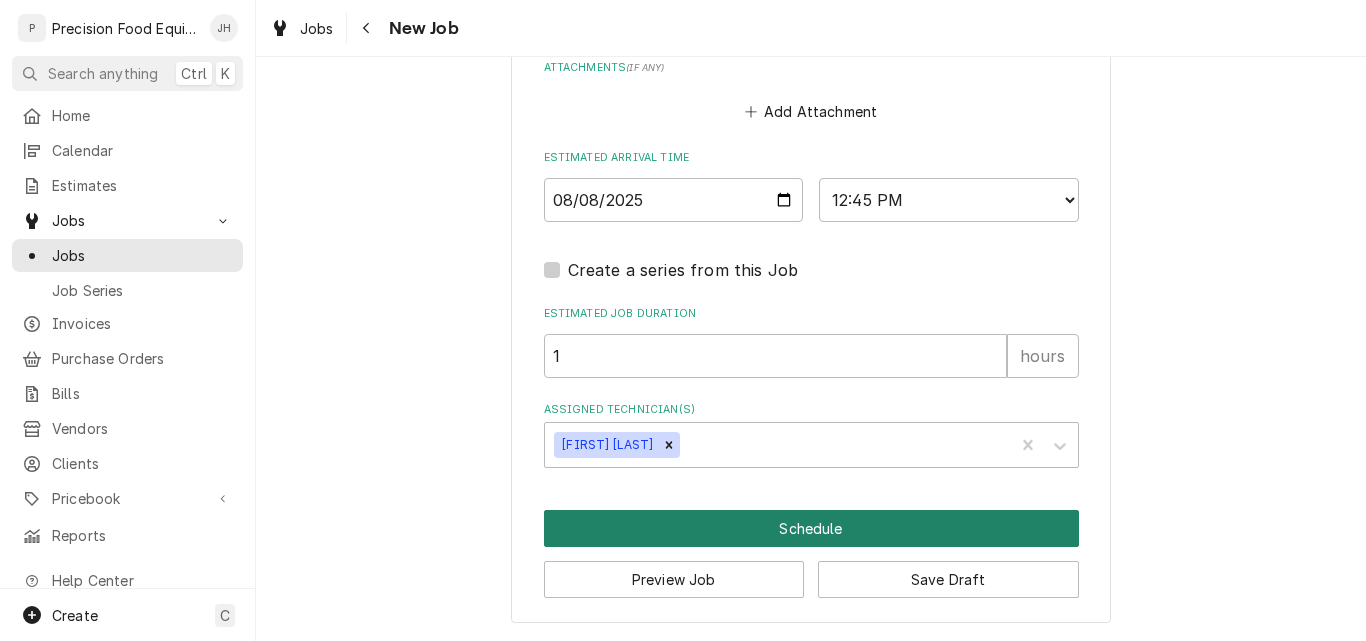 click on "Schedule" at bounding box center (811, 528) 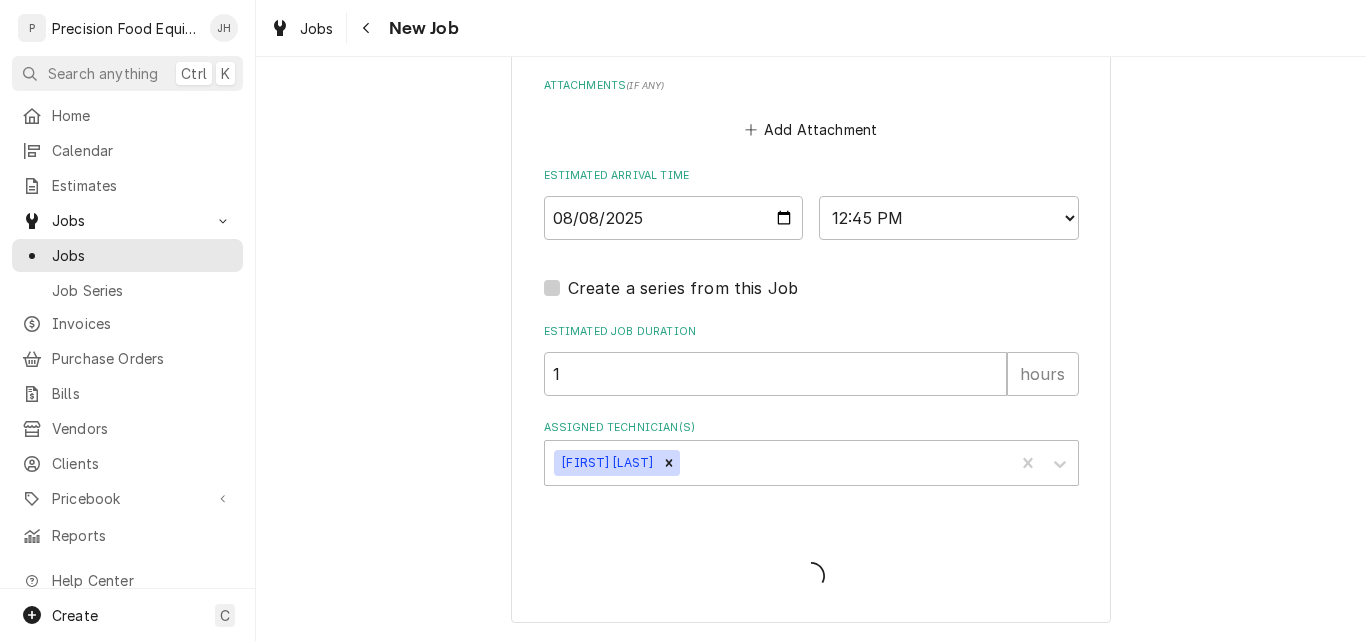 type on "x" 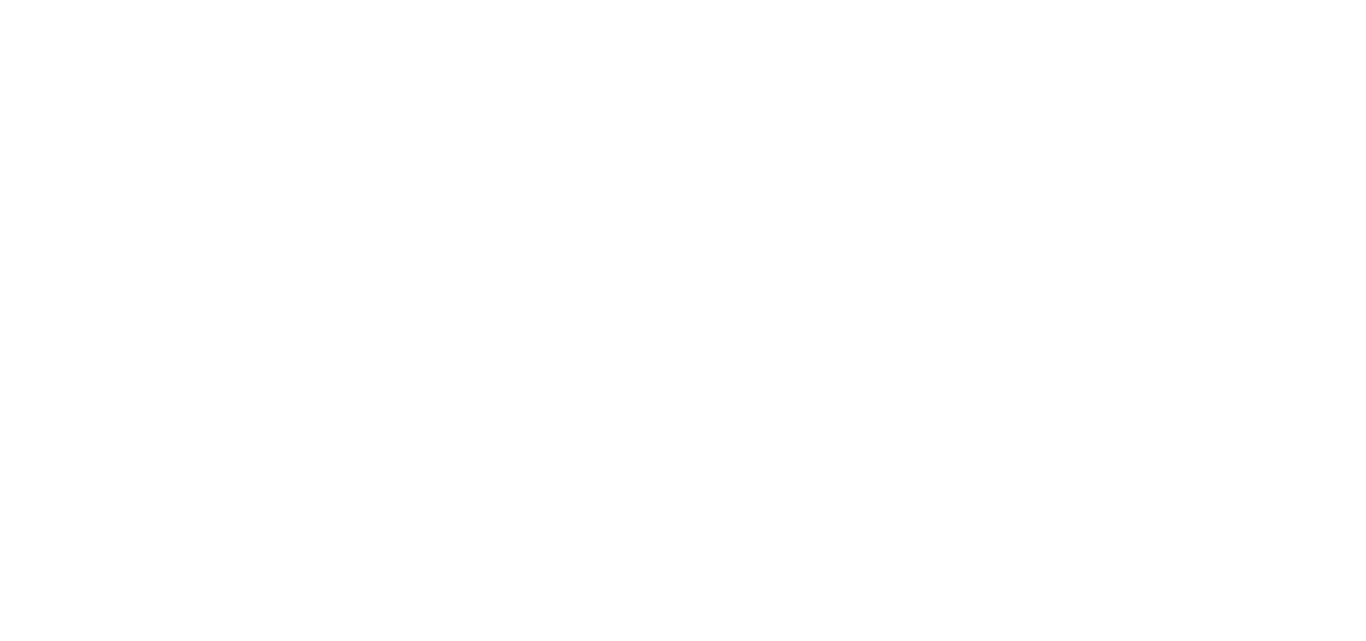 scroll, scrollTop: 0, scrollLeft: 0, axis: both 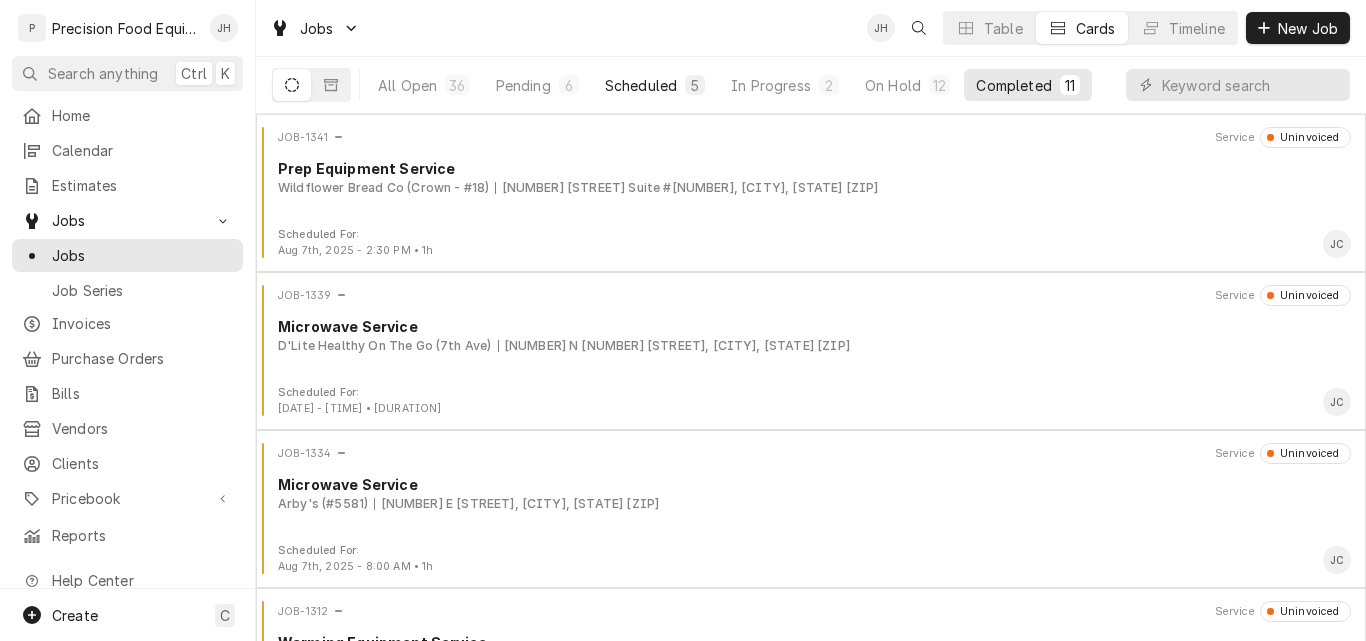 click on "Scheduled" at bounding box center (641, 85) 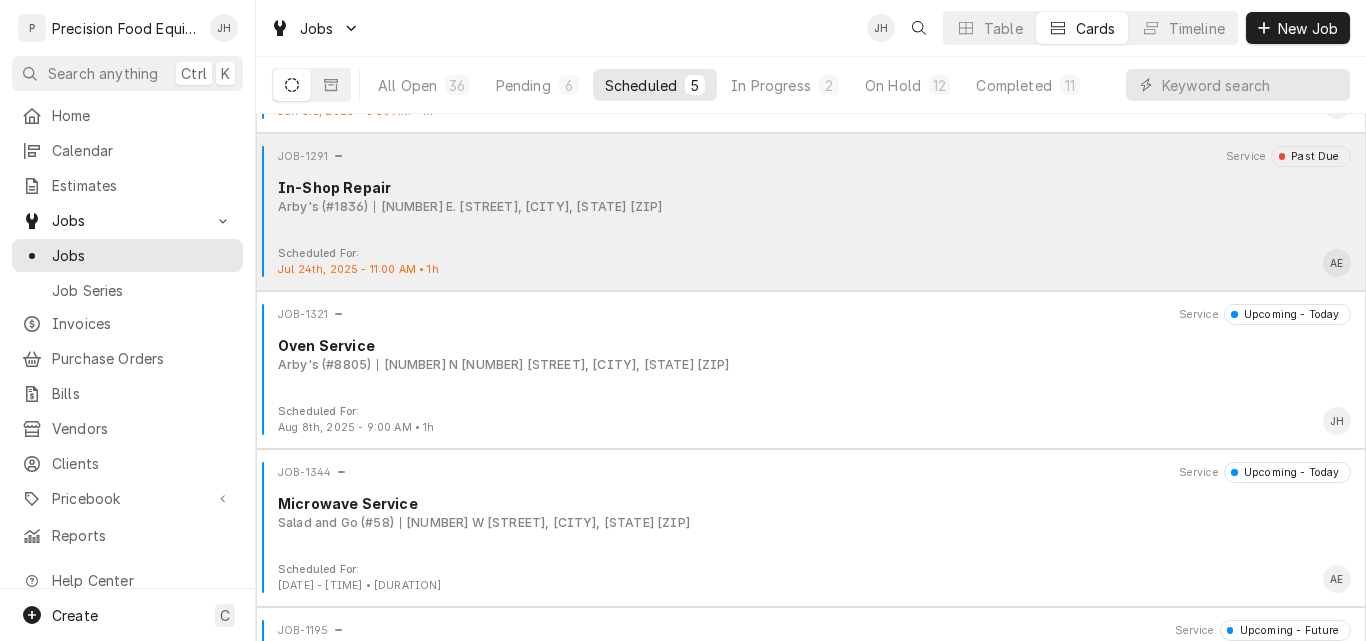 scroll, scrollTop: 263, scrollLeft: 0, axis: vertical 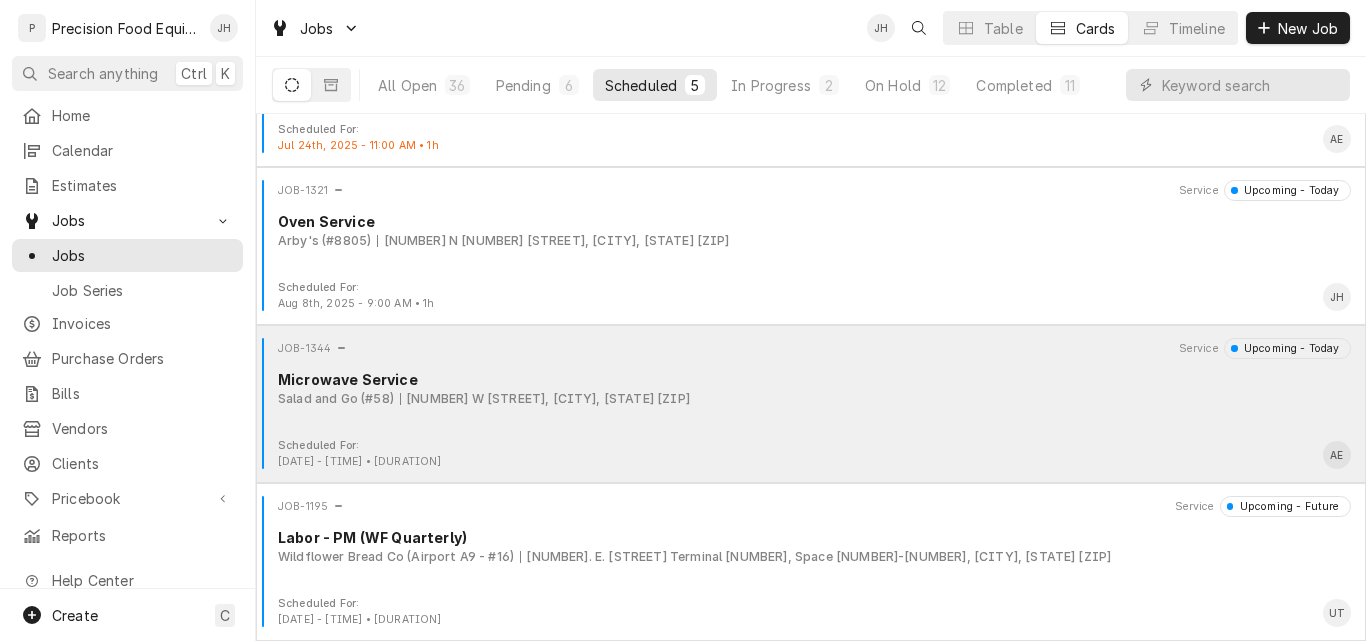 click on "JOB-1344 Service Upcoming - Today Microwave Service Salad and Go (#58) 9151 W Glendale Ave, Glendale, AZ 85305" at bounding box center [811, 388] 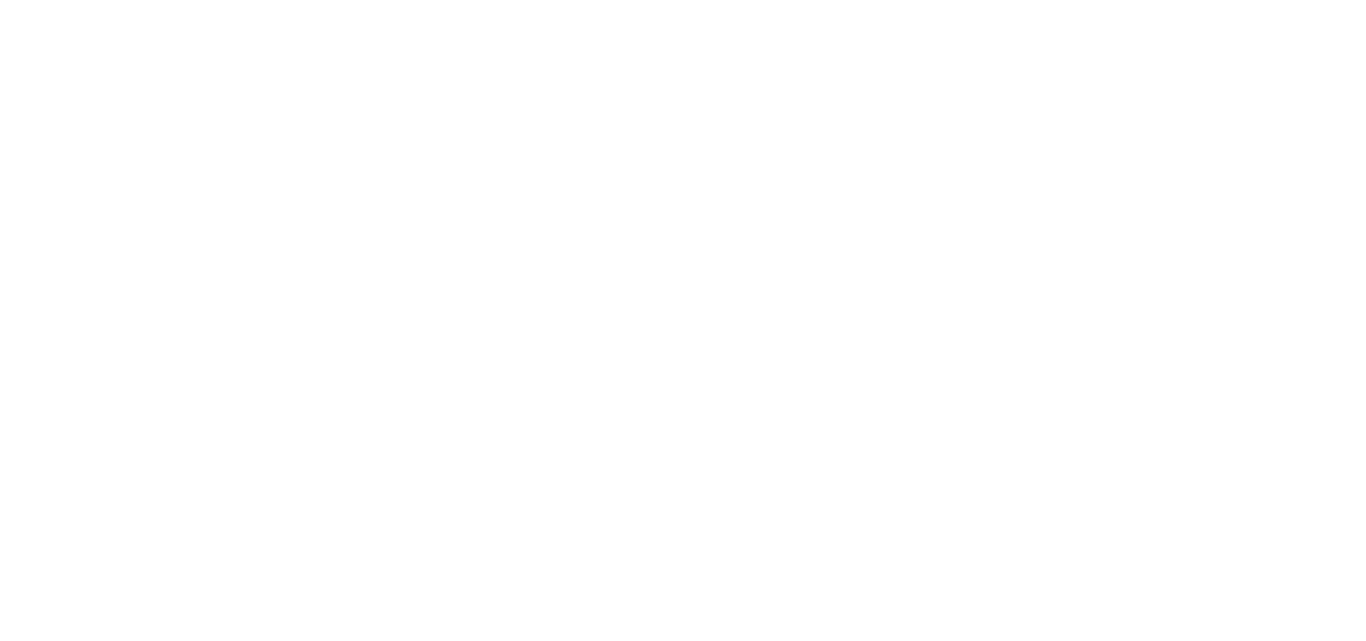 scroll, scrollTop: 0, scrollLeft: 0, axis: both 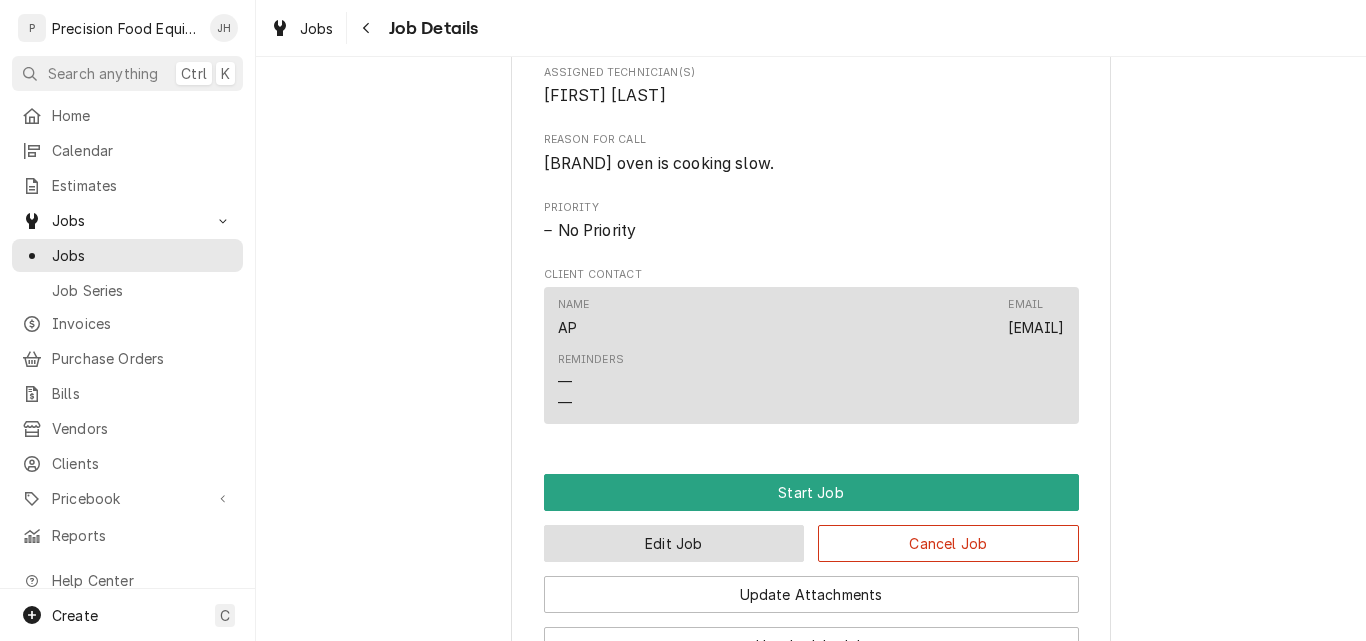 click on "Edit Job" at bounding box center (674, 543) 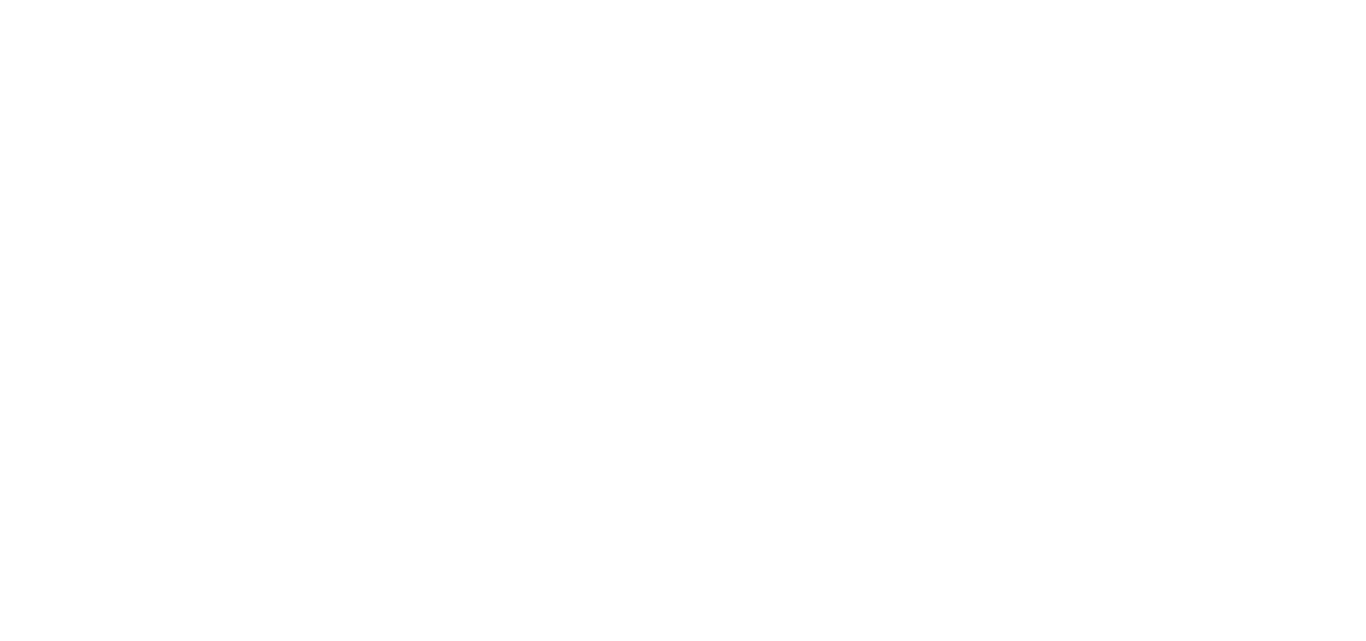 scroll, scrollTop: 0, scrollLeft: 0, axis: both 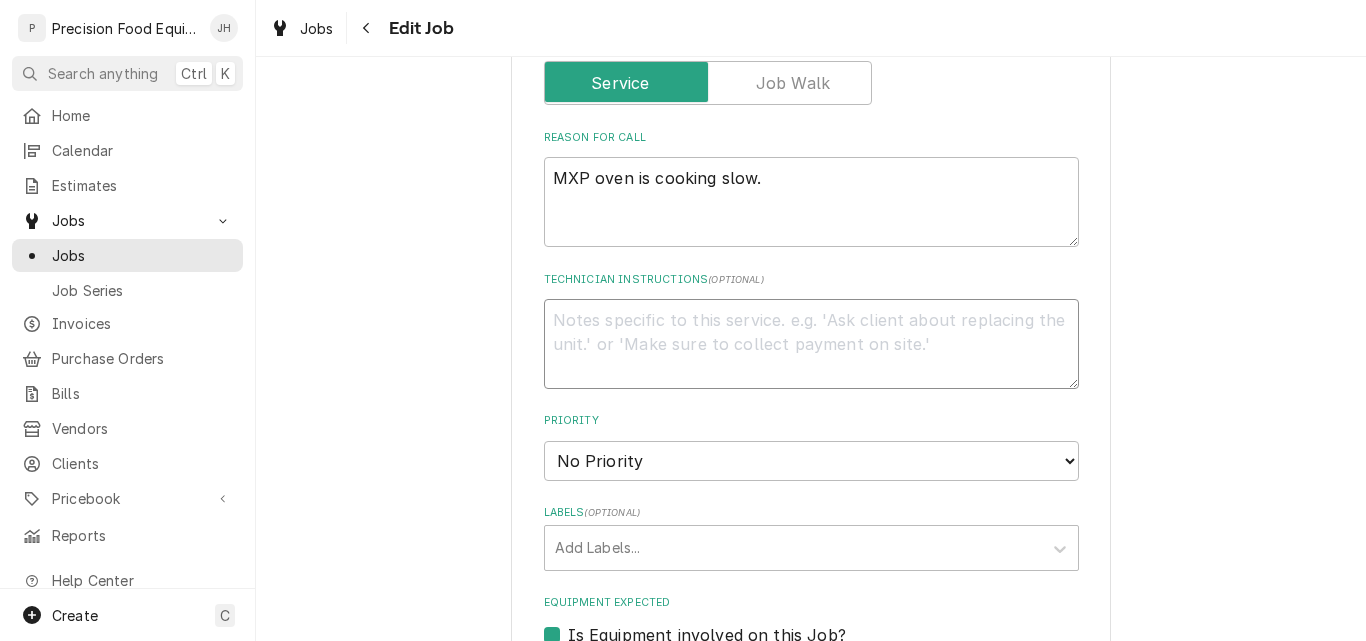 click on "Technician Instructions  ( optional )" at bounding box center [811, 344] 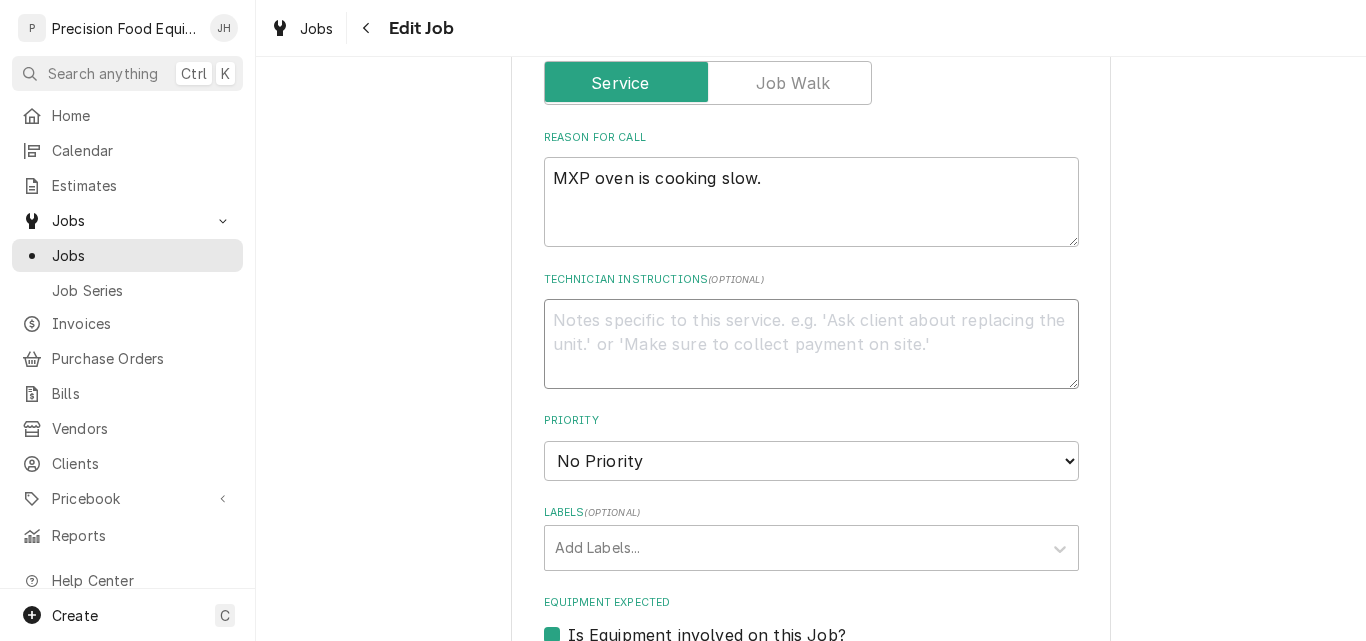 type on "x" 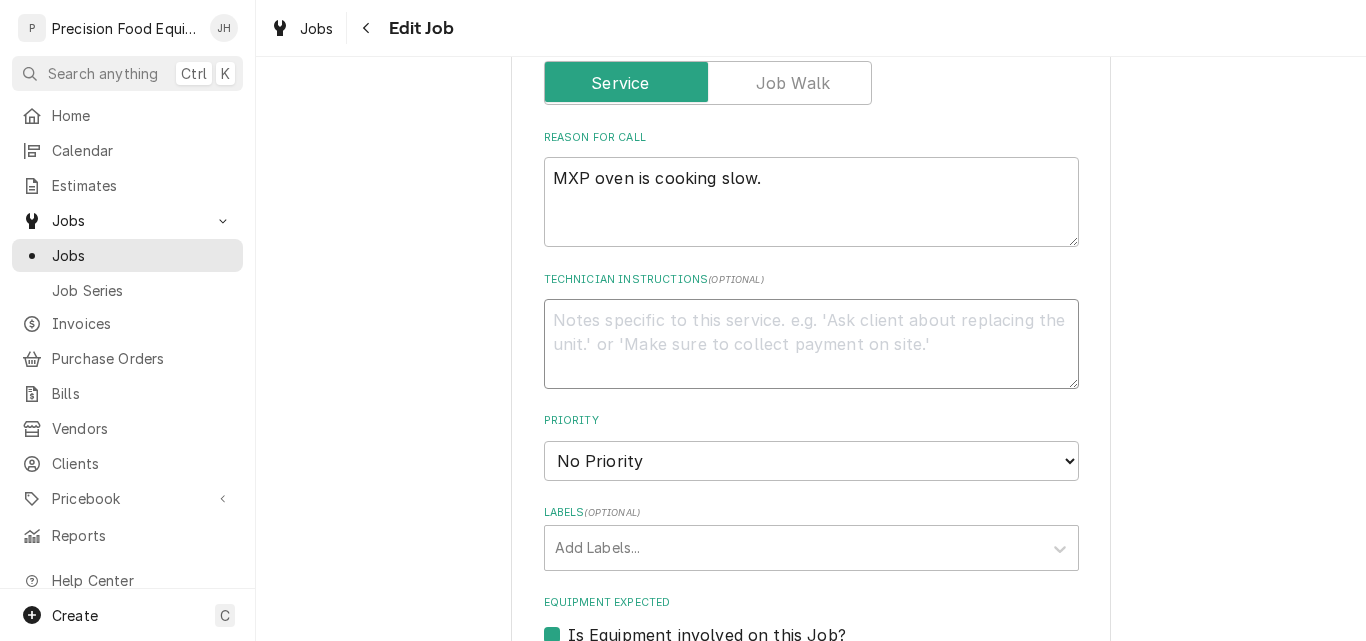 type on "P" 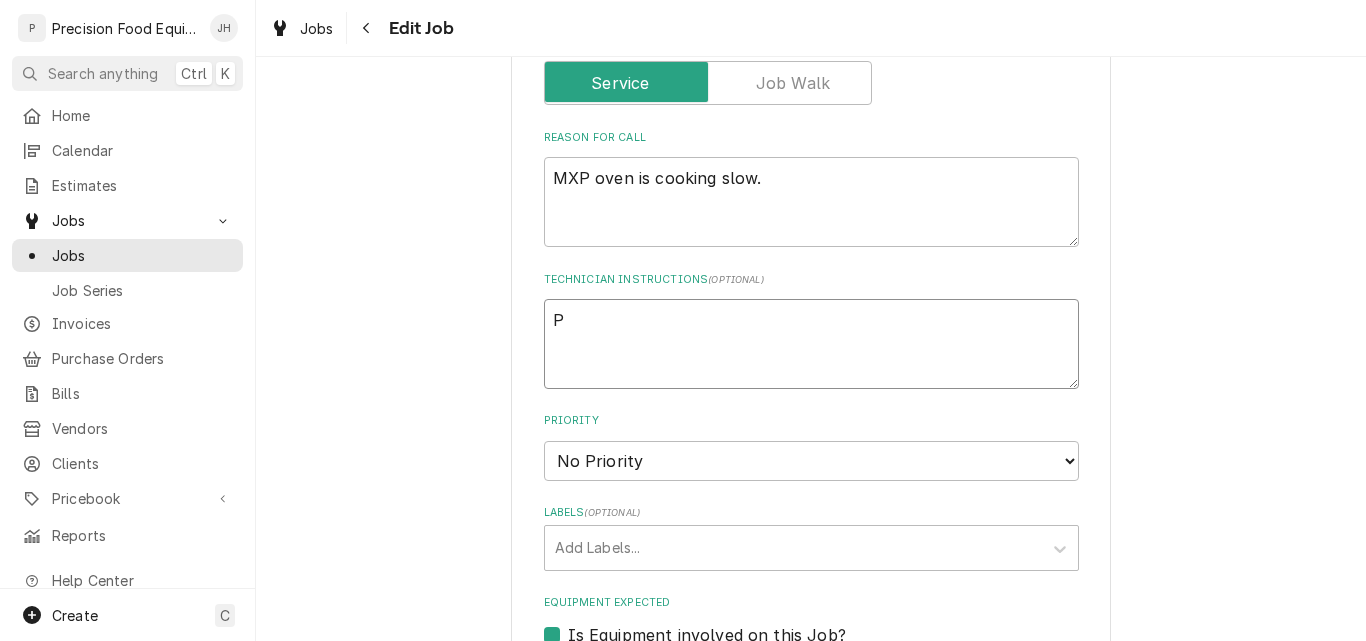 type on "x" 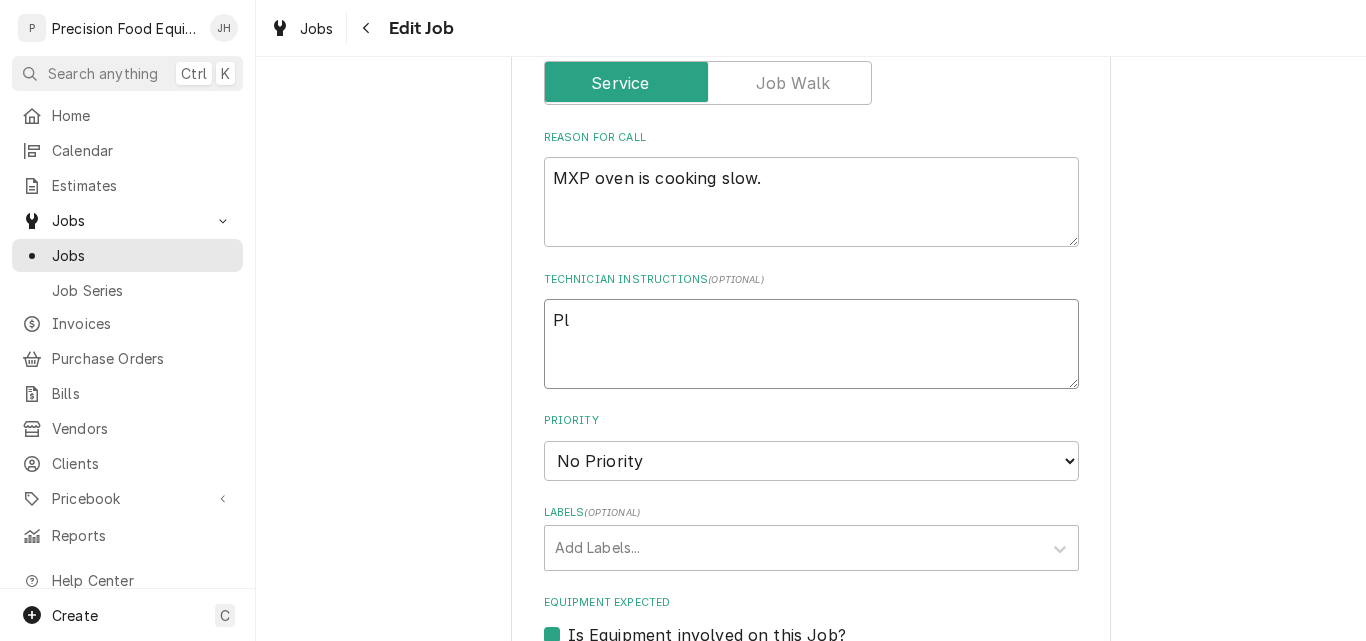 type on "x" 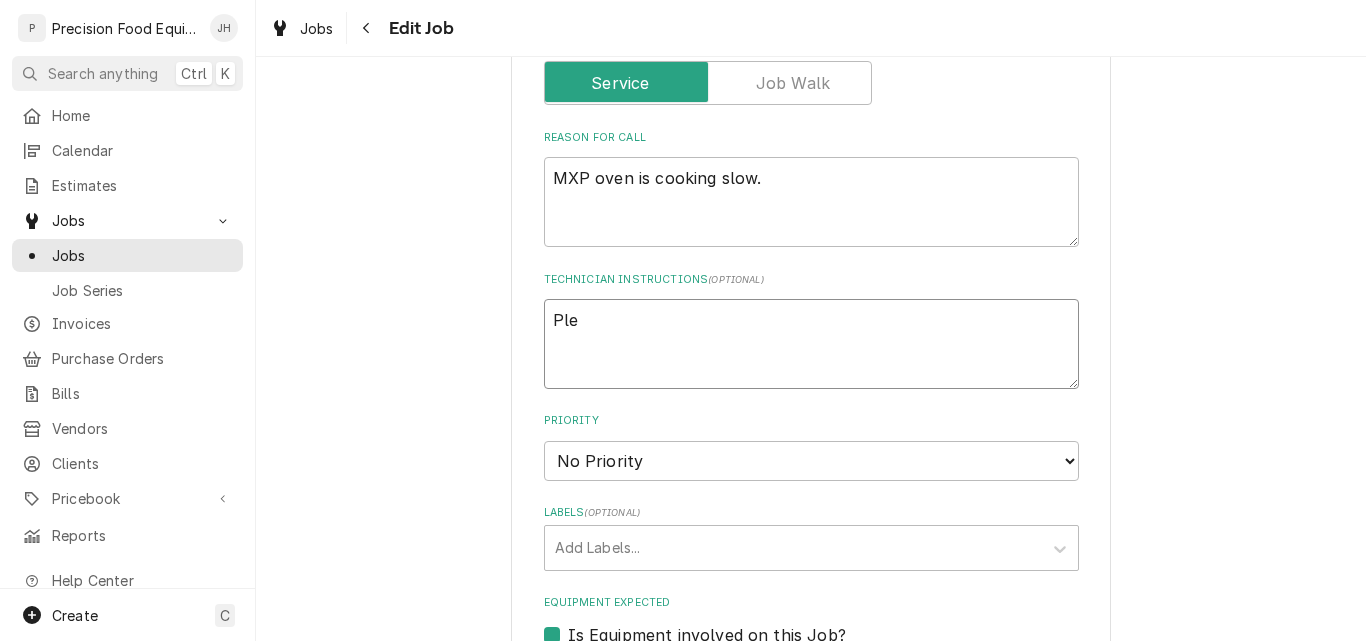 type on "x" 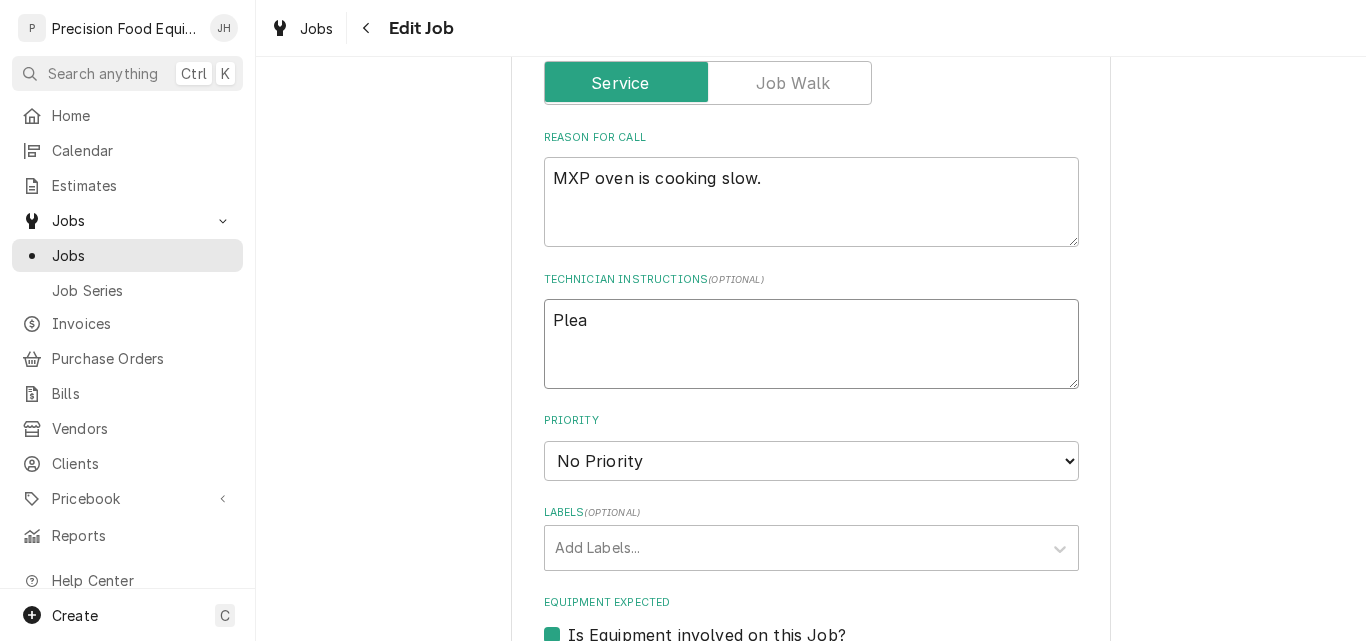 type on "x" 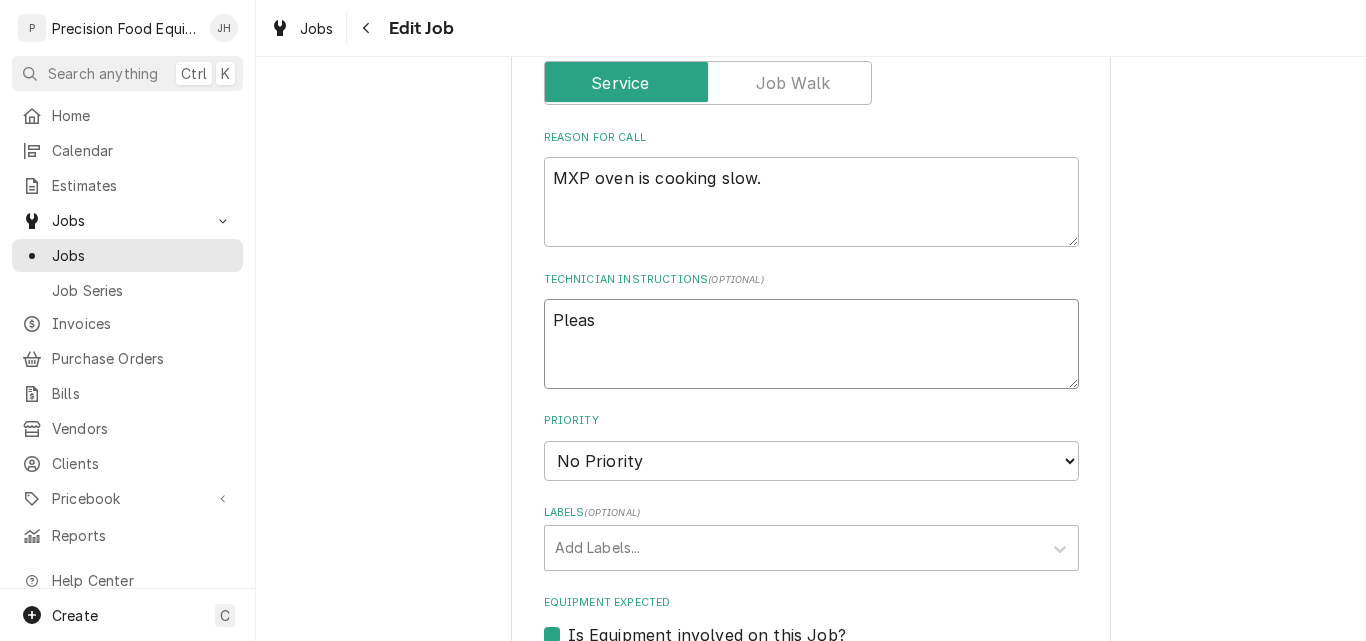 type on "x" 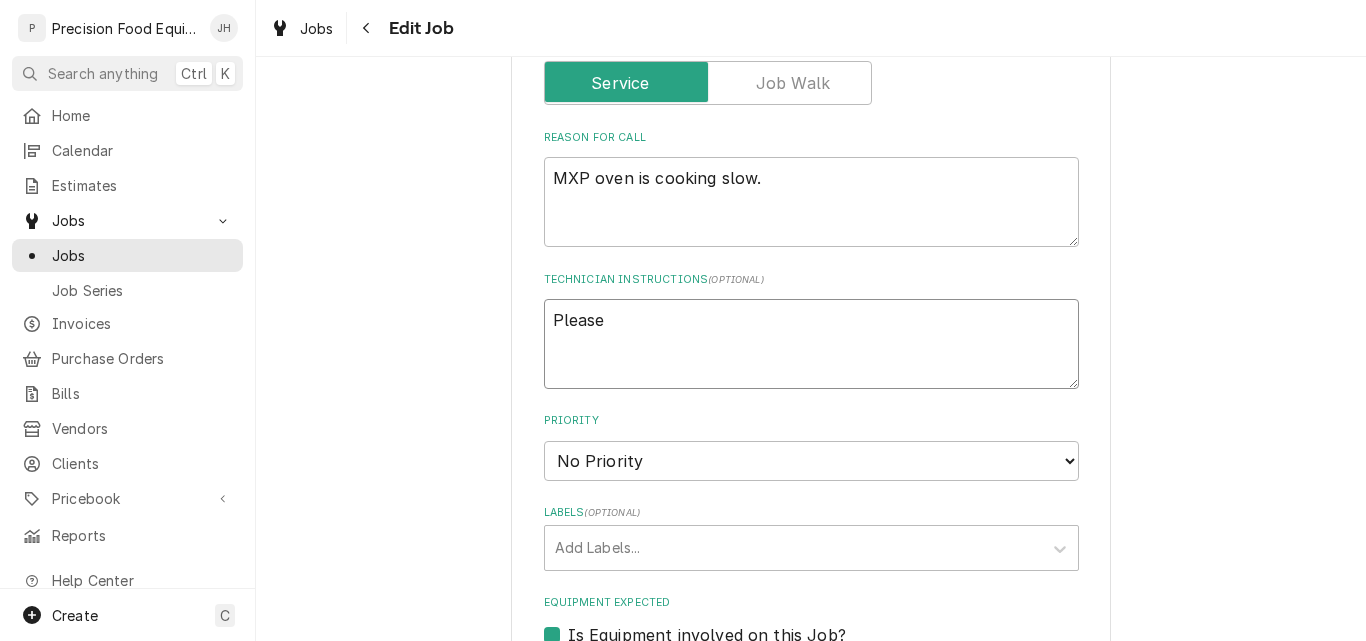type on "x" 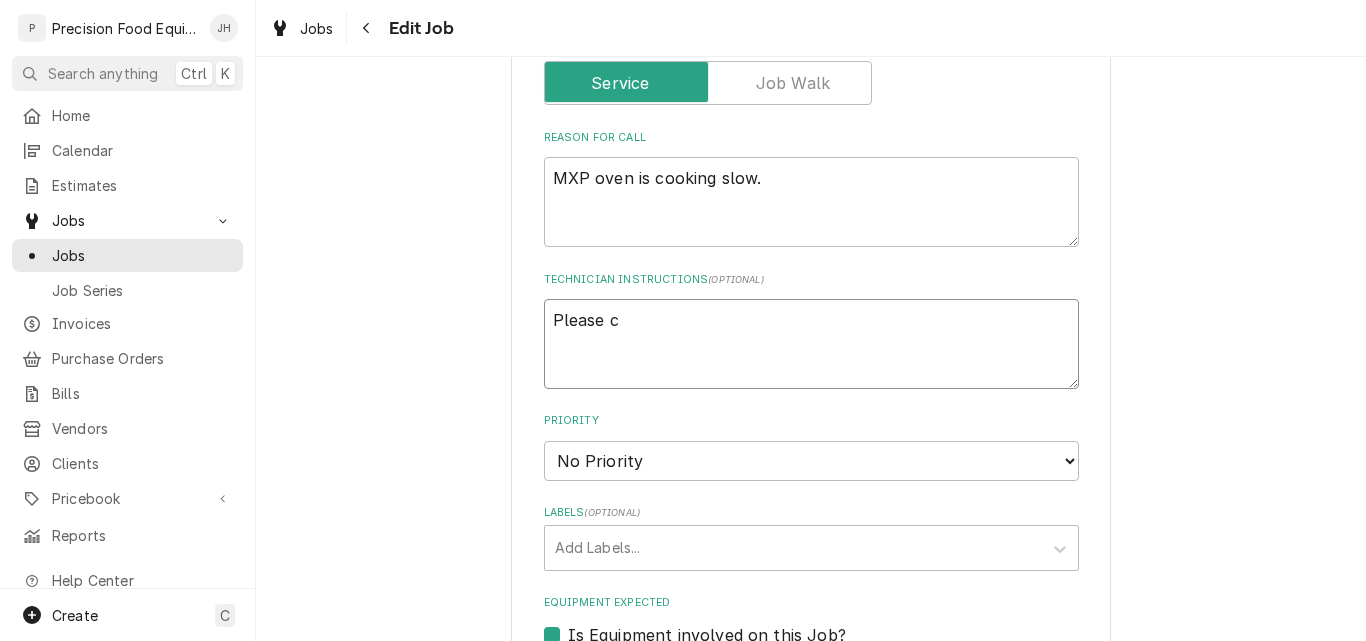 type on "x" 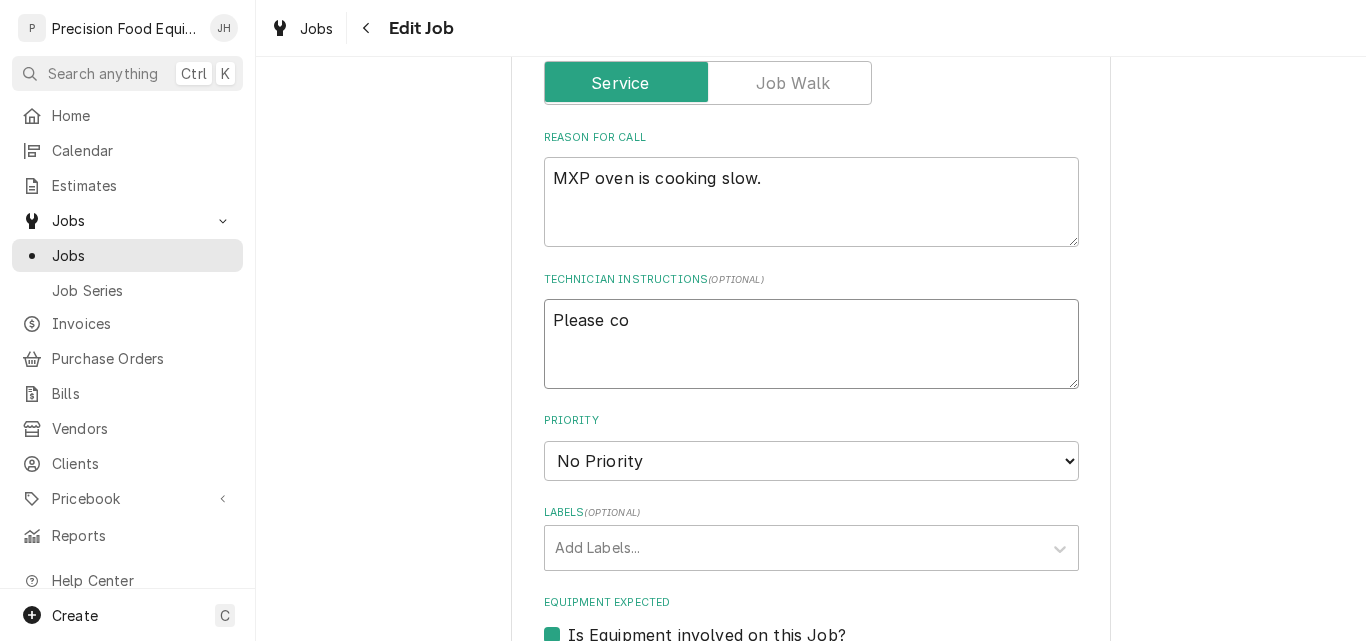 type on "x" 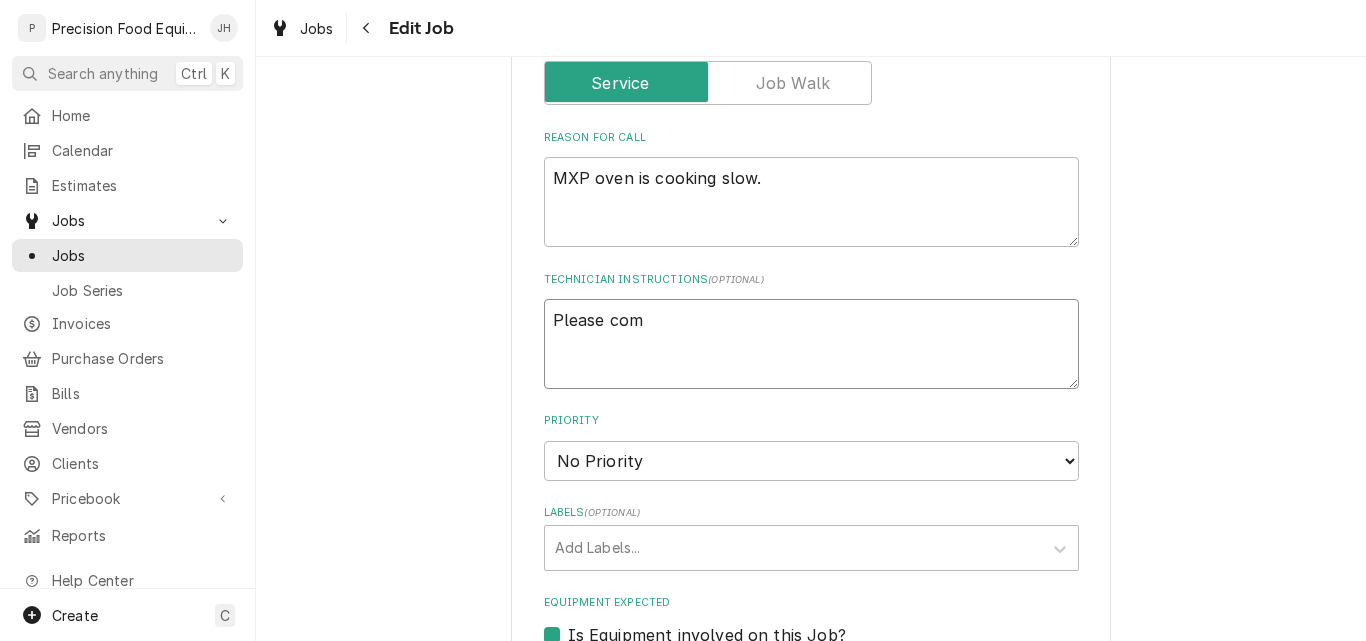 type on "x" 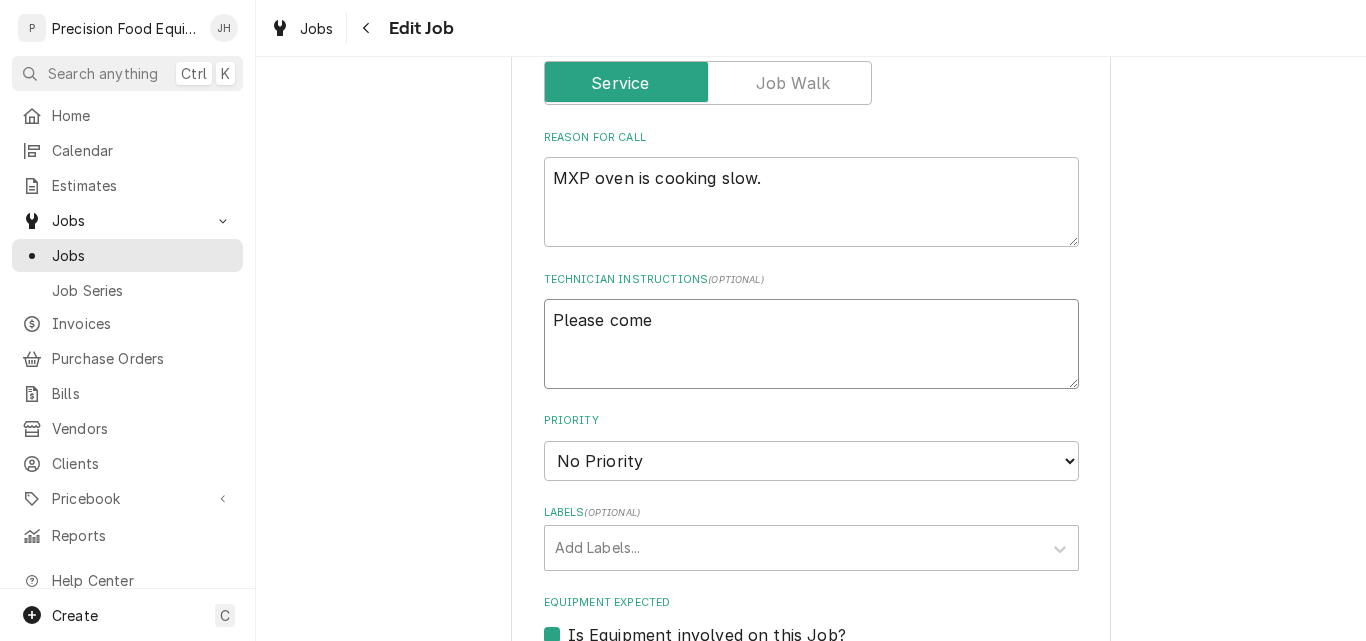 type on "x" 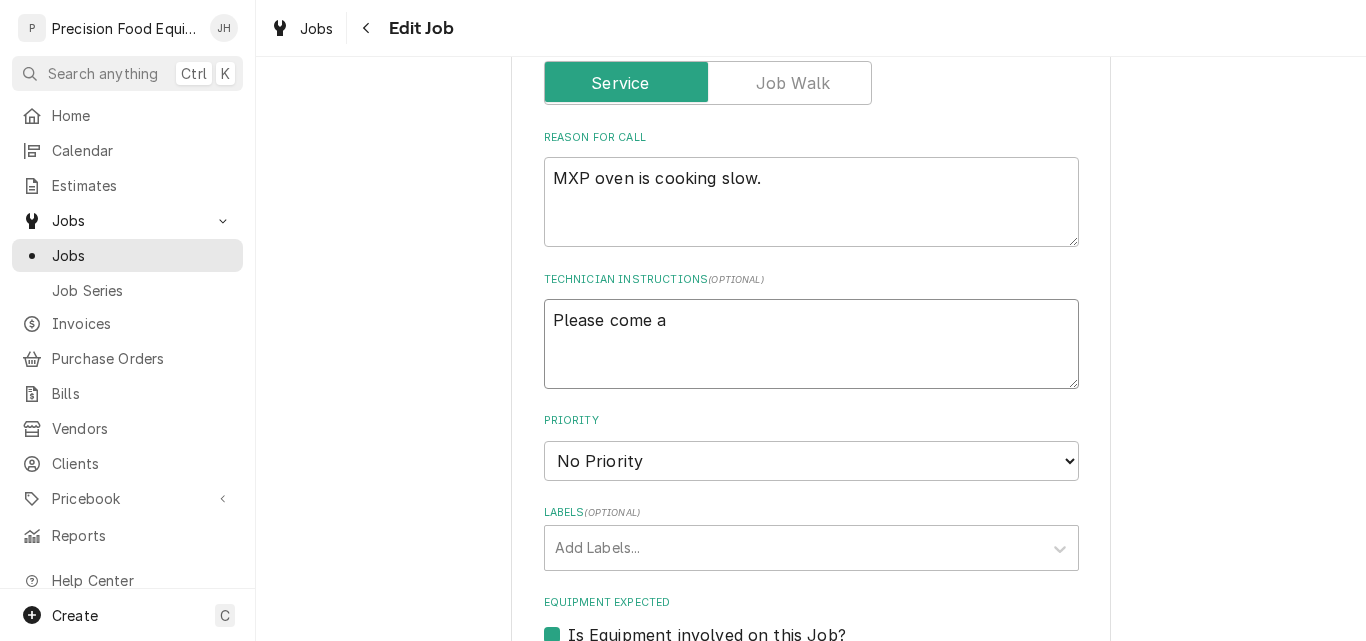 type on "x" 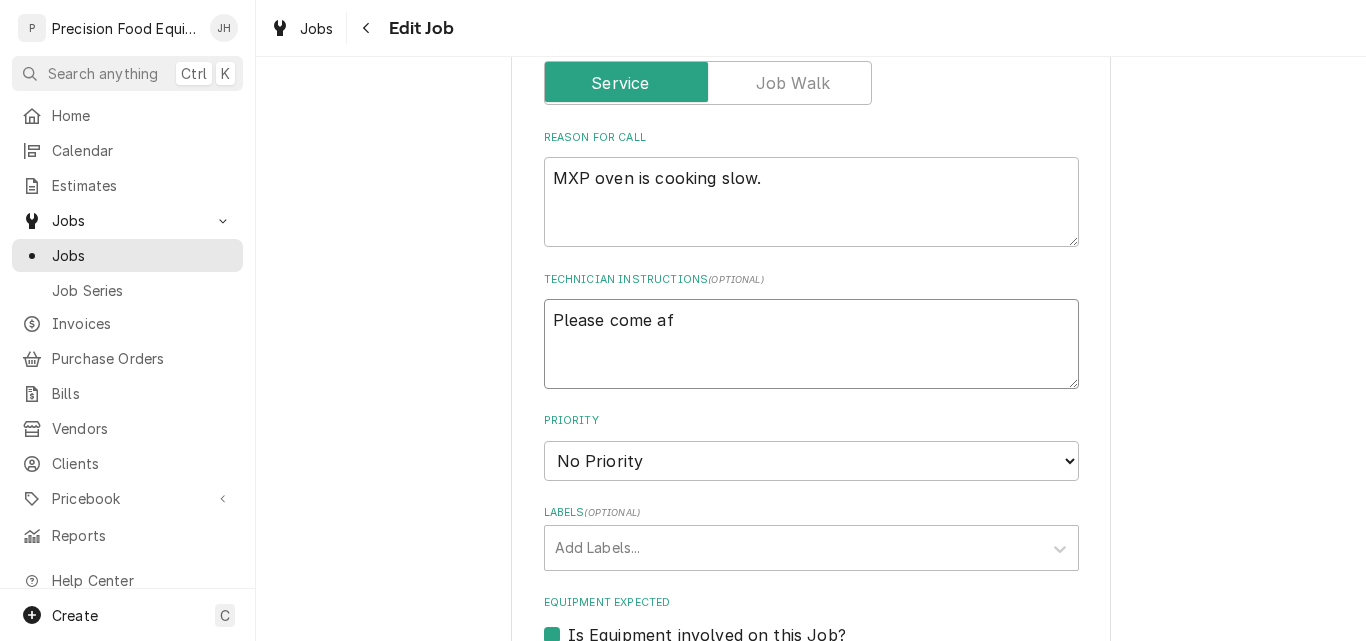 type on "x" 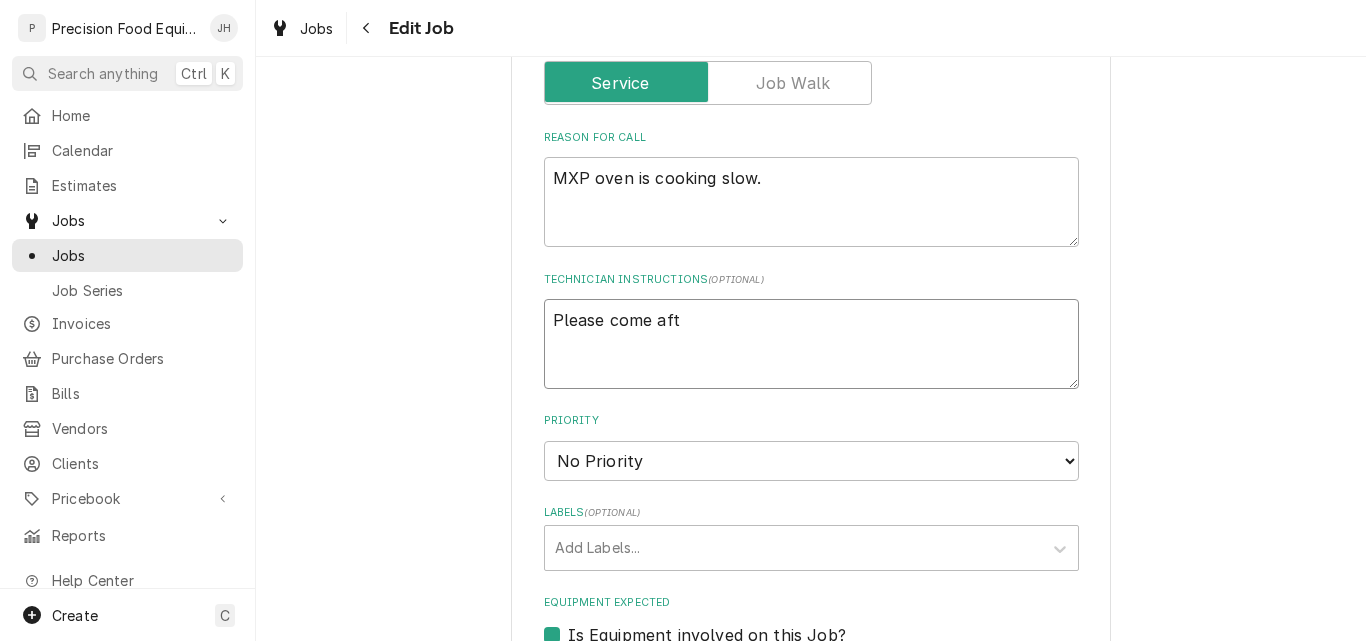 type on "x" 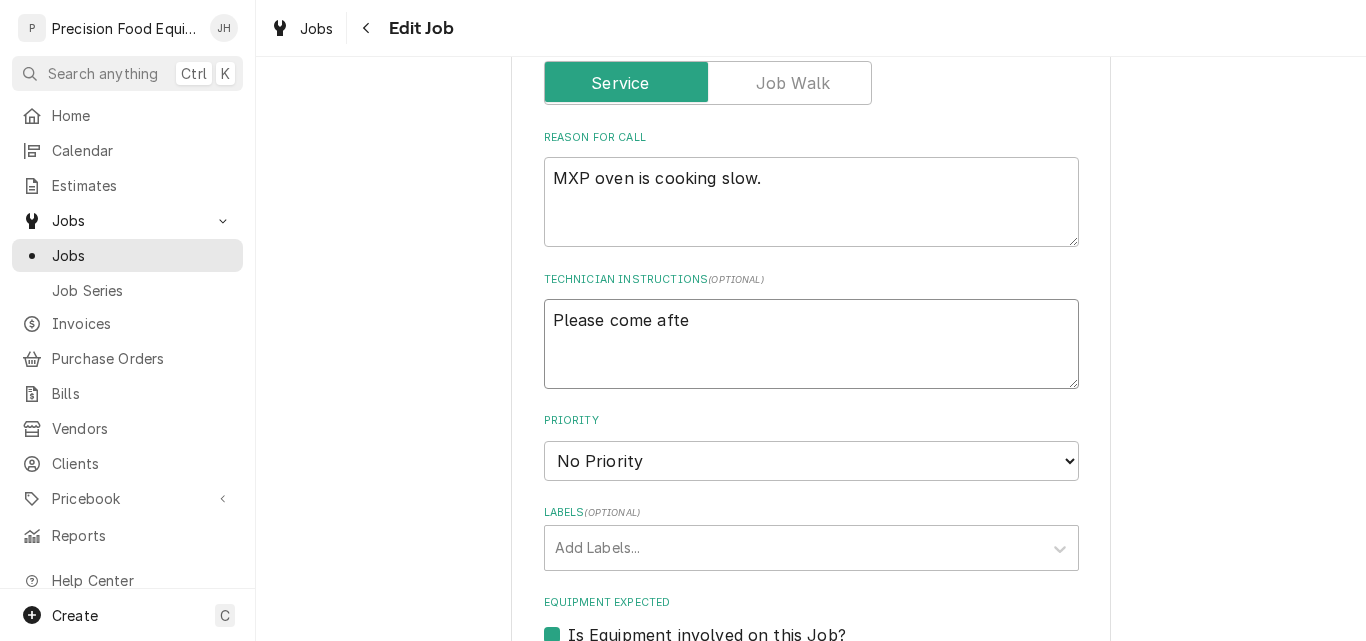 type on "x" 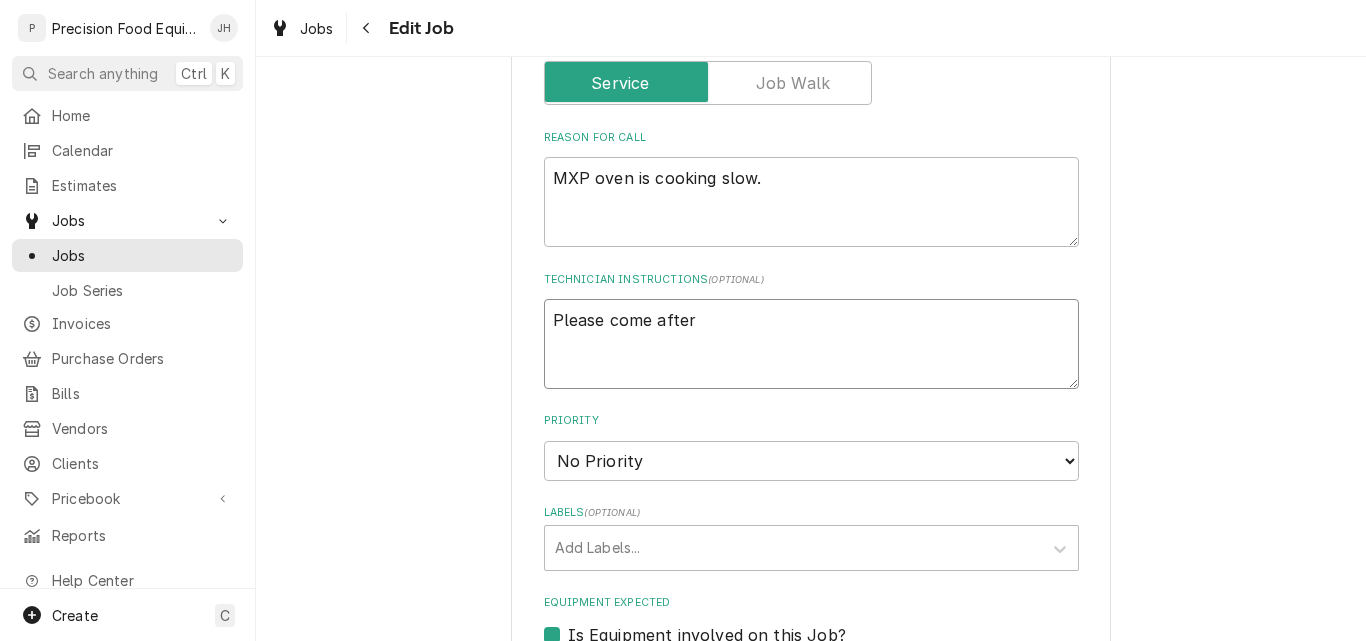 type on "x" 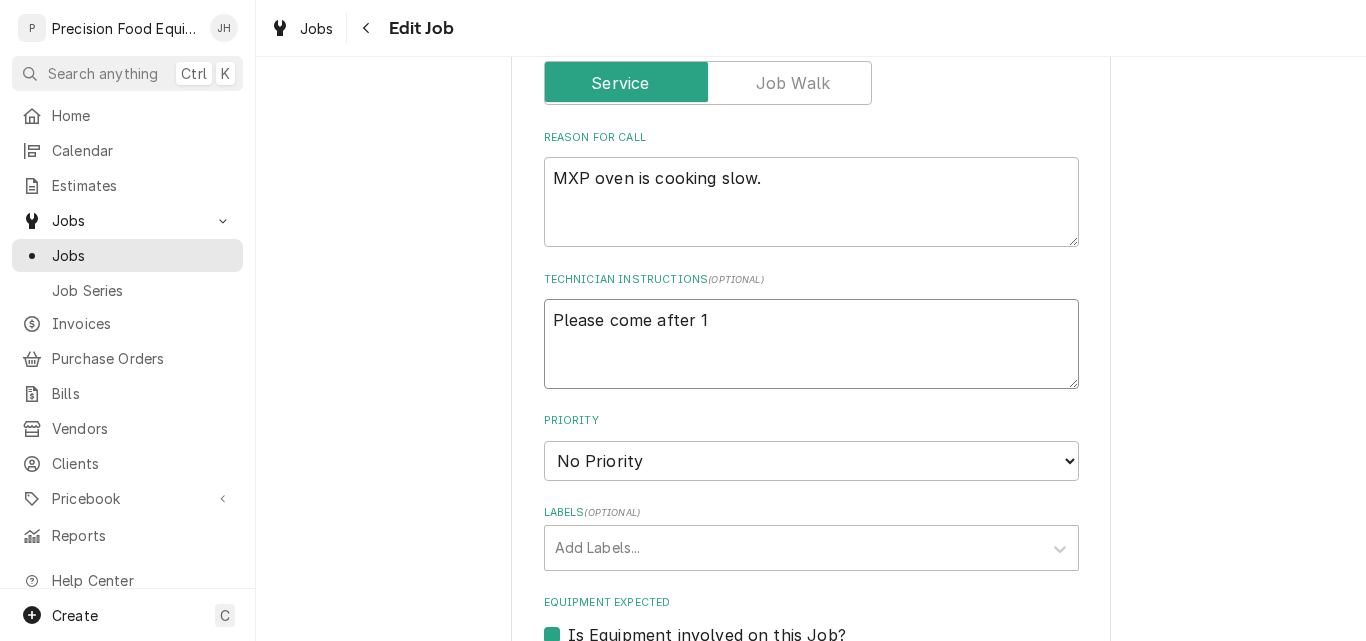 type on "x" 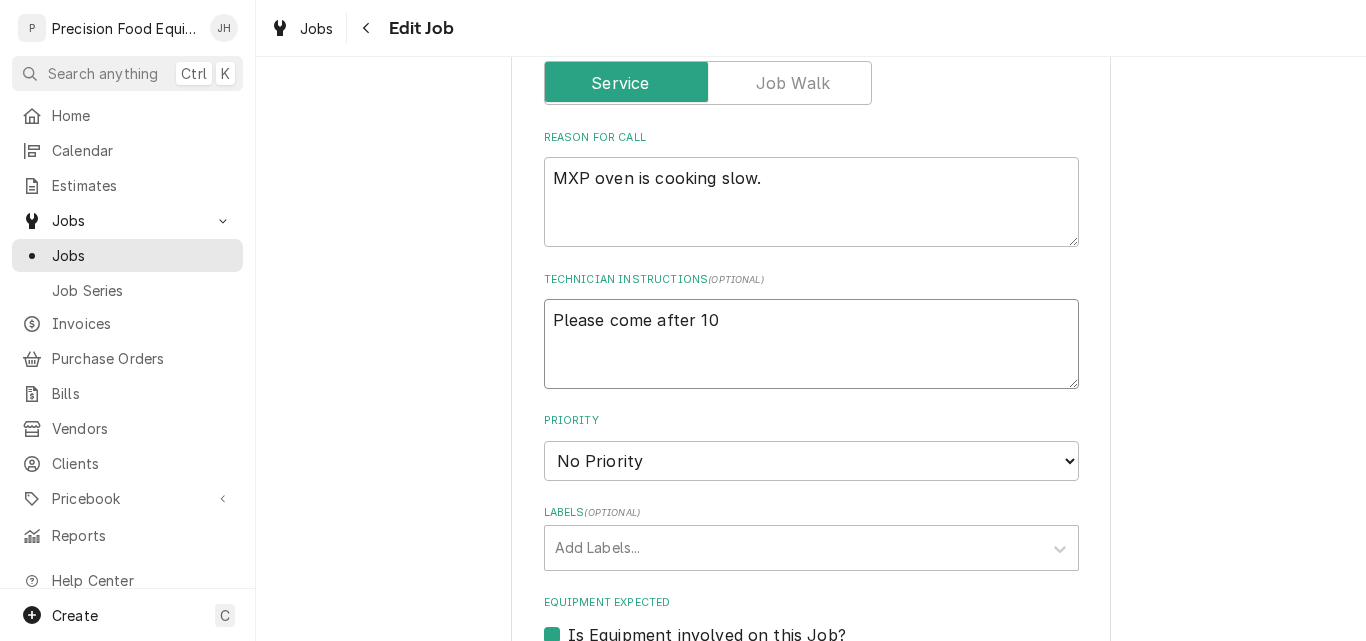 type on "x" 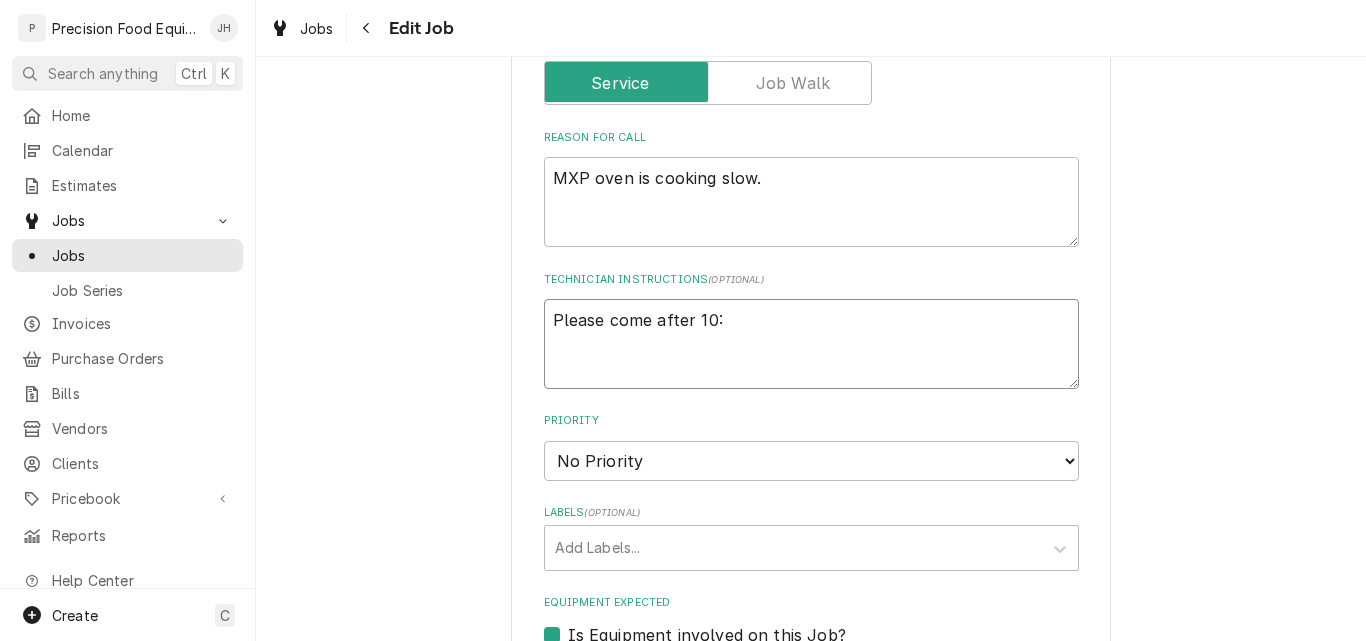 type on "x" 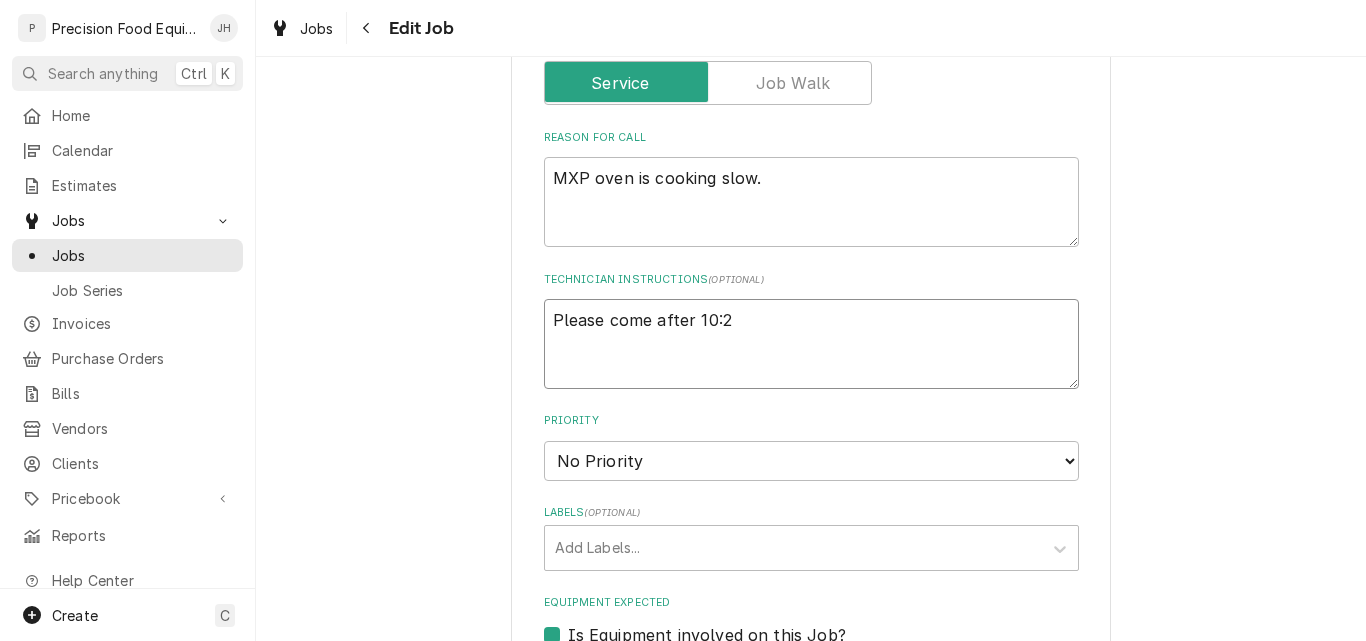 type on "Please come after 10:20" 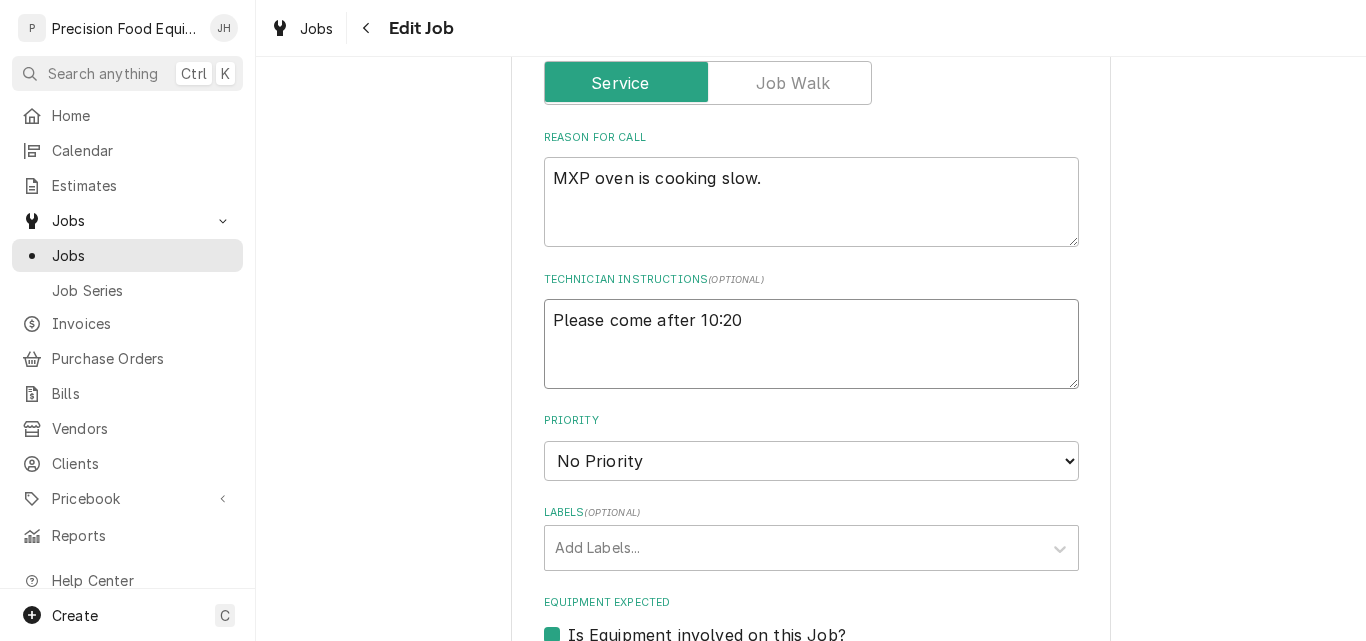 type on "x" 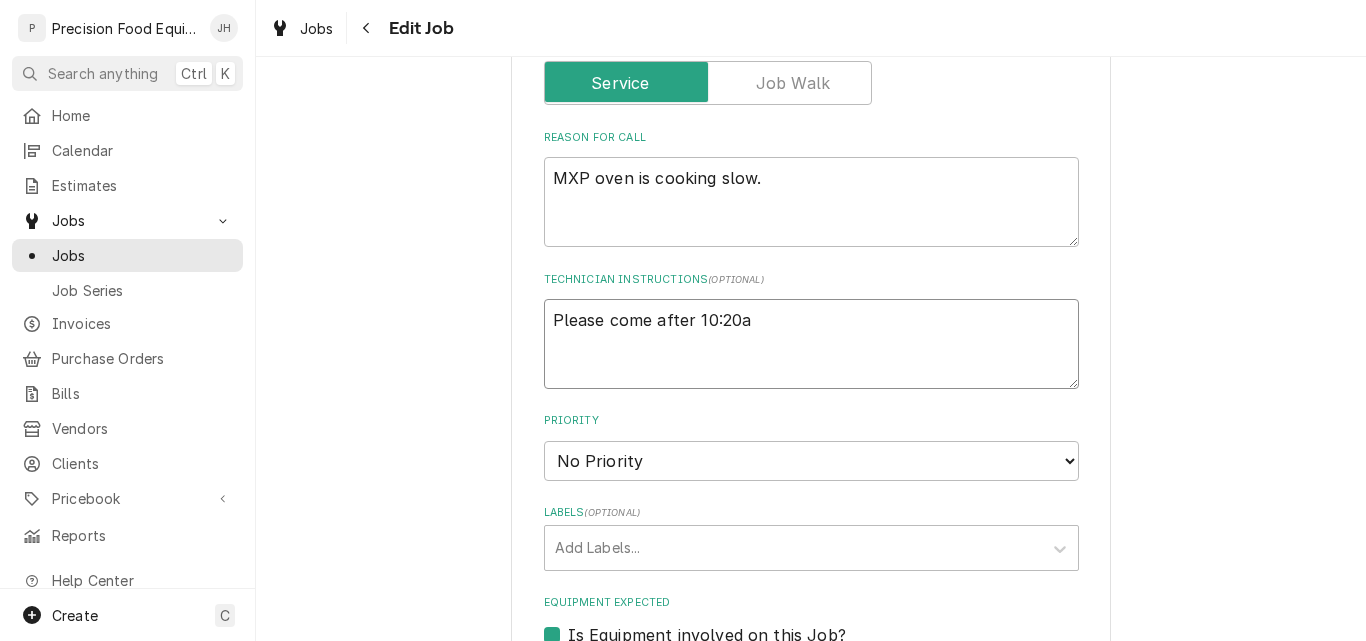type on "x" 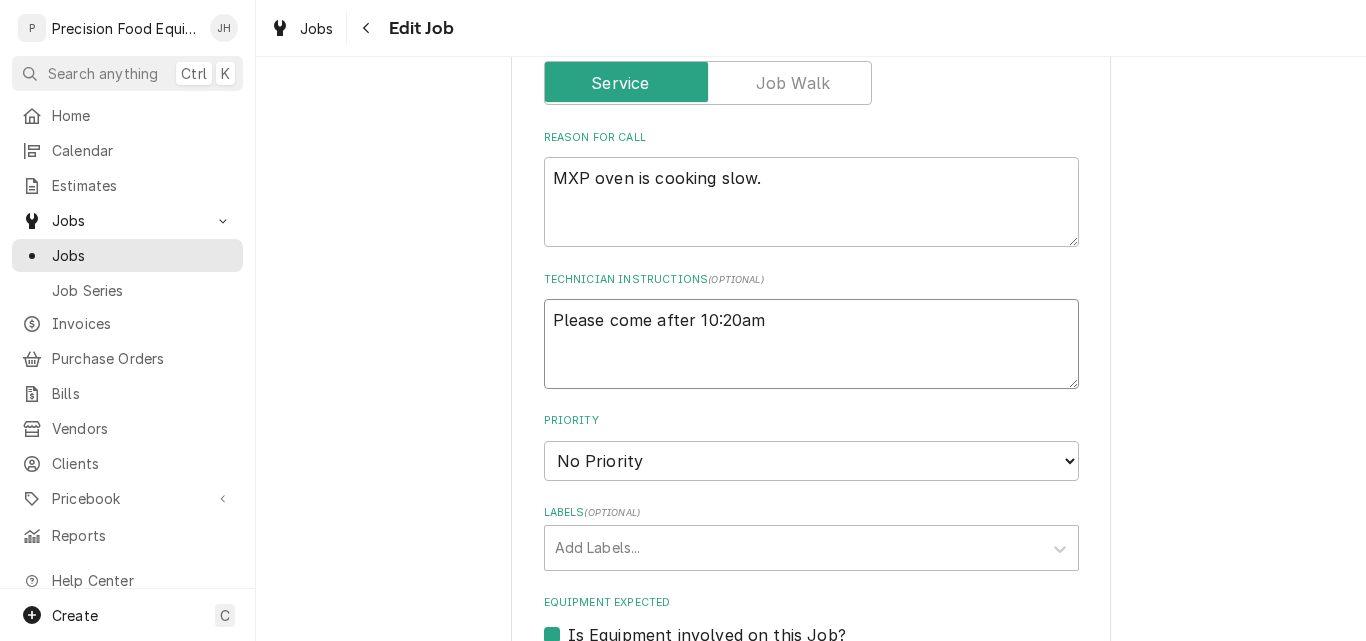 type on "x" 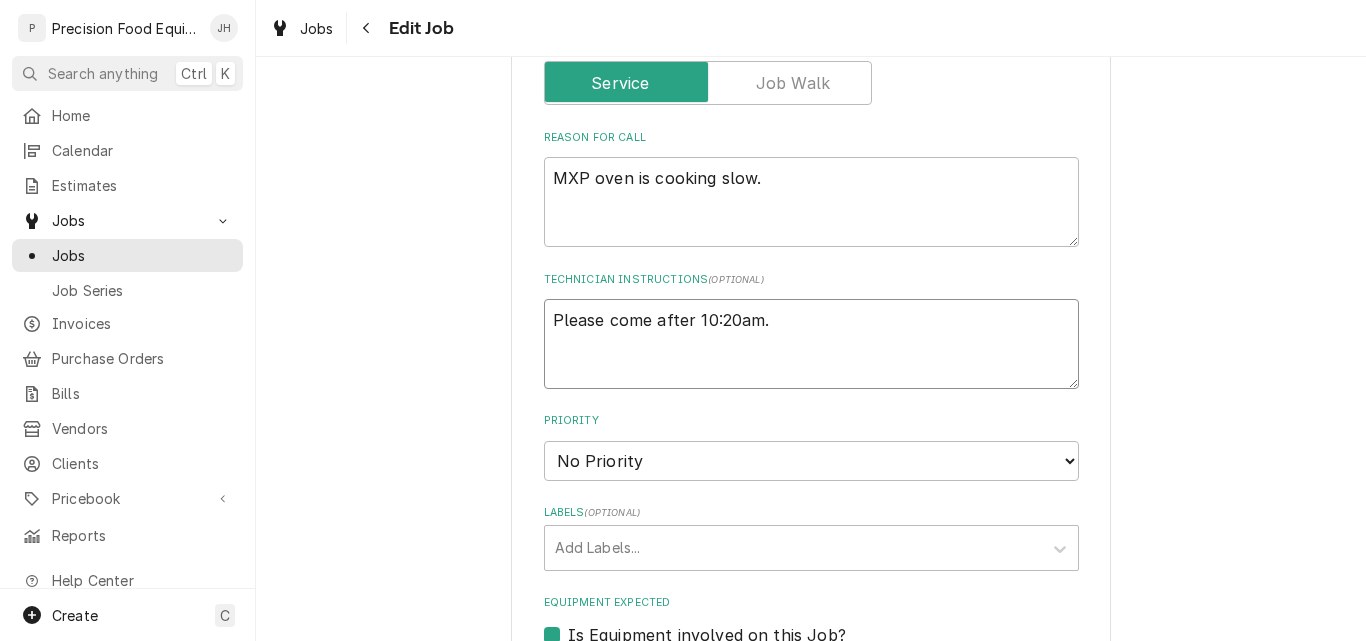 type on "x" 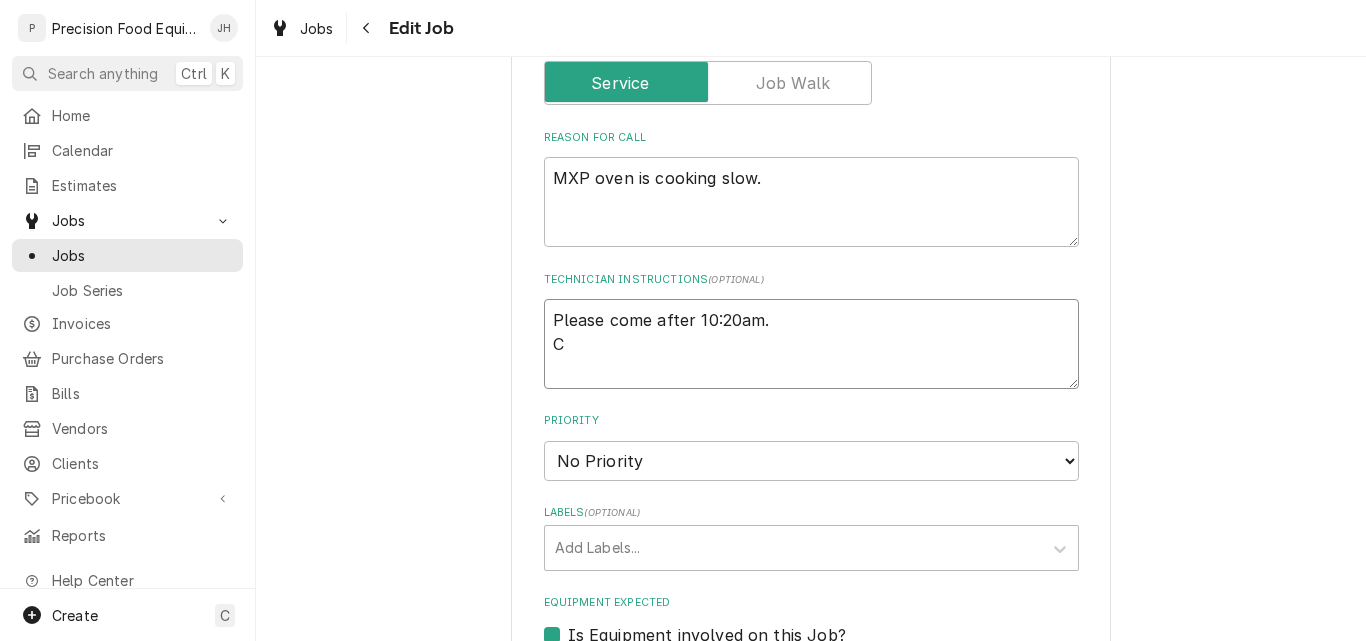 type on "x" 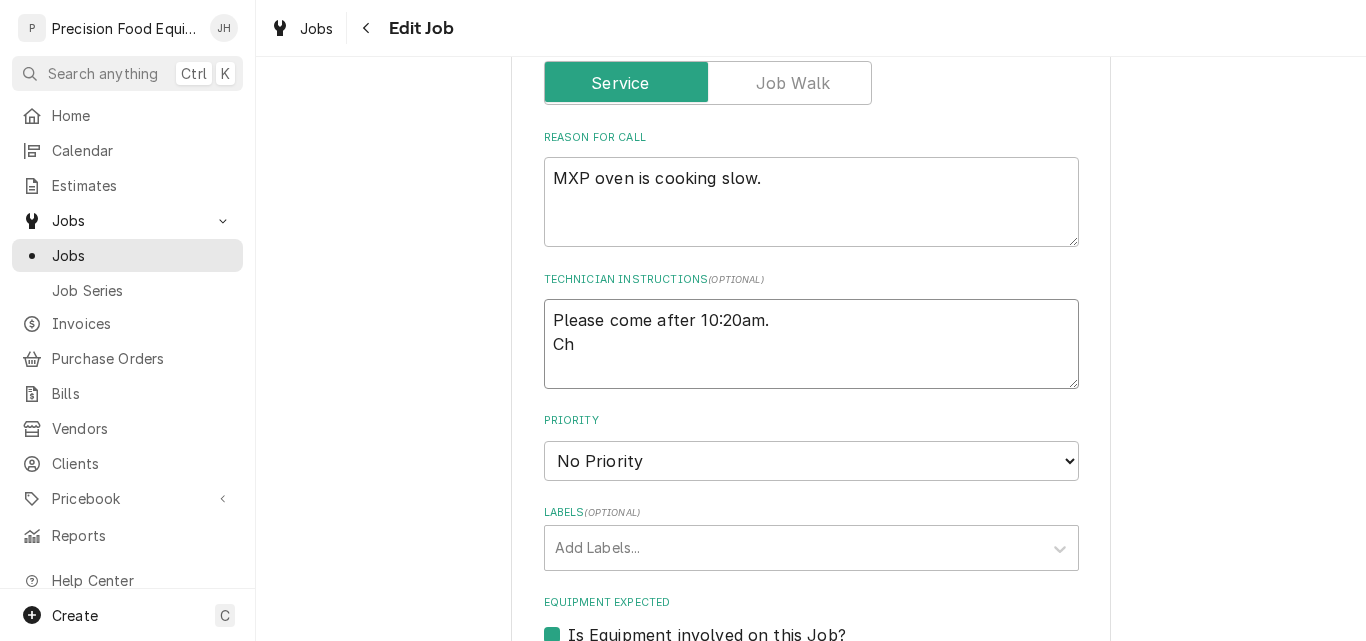 type on "x" 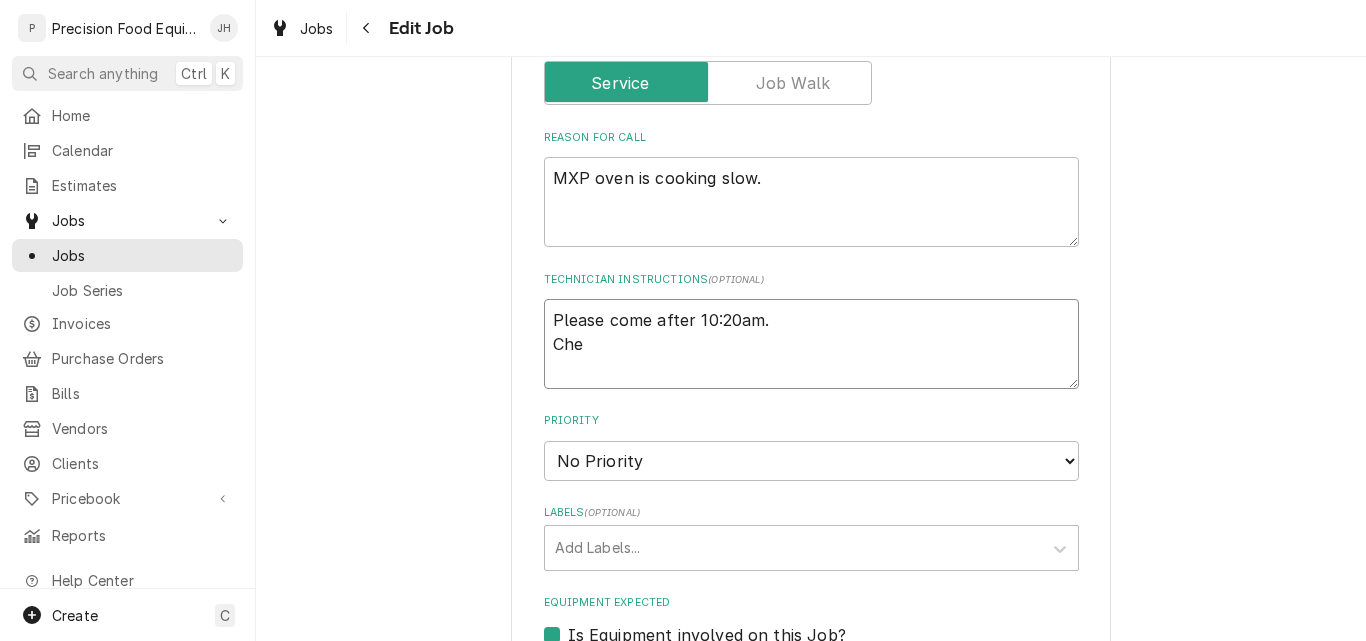 type on "x" 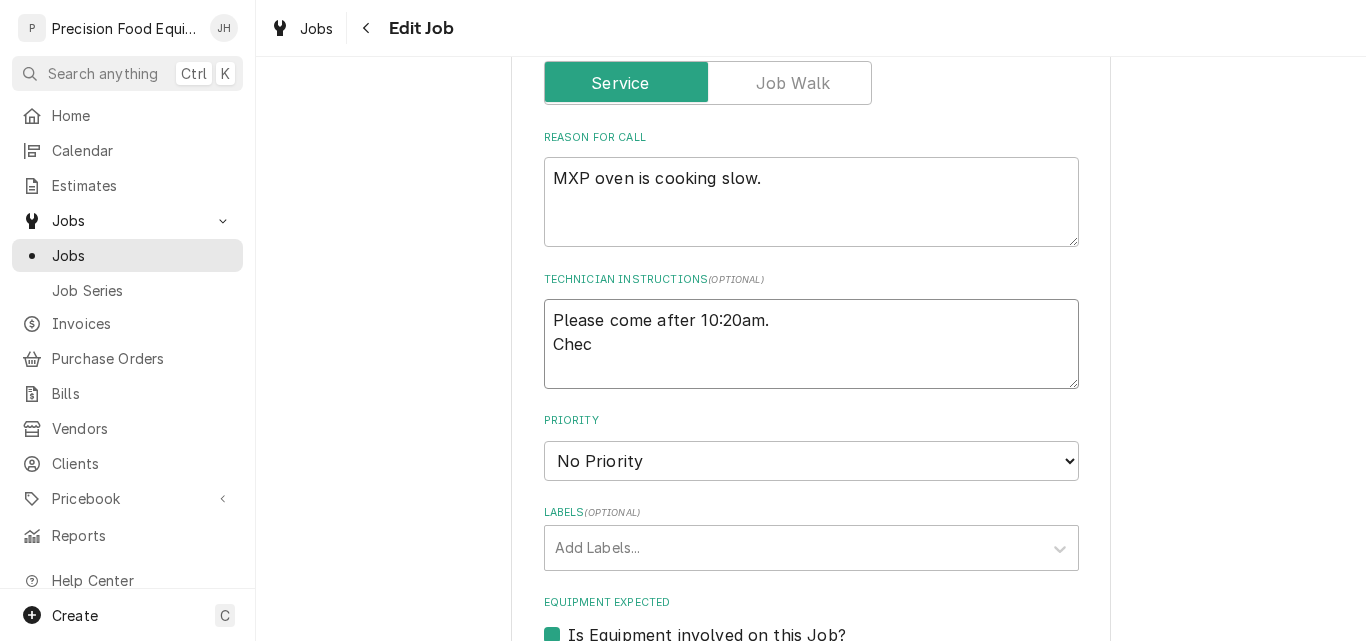 type on "x" 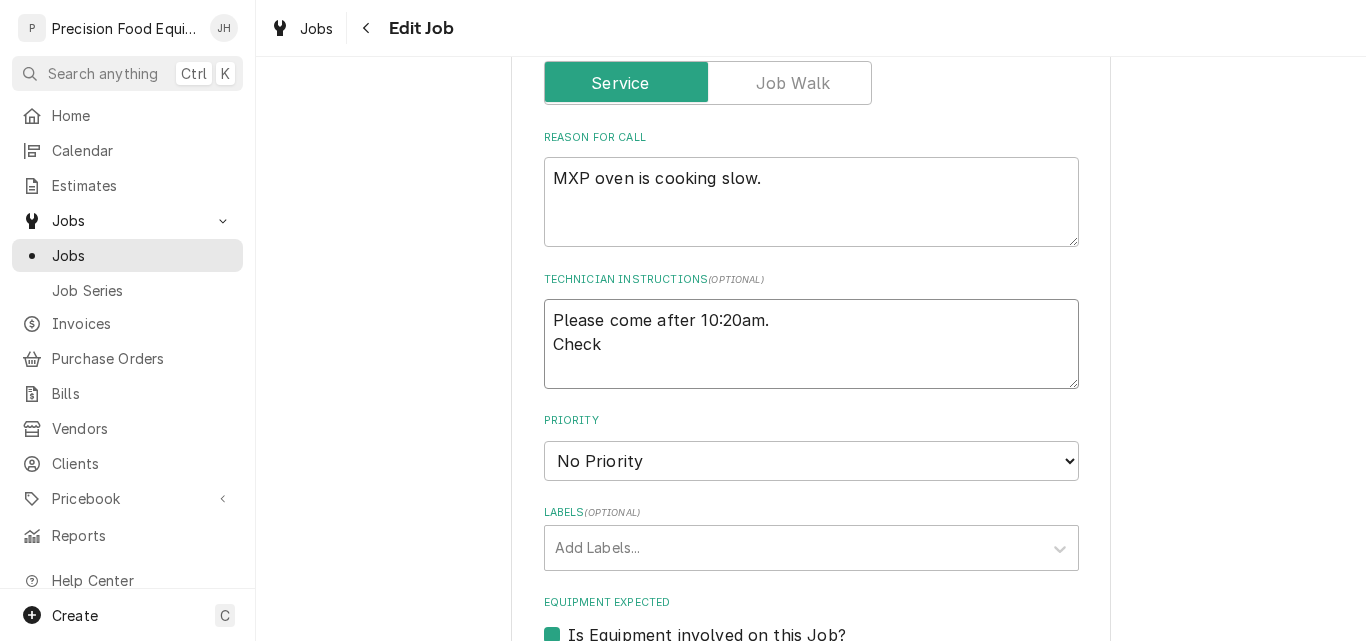 type on "x" 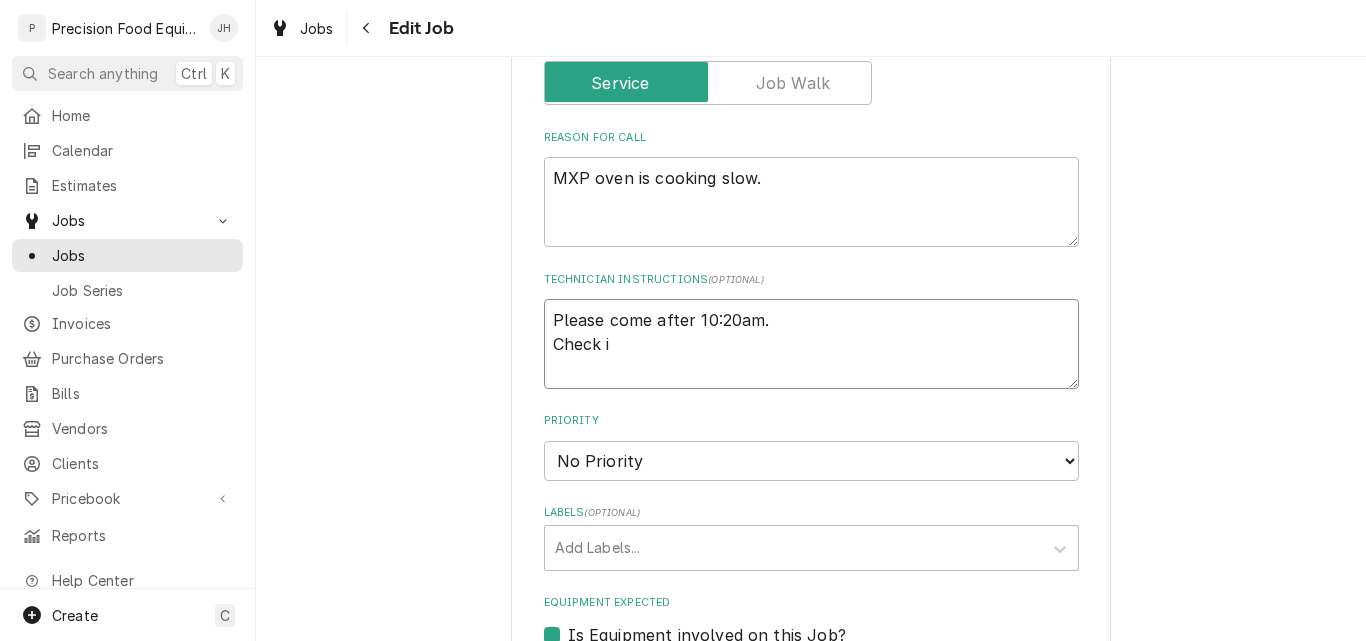 type on "x" 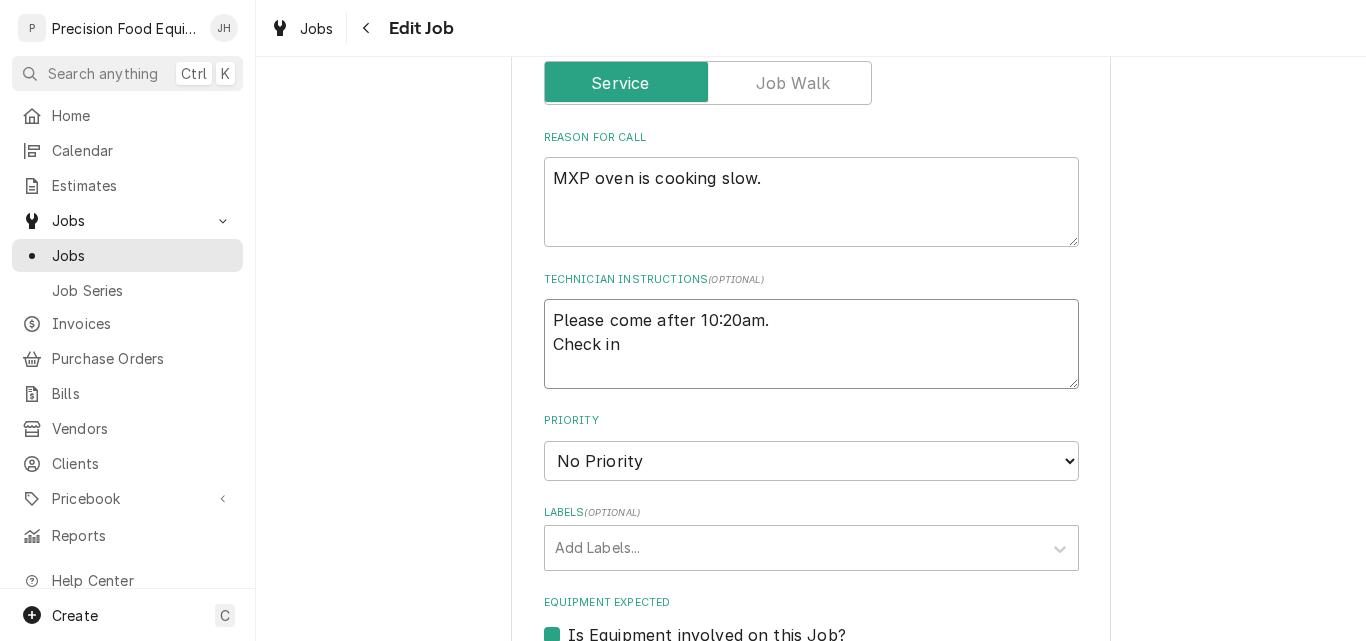 type on "x" 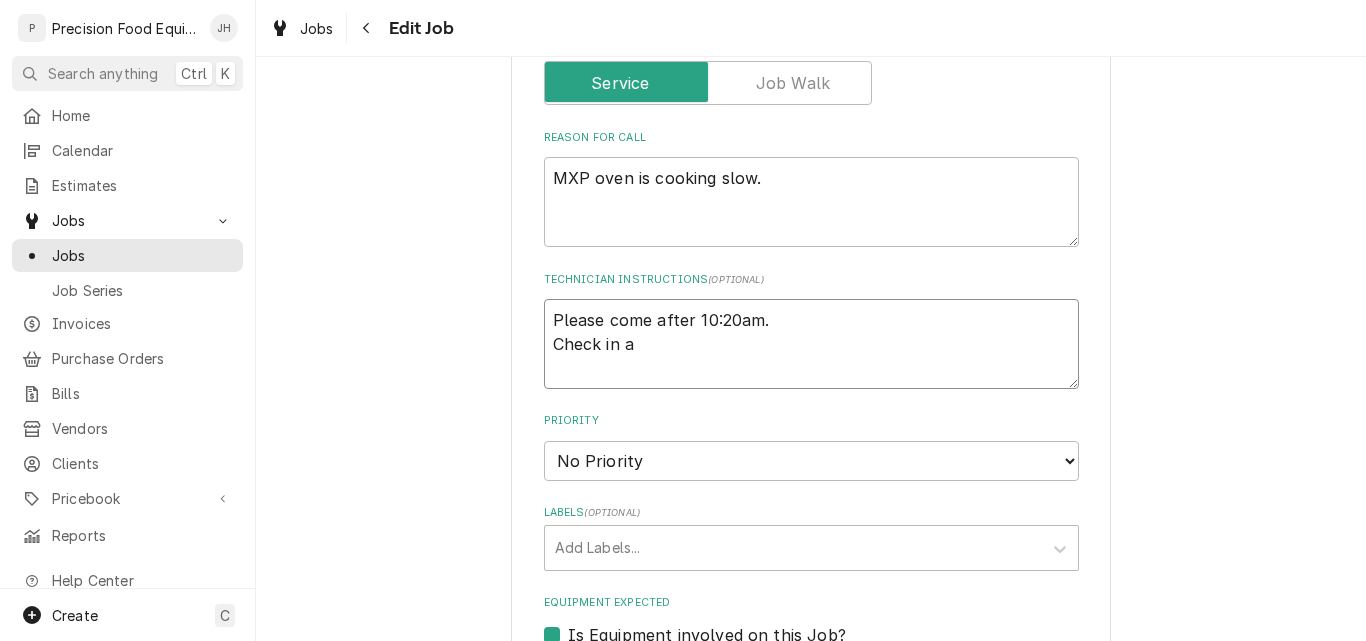 type on "Please come after 10:20am.
Check in an" 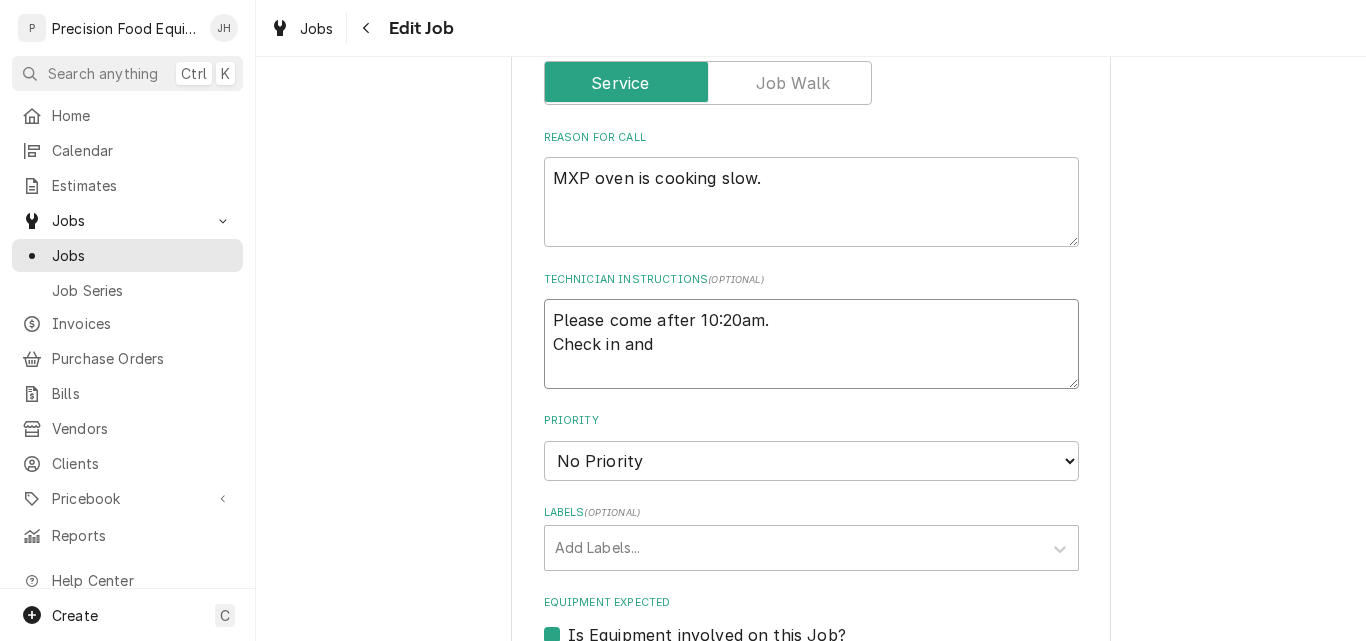 type on "x" 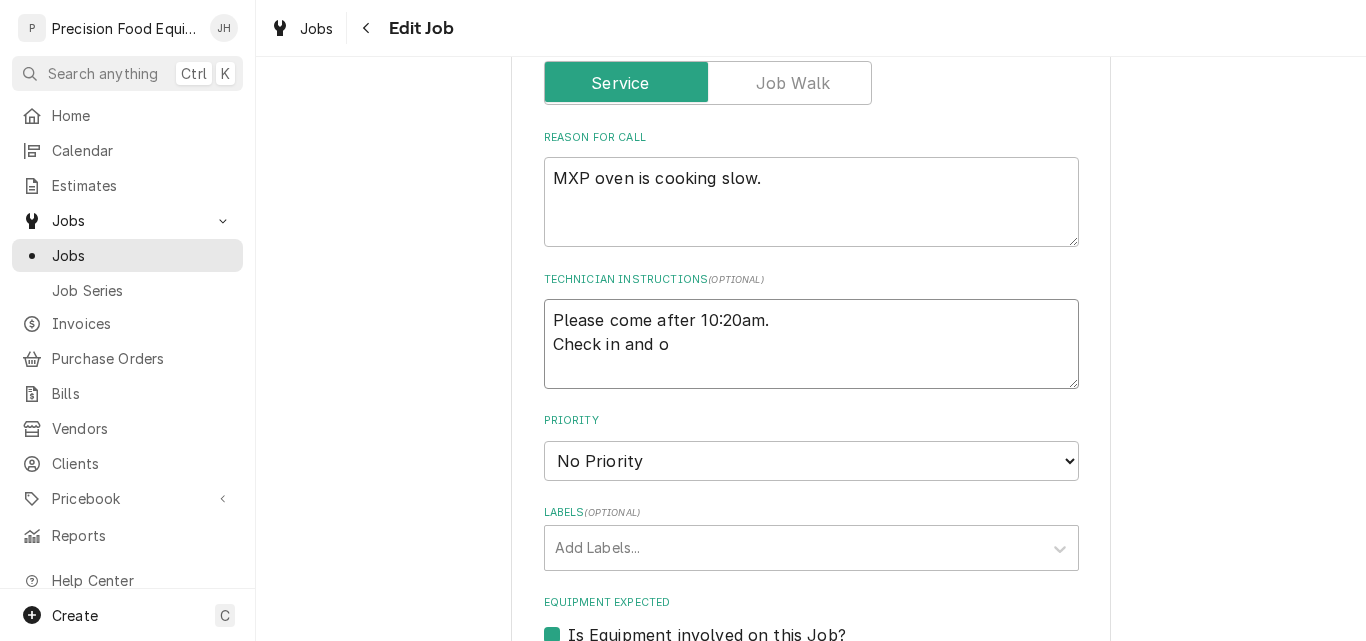 type on "x" 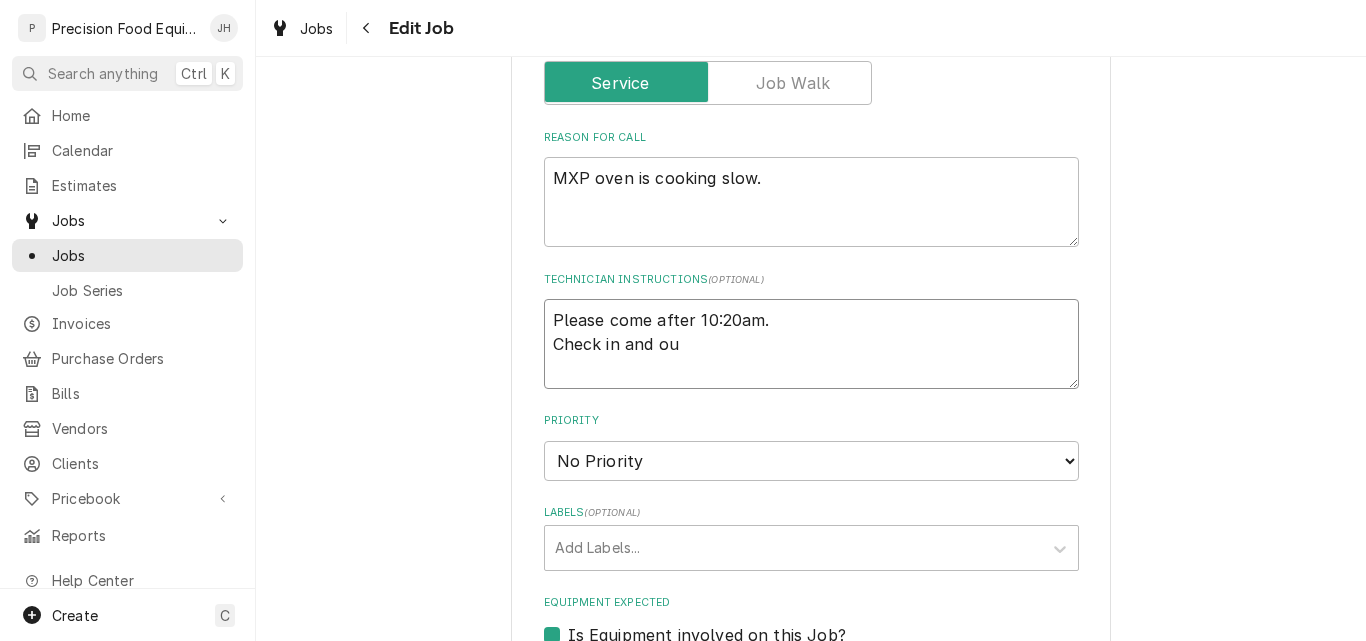 type on "x" 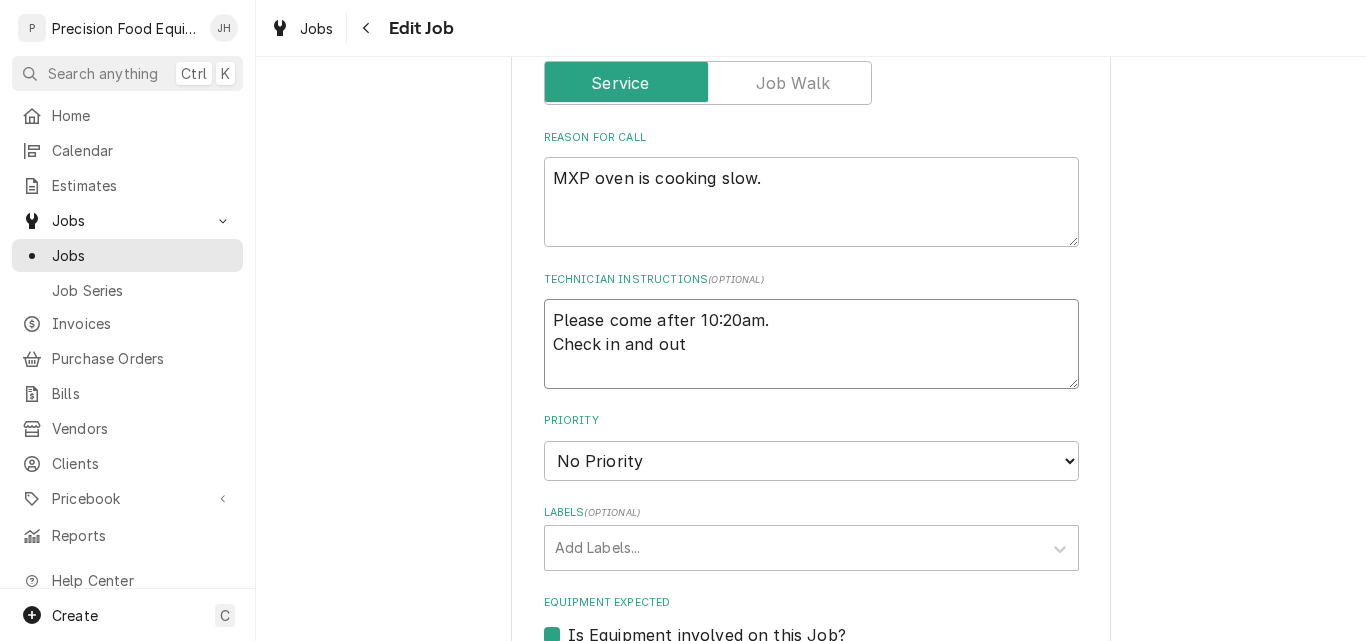 type on "x" 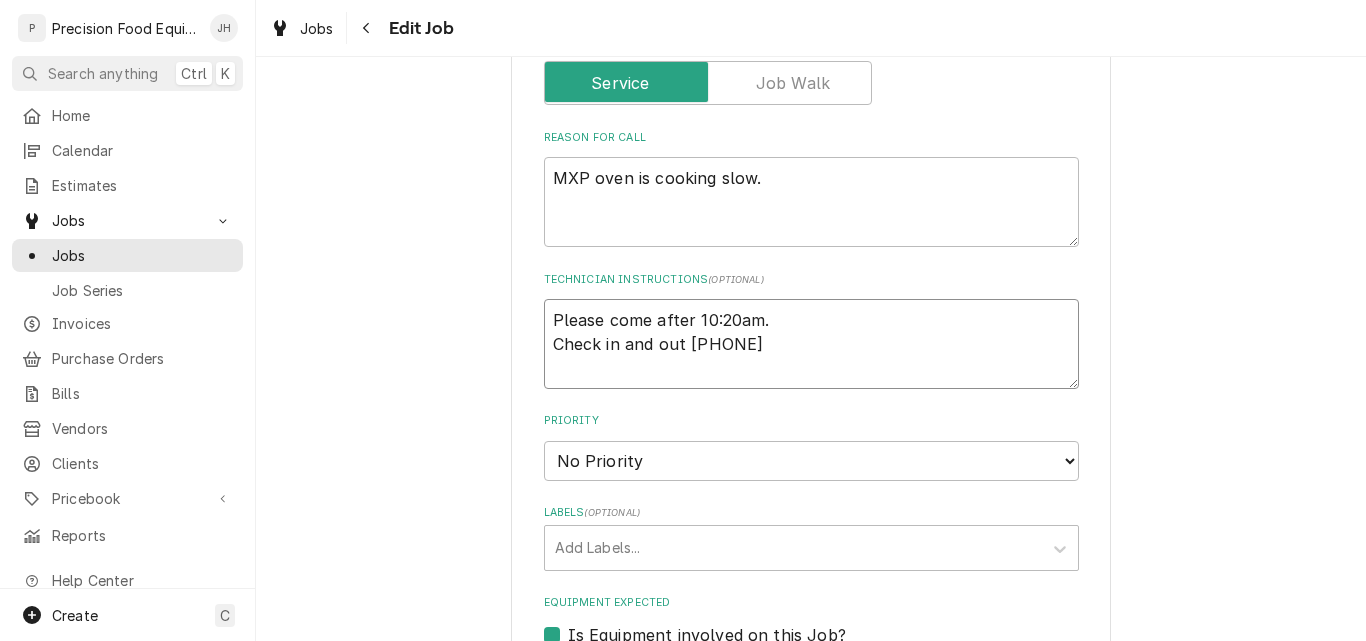 type on "Please come after 10:20am.
Check in and out 51" 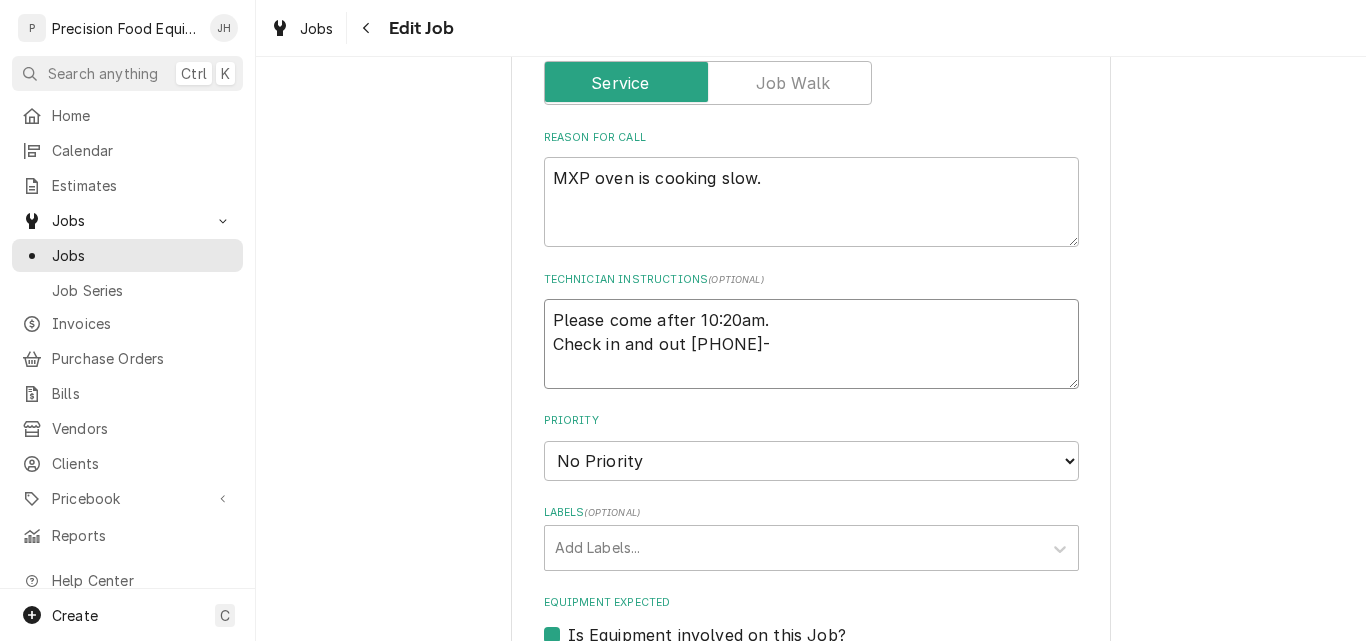 type on "x" 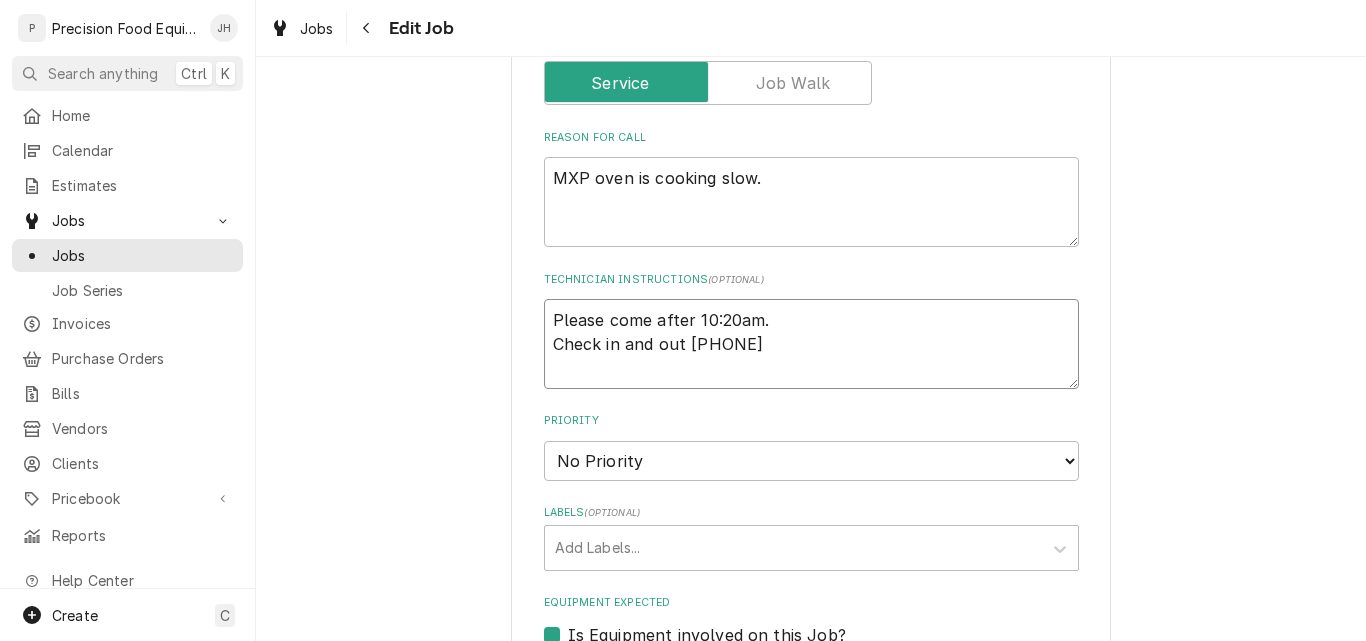 type on "Please come after 10:20am.
Check in and out 516-50" 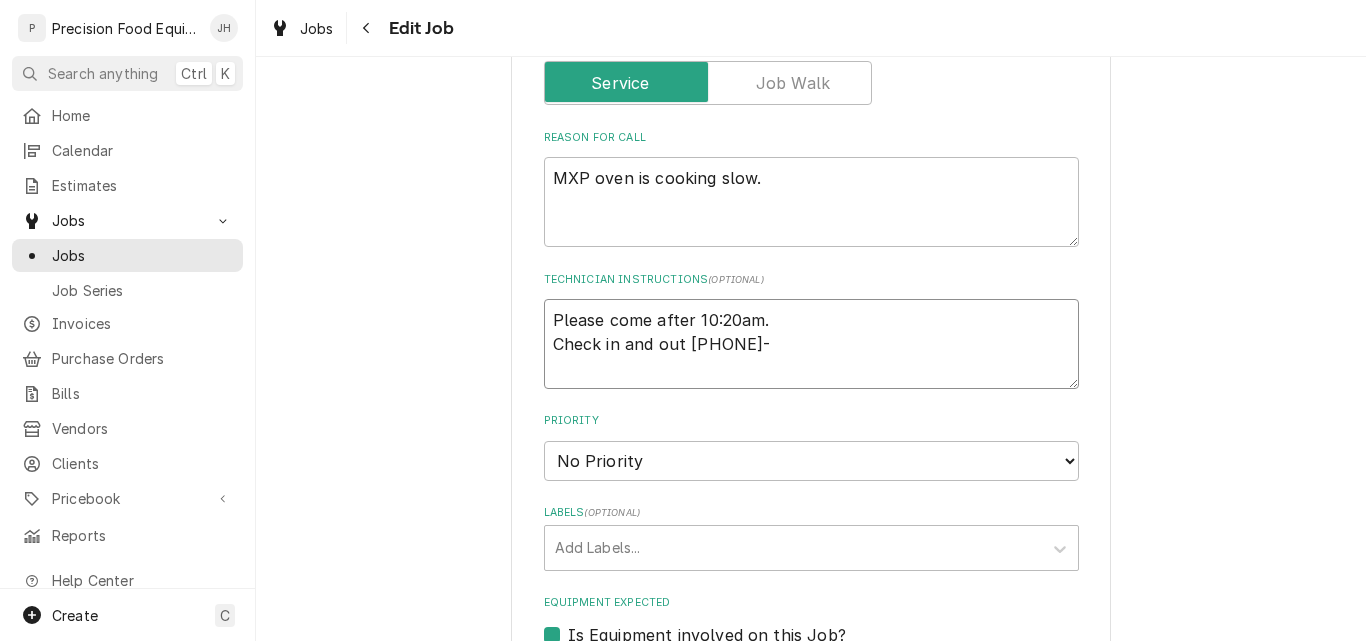 type on "x" 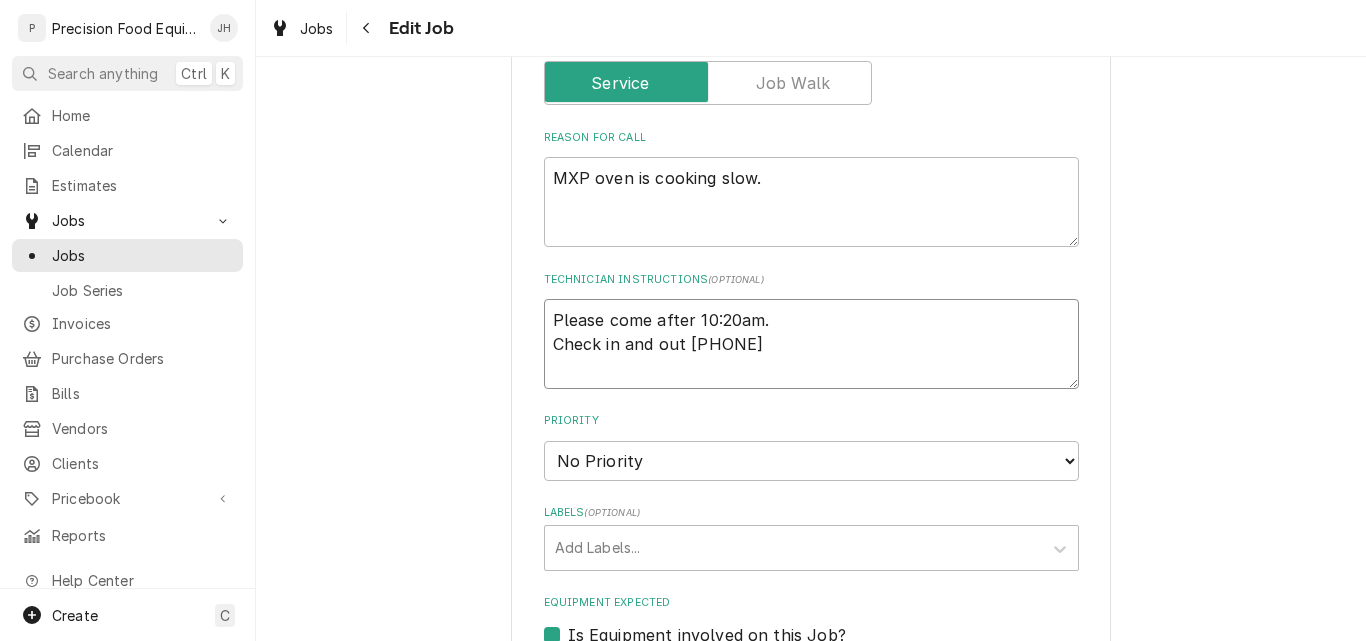 type on "x" 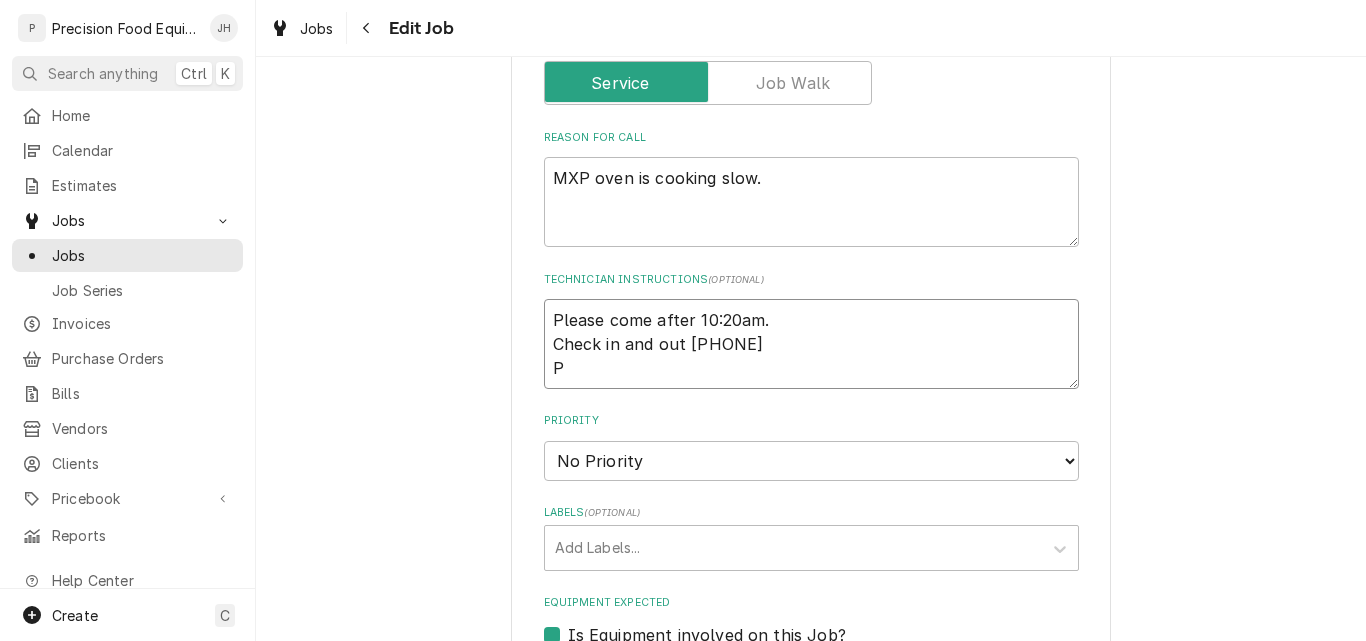 type on "x" 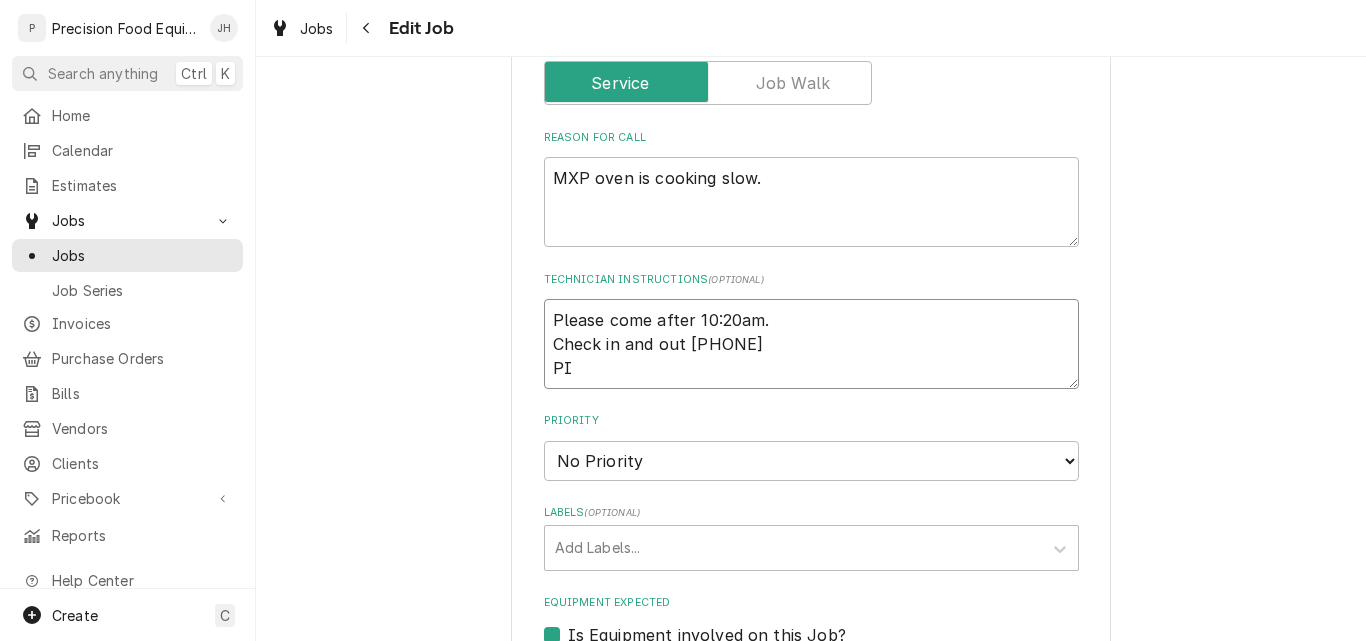 type on "x" 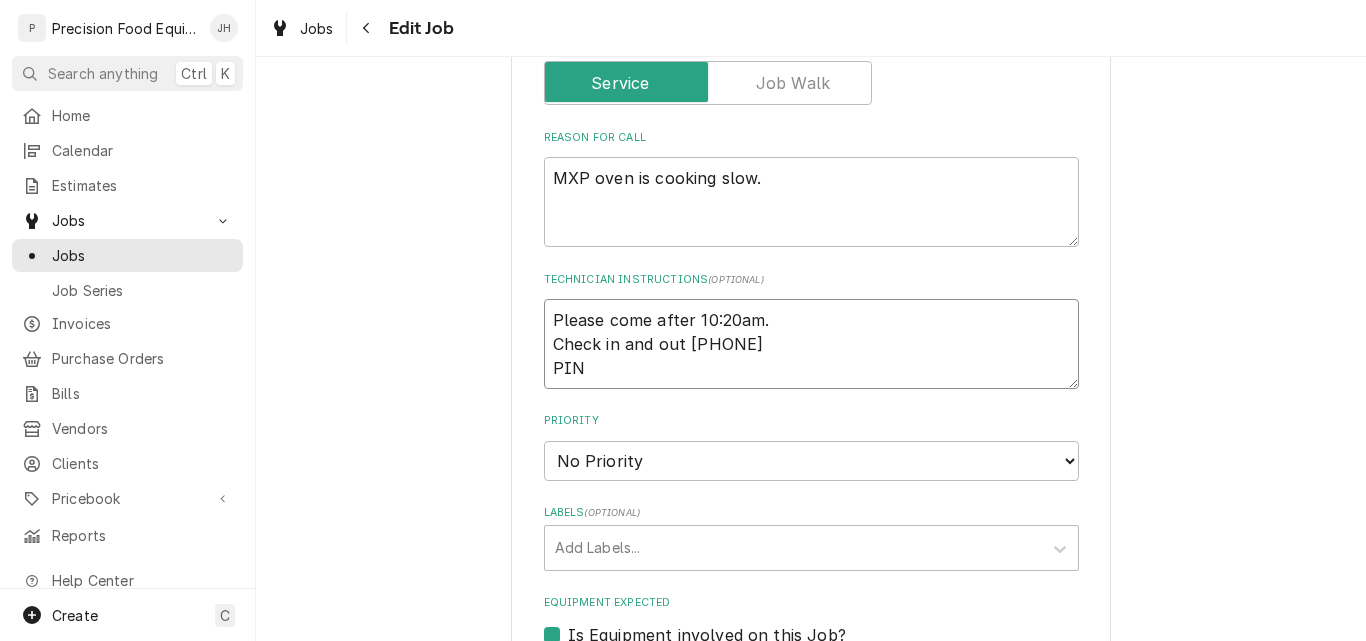 type on "x" 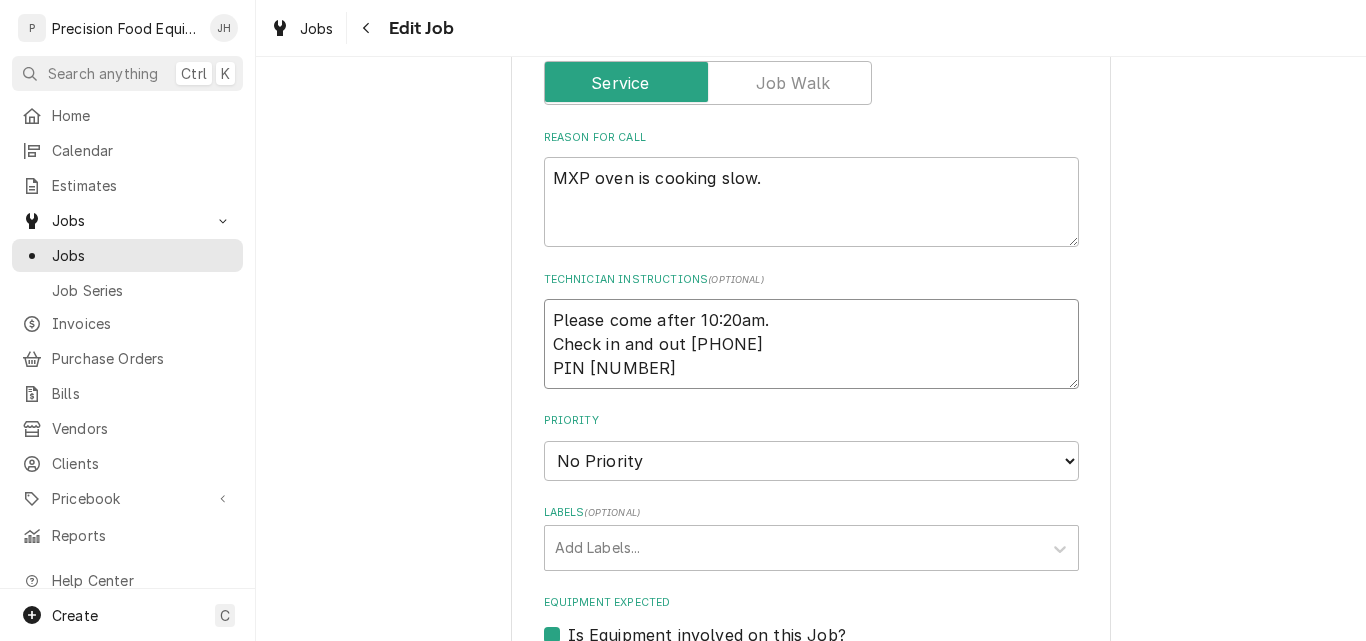 type on "Please come after 10:20am.
Check in and out 516-500-7776
PIN 21" 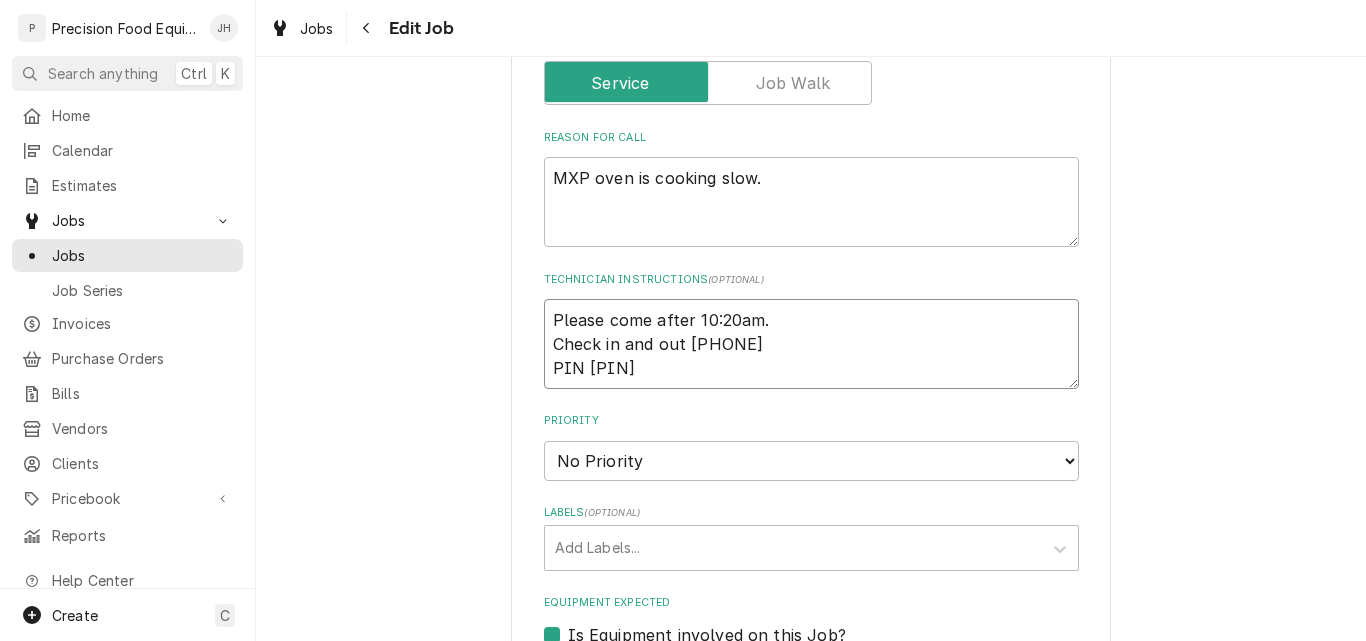 type on "x" 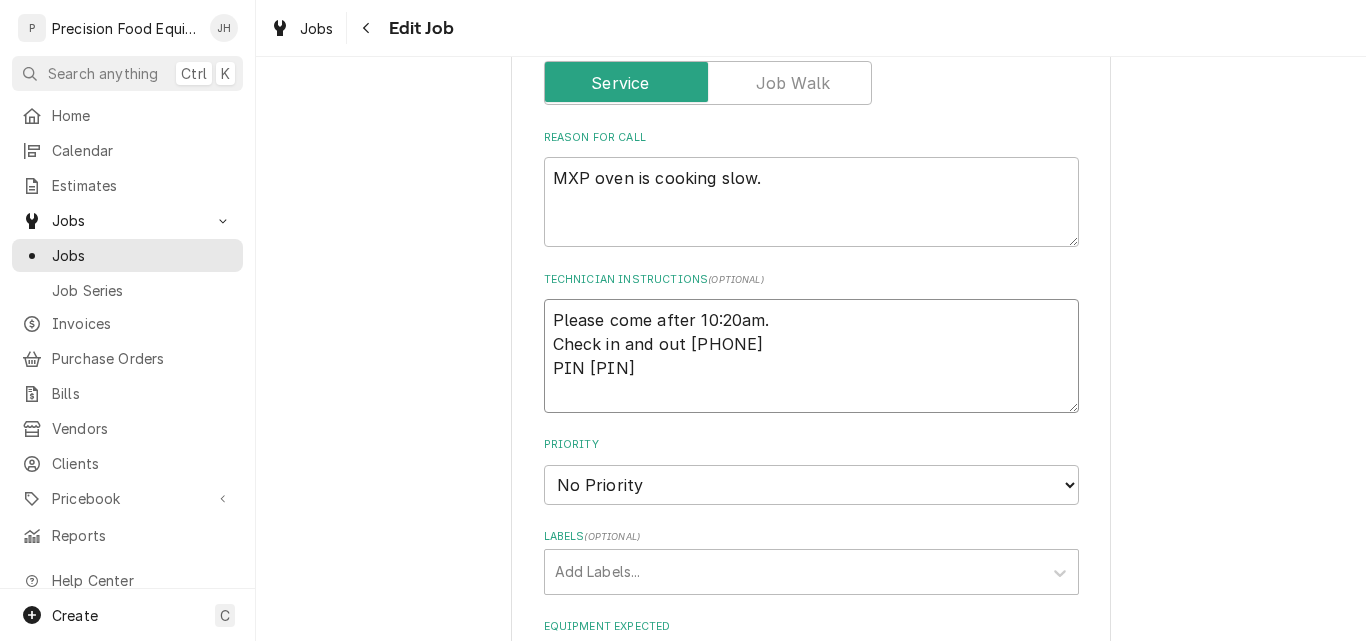 type on "x" 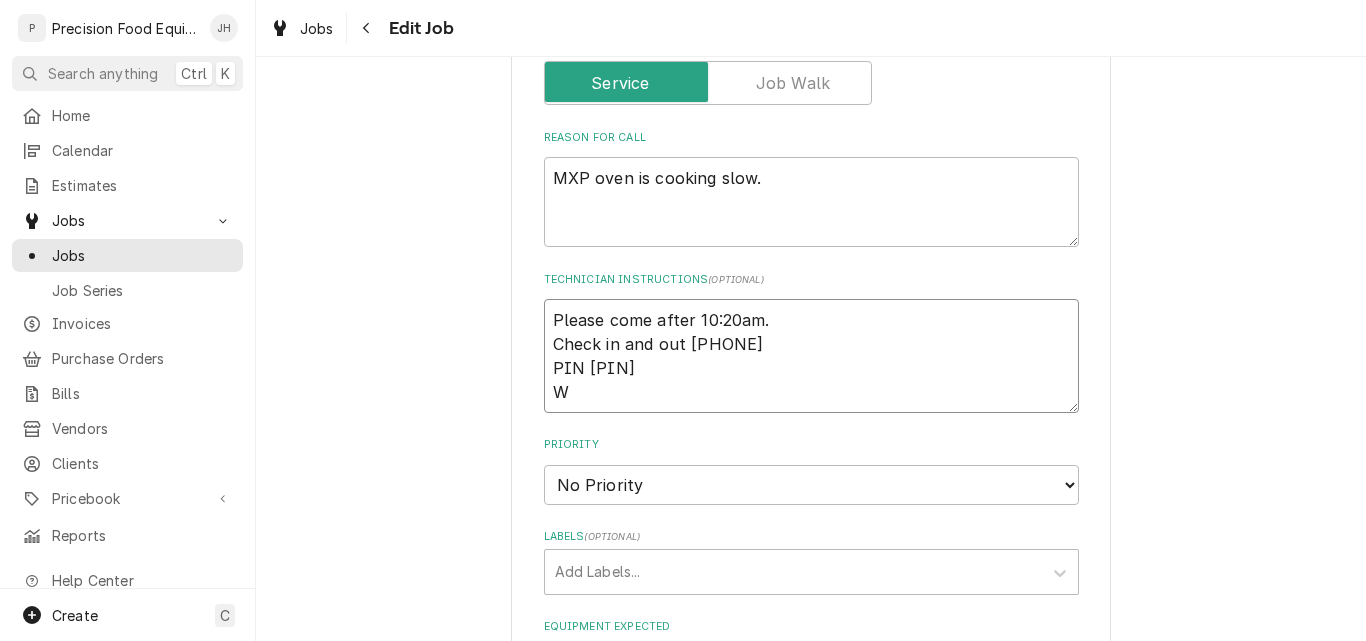 type on "x" 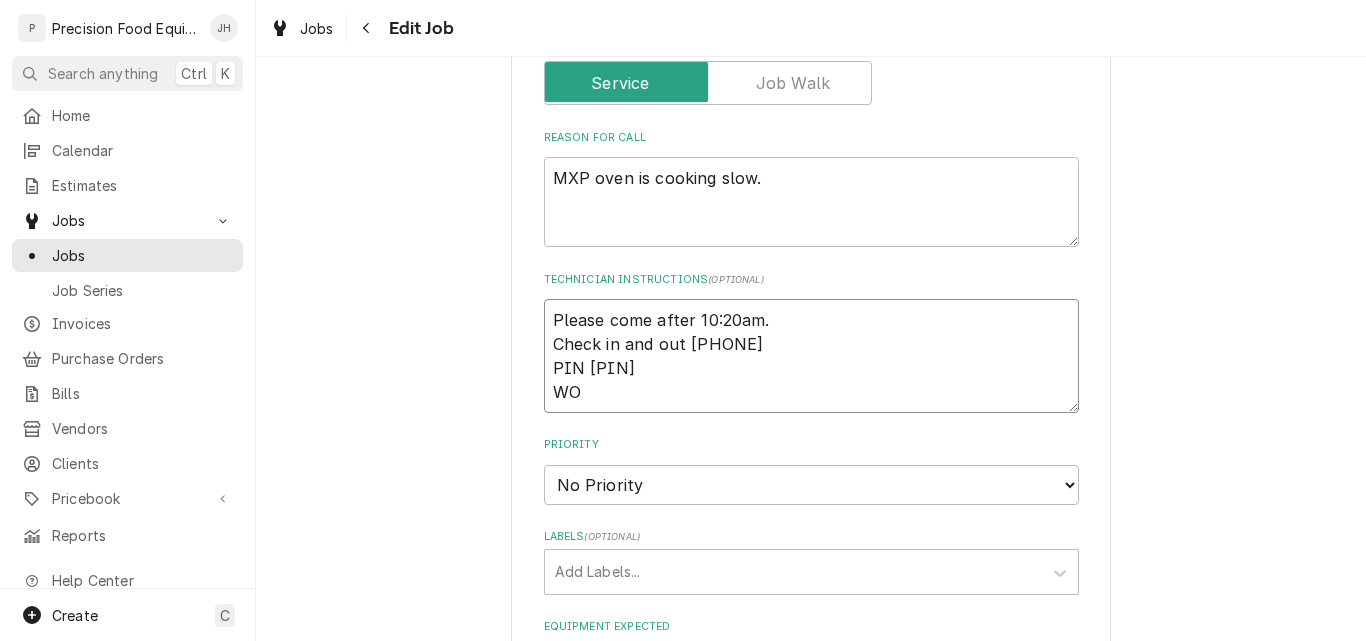 type on "x" 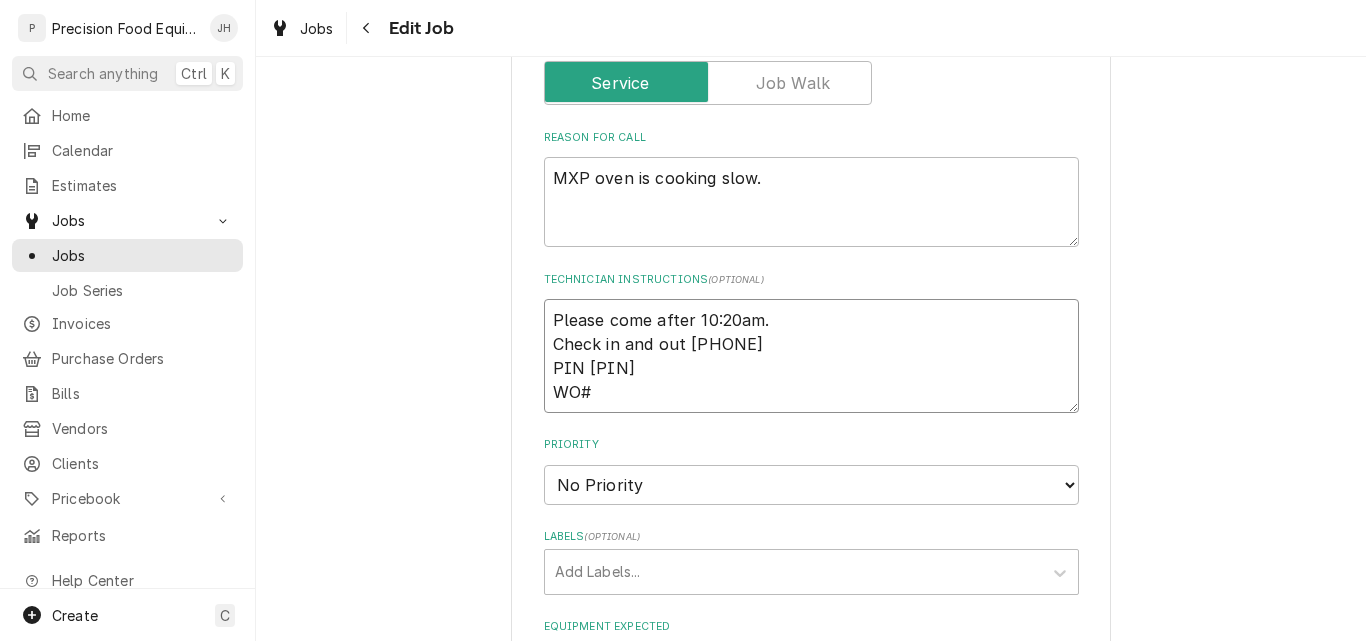 type on "x" 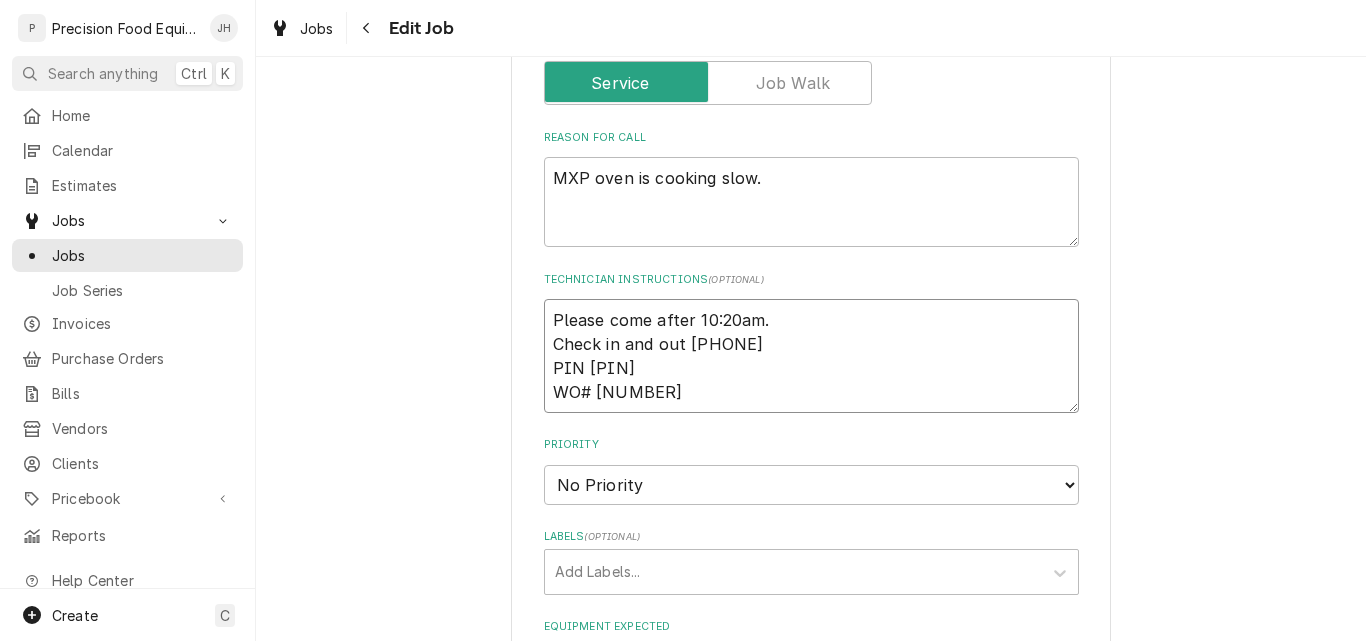 type on "x" 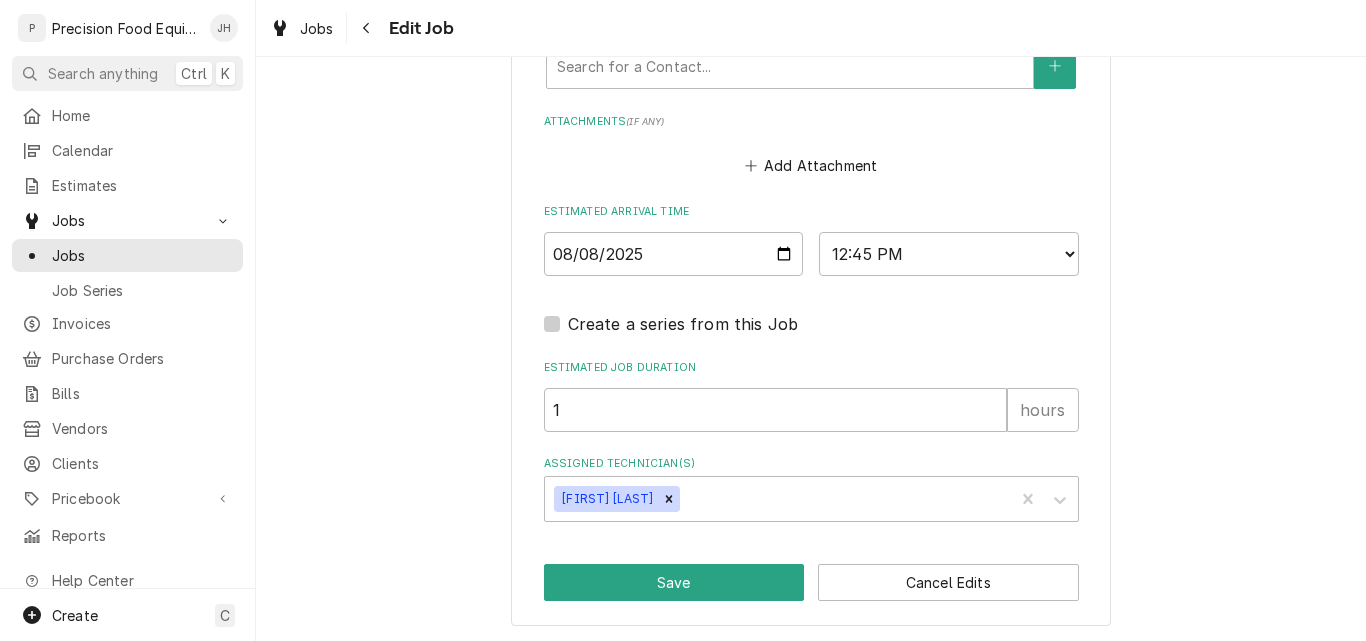 scroll, scrollTop: 1713, scrollLeft: 0, axis: vertical 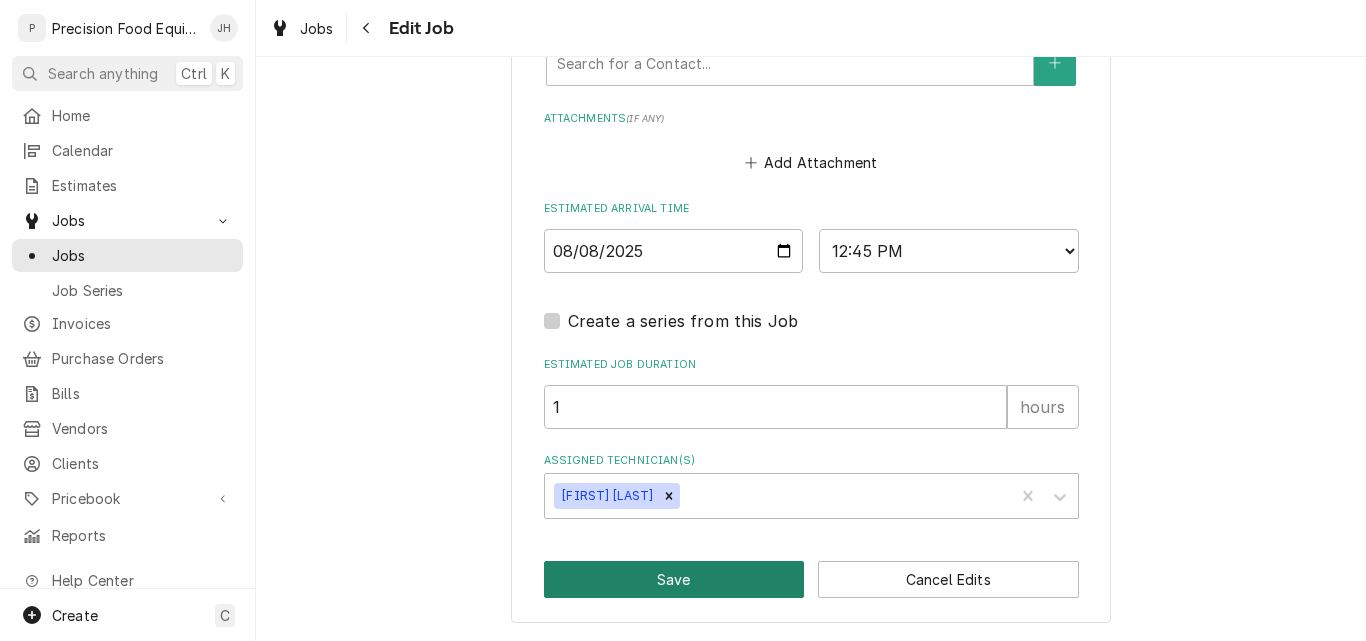 type on "Please come after 10:20am.
Check in and out 516-500-7776
PIN 2136843
WO# 322221731" 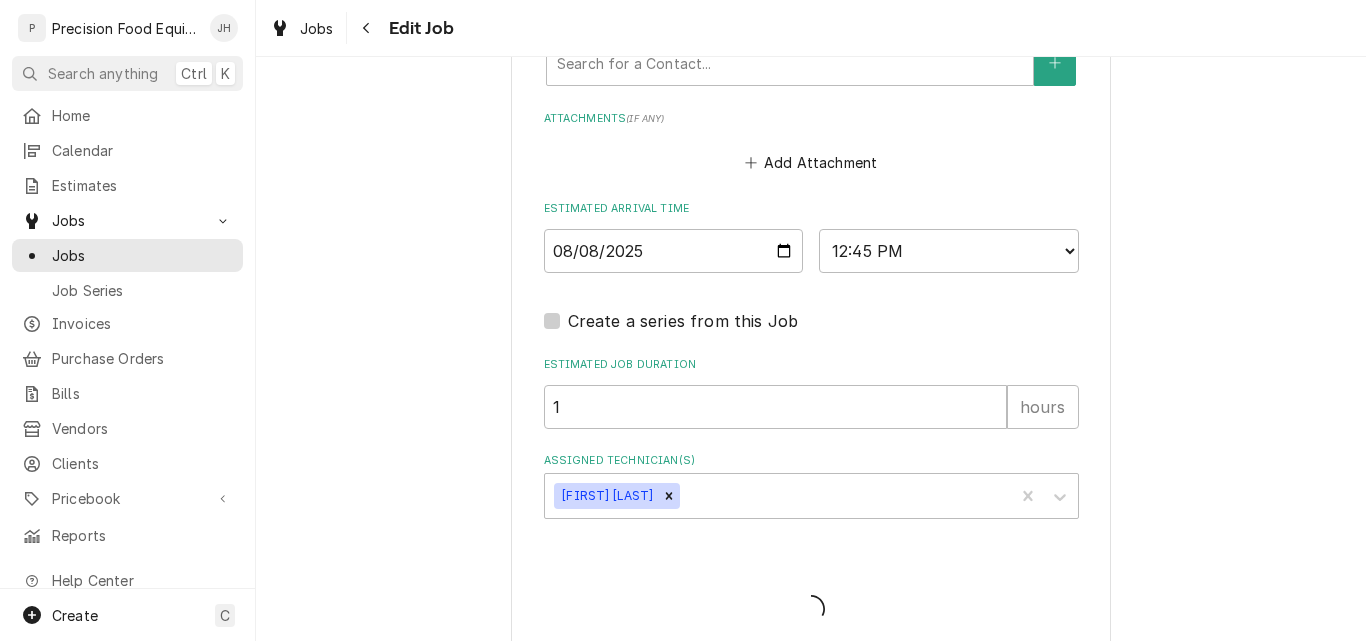 type on "x" 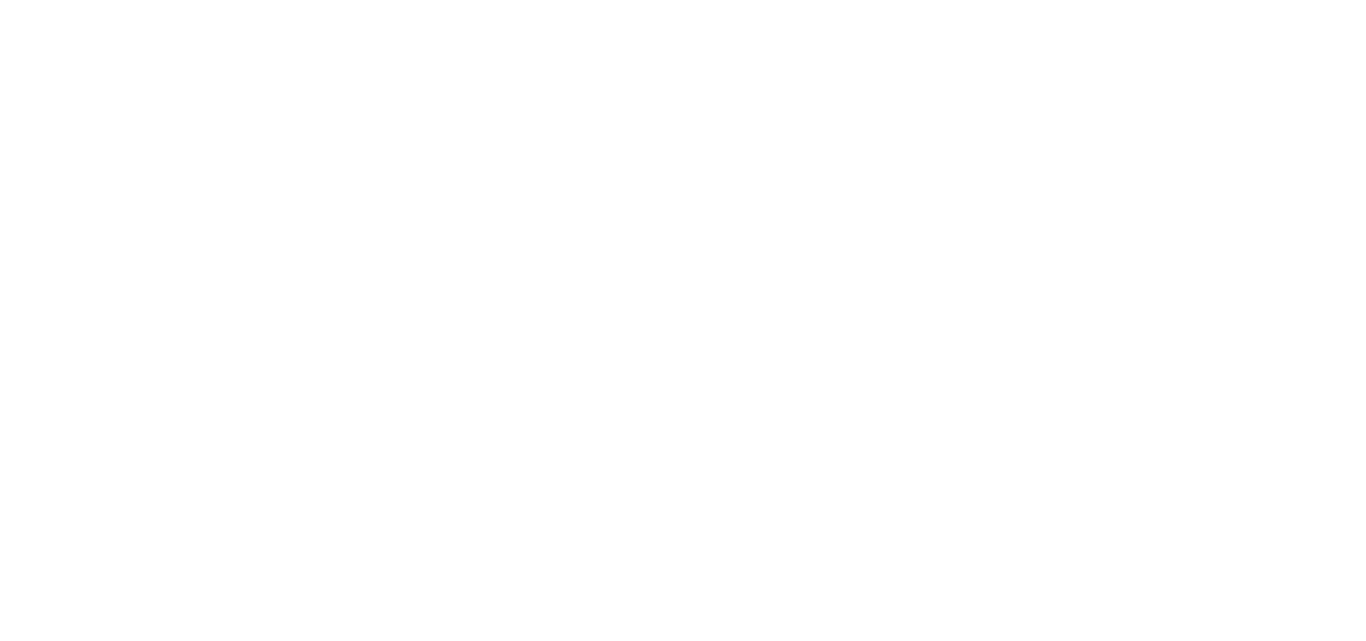scroll, scrollTop: 0, scrollLeft: 0, axis: both 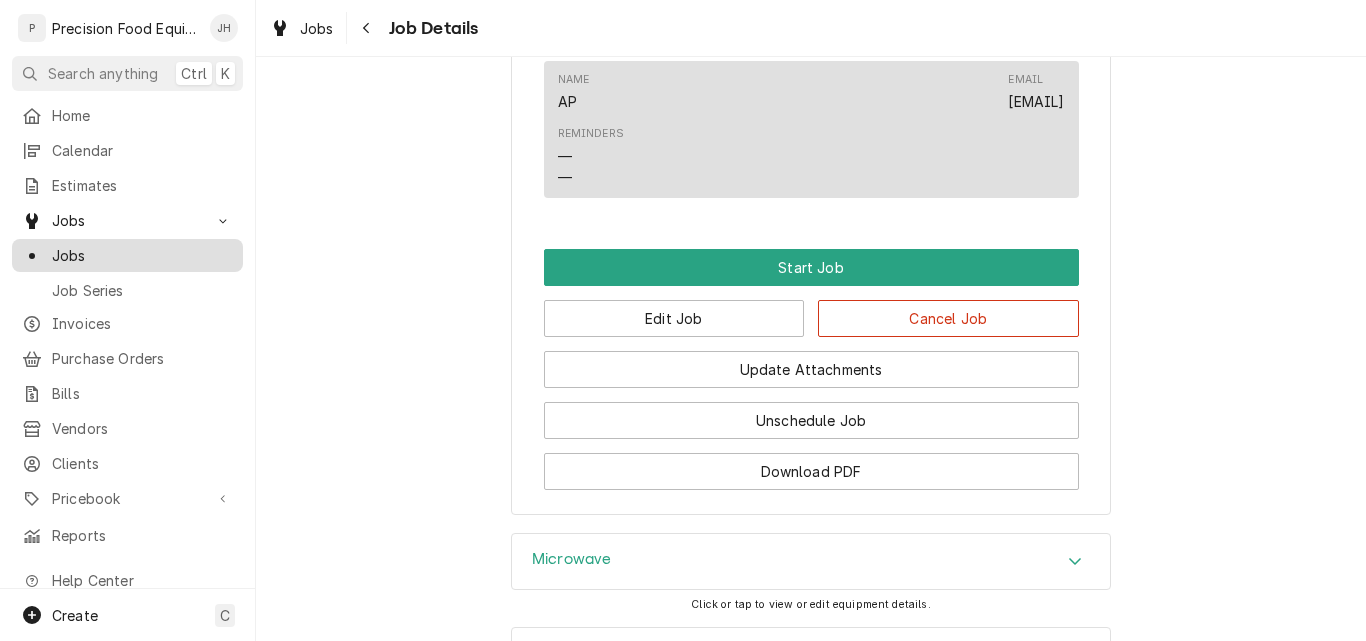 click on "Jobs" at bounding box center (142, 255) 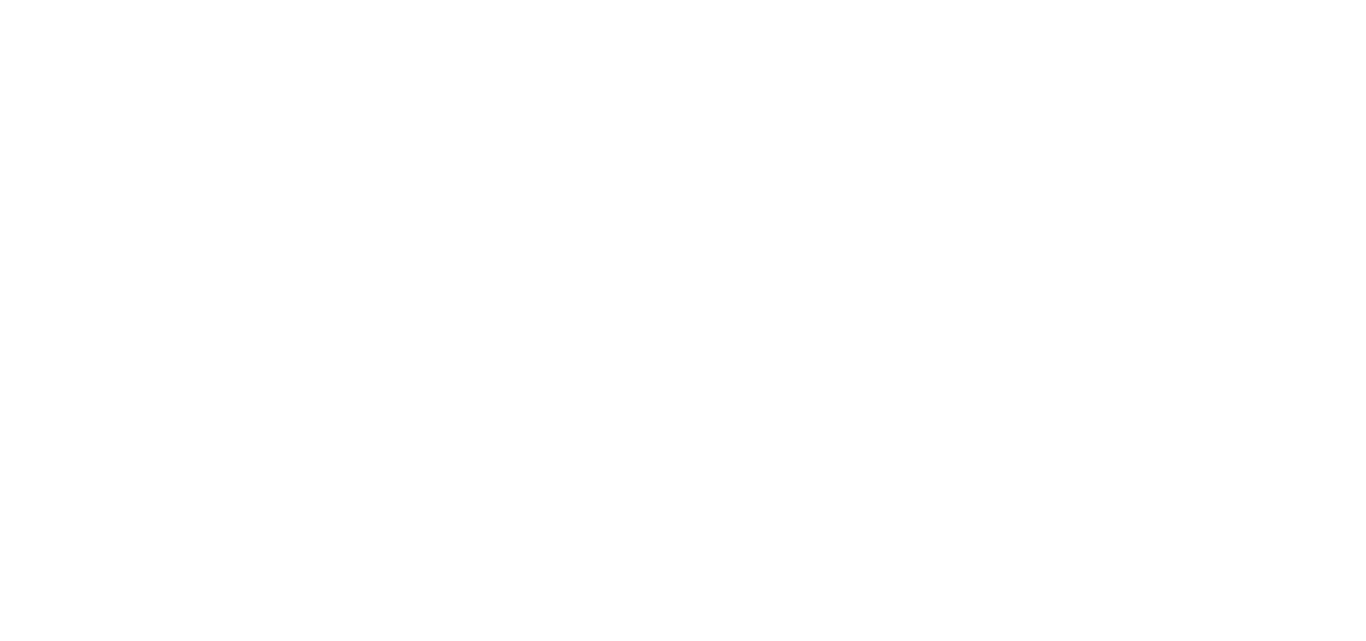 scroll, scrollTop: 0, scrollLeft: 0, axis: both 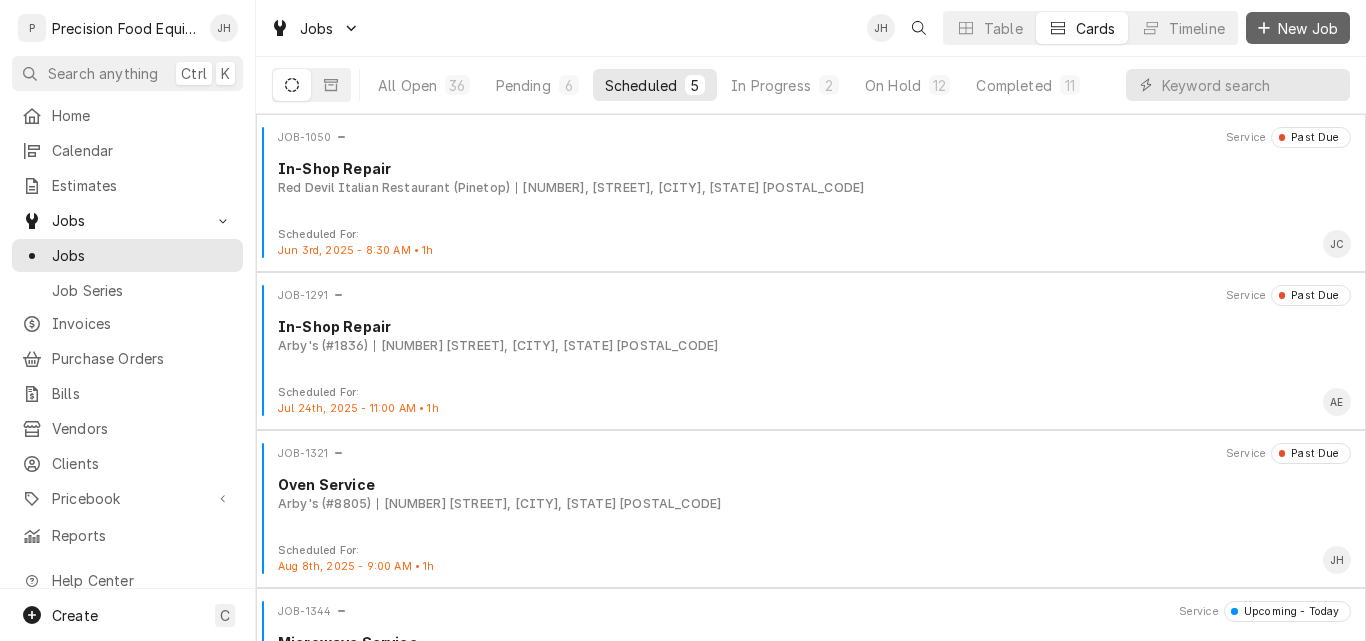 click on "New Job" at bounding box center (1308, 28) 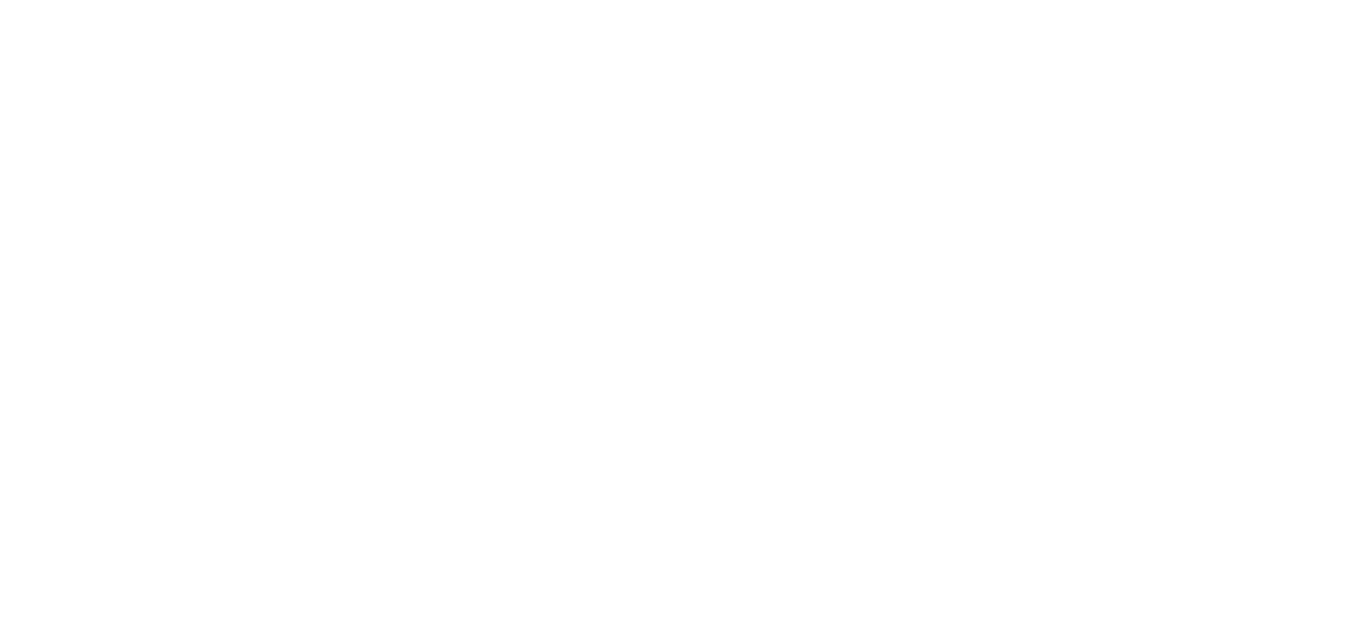 scroll, scrollTop: 0, scrollLeft: 0, axis: both 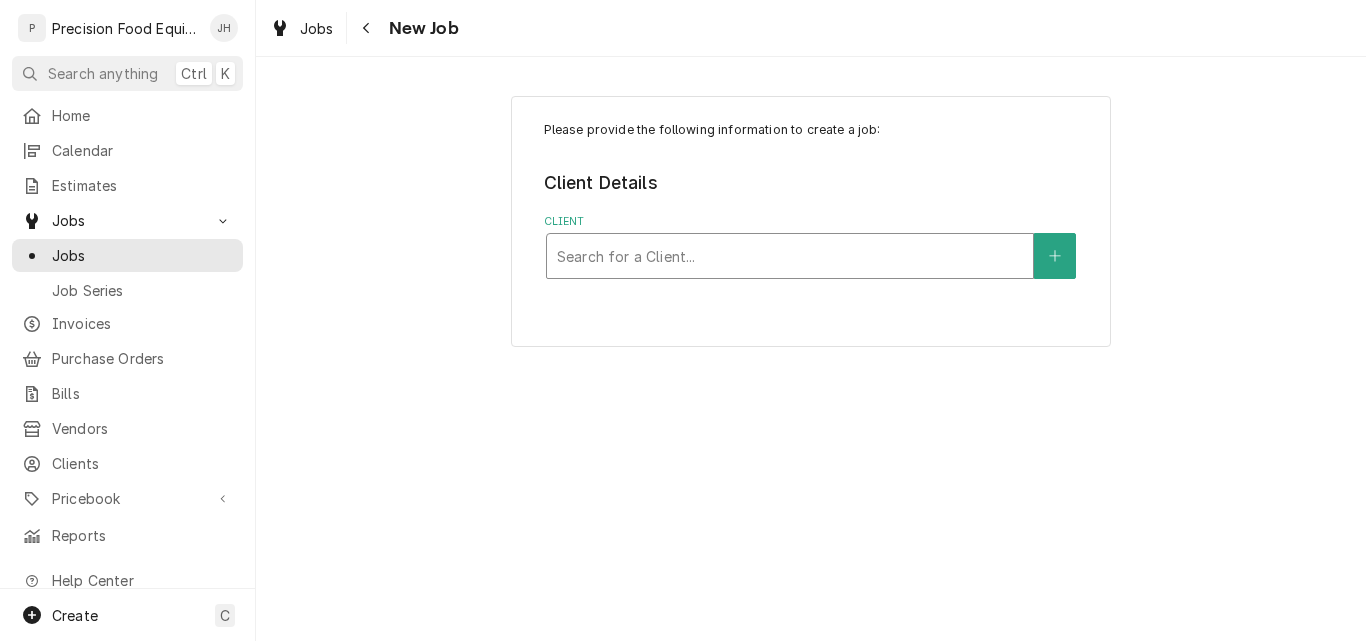 click at bounding box center [790, 256] 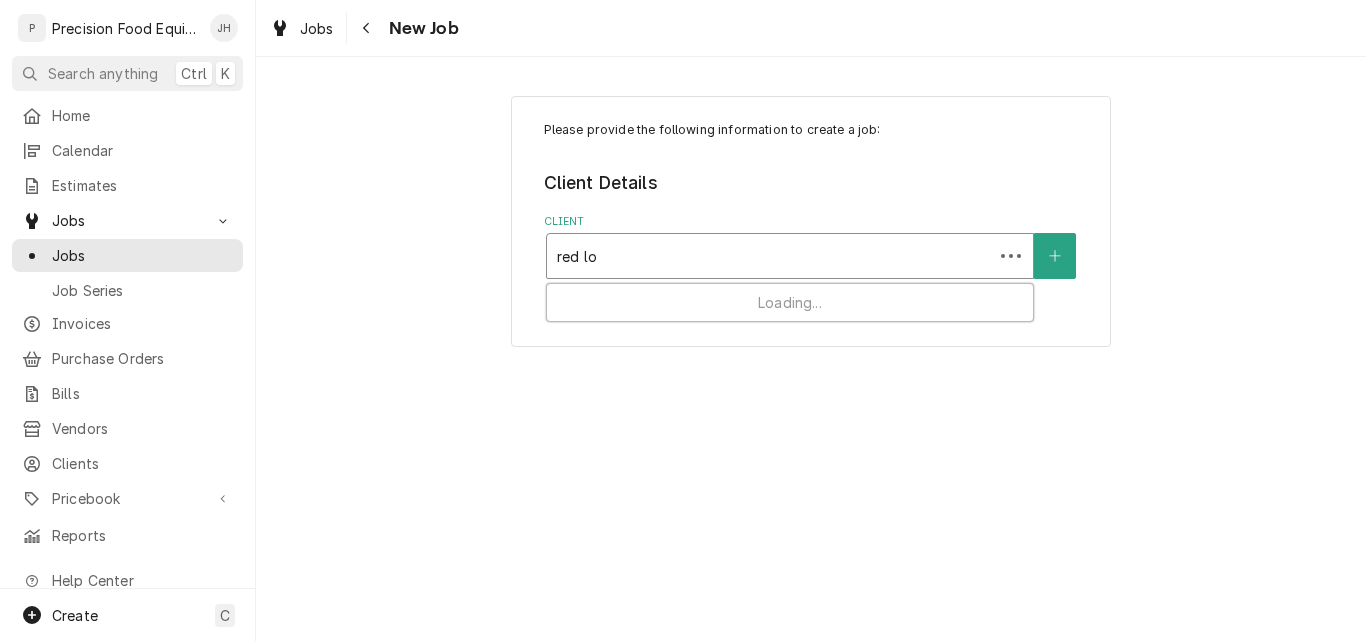 type on "red lob" 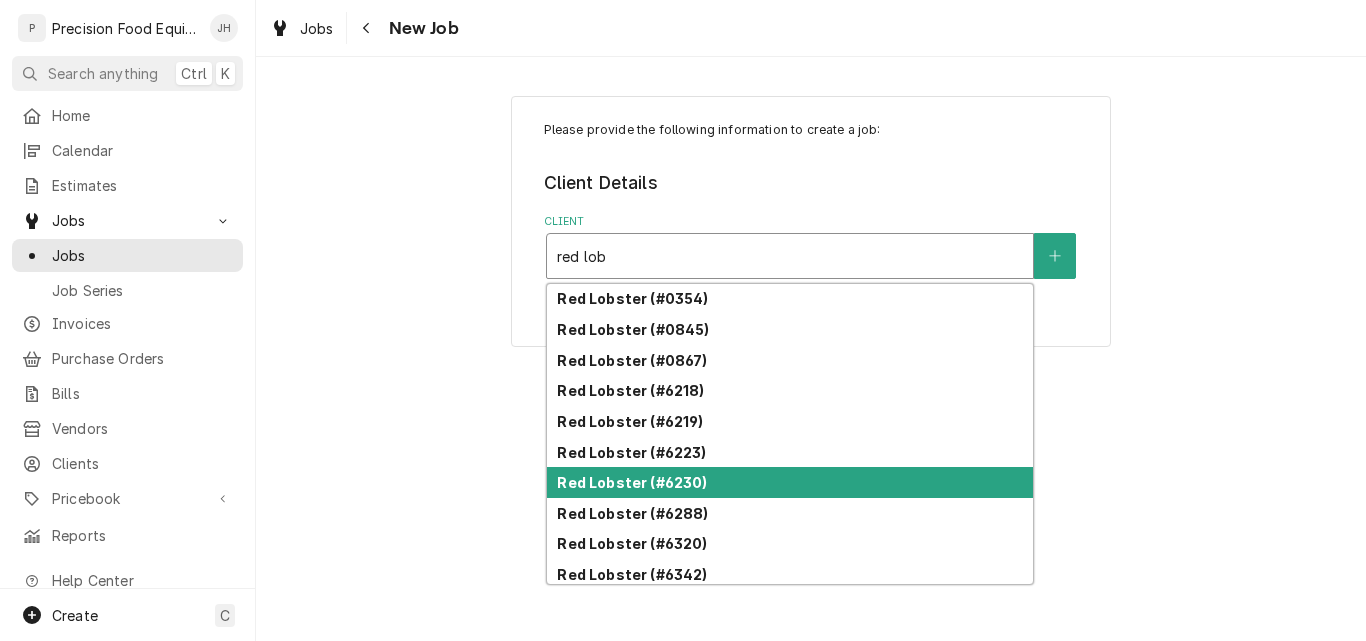 scroll, scrollTop: 37, scrollLeft: 0, axis: vertical 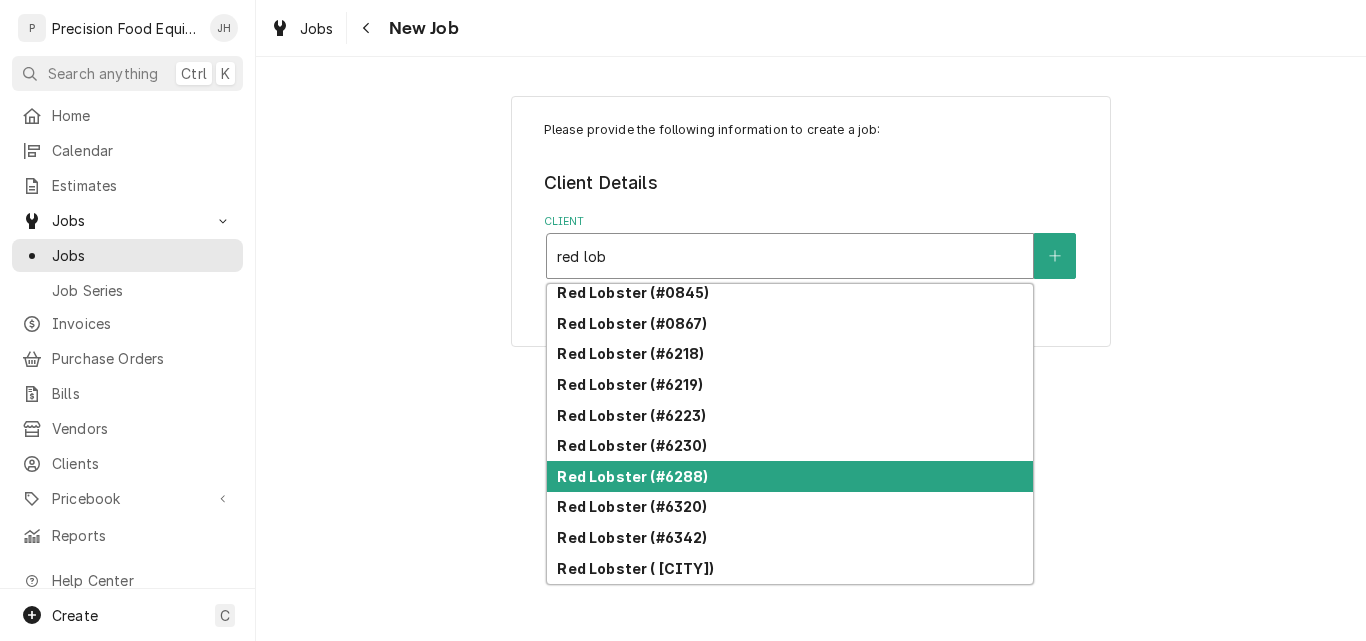 click on "Red Lobster (#6288)" at bounding box center (632, 476) 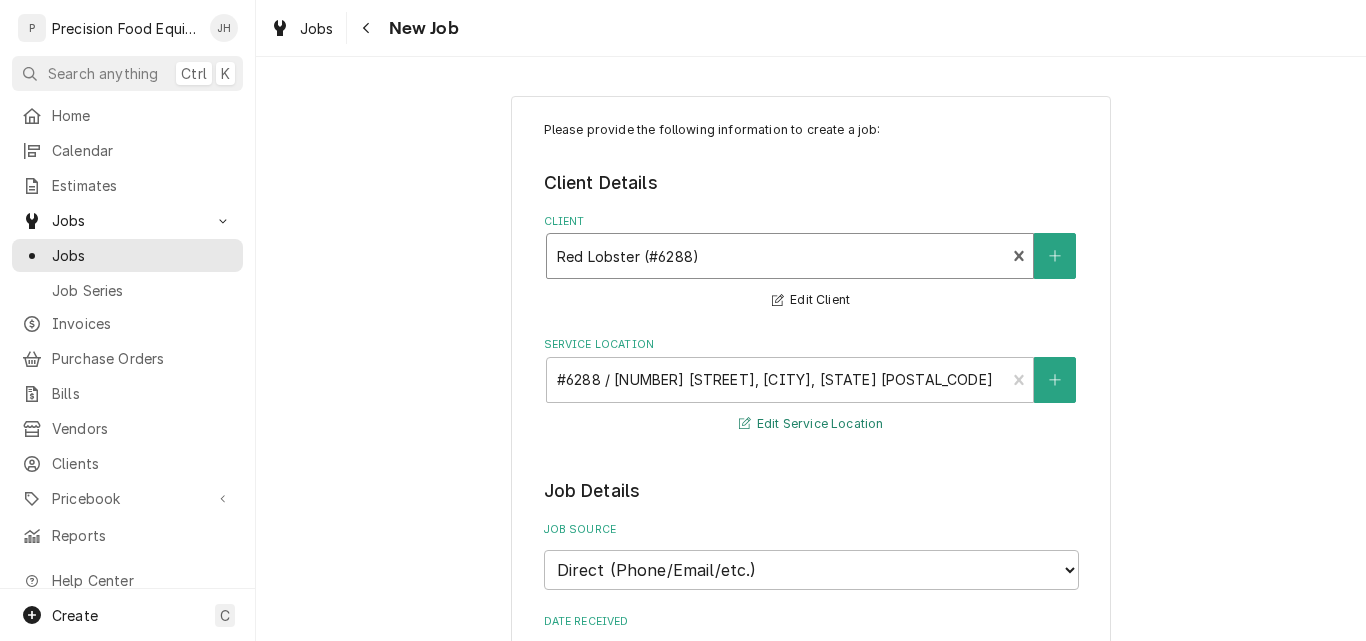 scroll, scrollTop: 300, scrollLeft: 0, axis: vertical 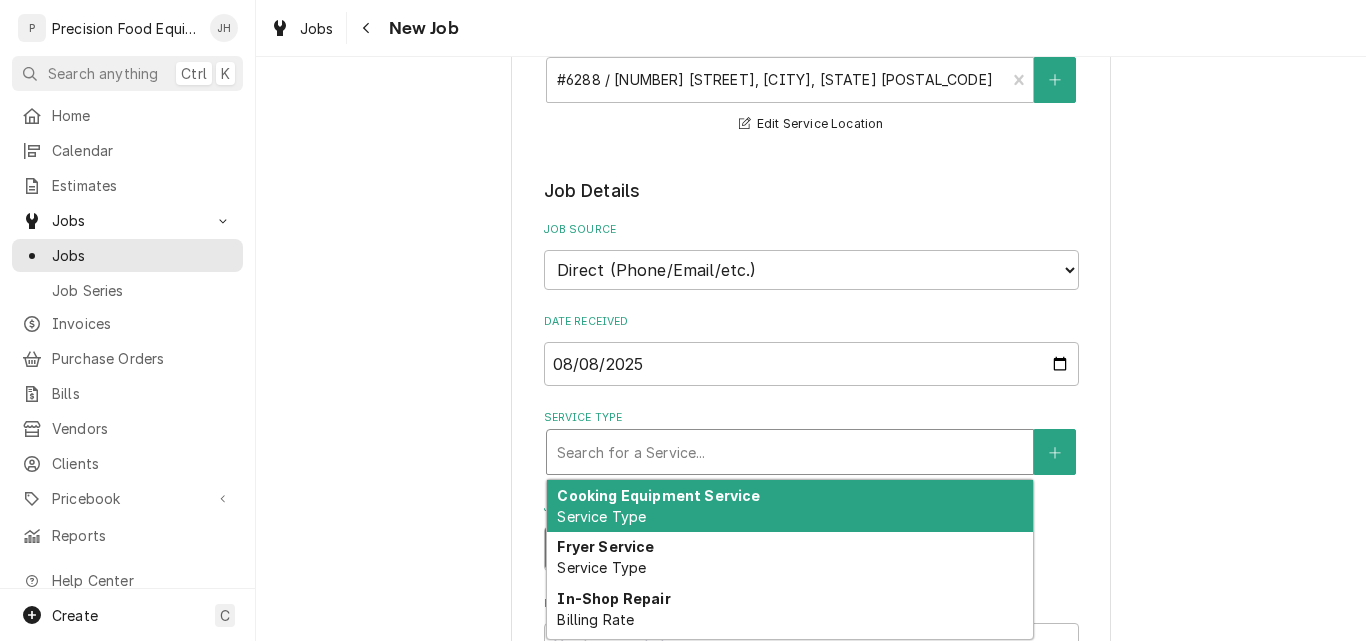click at bounding box center [790, 452] 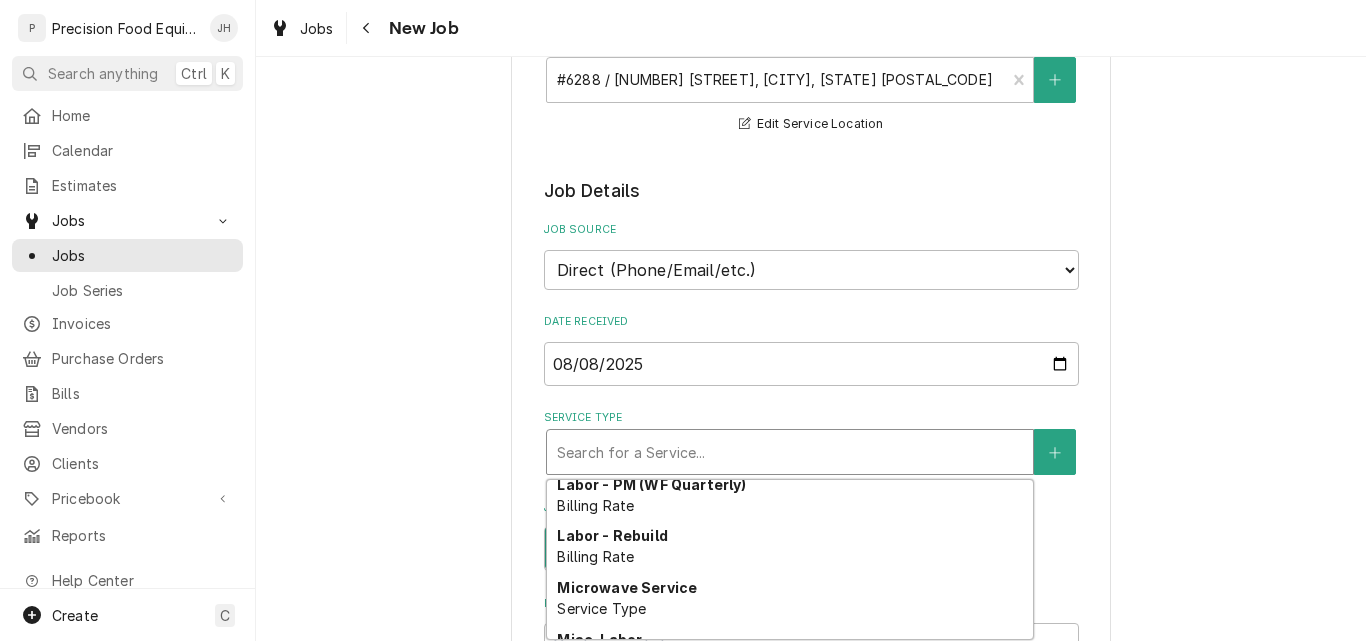 scroll, scrollTop: 815, scrollLeft: 0, axis: vertical 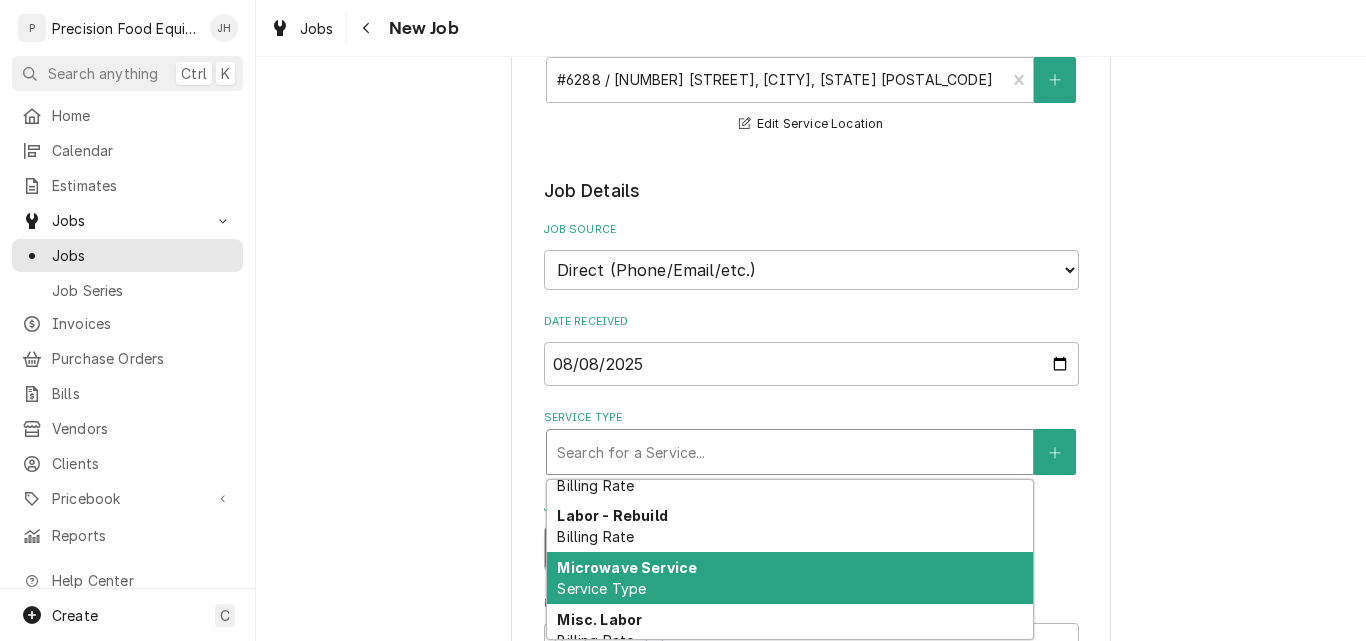 click on "Microwave Service" at bounding box center (627, 567) 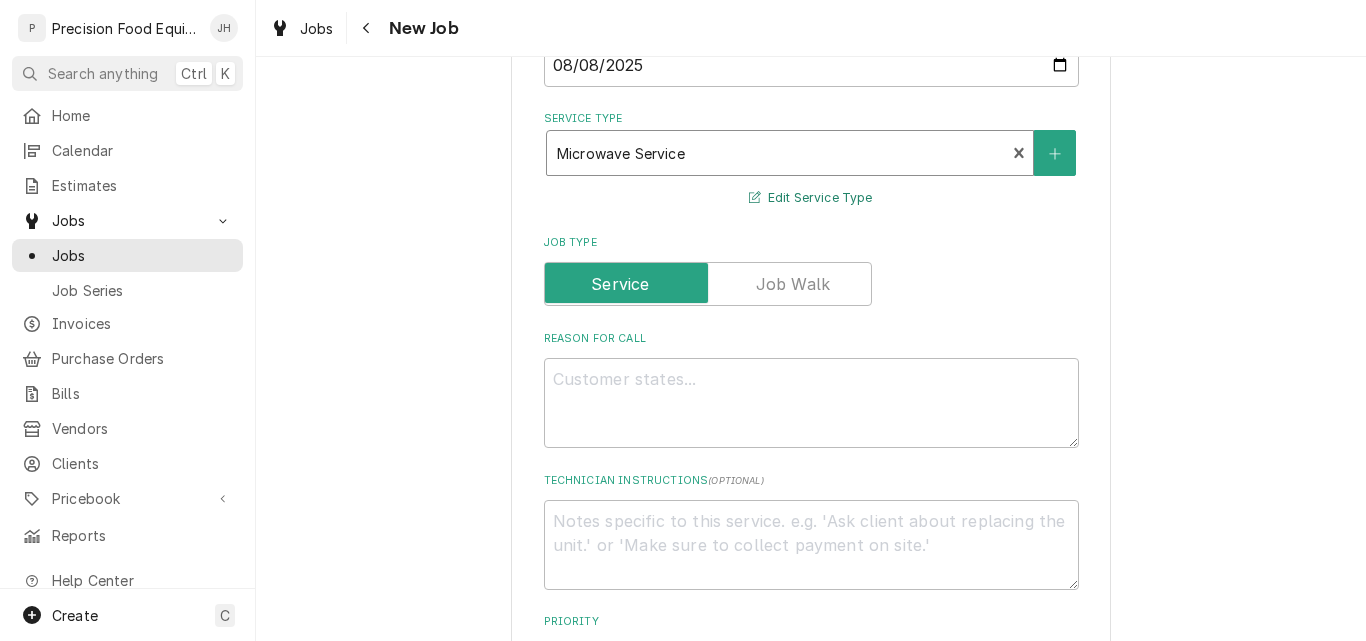 scroll, scrollTop: 600, scrollLeft: 0, axis: vertical 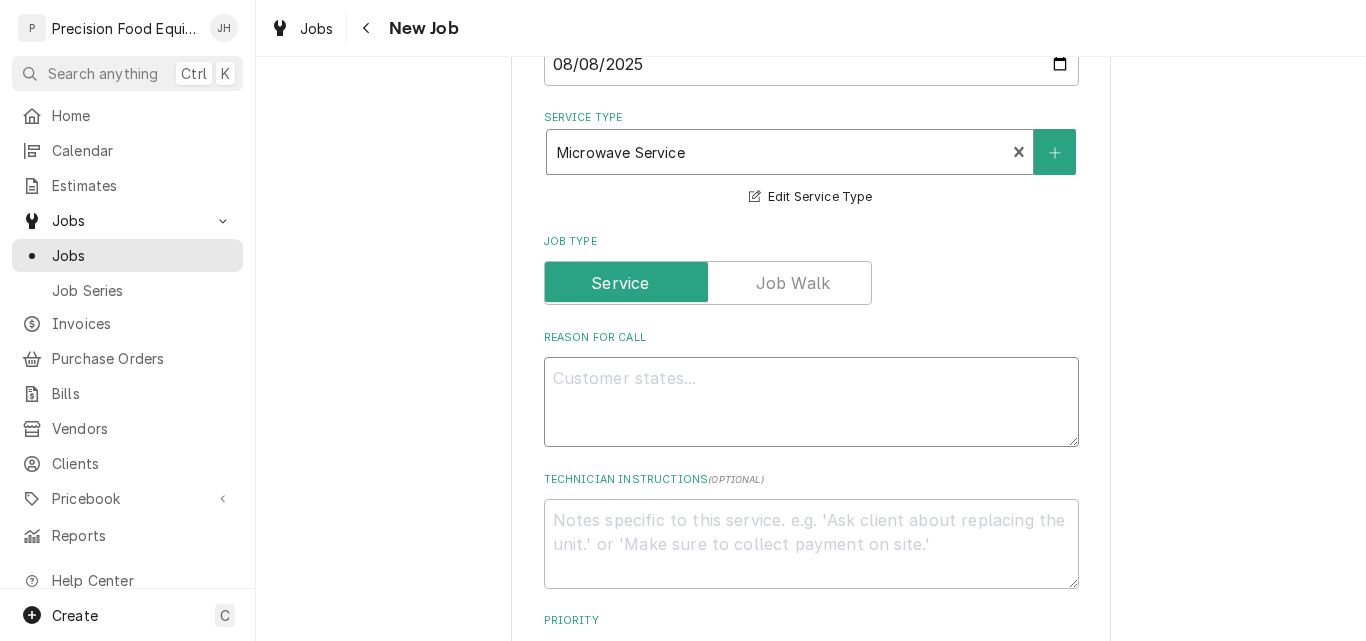click on "Reason For Call" at bounding box center (811, 402) 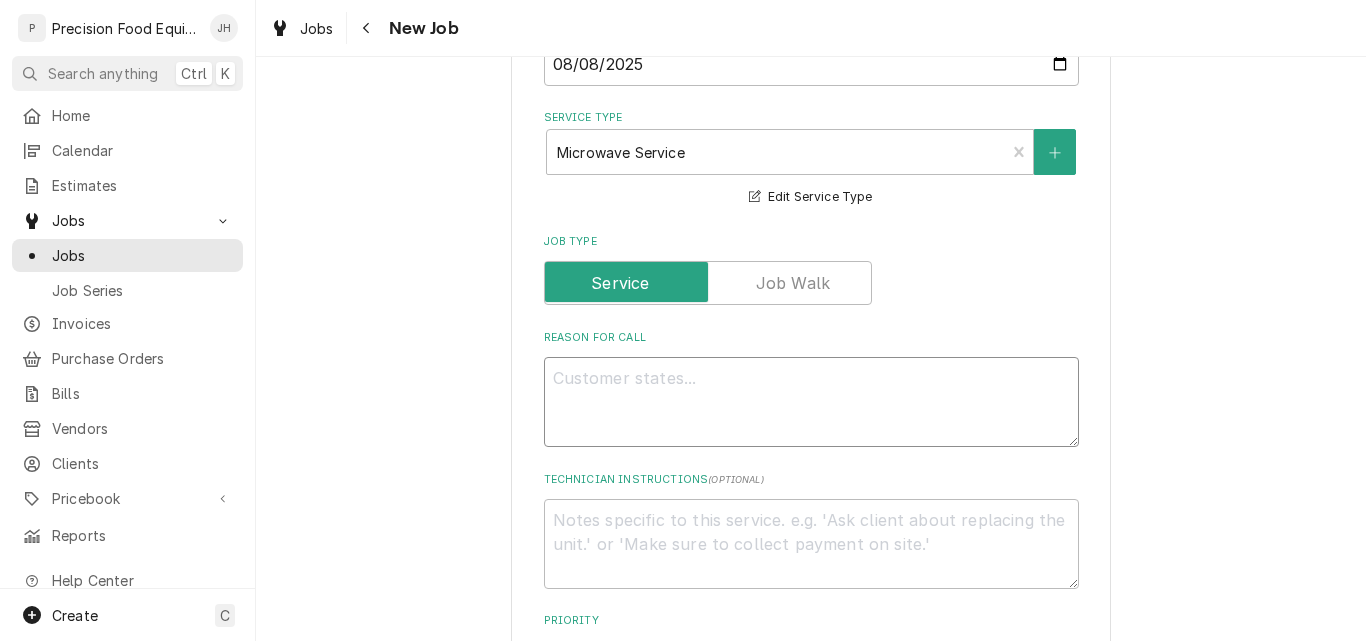 type on "x" 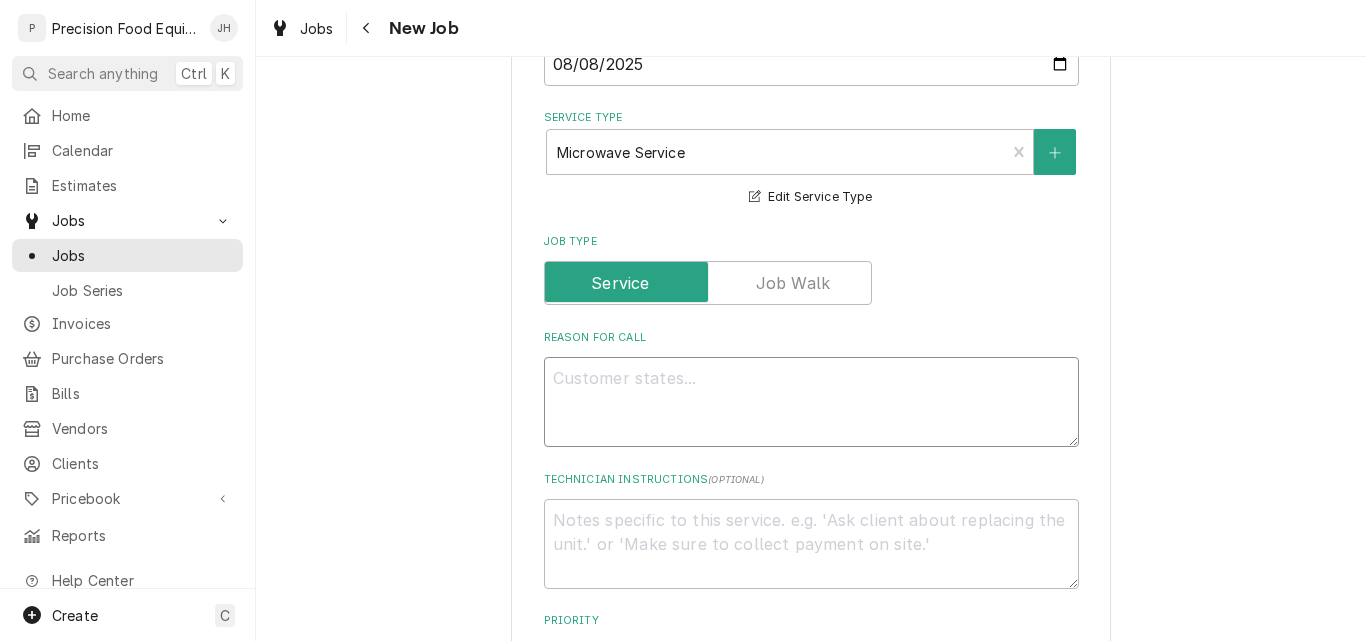 type on "K" 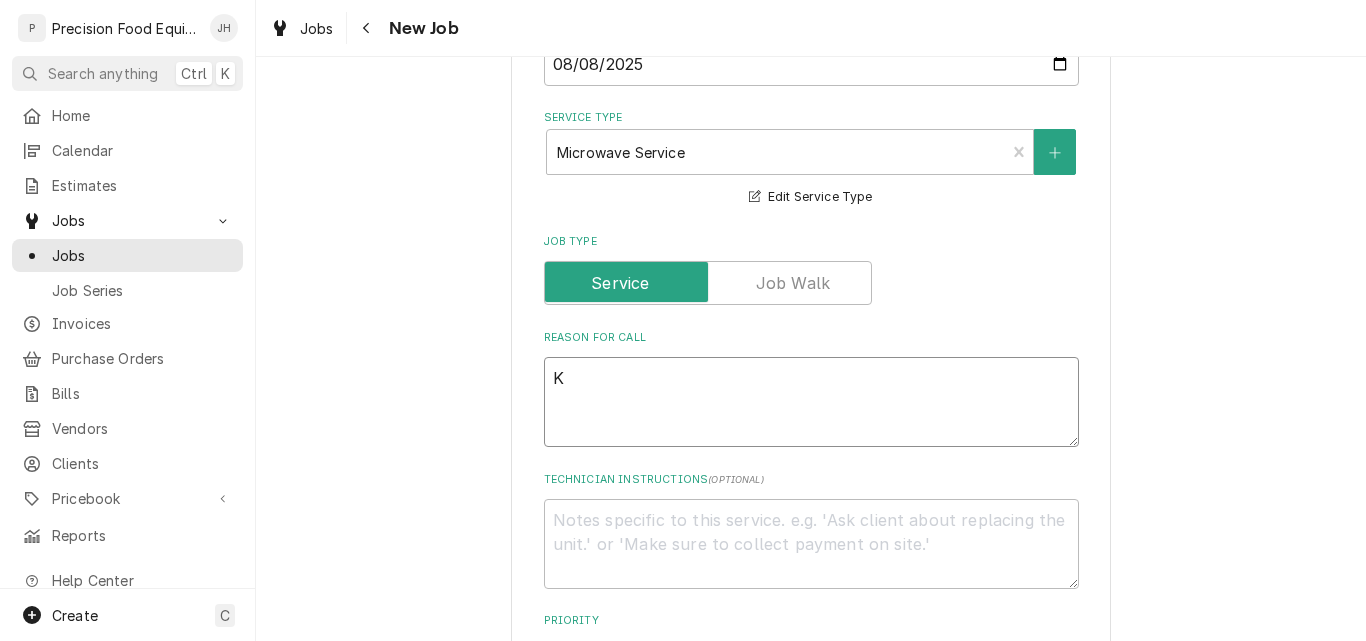 type on "x" 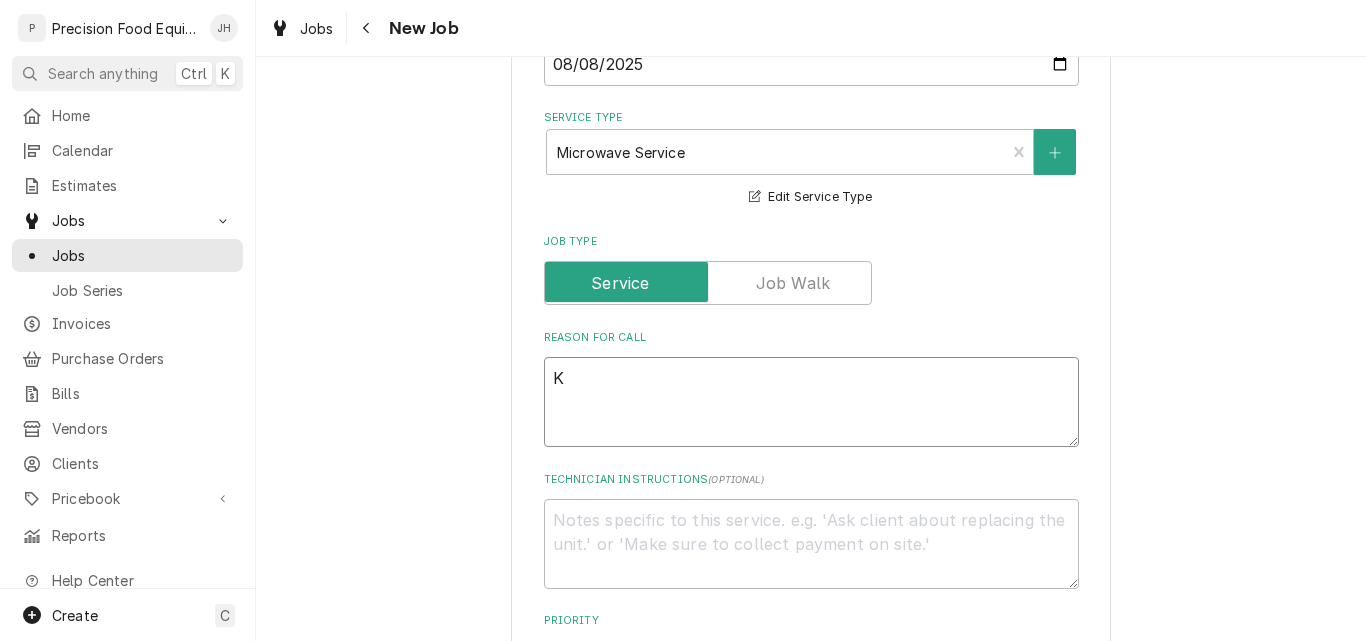 type on "Ka" 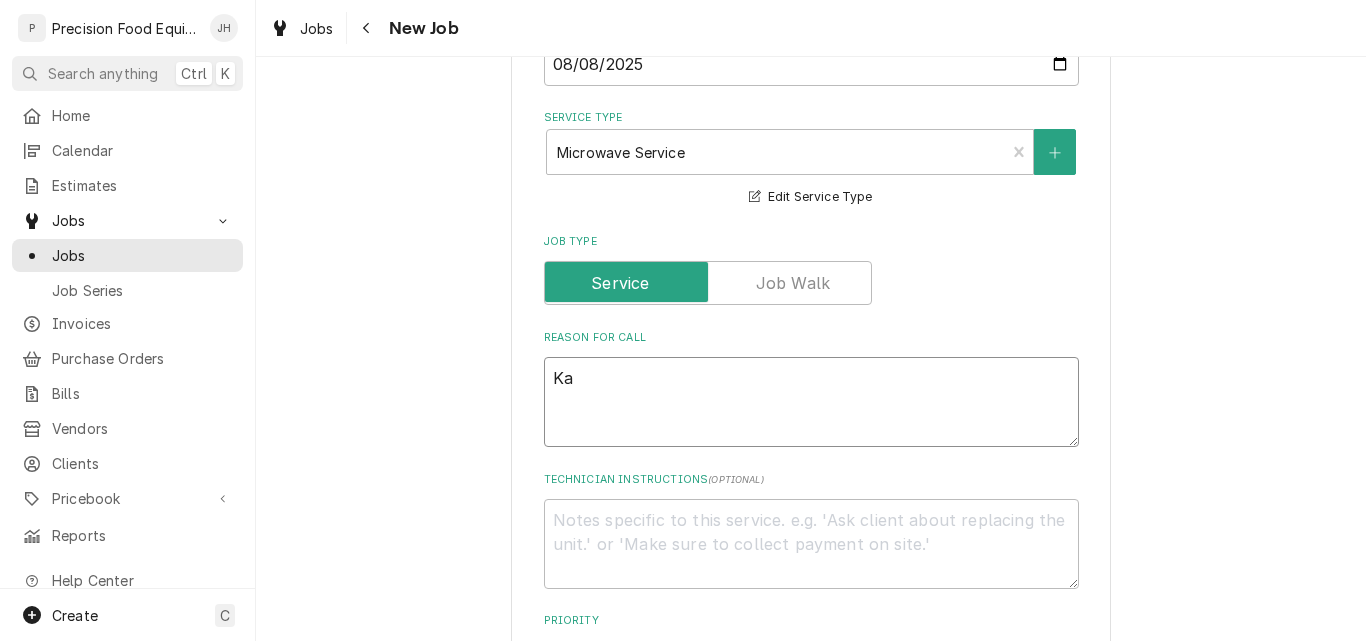type on "x" 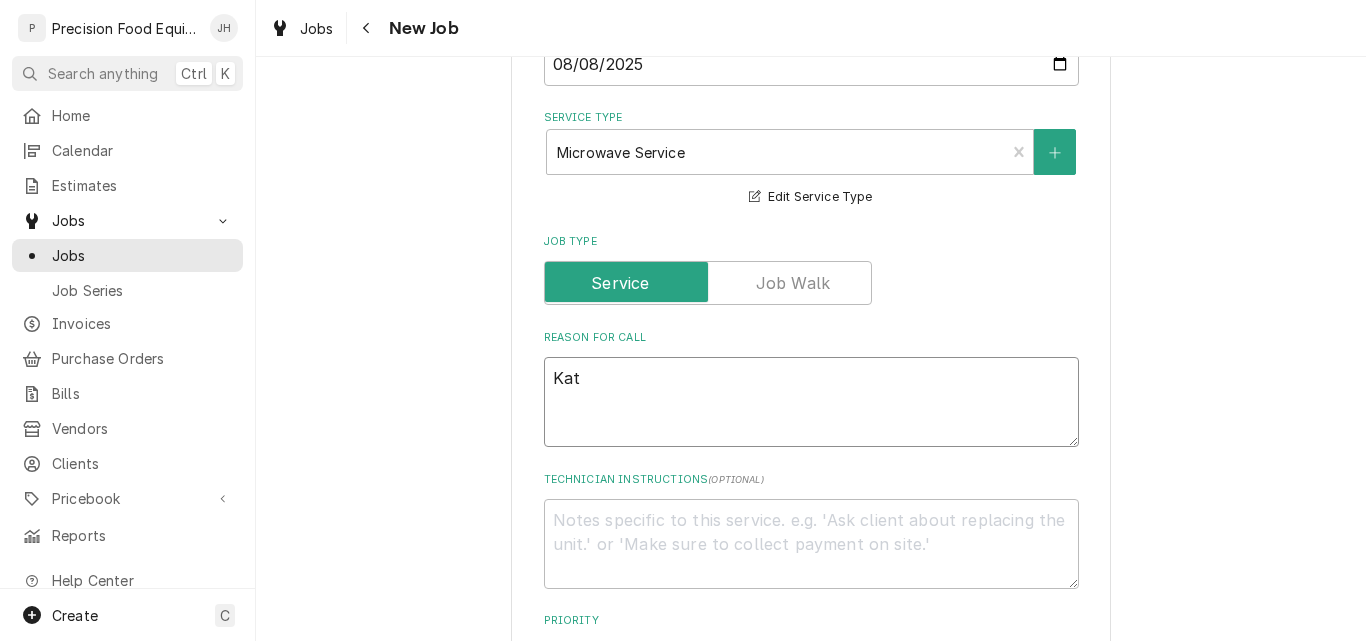 type on "x" 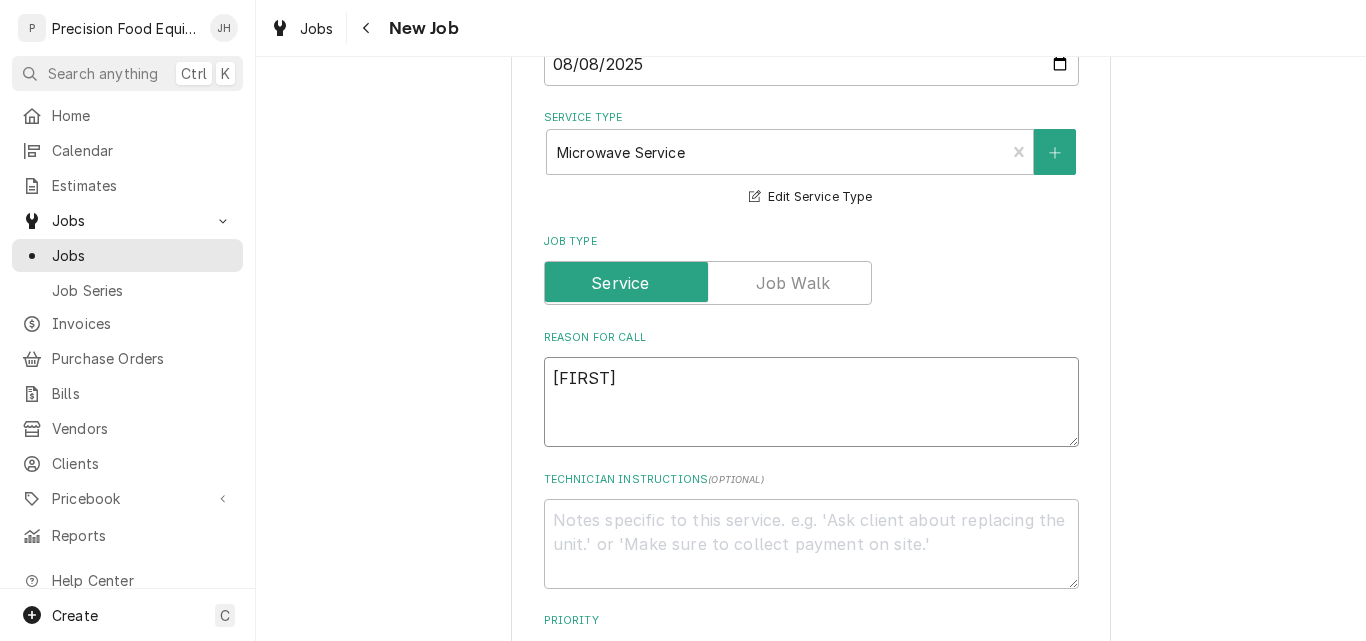 type on "x" 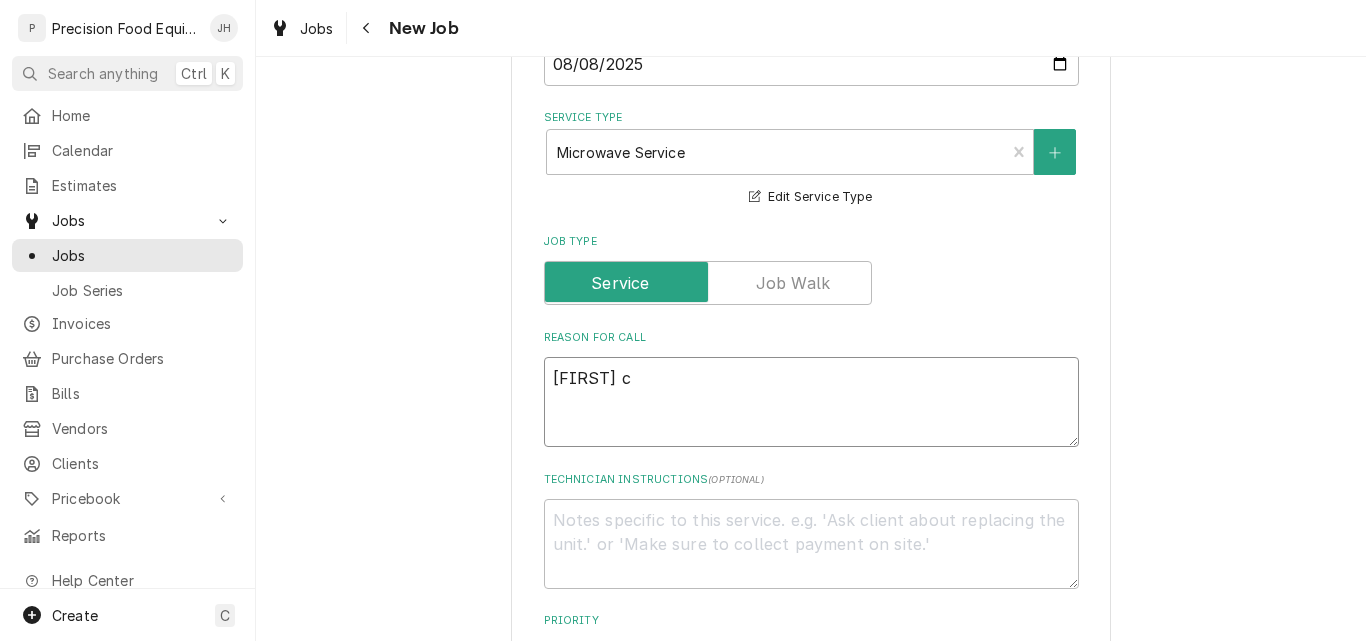 type on "x" 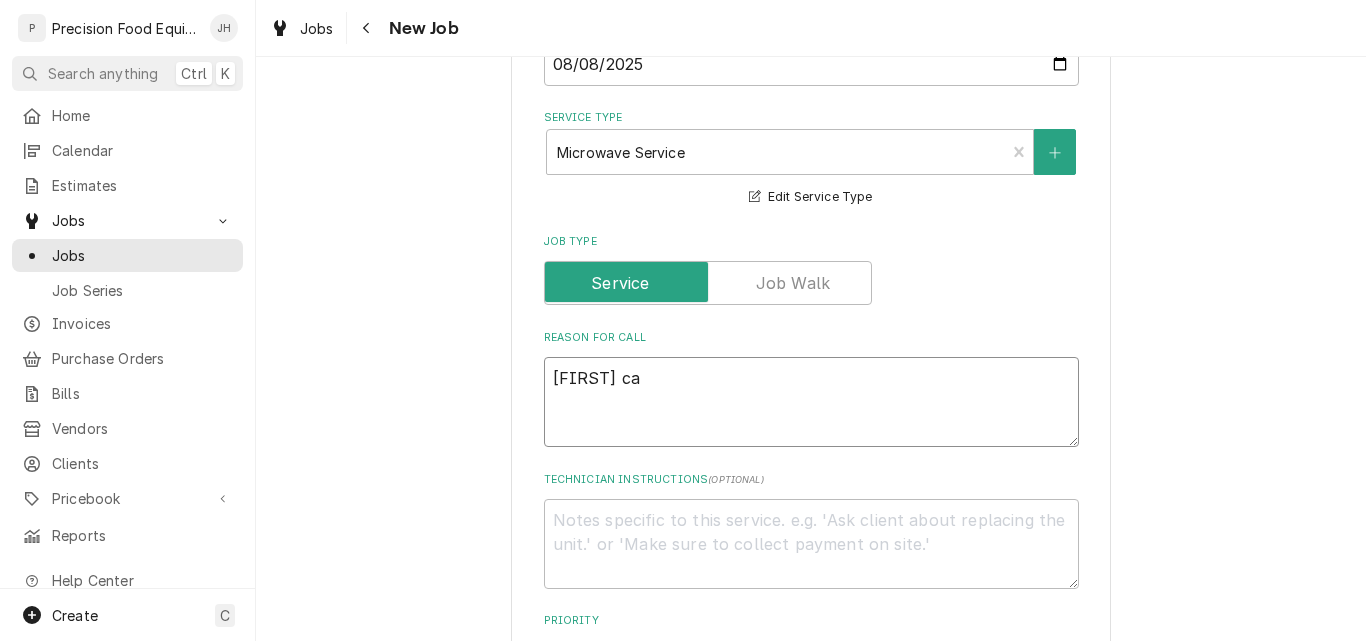 type on "Kathy cal" 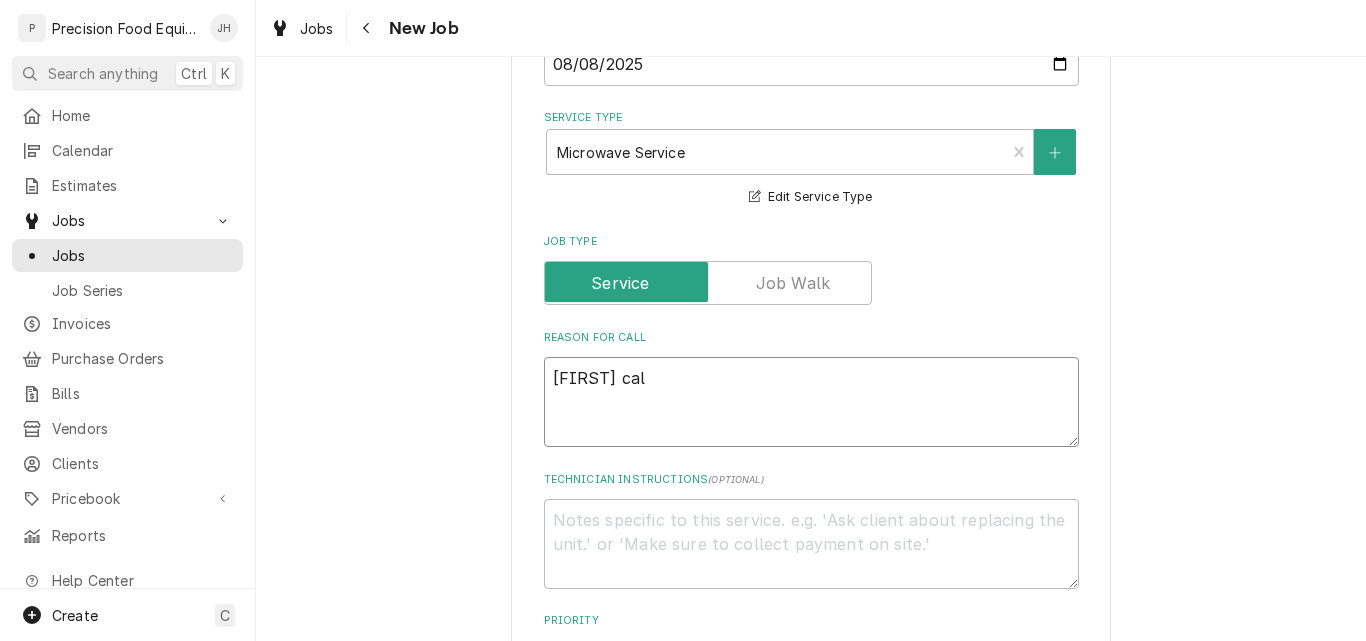 type on "x" 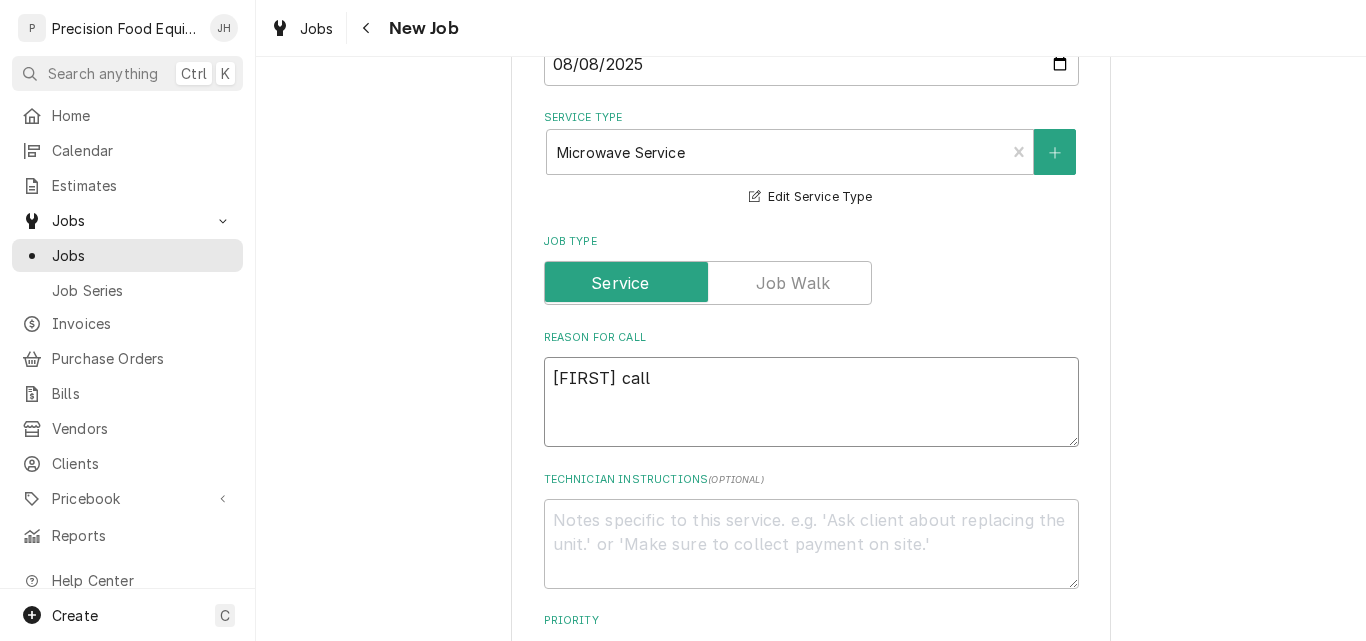 type on "x" 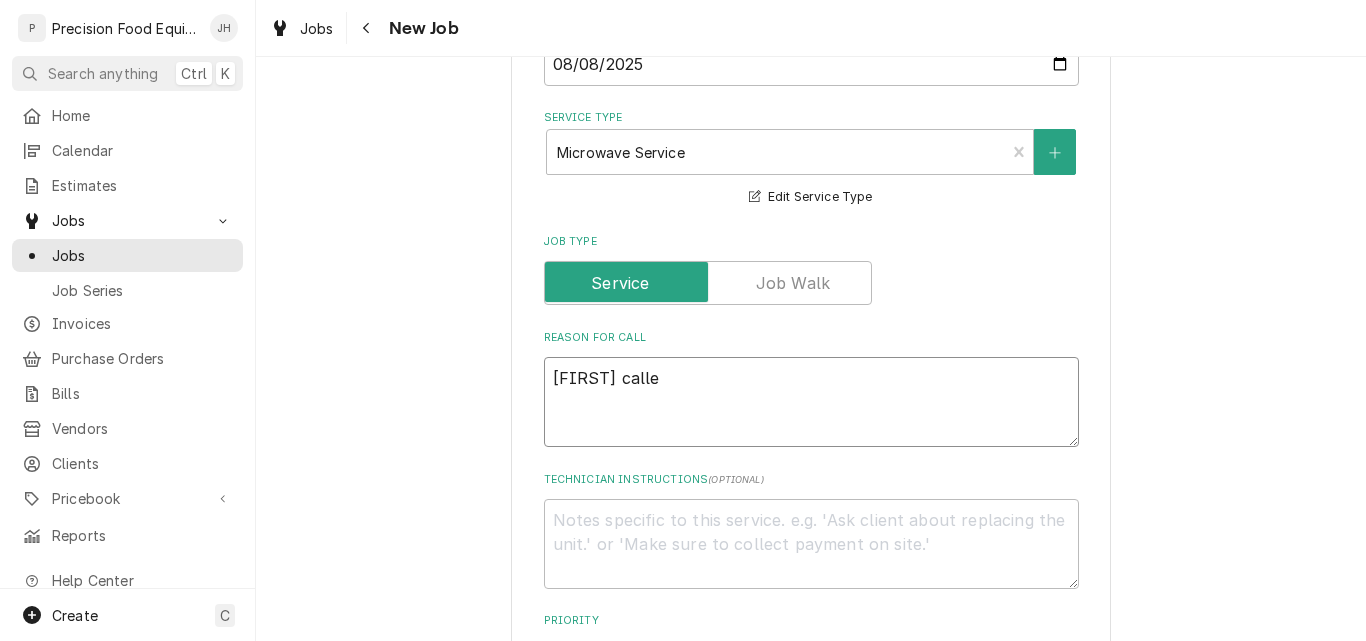 type on "x" 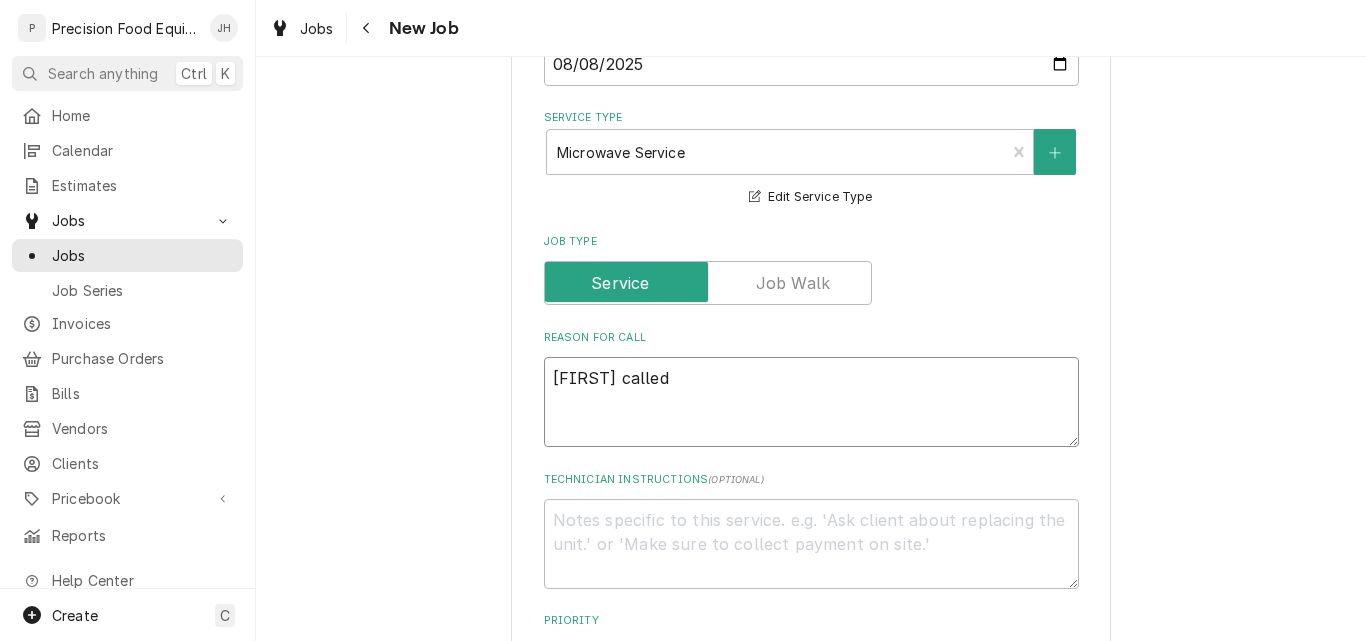 type on "x" 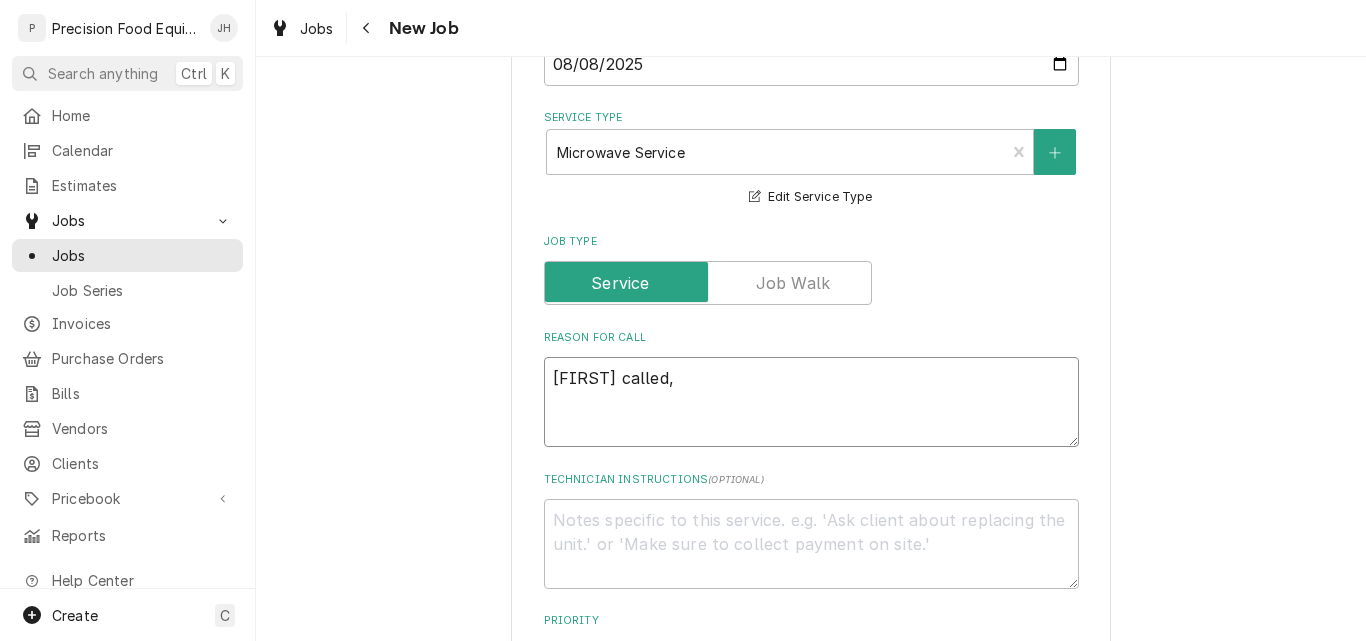 type on "x" 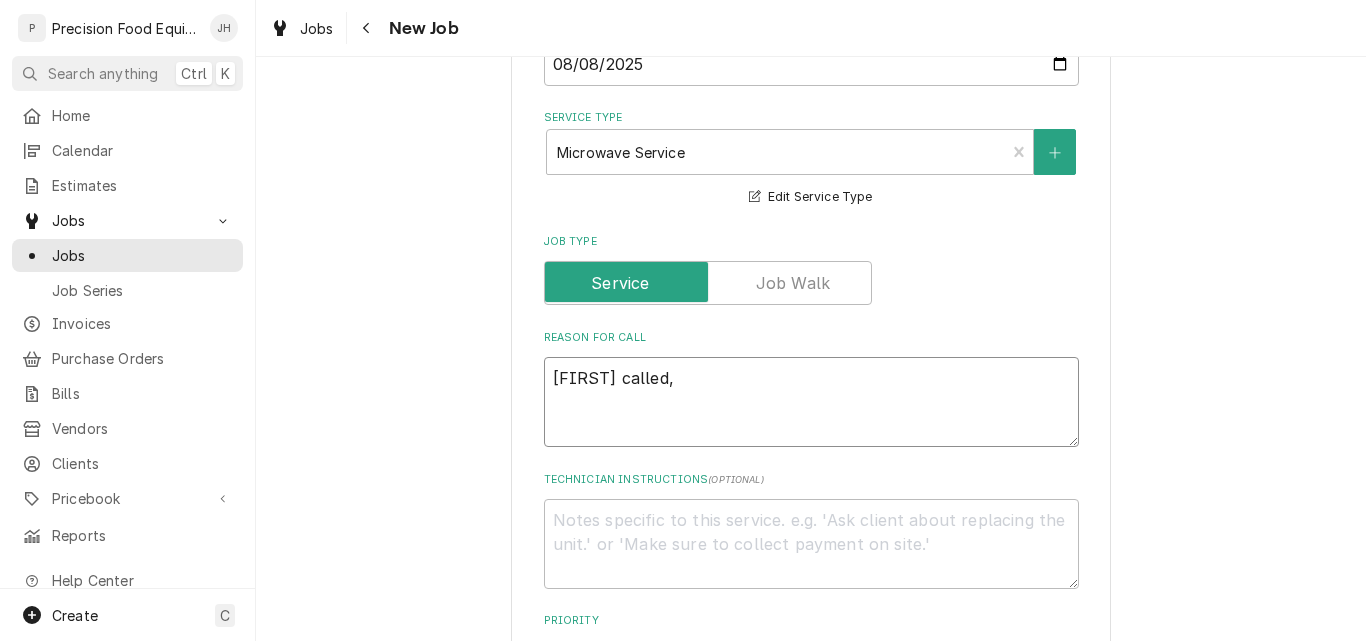 type on "x" 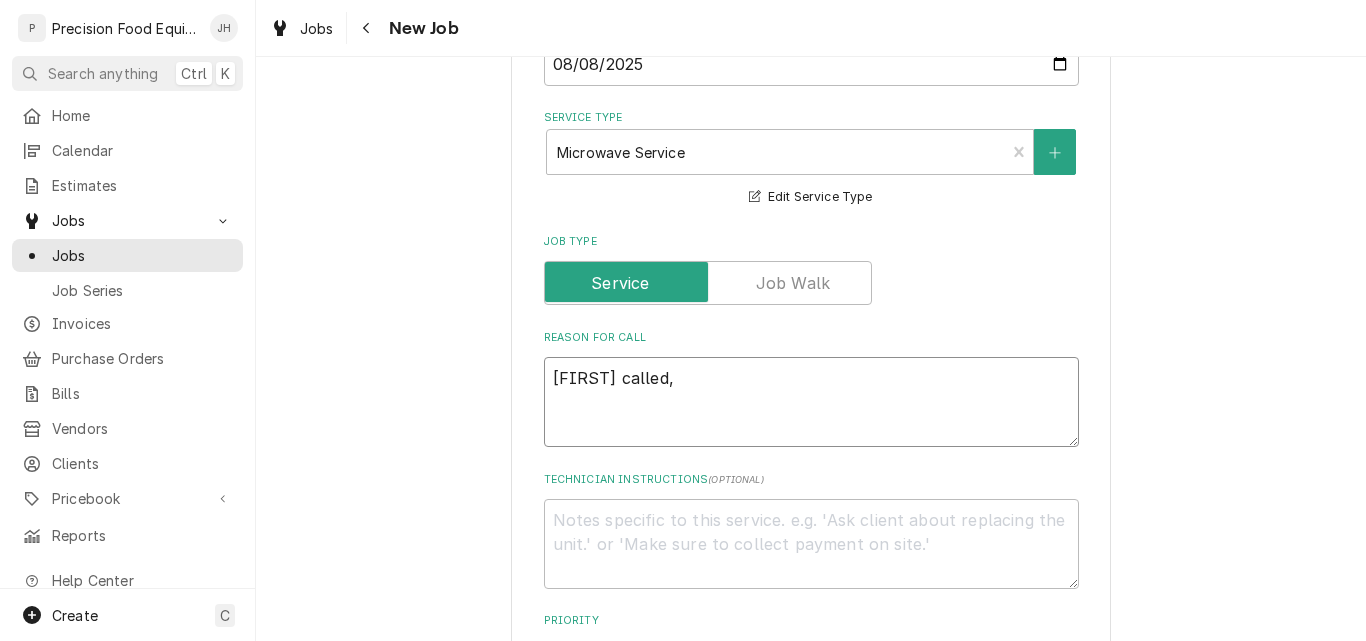 type on "Kathy called, t" 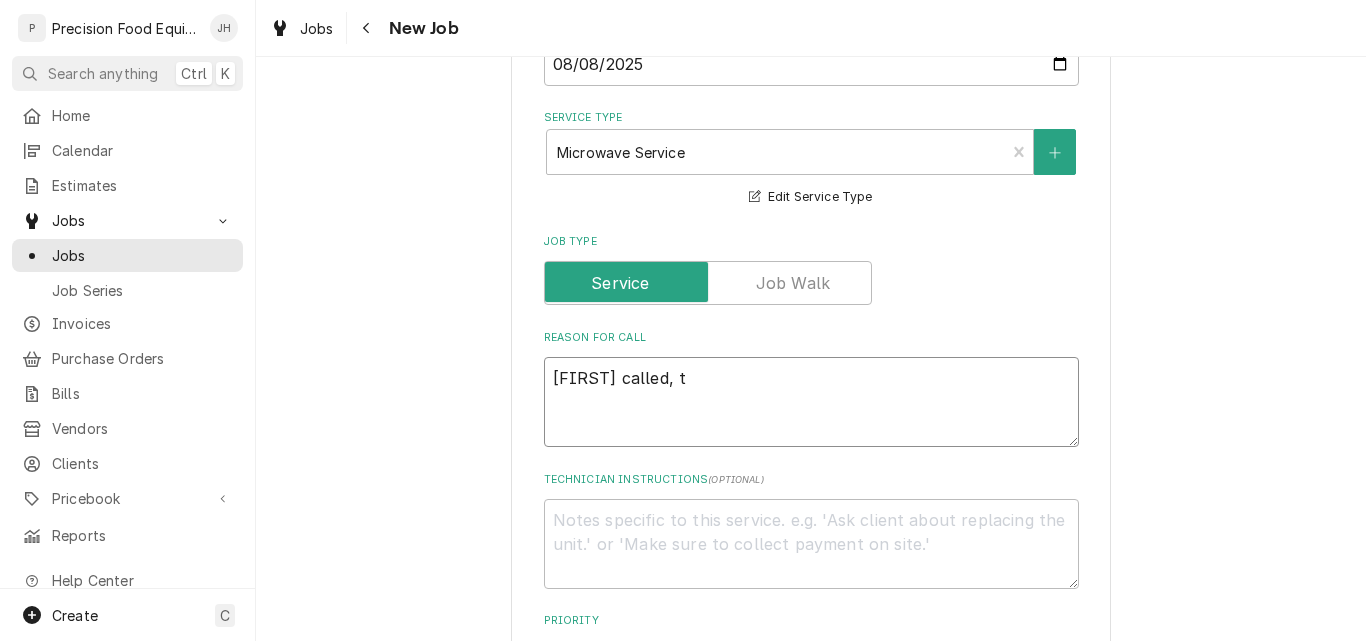 type on "x" 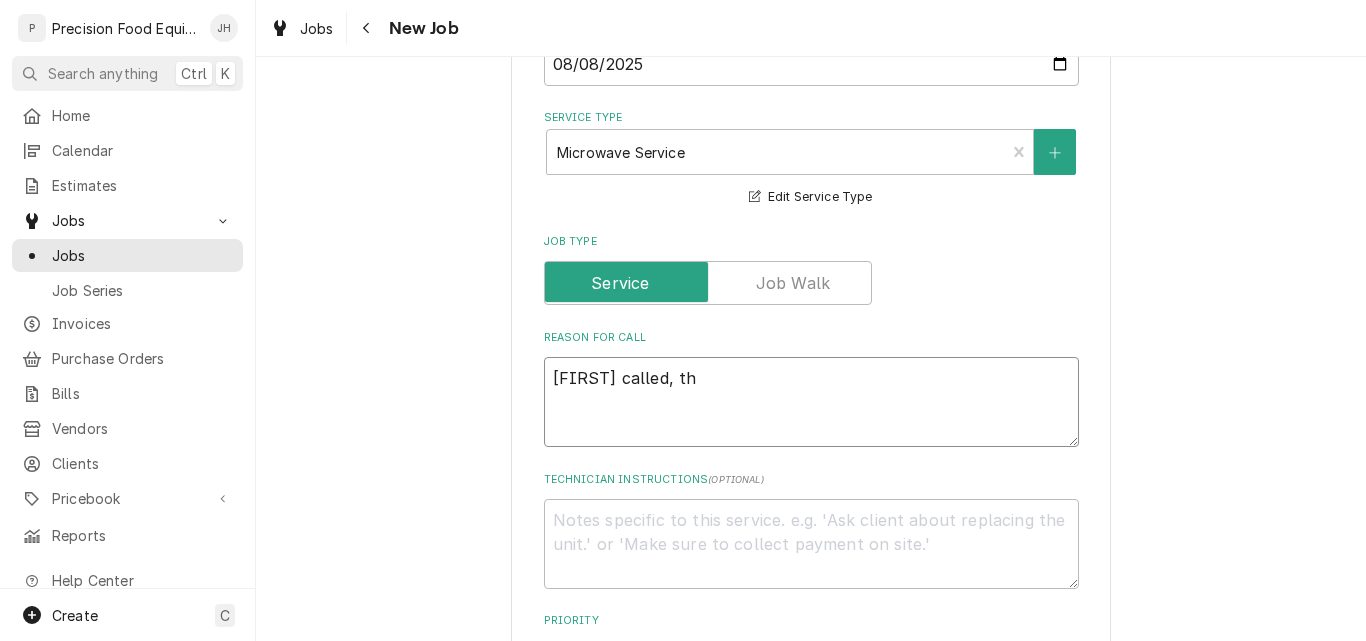 type on "x" 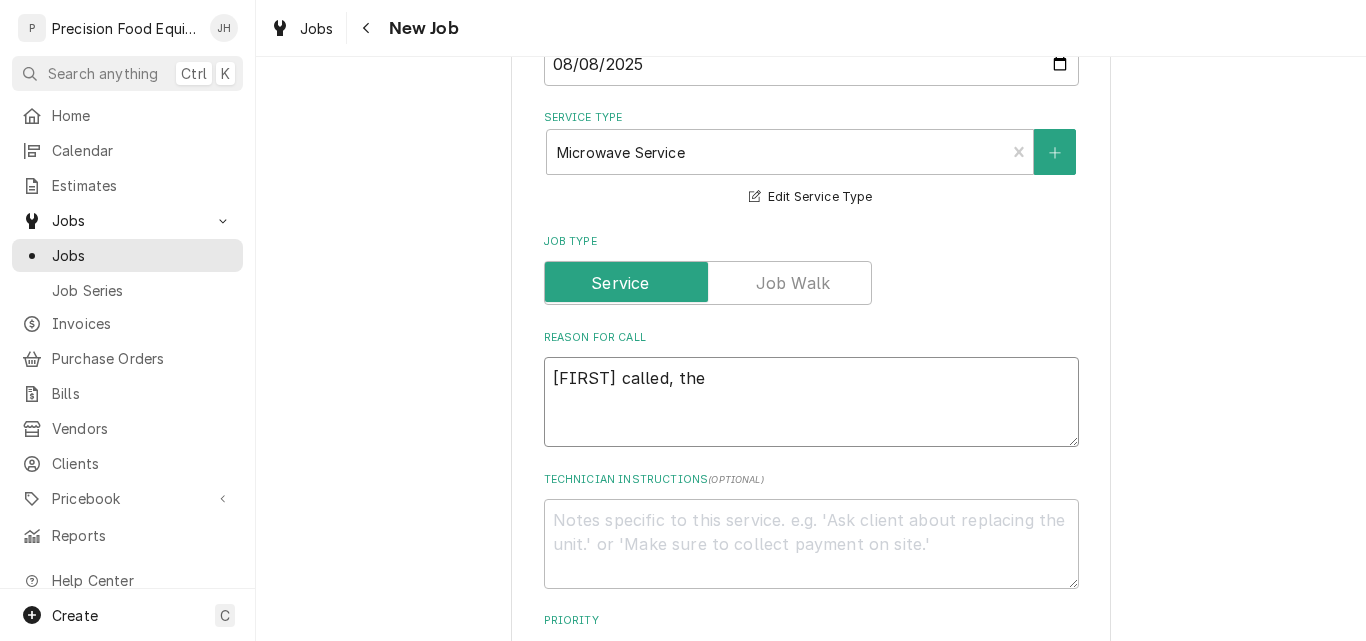 type on "x" 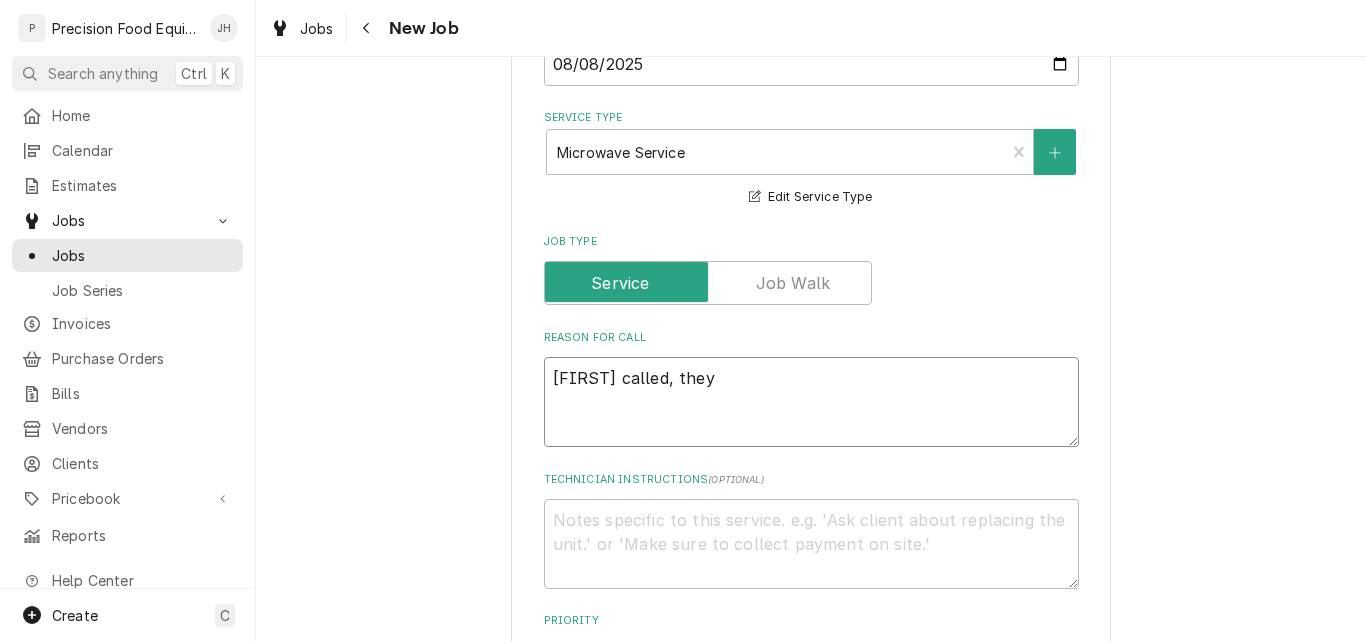 type on "x" 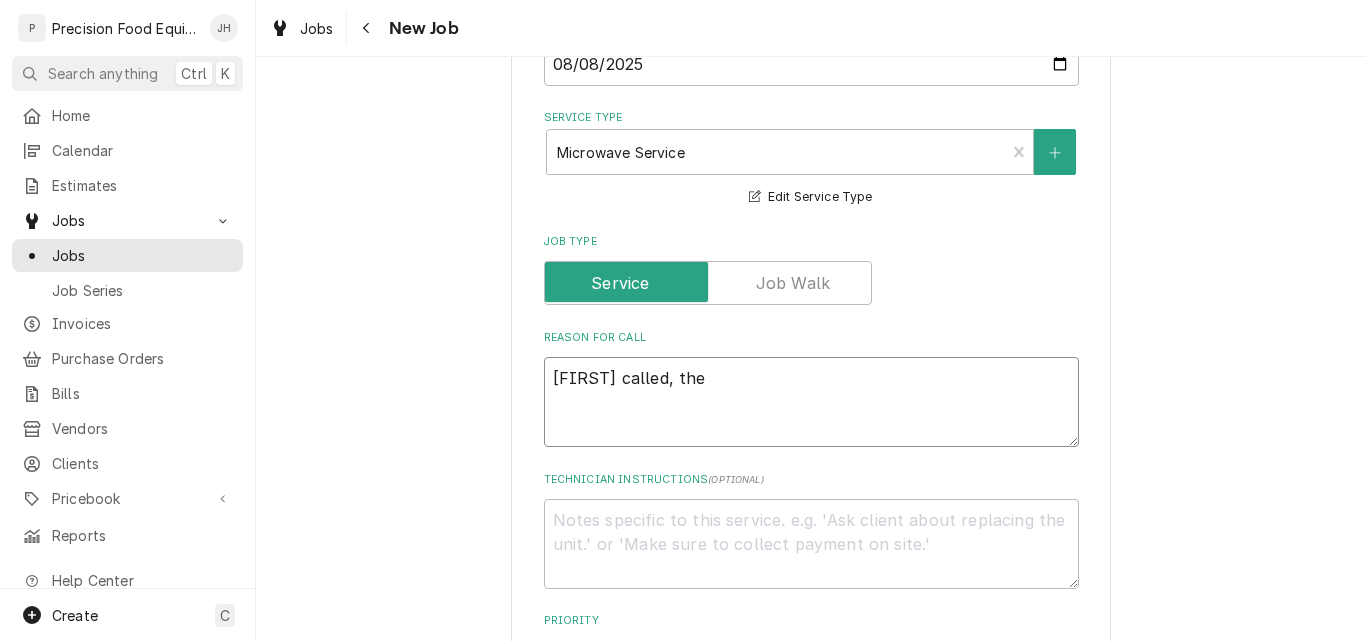 type on "x" 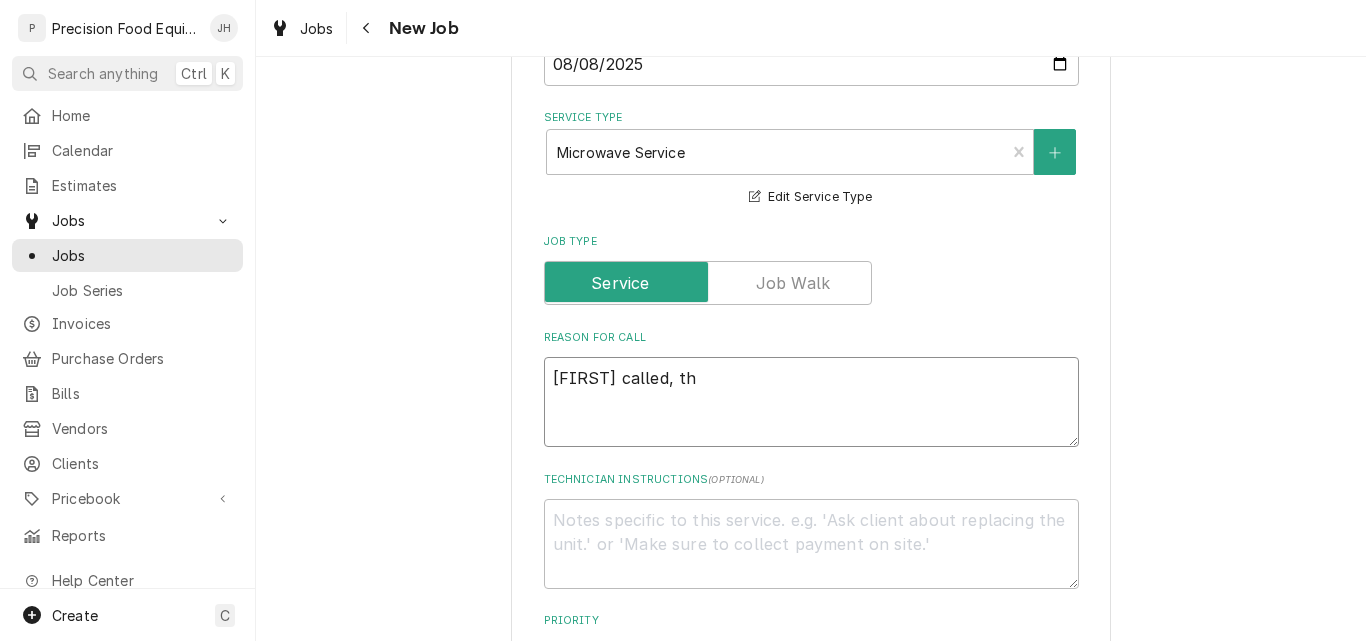 type on "x" 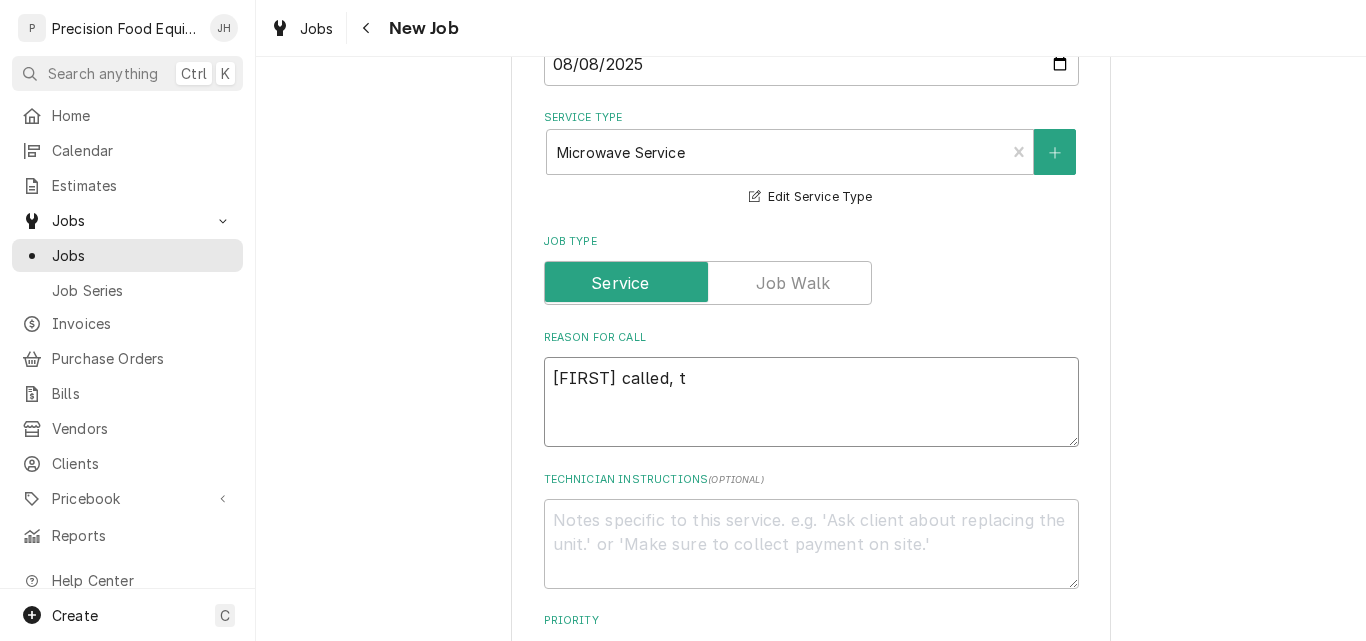 type on "x" 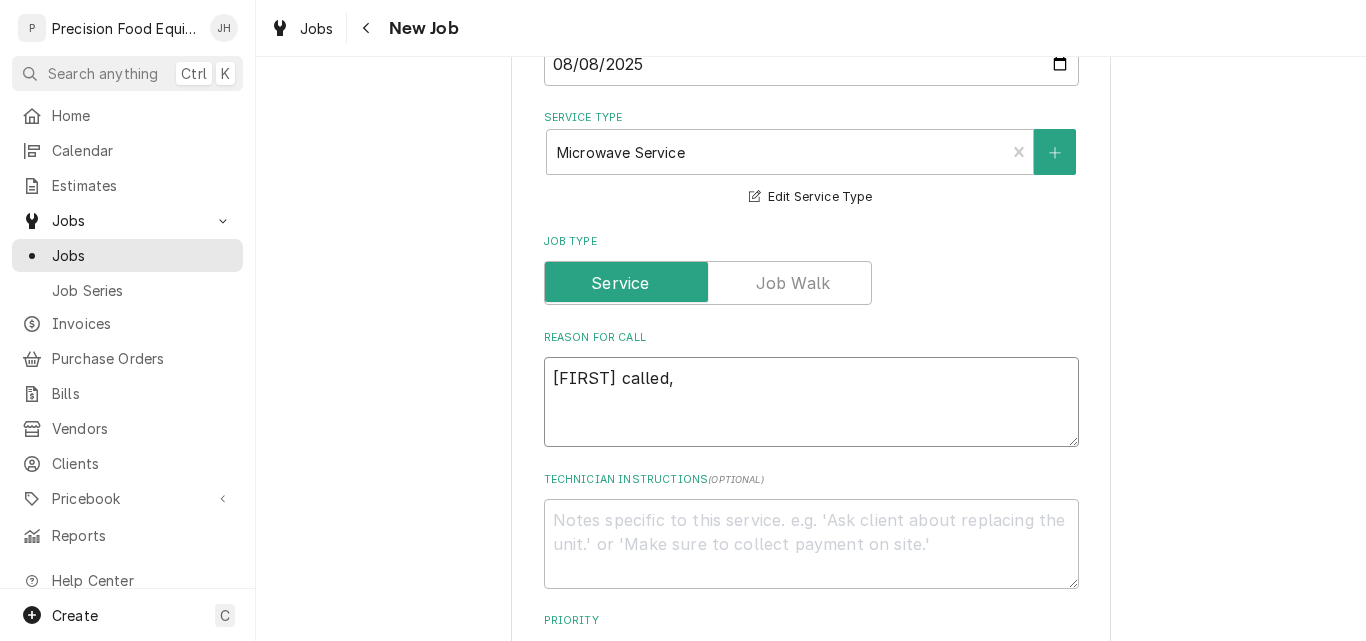 type on "x" 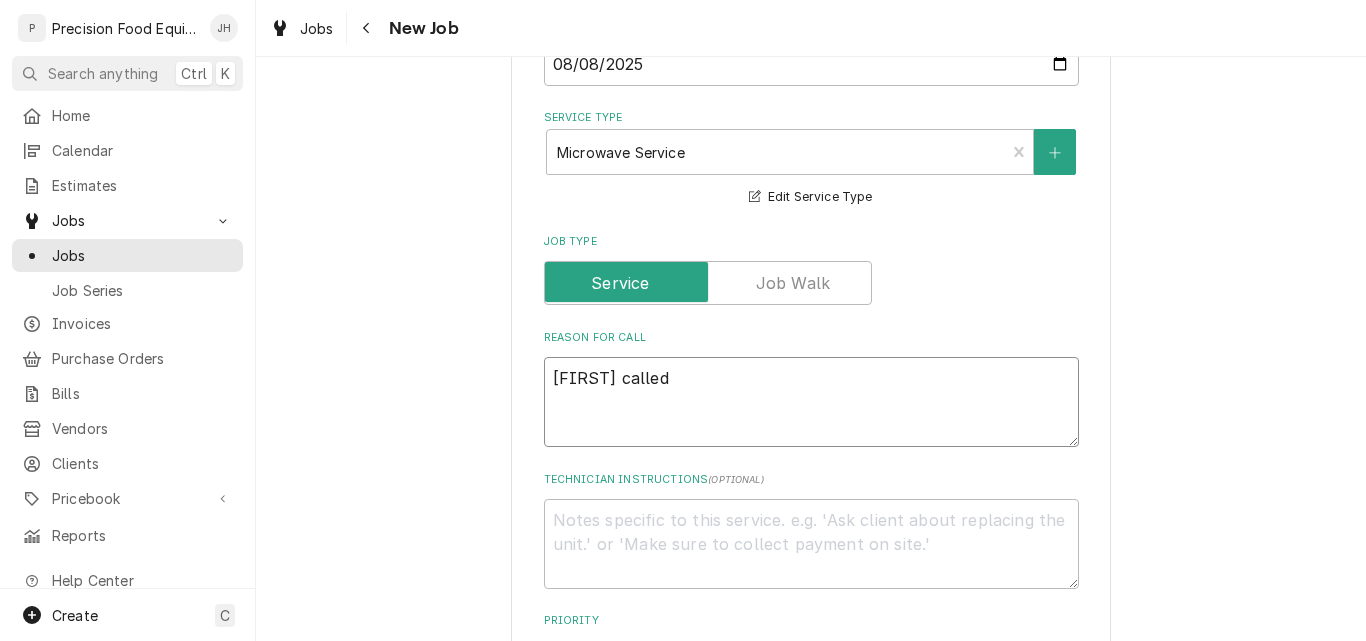 type on "x" 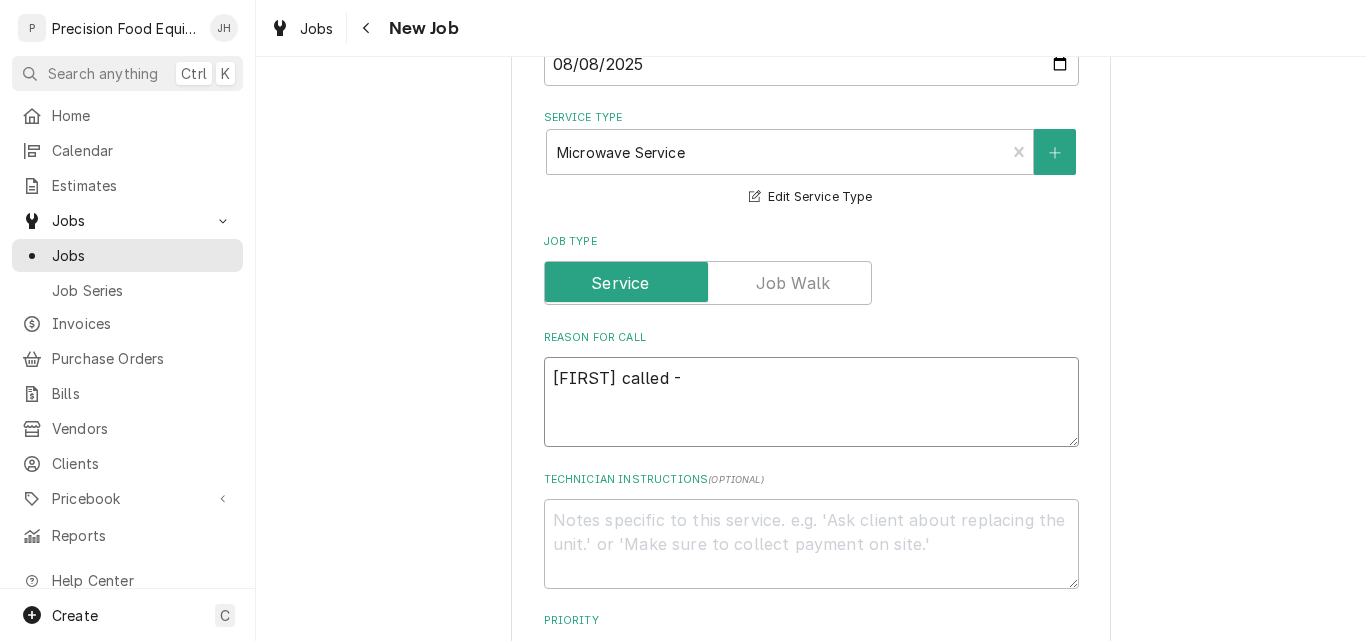 type on "x" 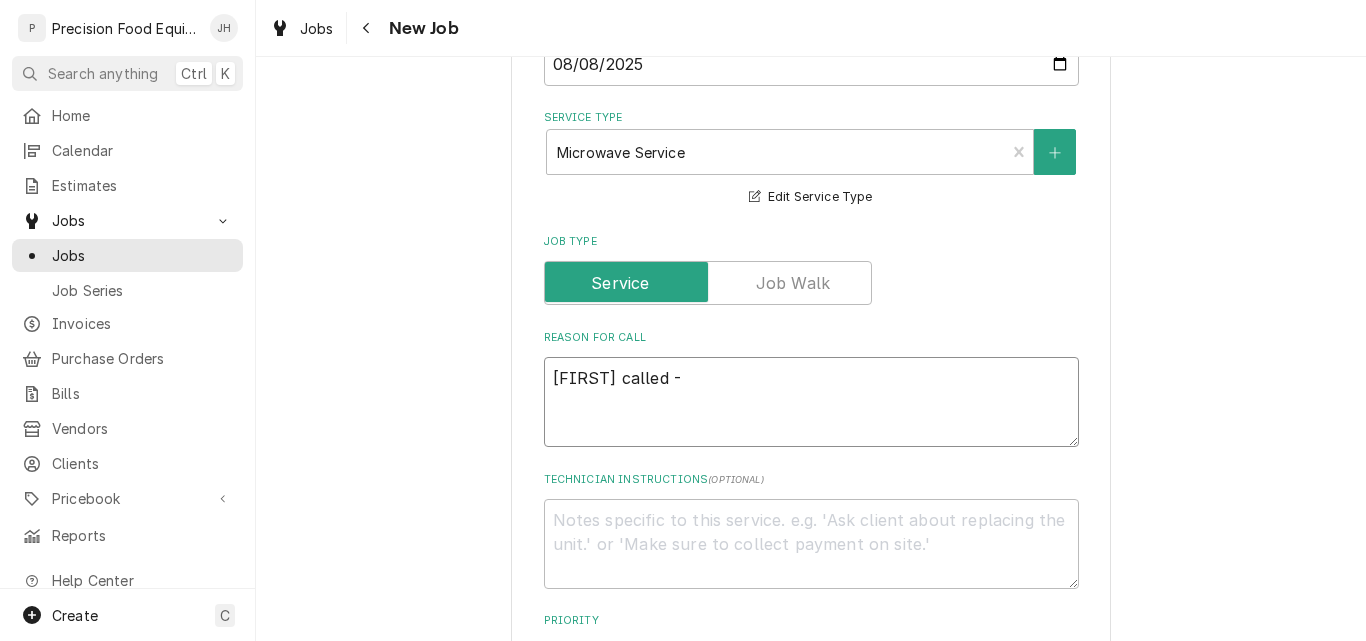 type on "x" 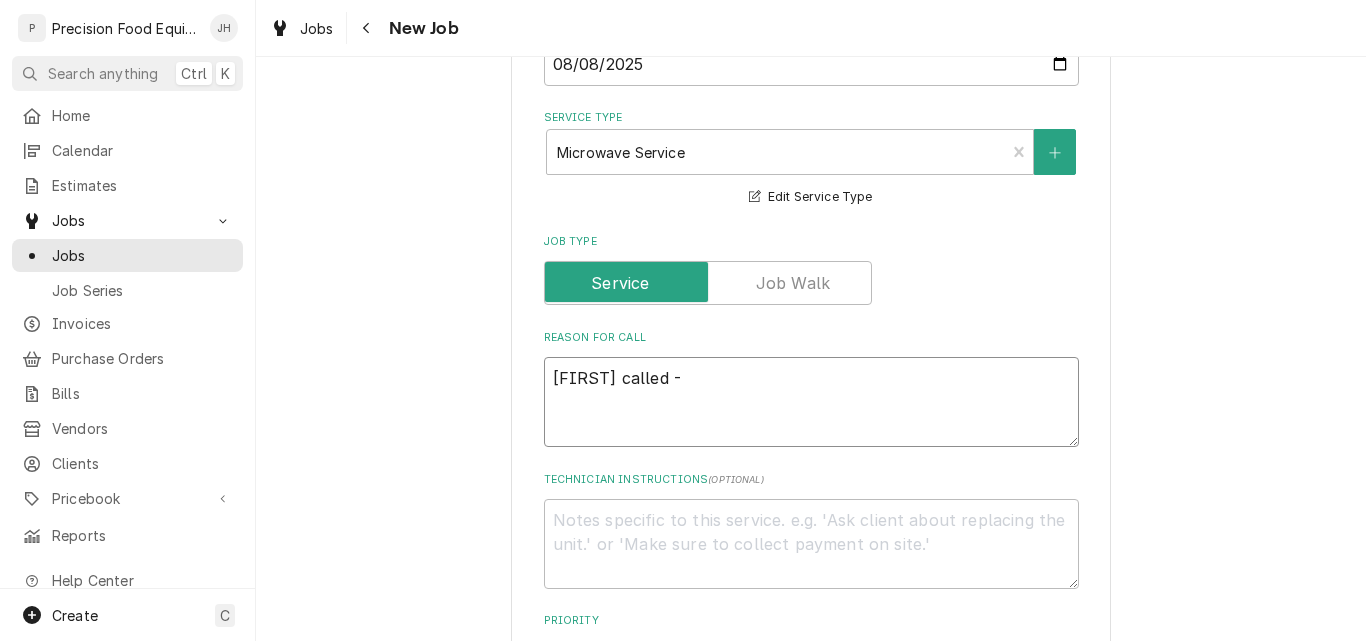type on "Kathy called - S" 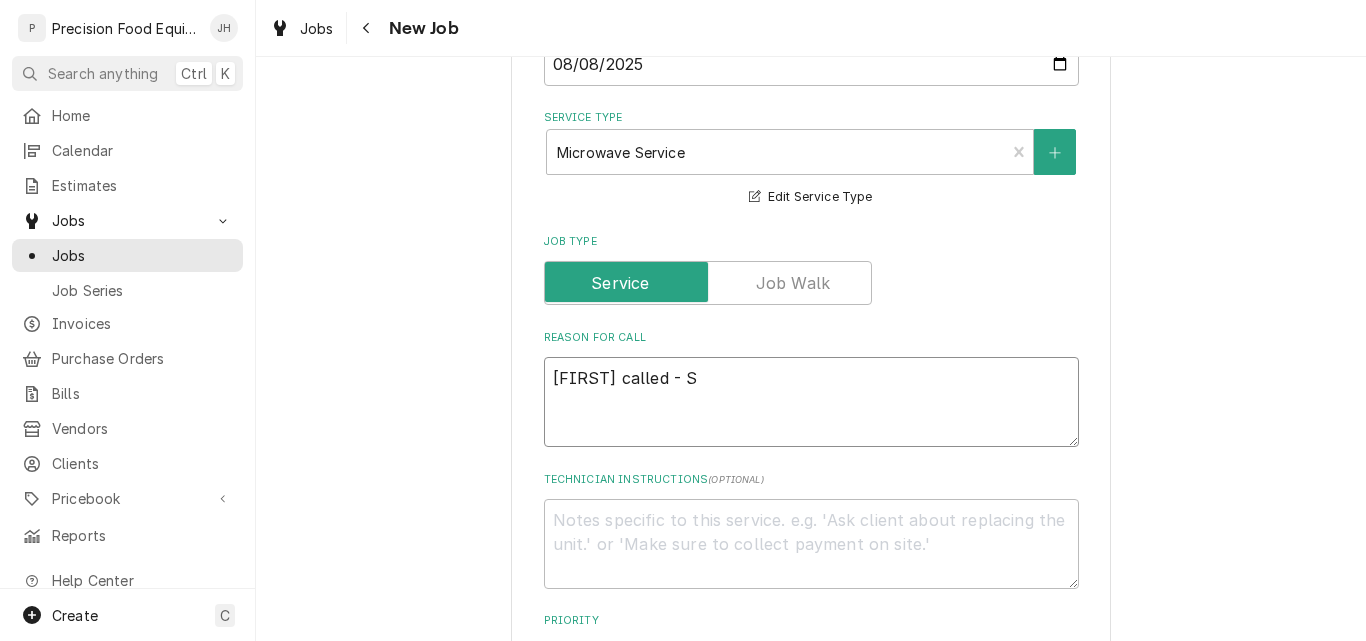 type on "x" 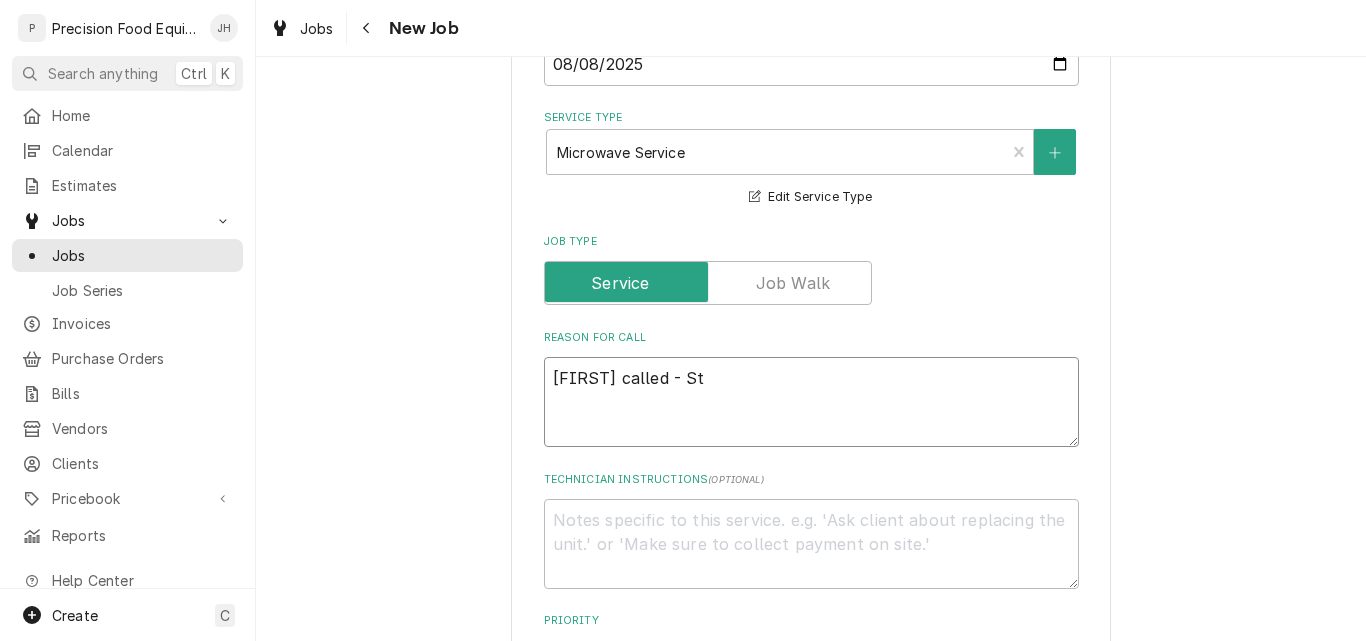type on "x" 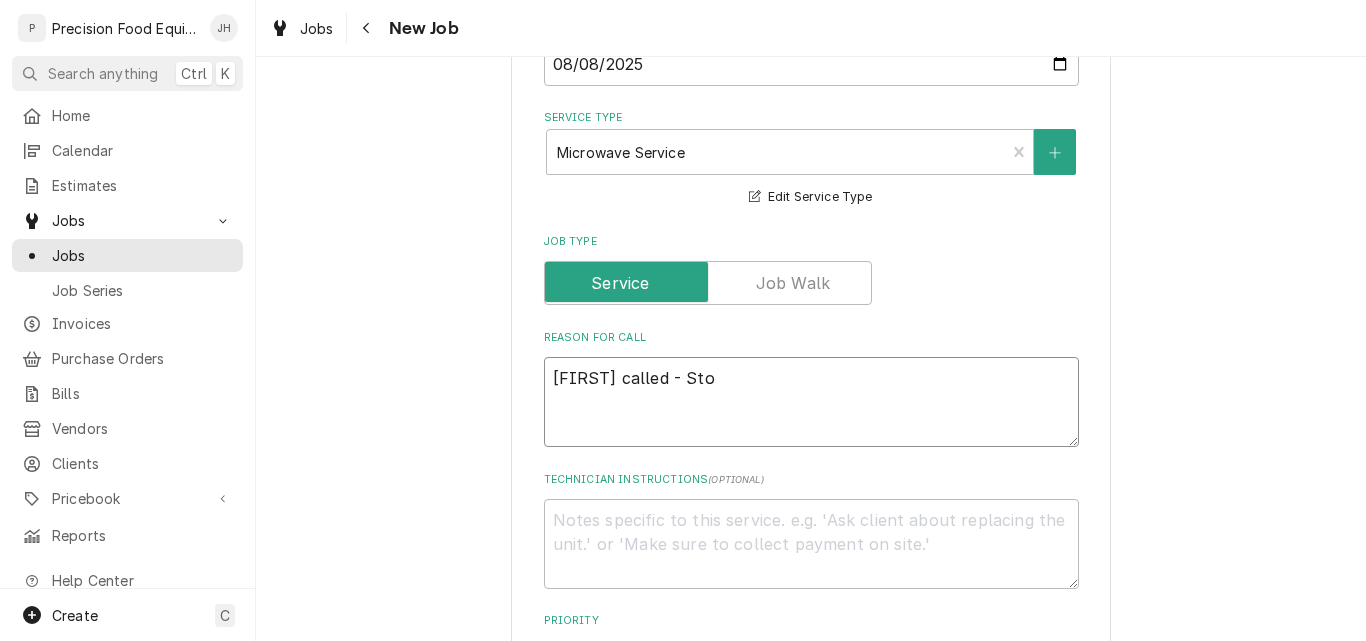type on "x" 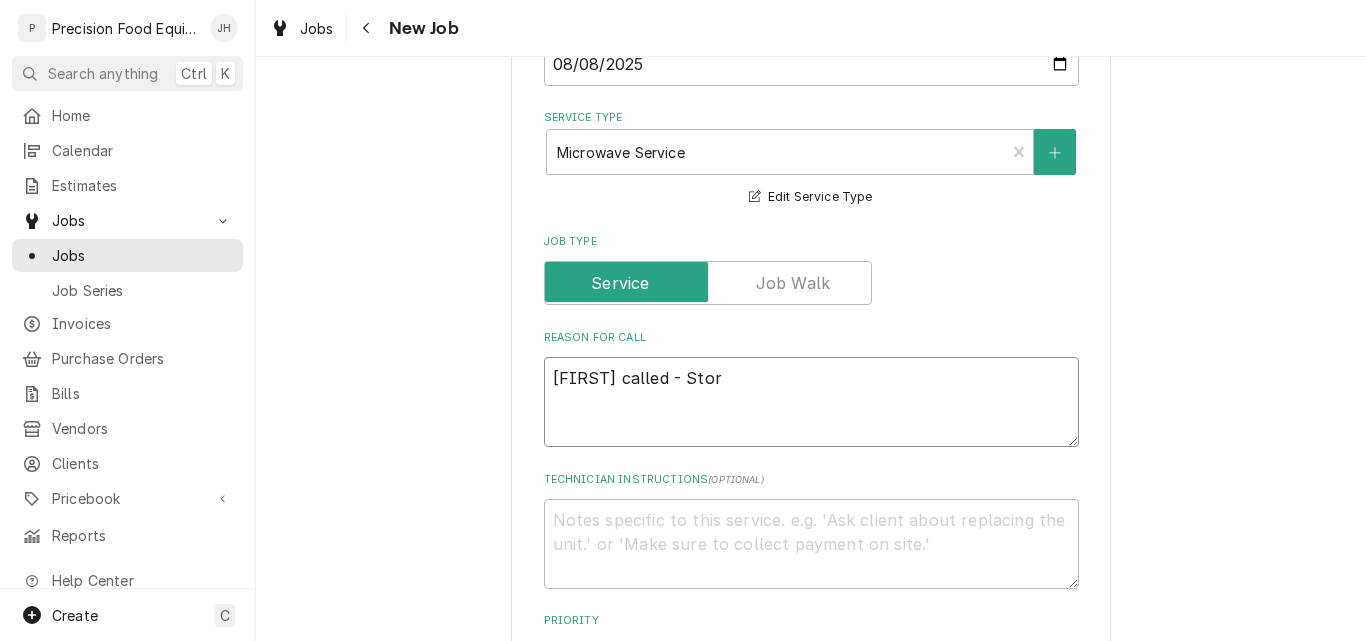 type on "x" 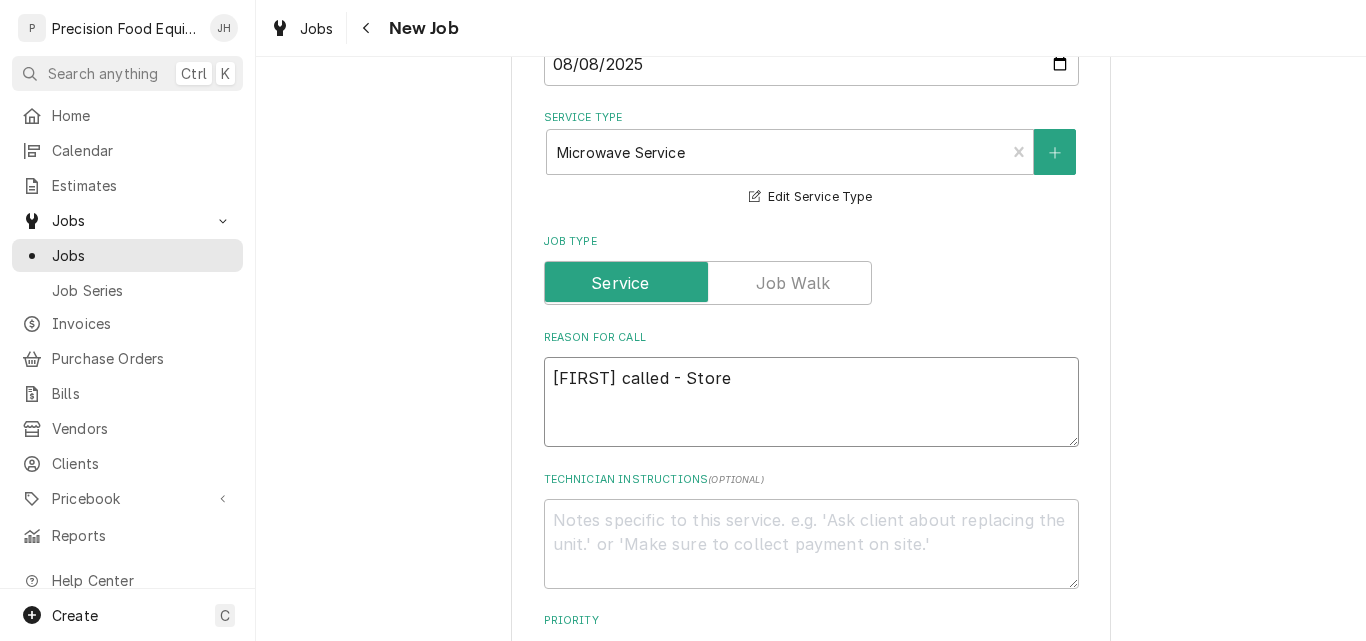 type on "x" 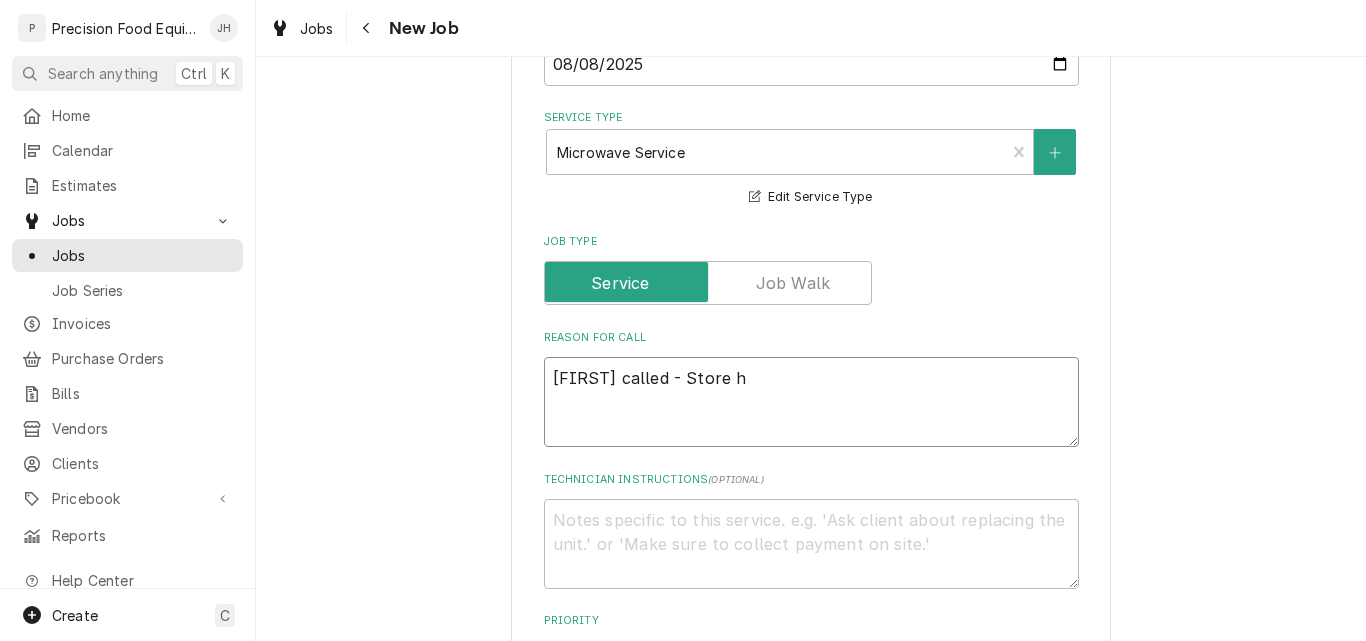 type on "Kathy called - Store ha" 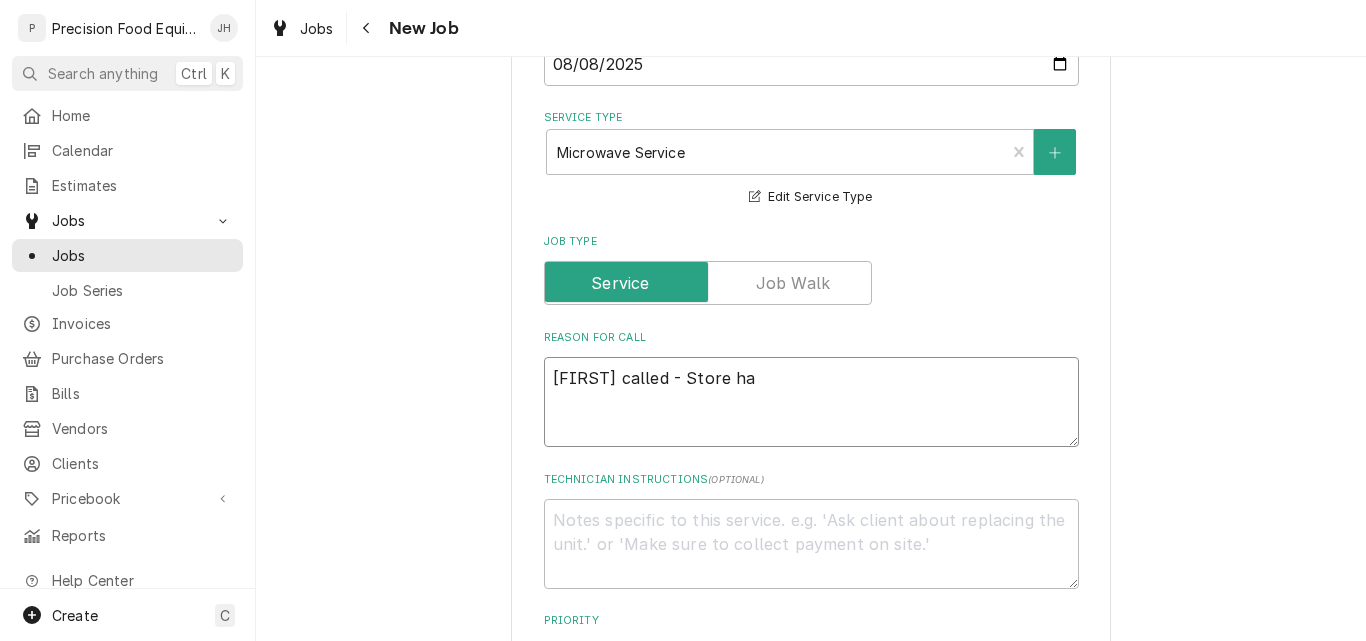 type on "x" 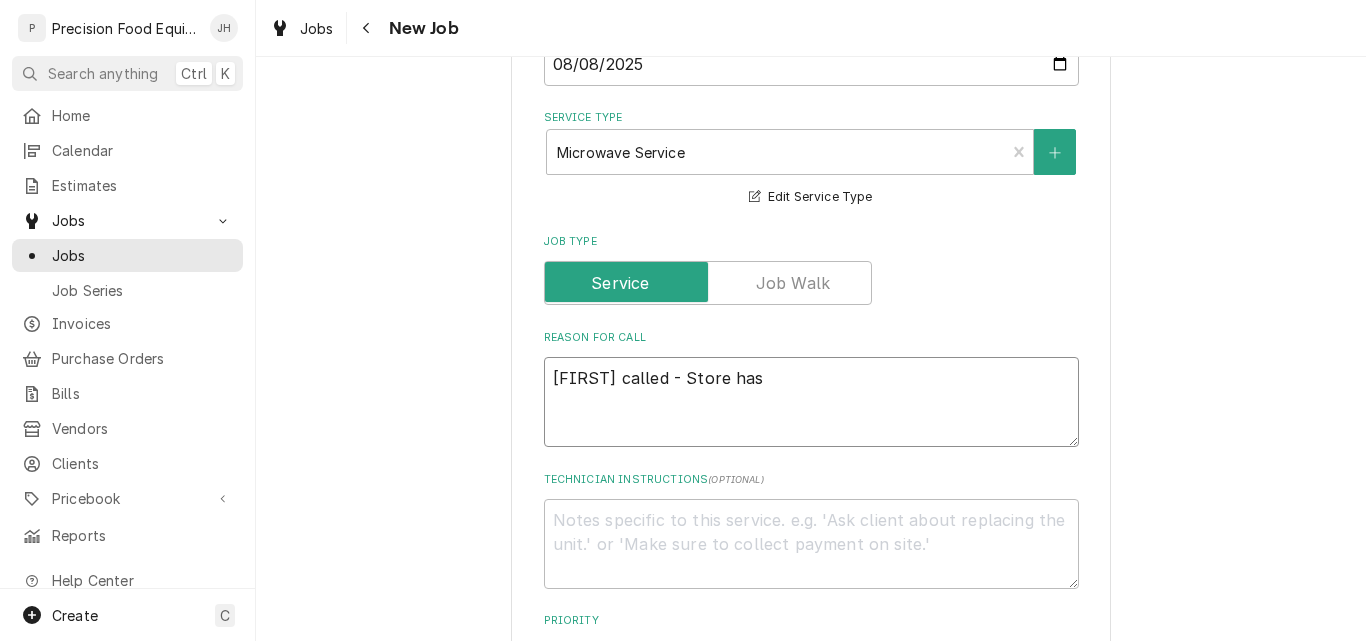 type on "x" 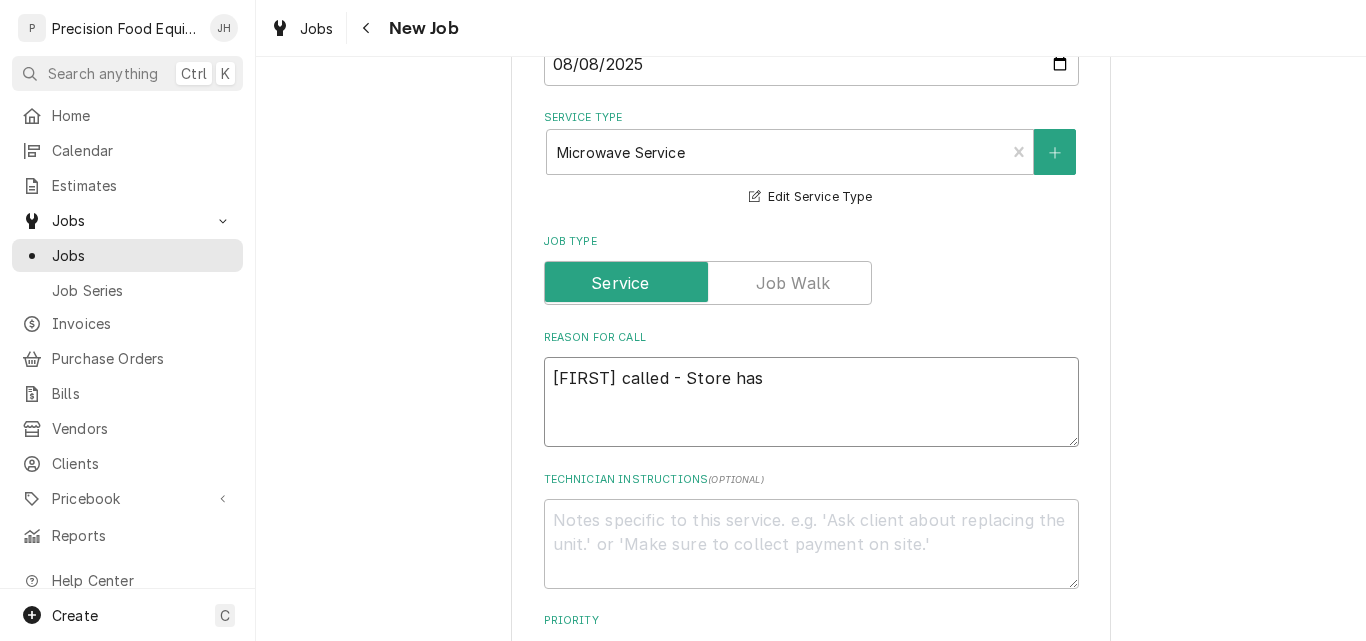 type on "Kathy called - Store has" 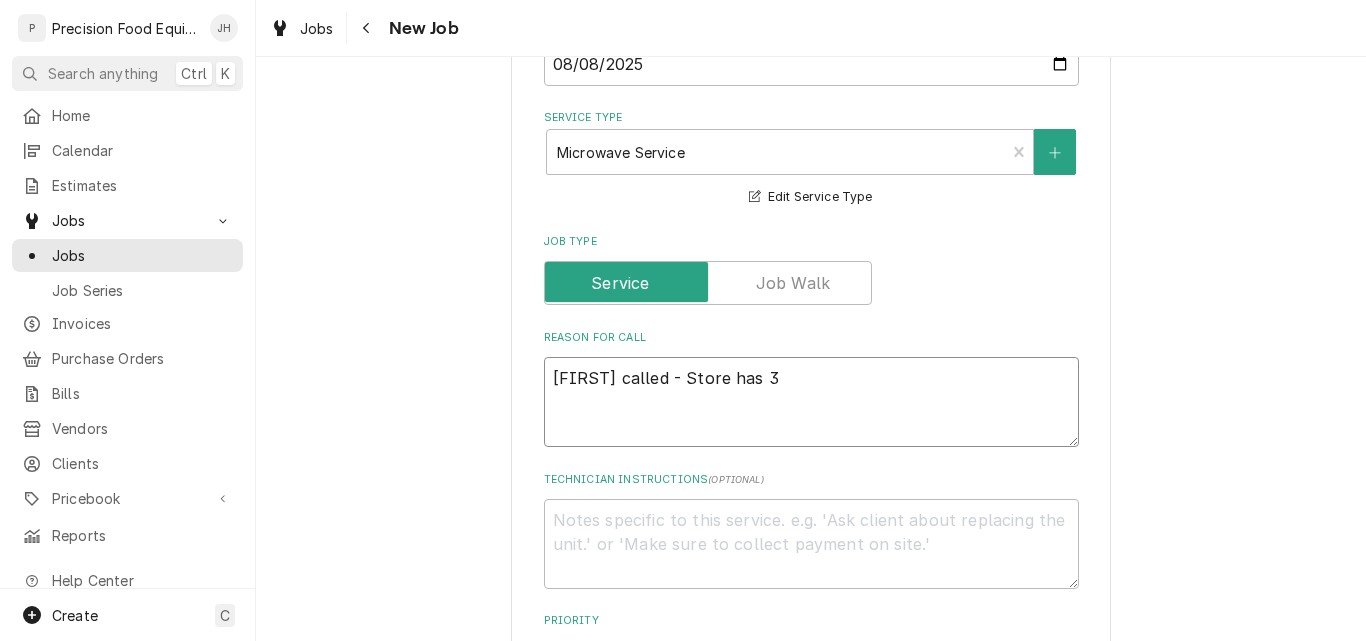 type on "x" 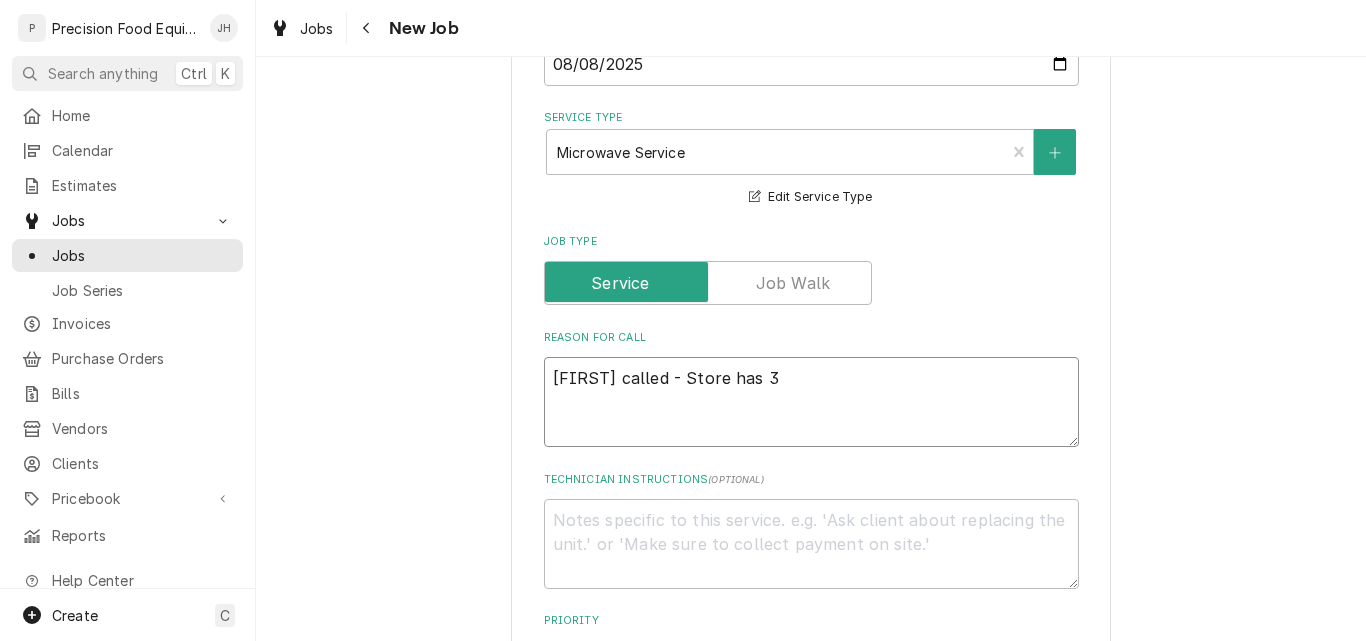 type on "Kathy called - Store has 3" 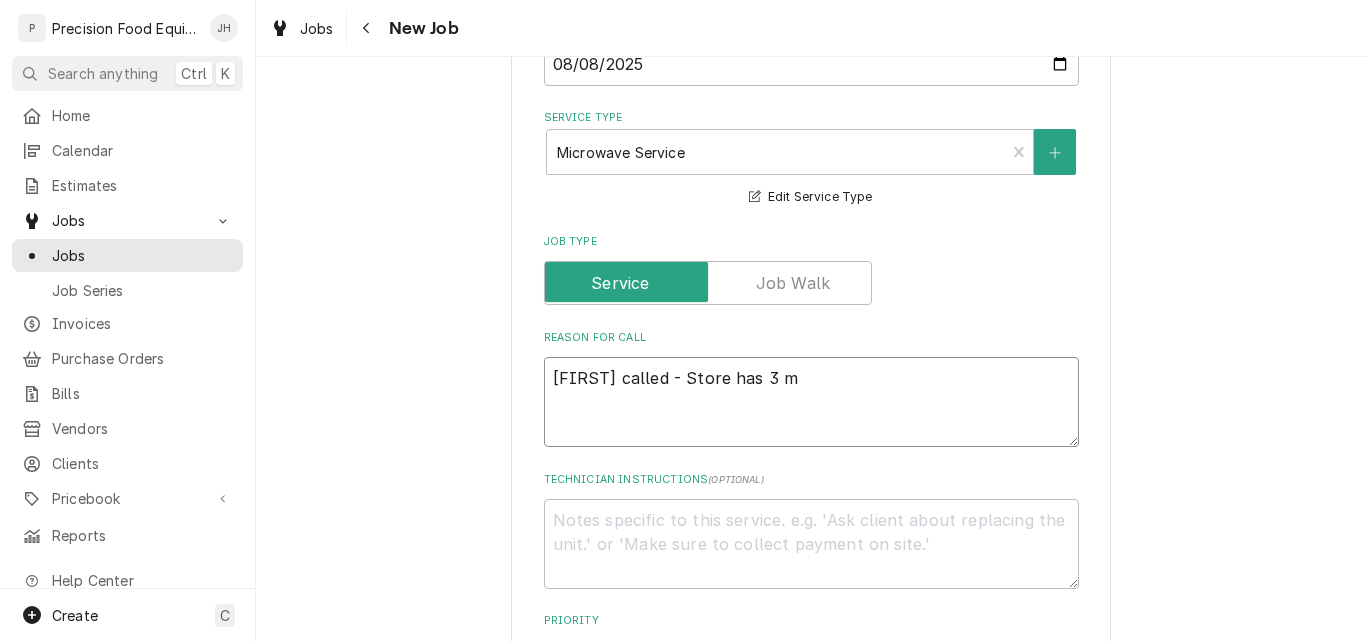 type on "x" 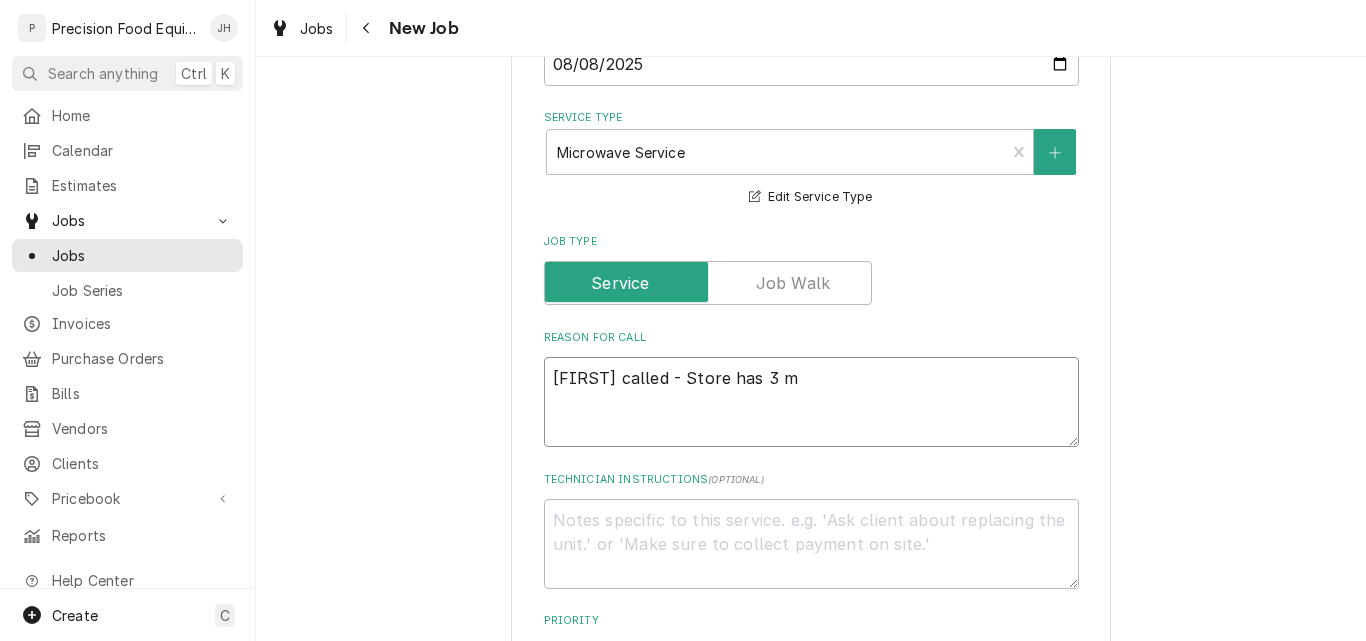 type on "Kathy called - Store has 3 mi" 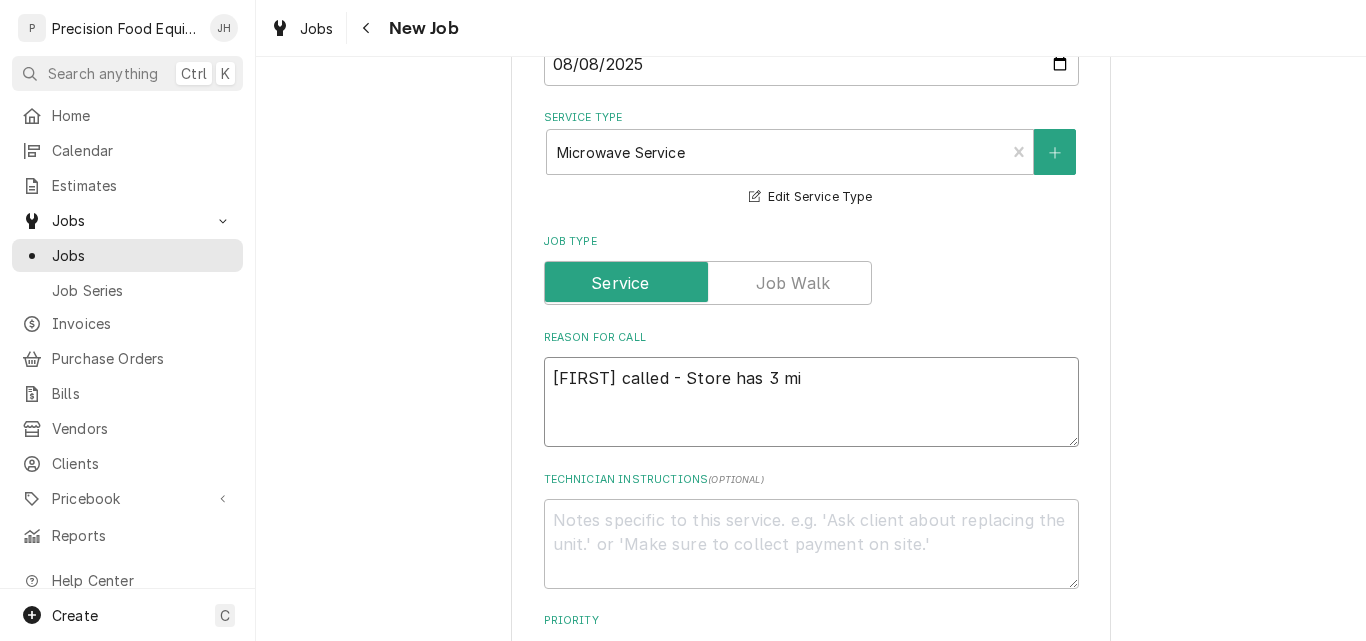 type on "x" 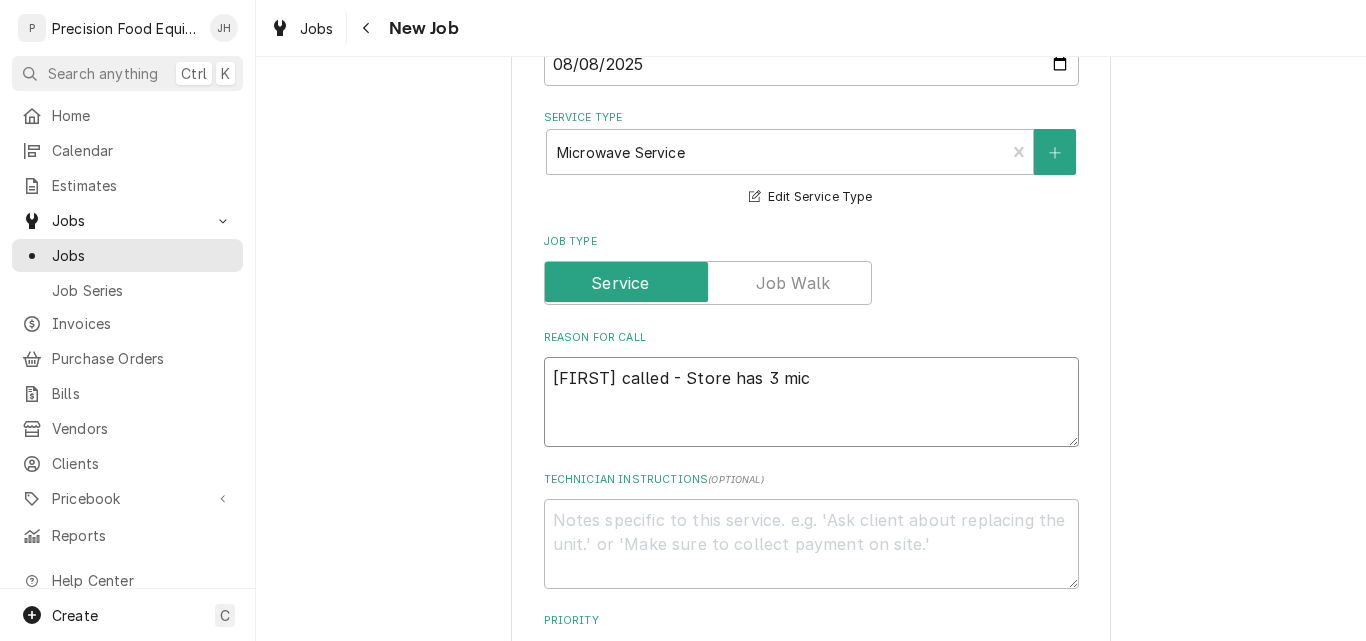 type on "x" 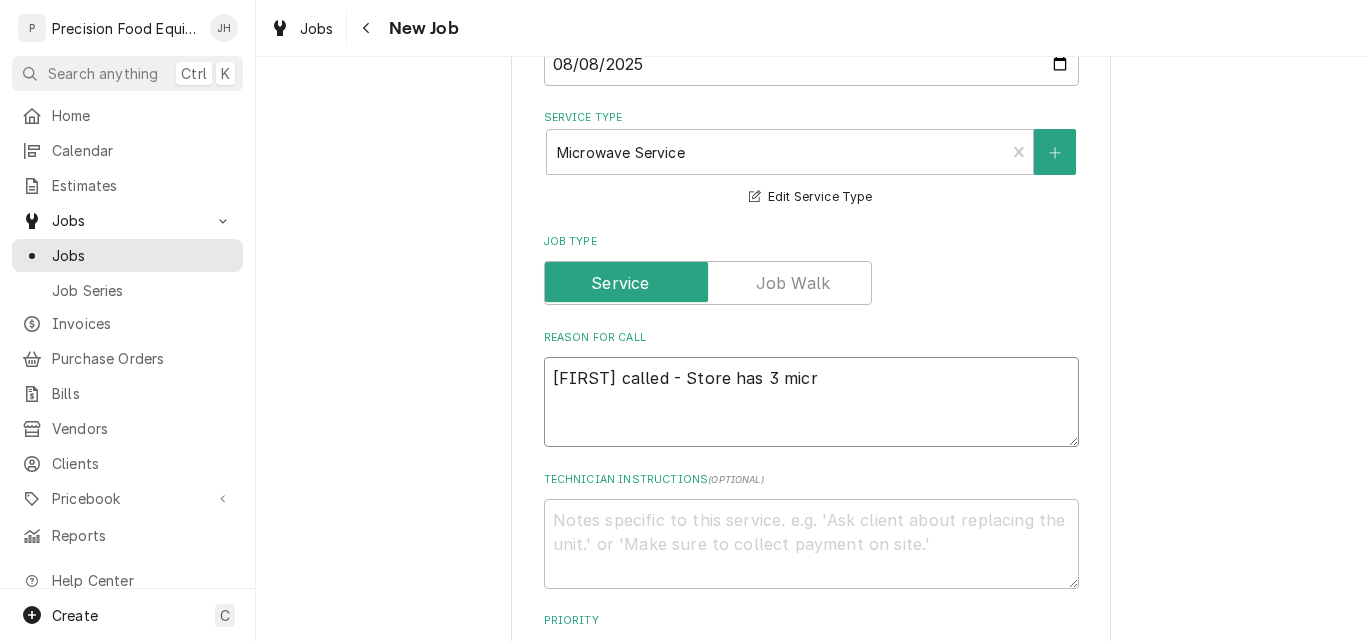 type on "x" 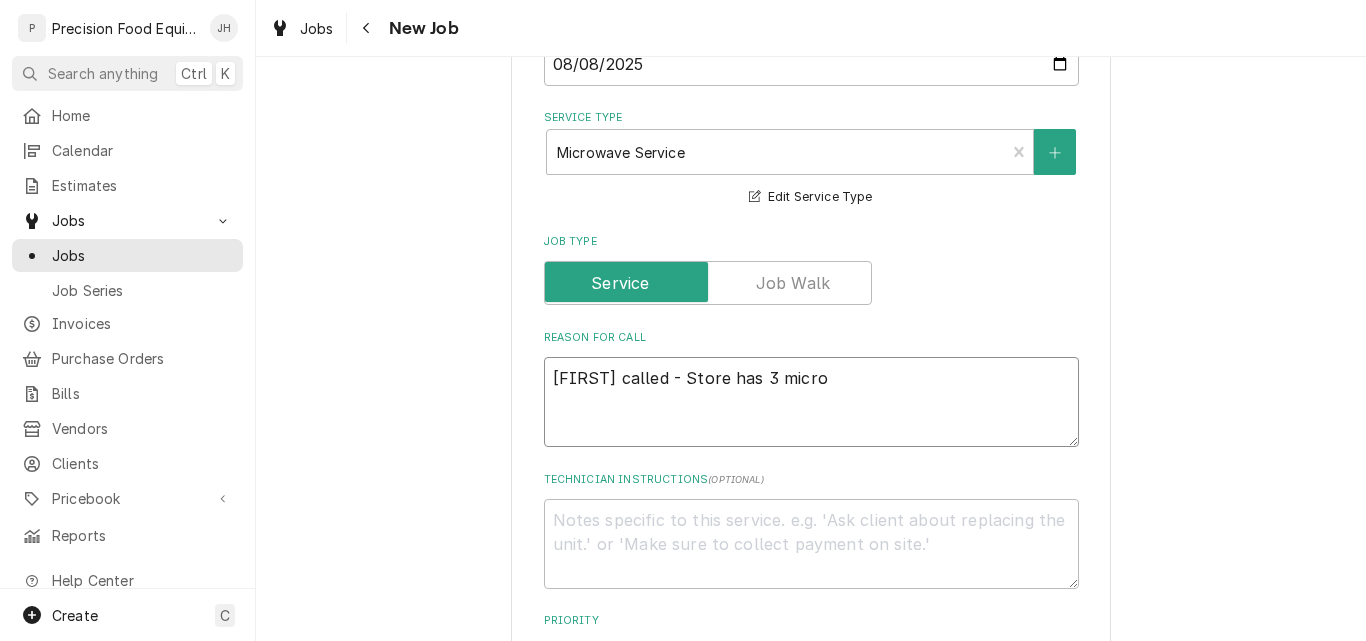 type on "x" 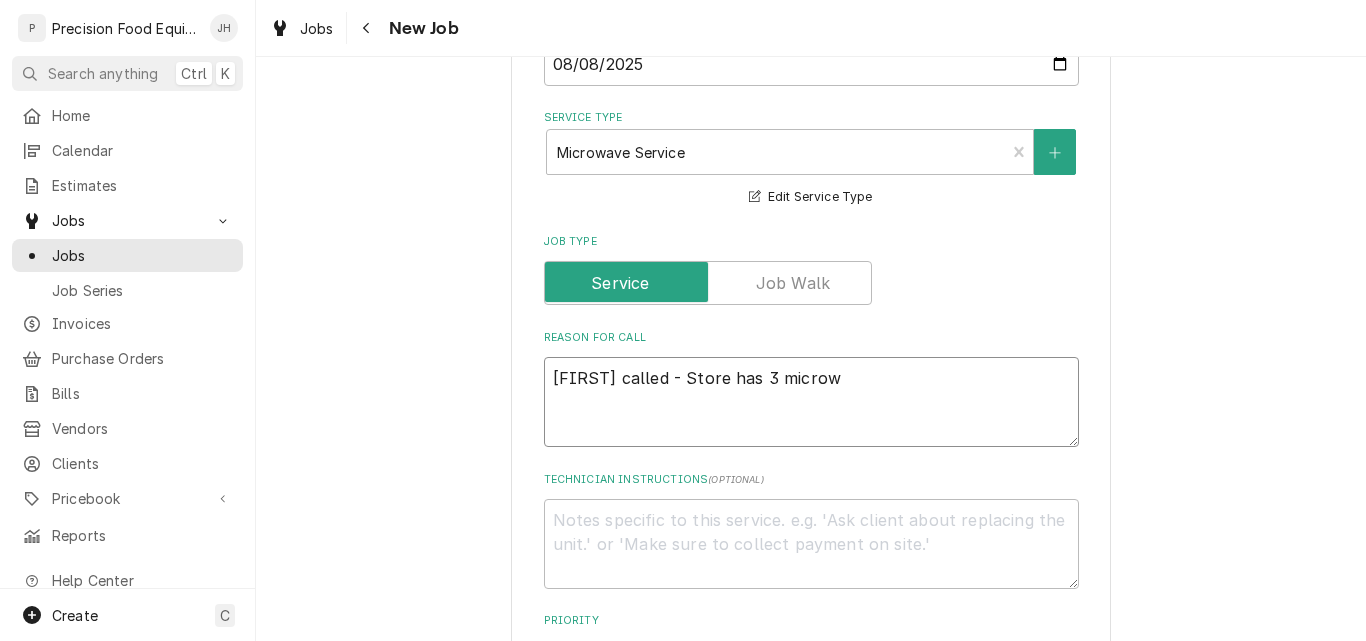 type on "x" 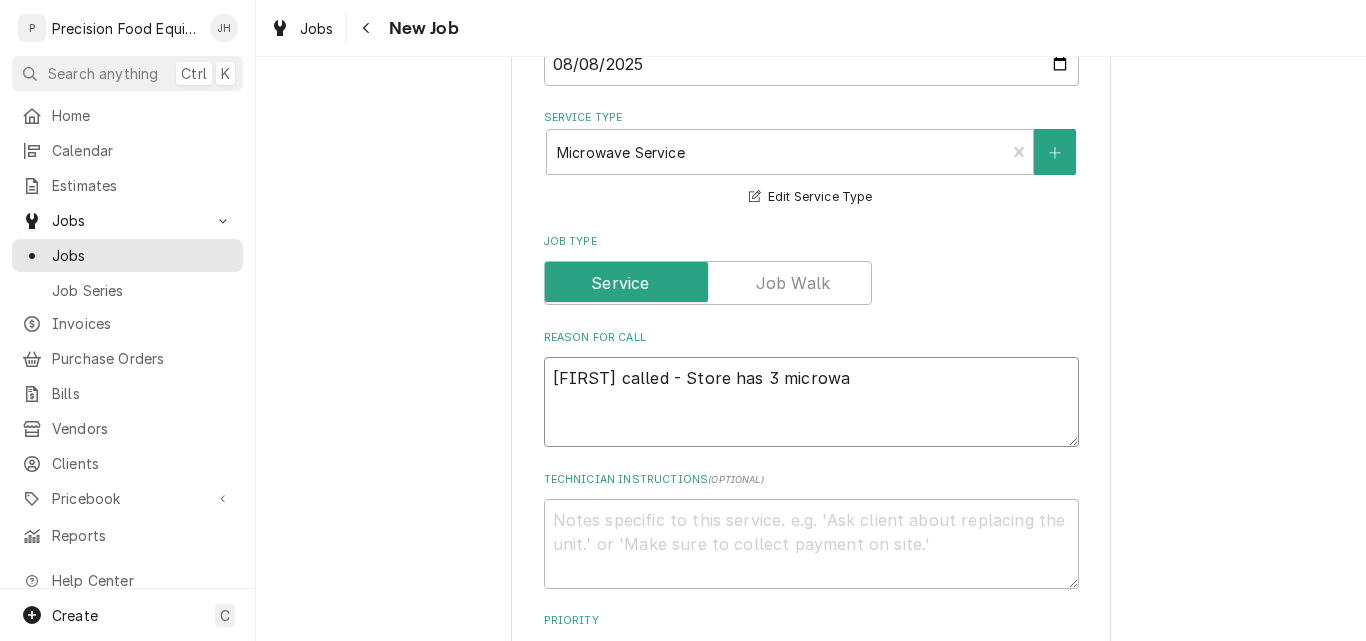 type on "x" 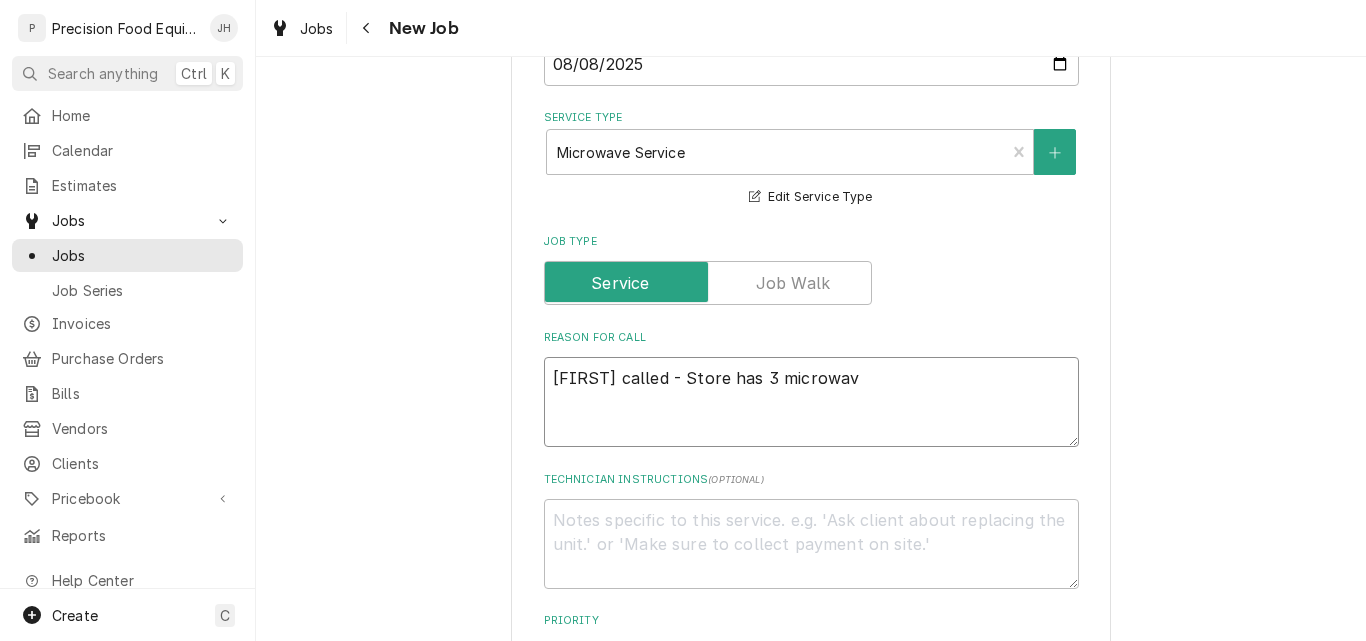 type on "x" 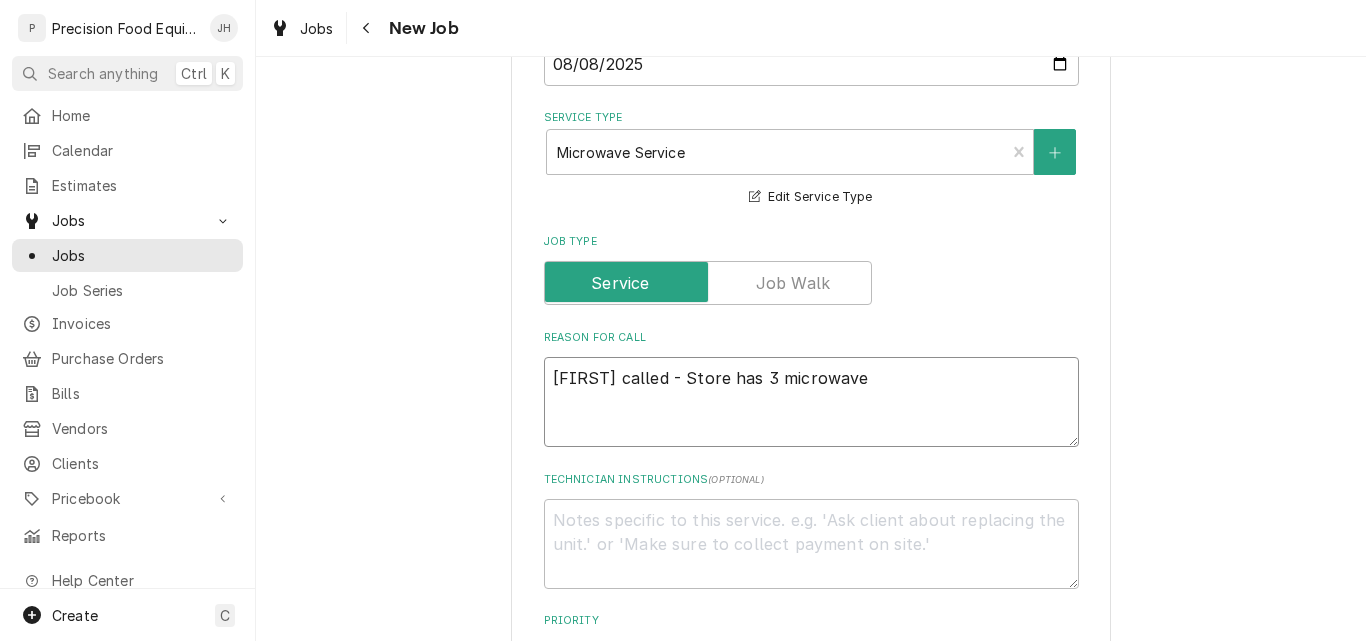 type on "x" 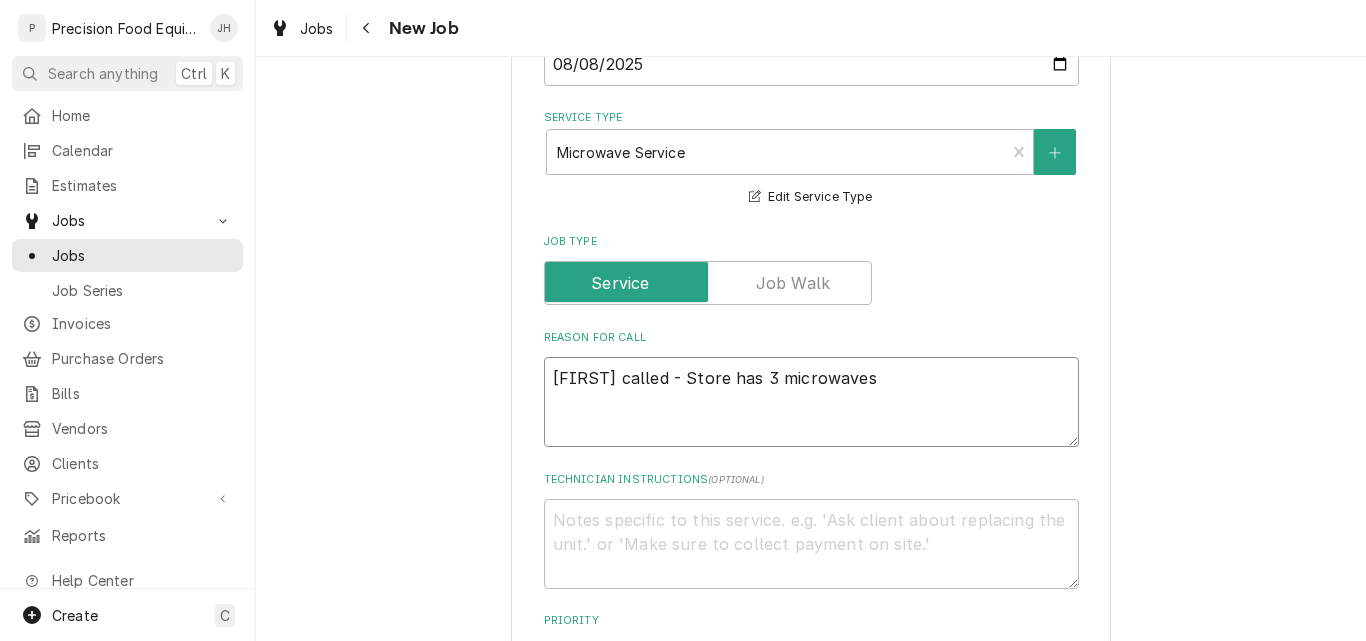 type on "x" 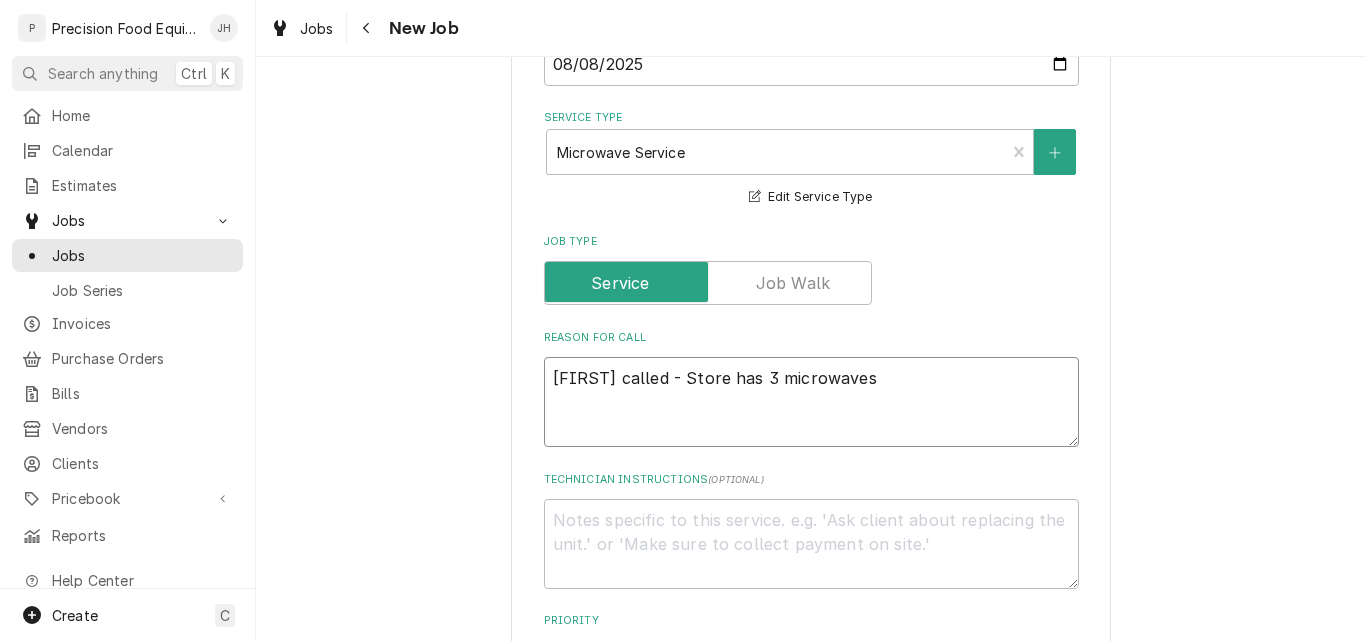 type on "x" 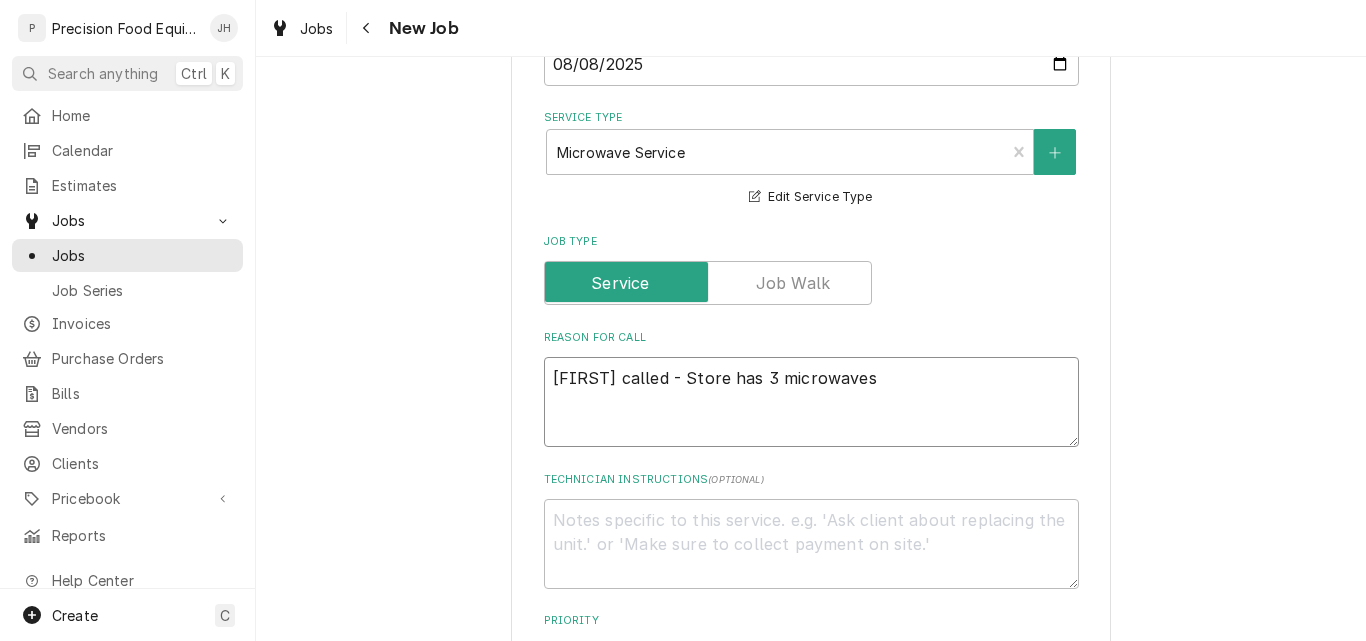 type on "Kathy called - Store has 3 microwaves d" 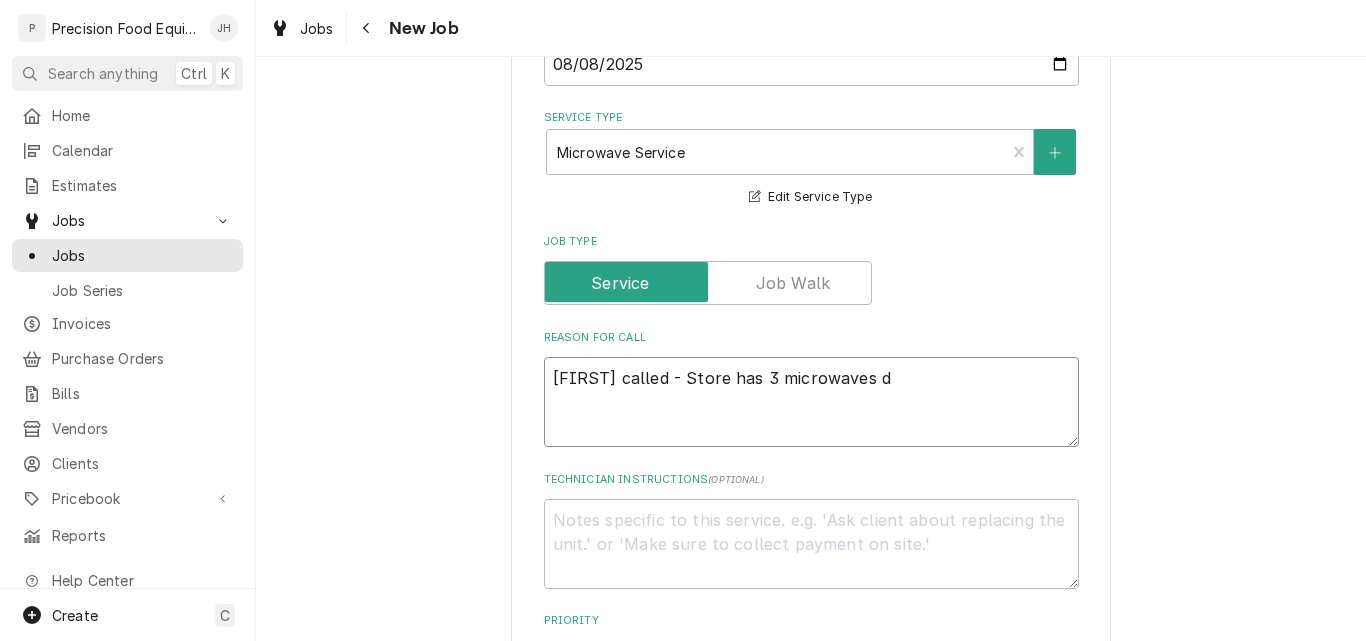 type on "x" 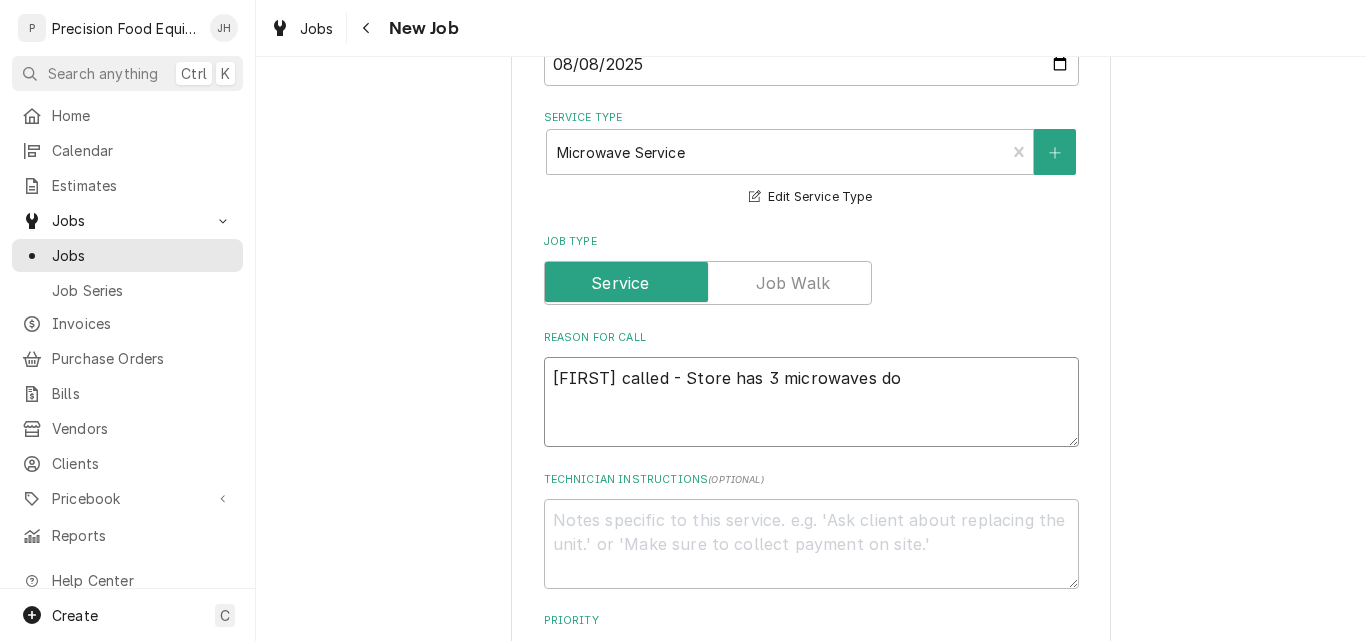 type on "x" 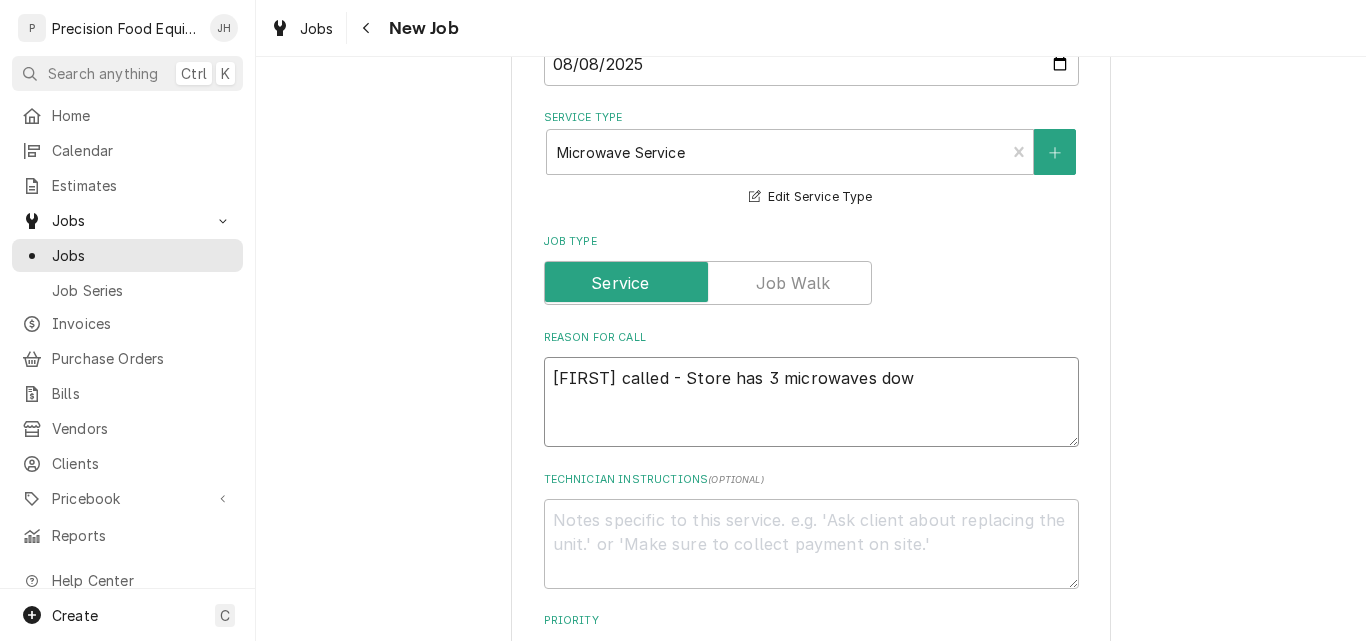 type on "Kathy called - Store has 3 microwaves down" 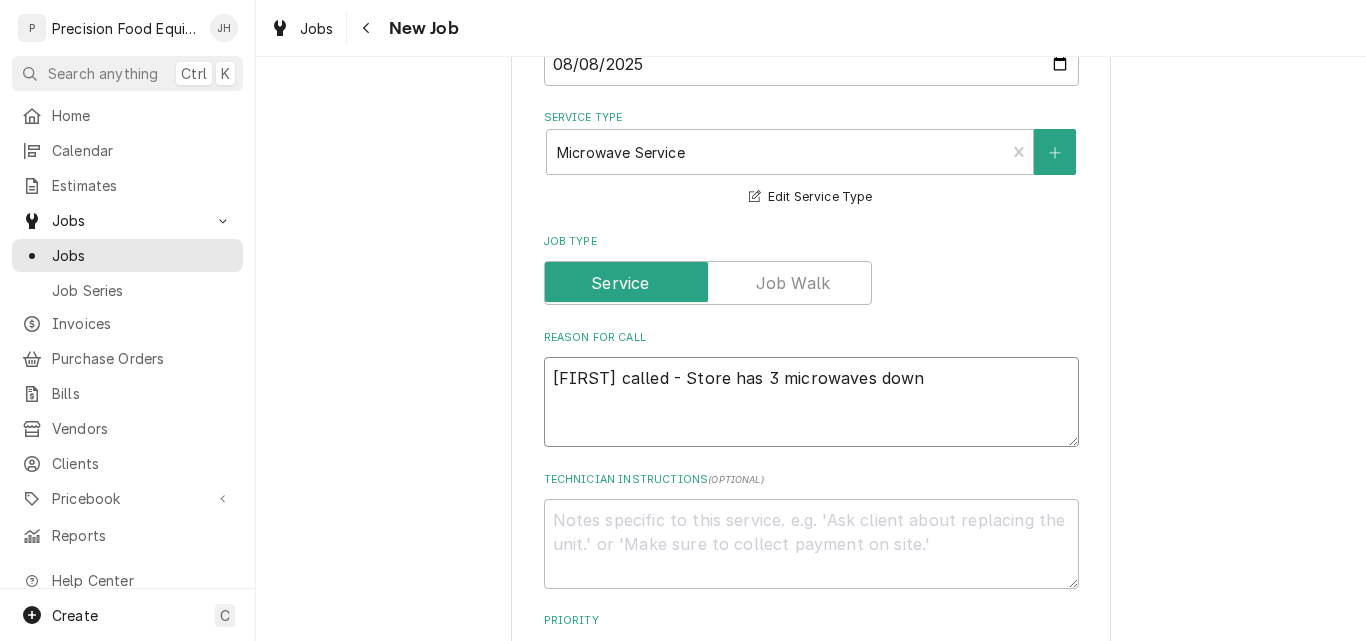 type on "x" 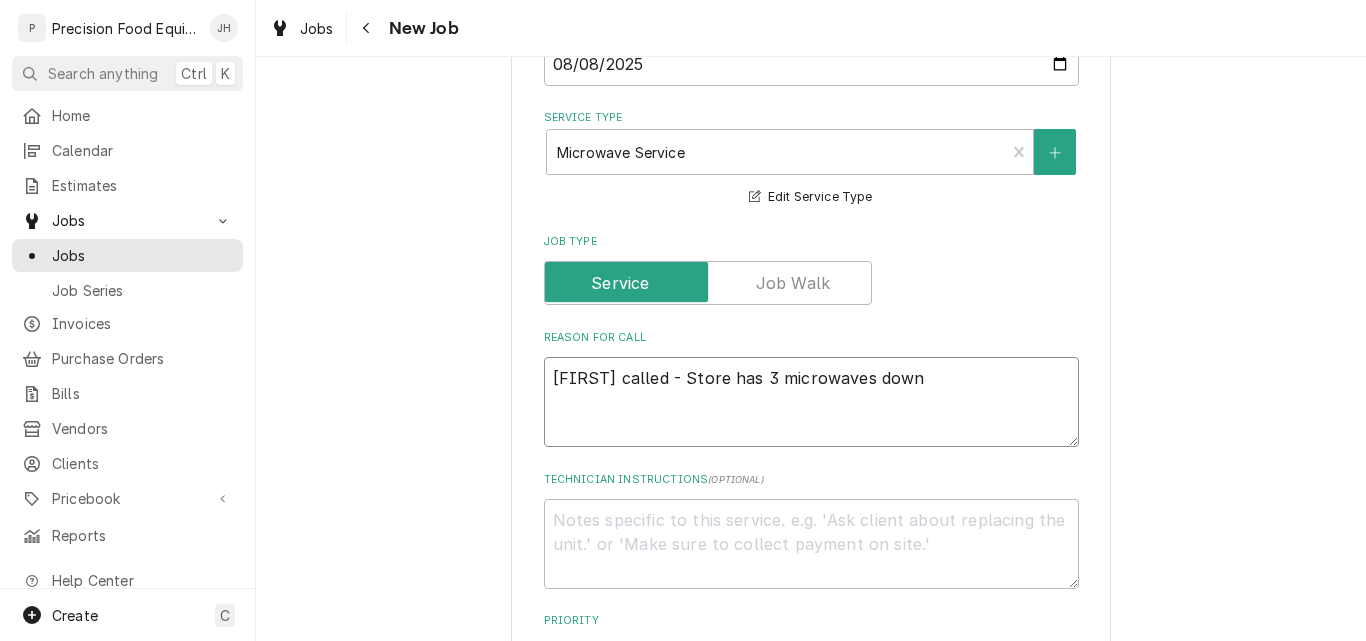 type on "Kathy called - Store has 3 microwaves down." 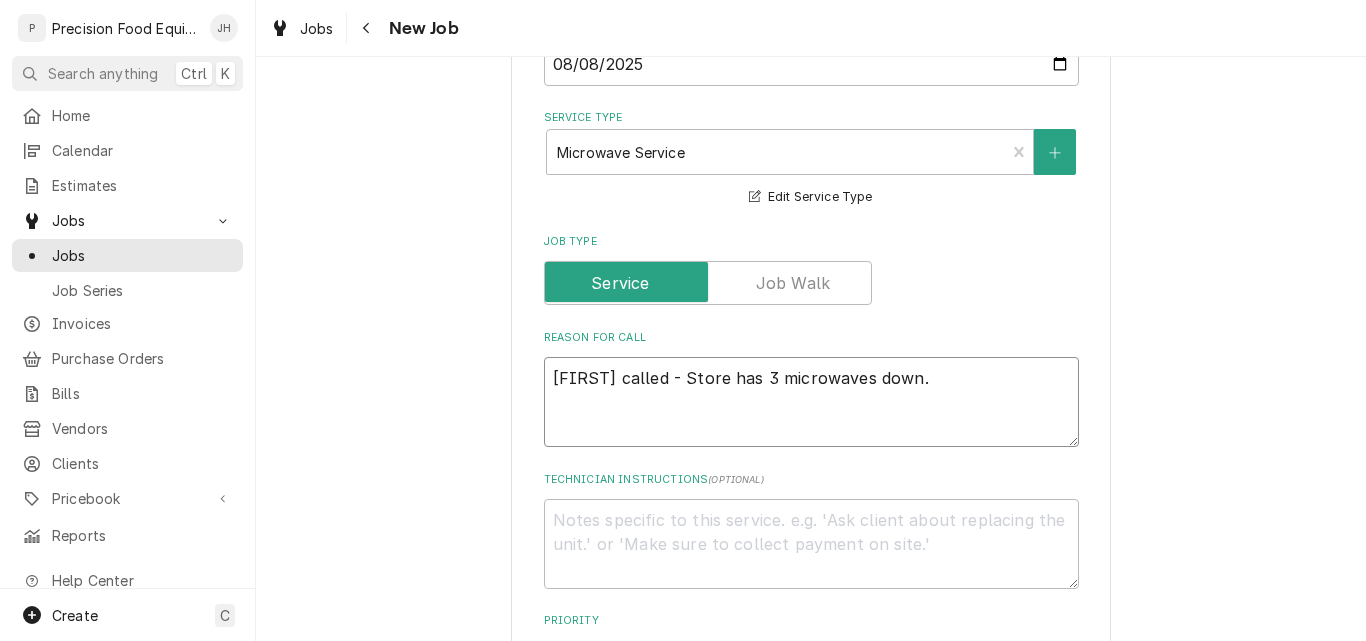 type on "x" 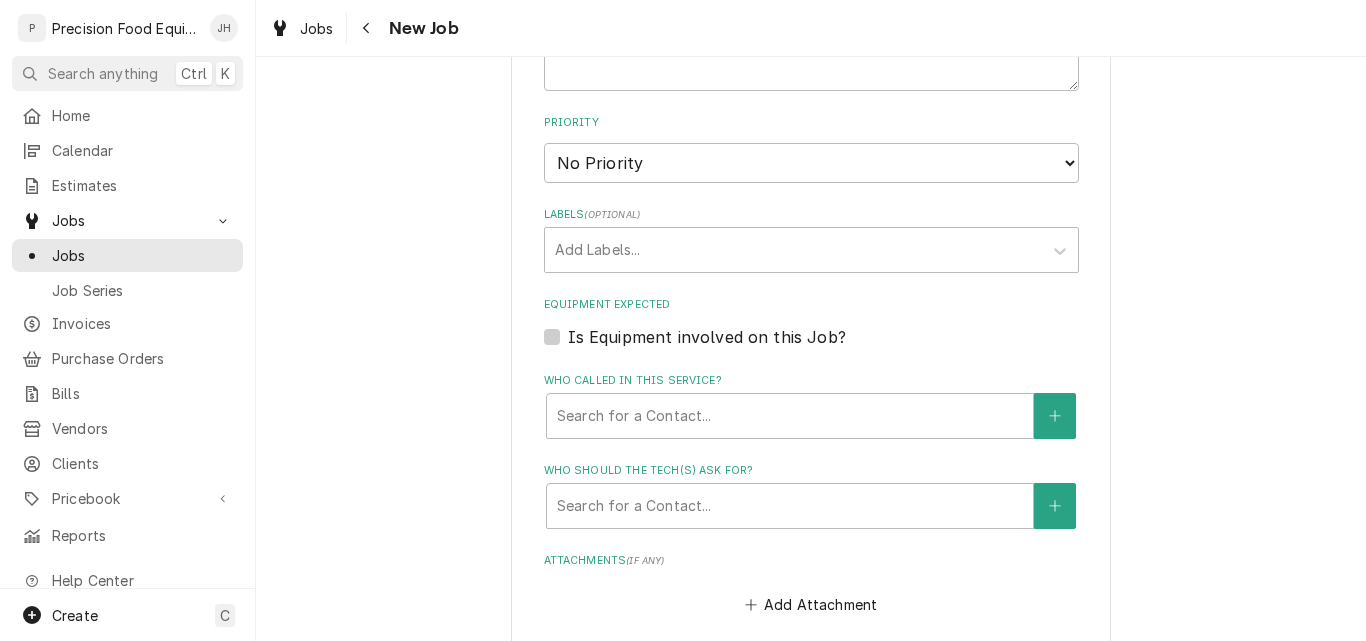 scroll, scrollTop: 1100, scrollLeft: 0, axis: vertical 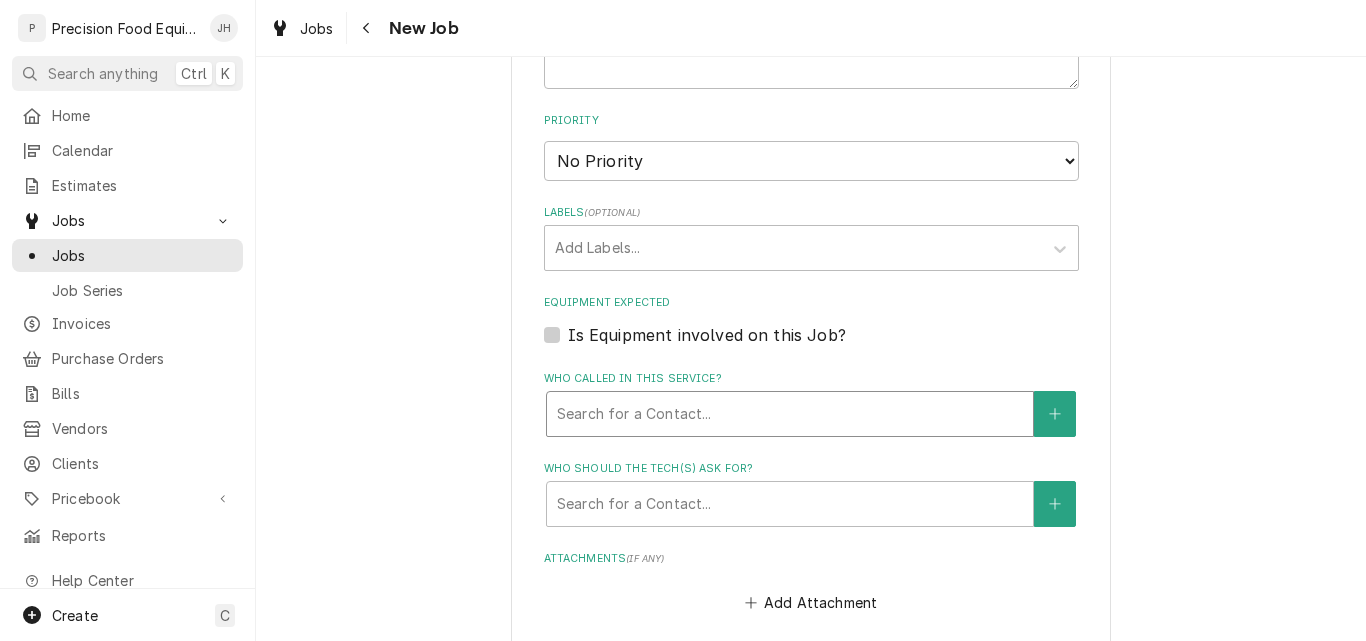 type on "Kathy called - Store has 3 microwaves down." 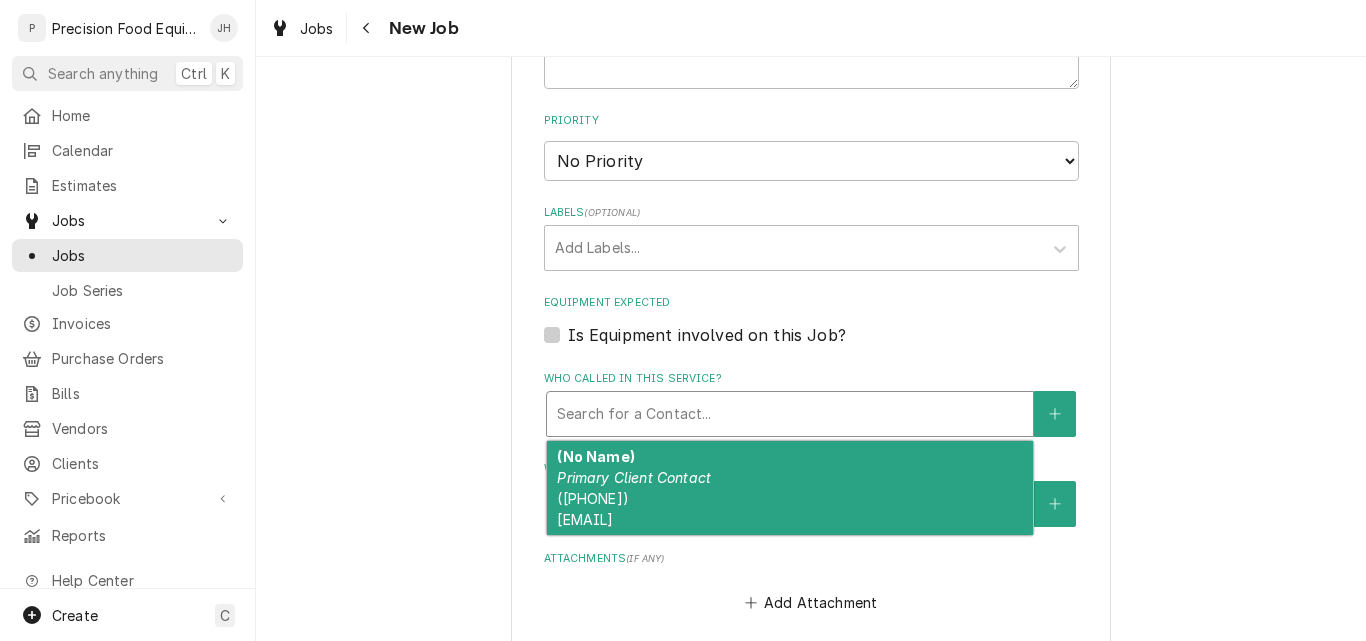 click at bounding box center [790, 414] 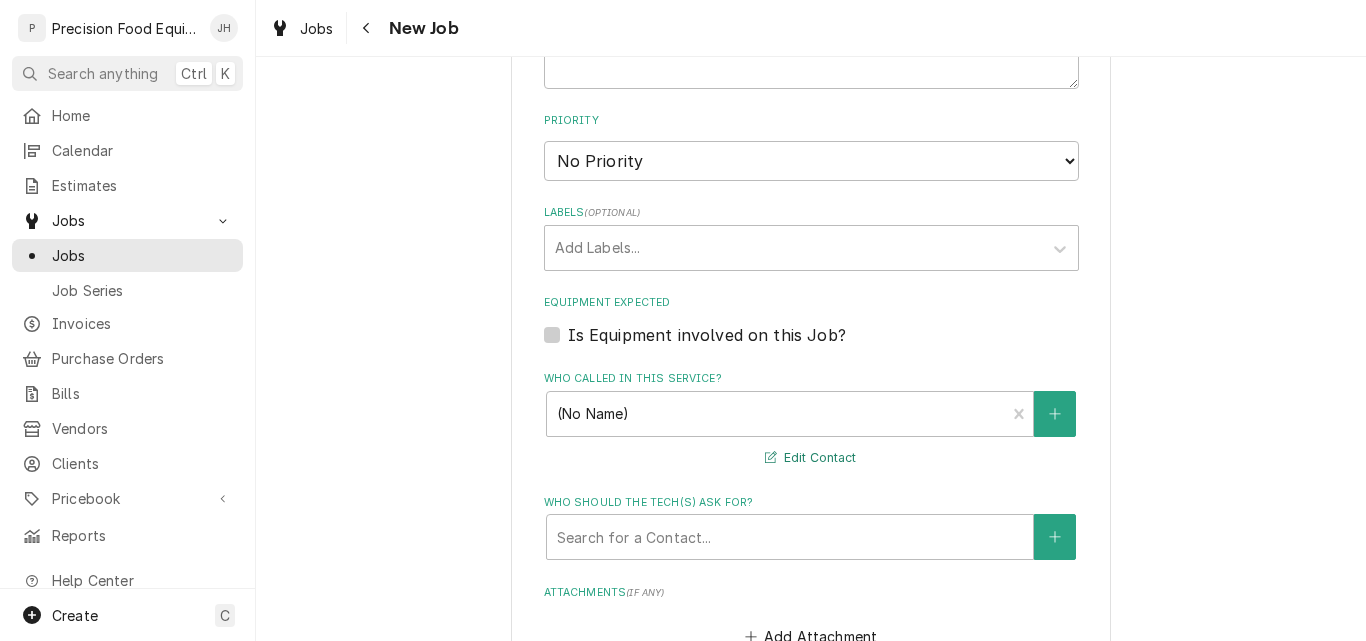 click on "Edit Contact" at bounding box center [810, 458] 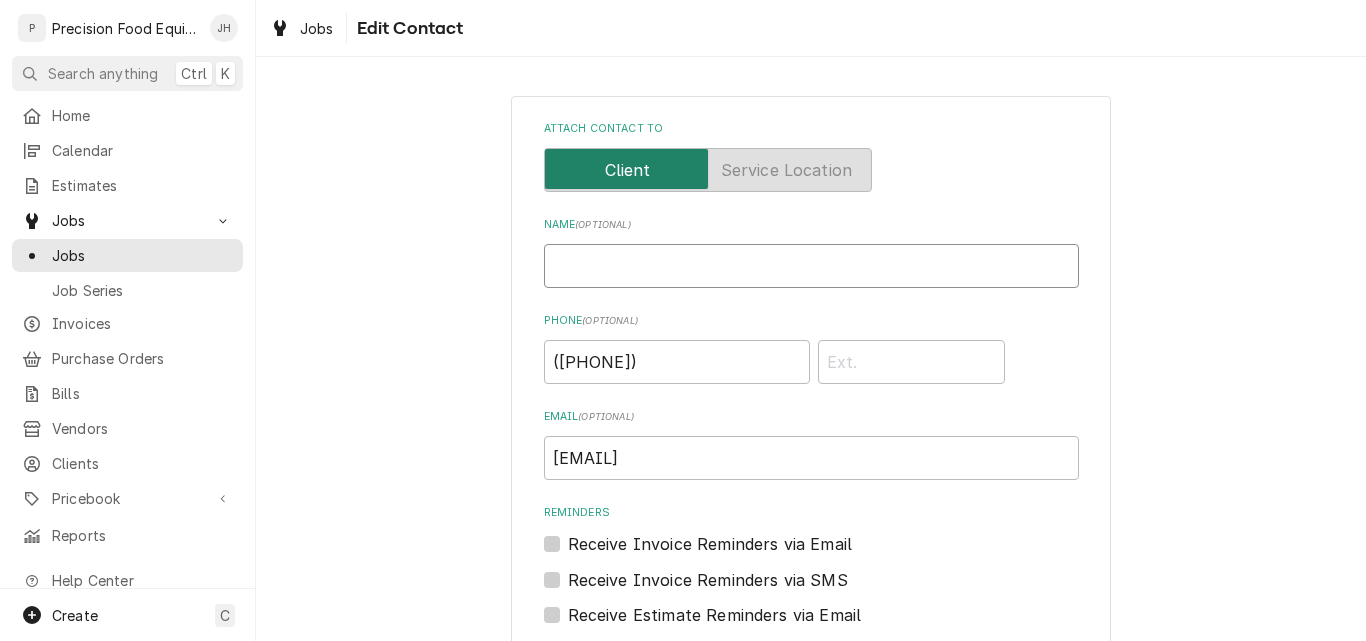 click on "Name  ( optional )" at bounding box center [811, 266] 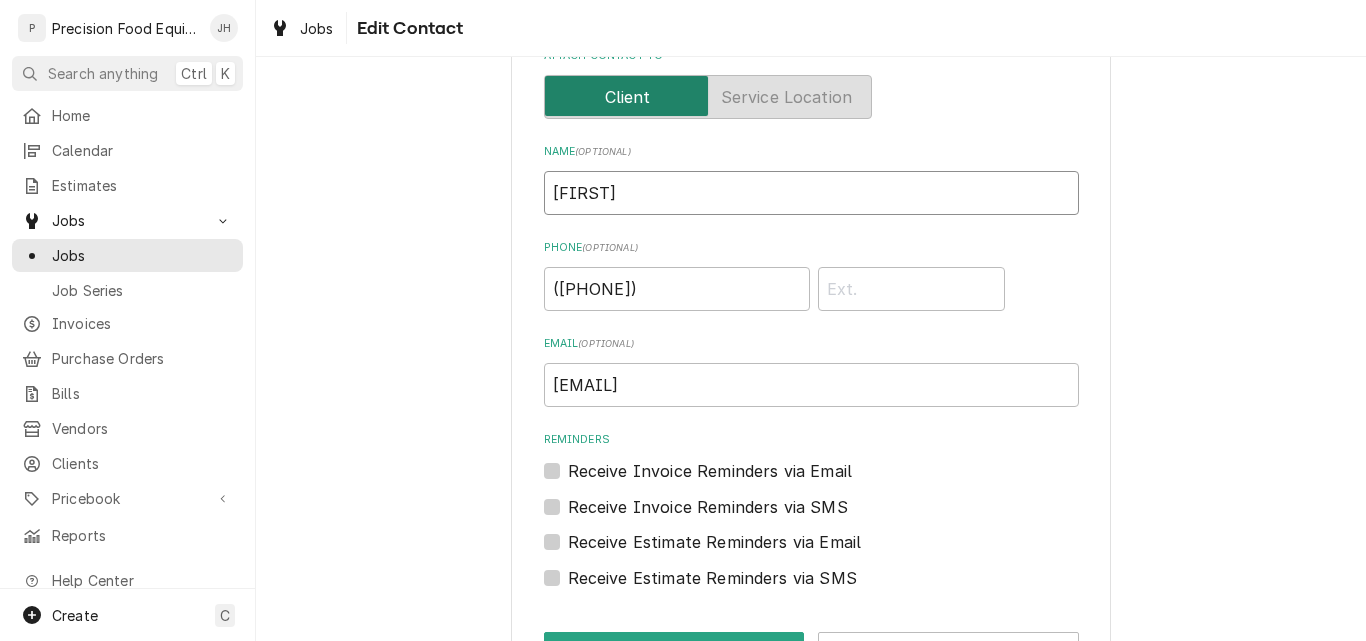 scroll, scrollTop: 144, scrollLeft: 0, axis: vertical 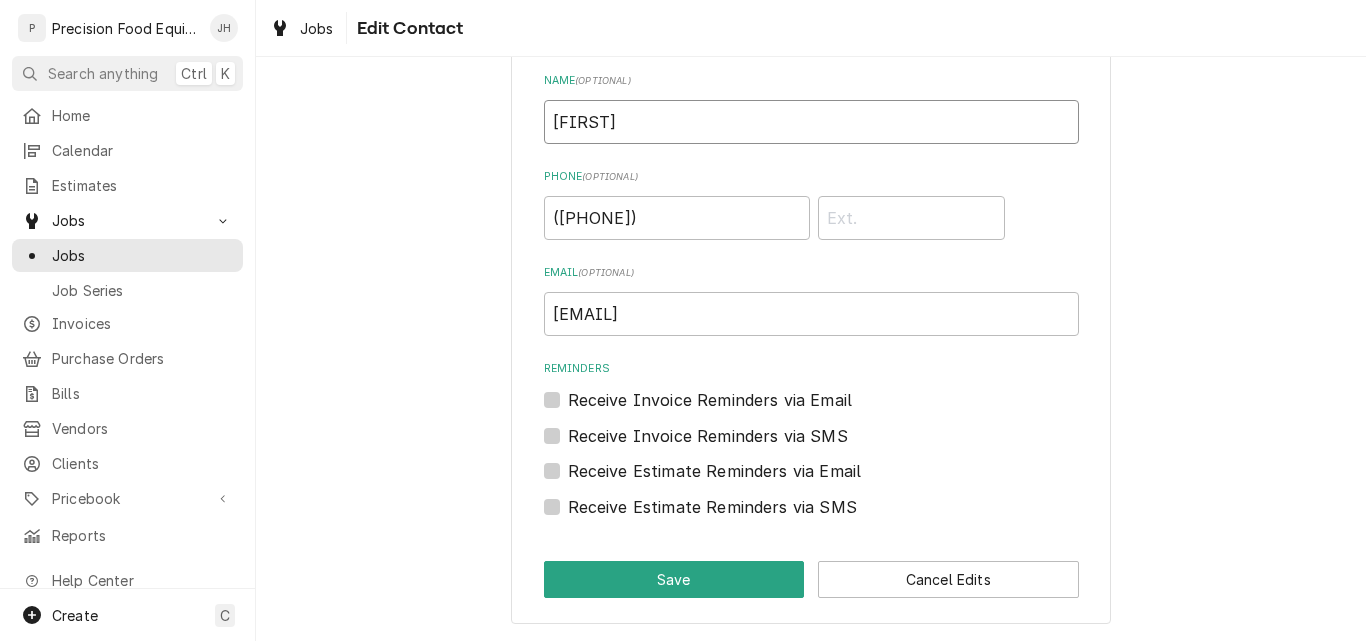type on "Kathy" 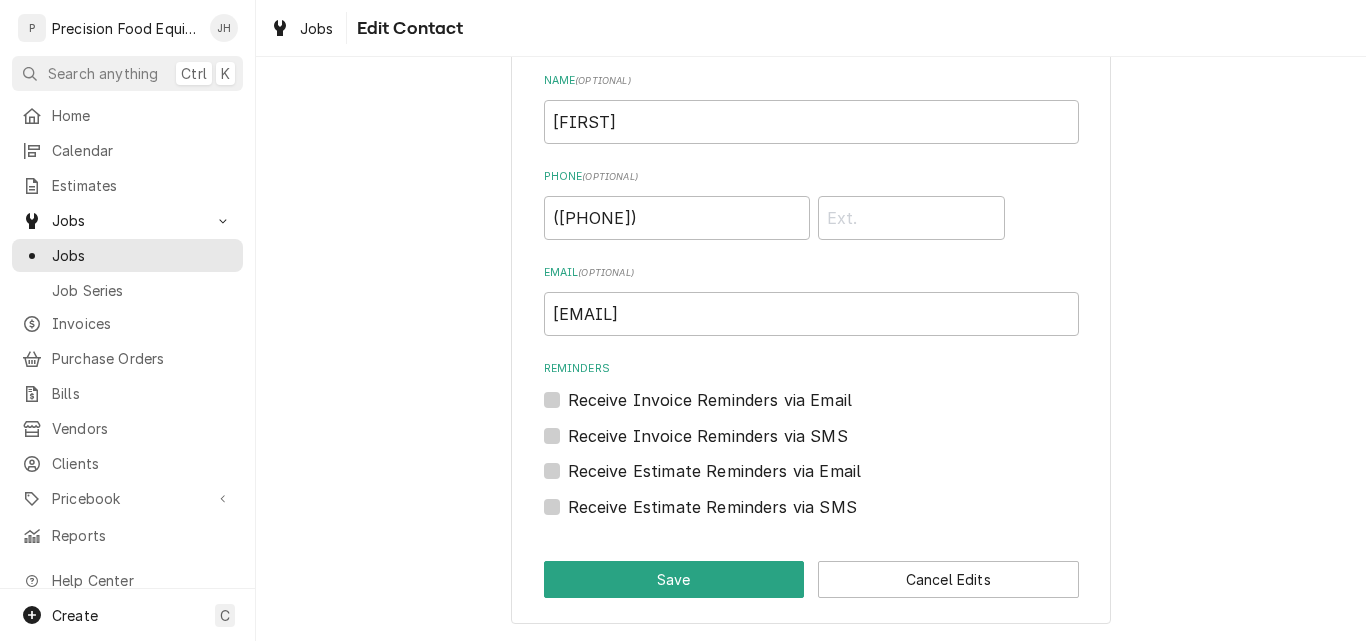 click on "Receive Invoice Reminders via Email" at bounding box center [710, 400] 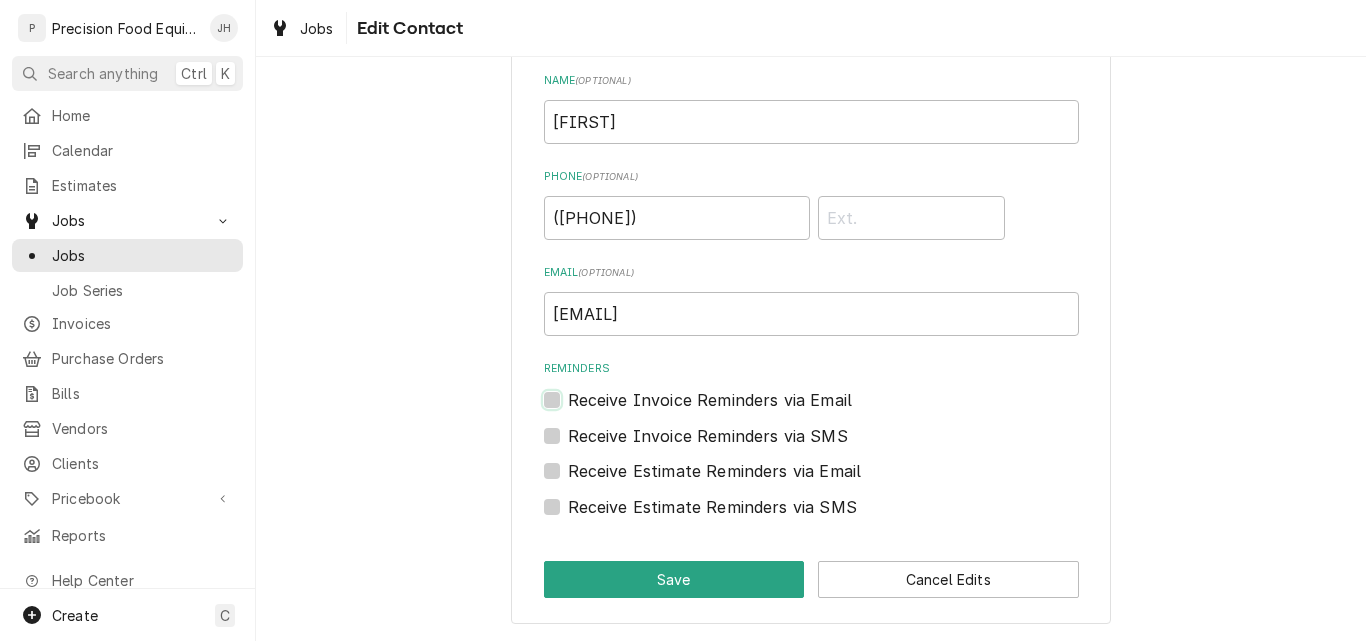 click on "Reminders" at bounding box center [835, 410] 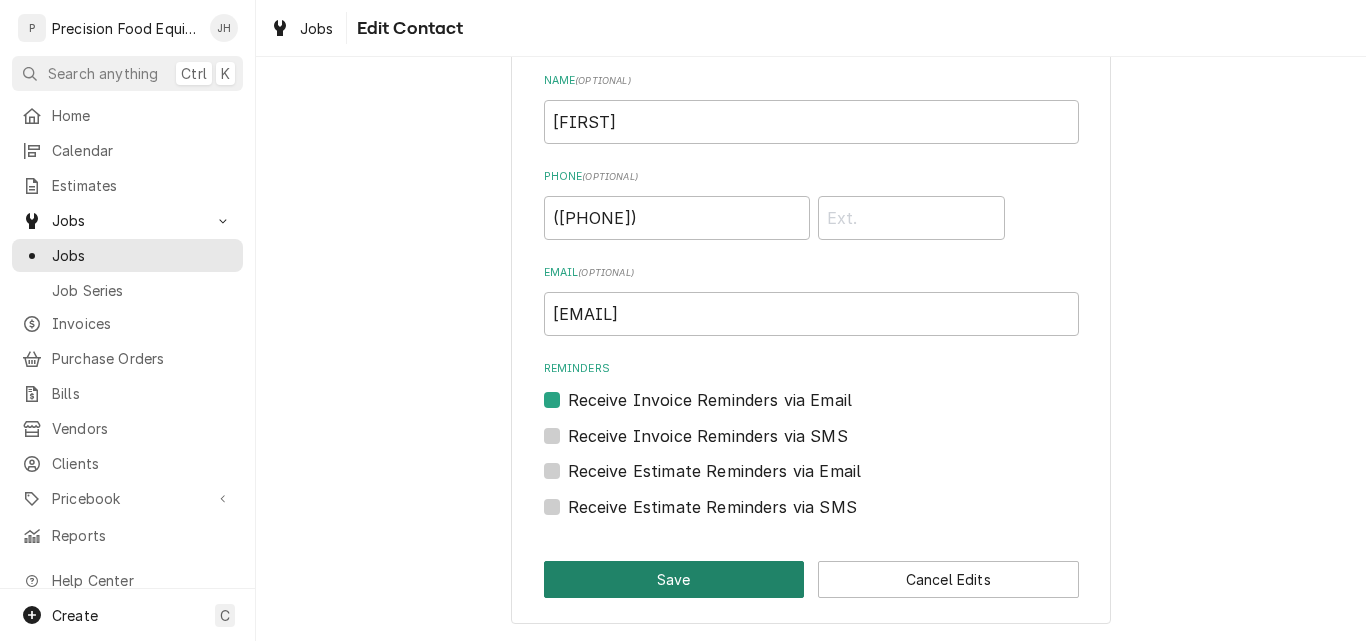 click on "Save" at bounding box center (674, 579) 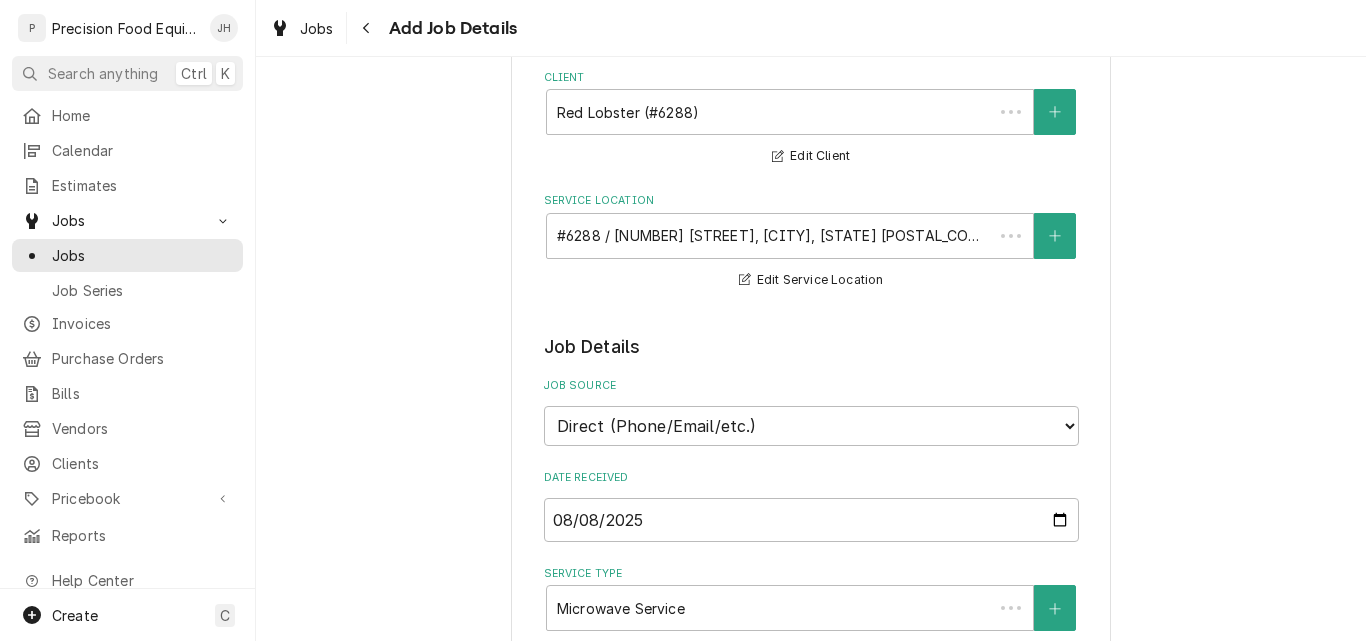 scroll, scrollTop: 1100, scrollLeft: 0, axis: vertical 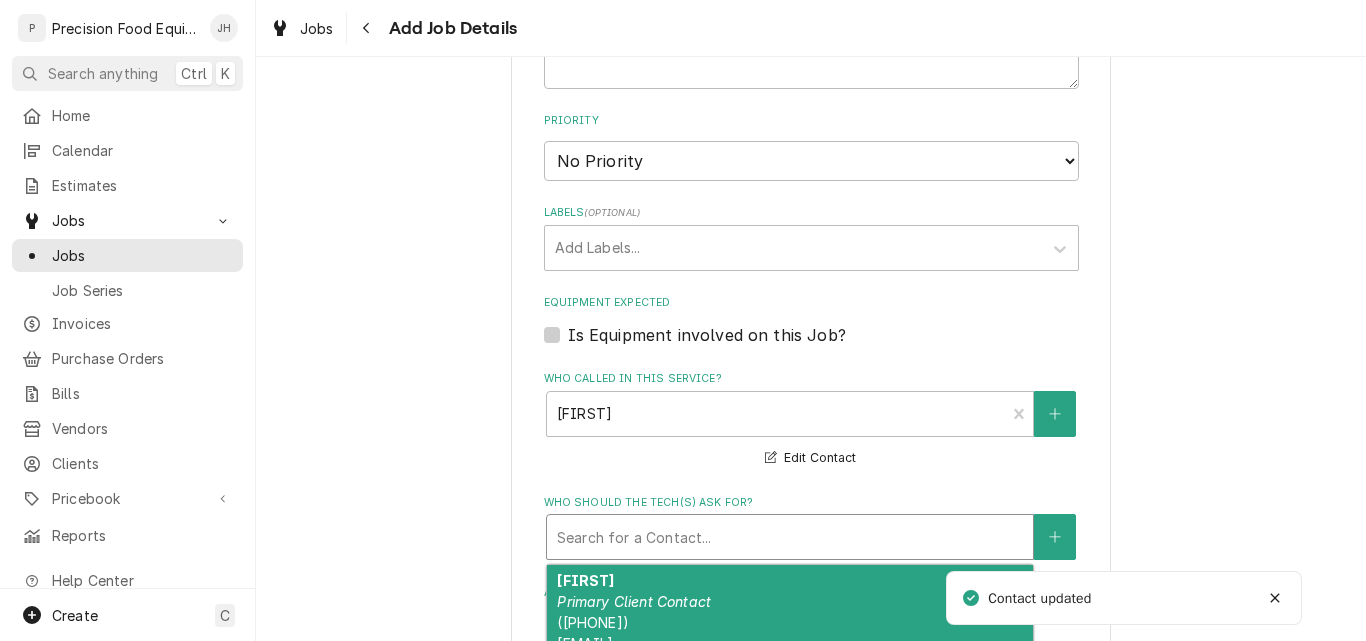 click at bounding box center [790, 537] 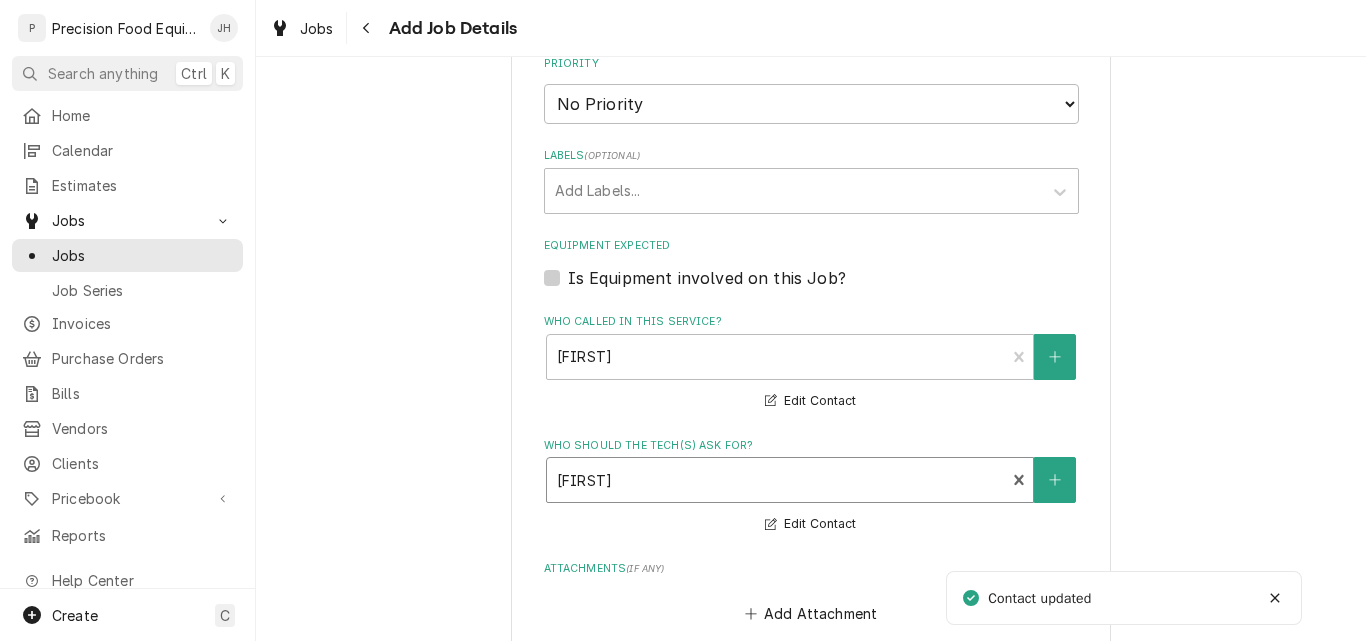 scroll, scrollTop: 1400, scrollLeft: 0, axis: vertical 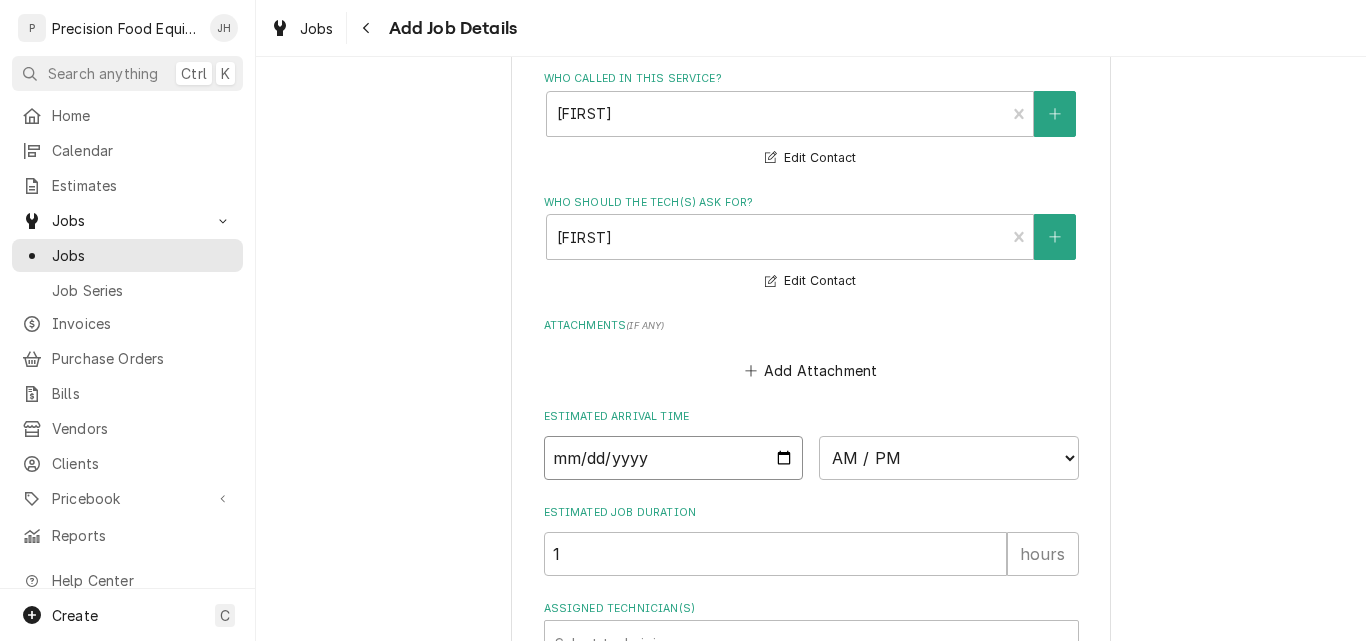 click at bounding box center (674, 458) 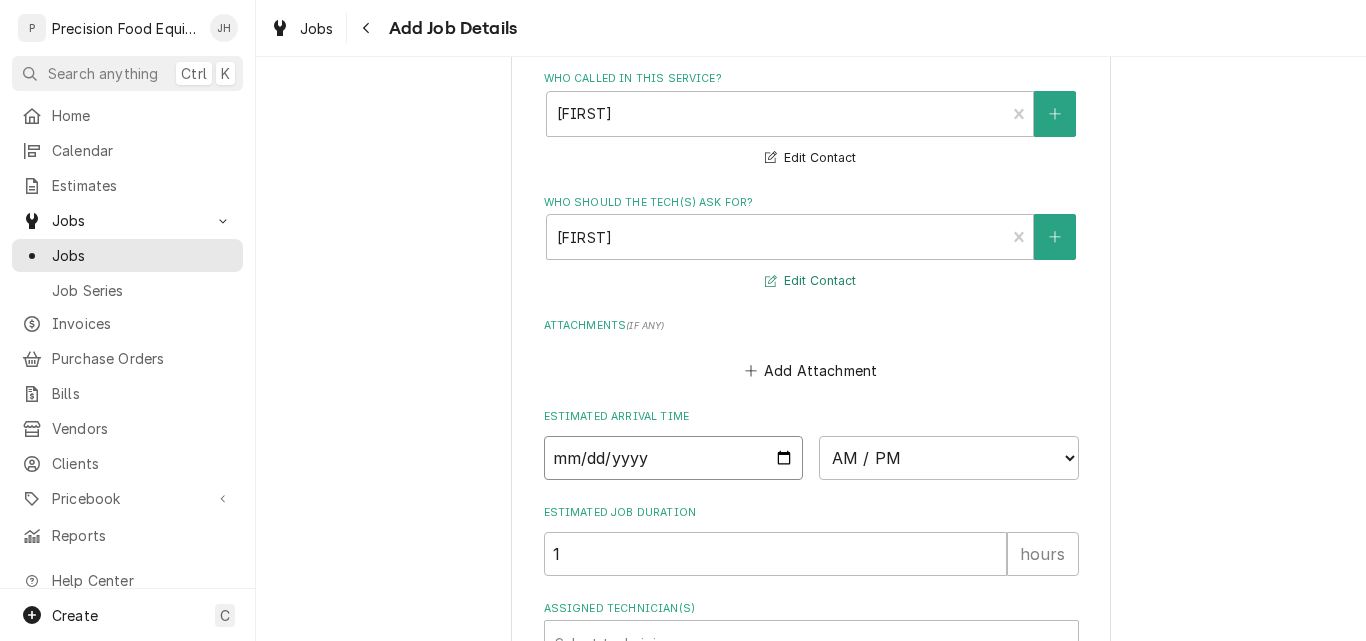 type on "2025-08-08" 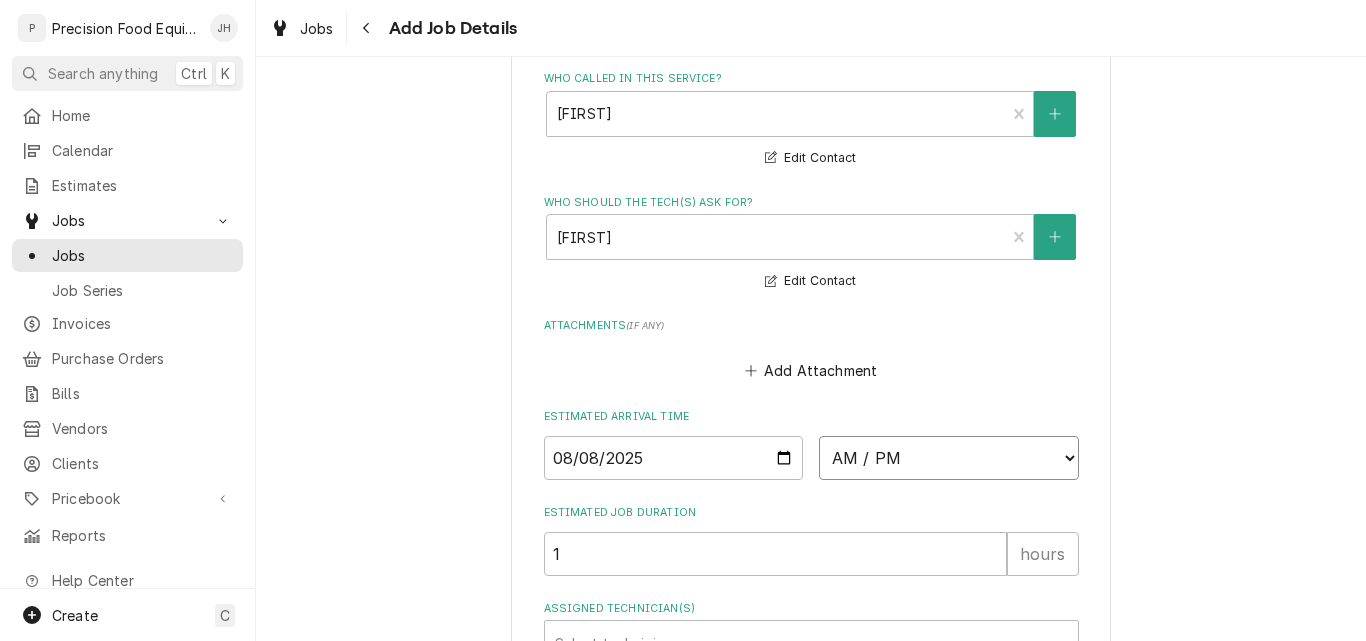 type on "x" 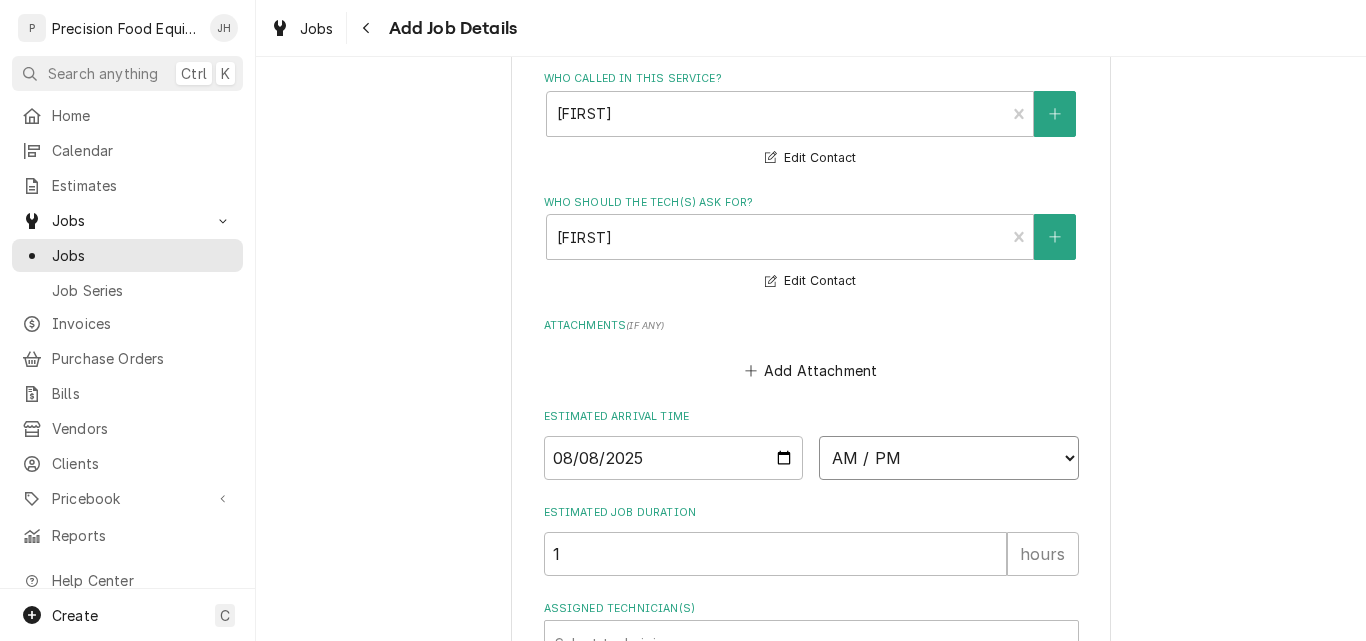 select on "10:30:00" 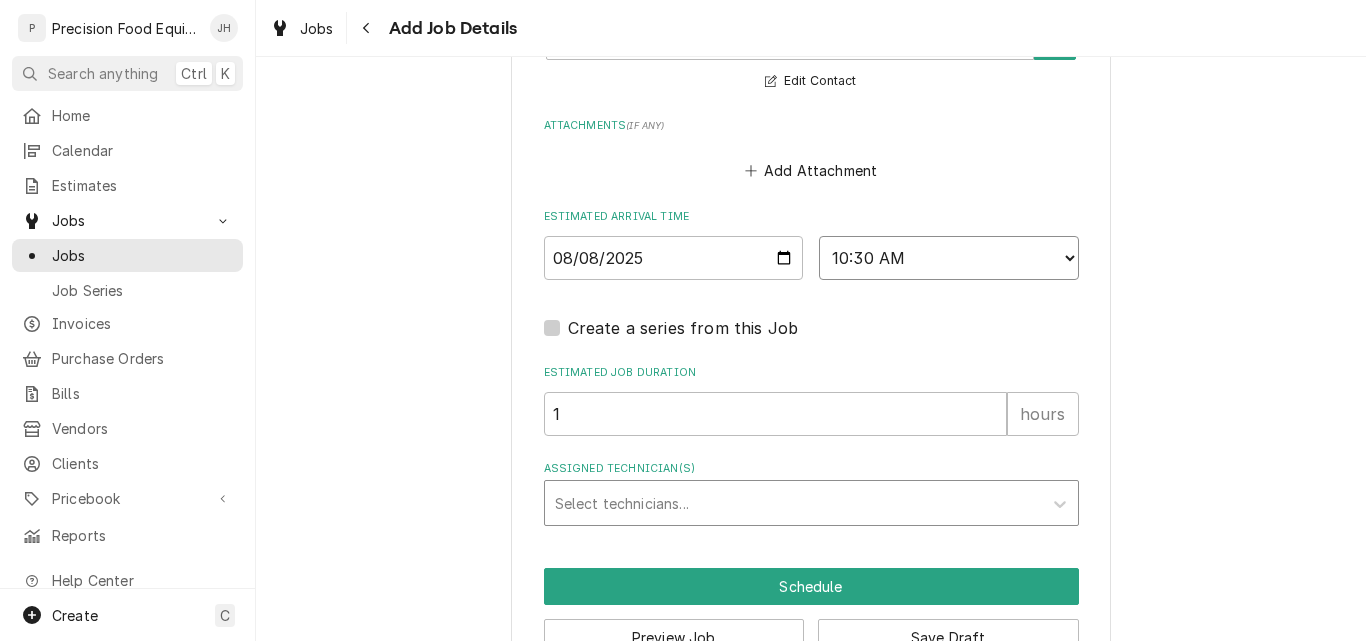 scroll, scrollTop: 1658, scrollLeft: 0, axis: vertical 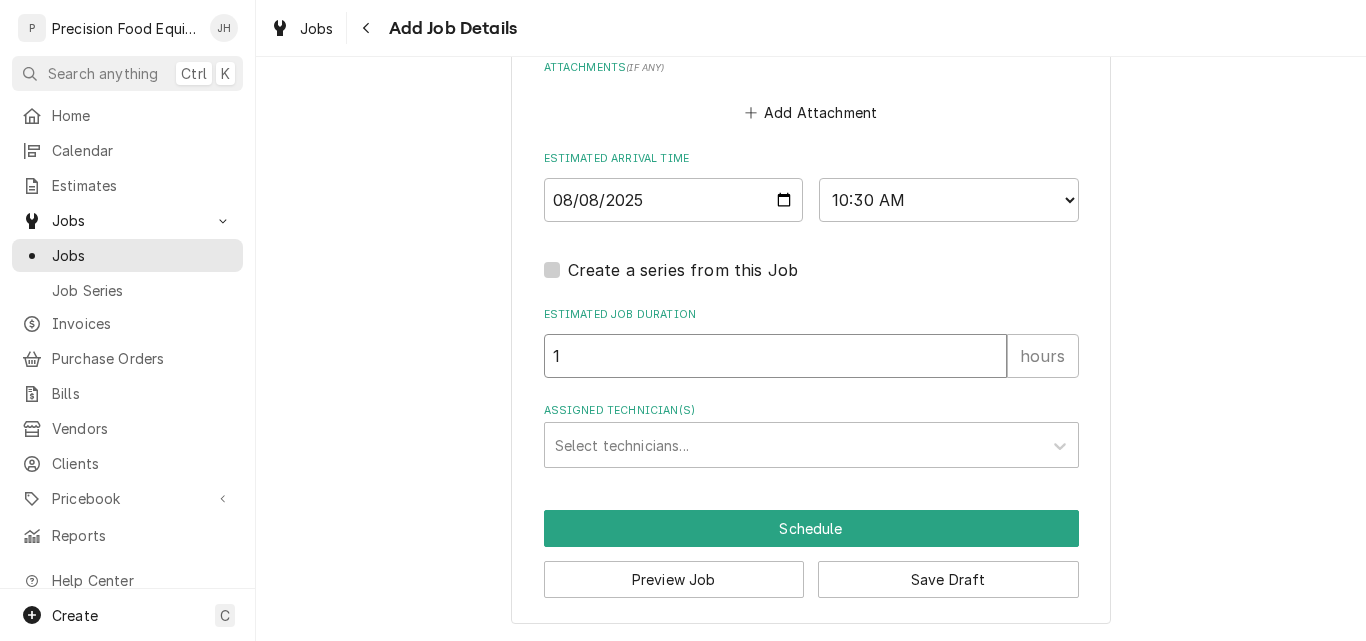 click on "1" at bounding box center [775, 356] 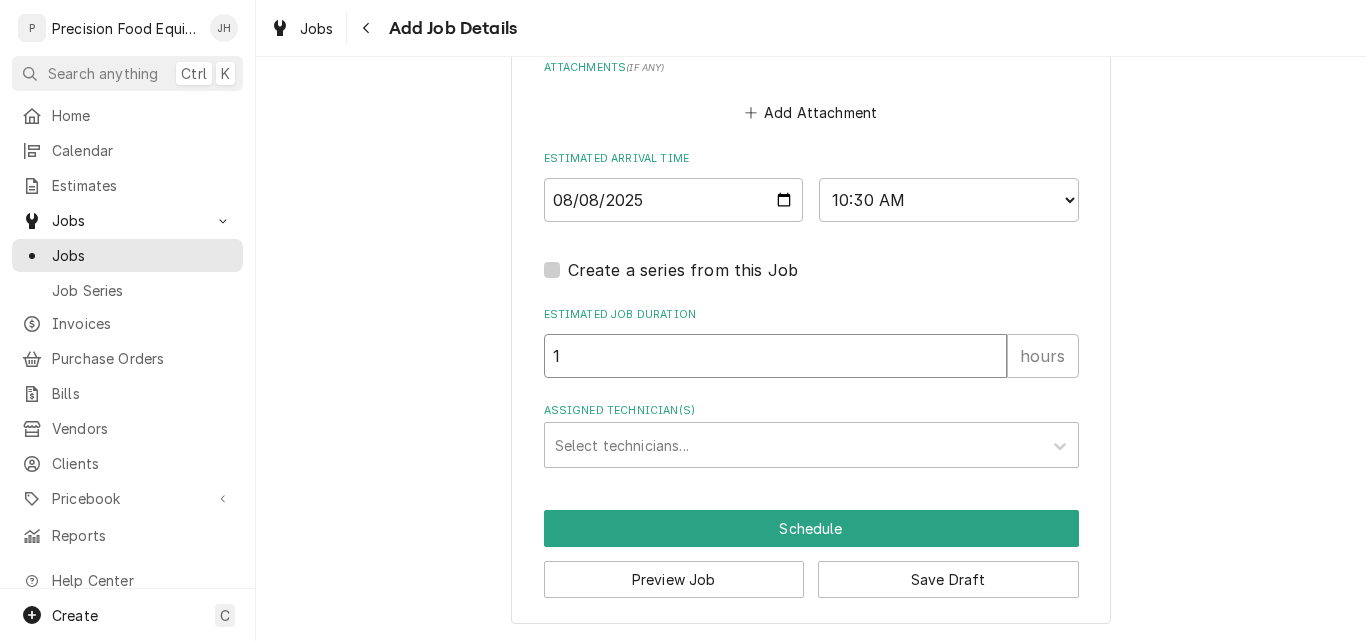 type on "x" 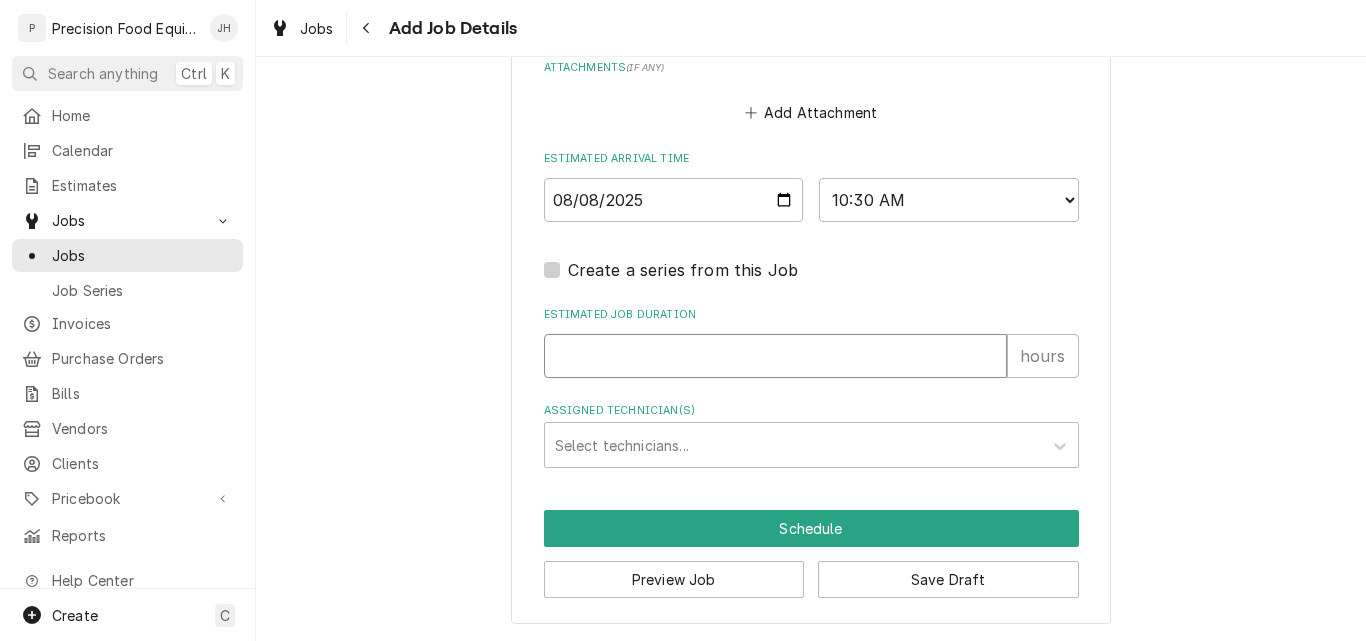 type on "x" 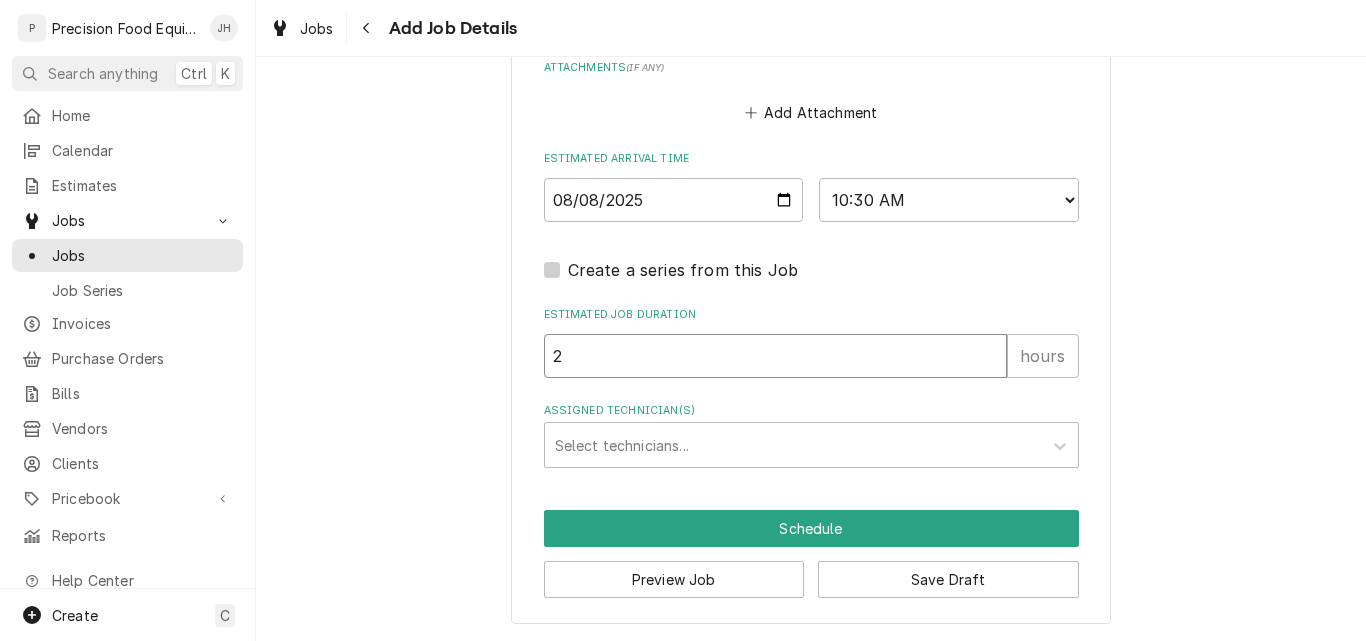 type on "x" 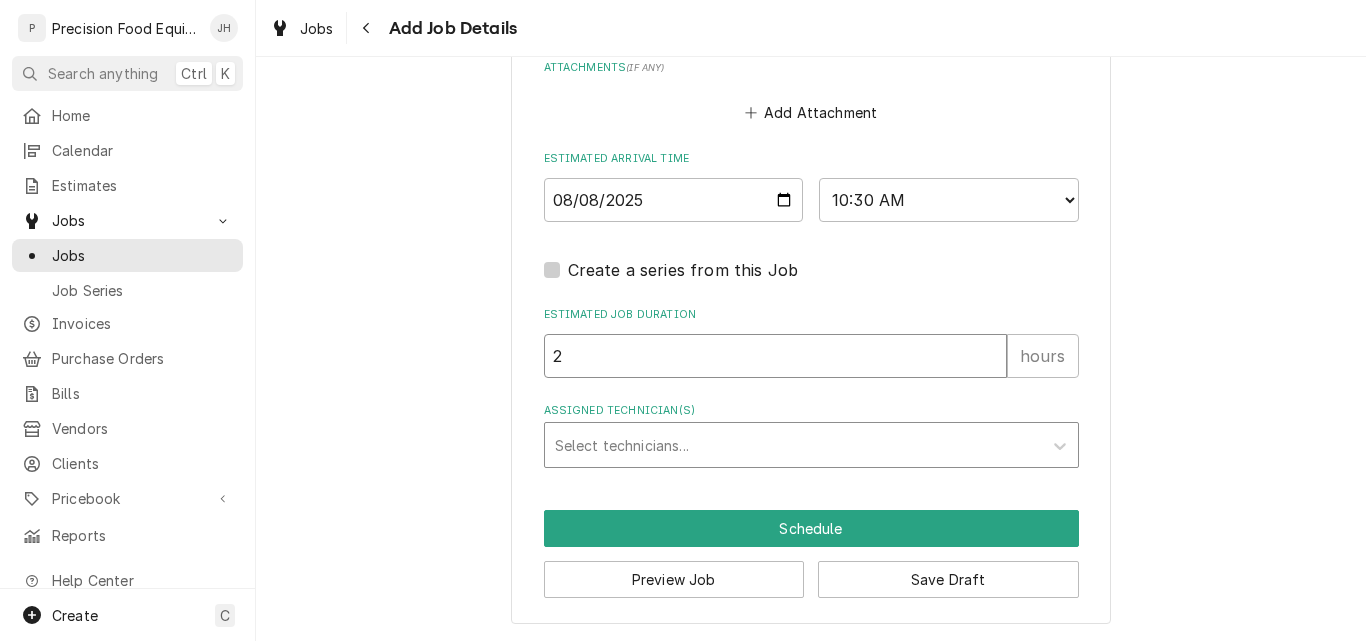 type on "2" 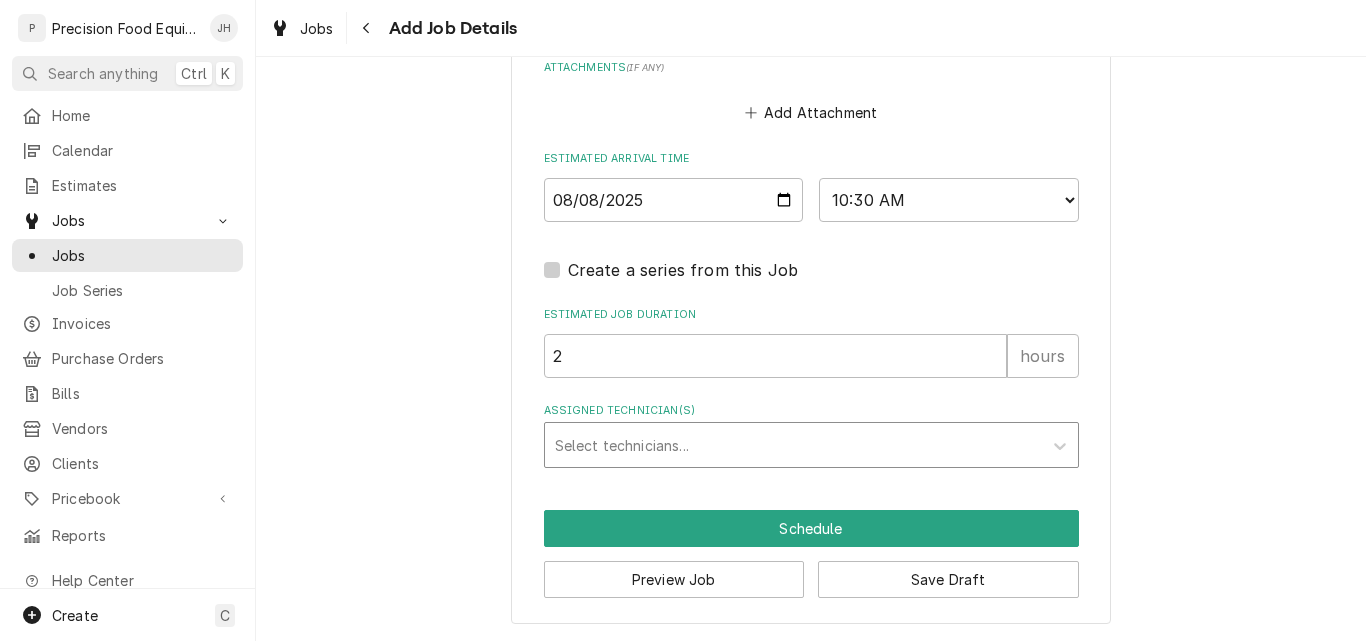 click at bounding box center [793, 445] 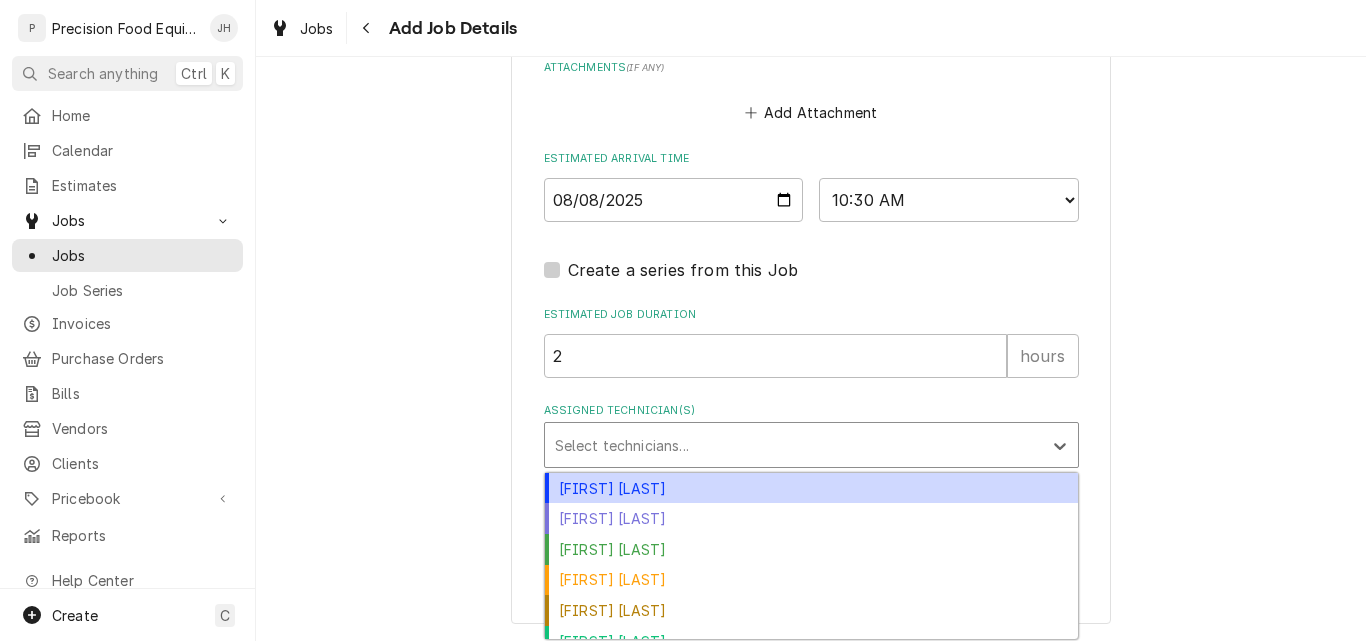 click on "Anthony Ellinger" at bounding box center [811, 488] 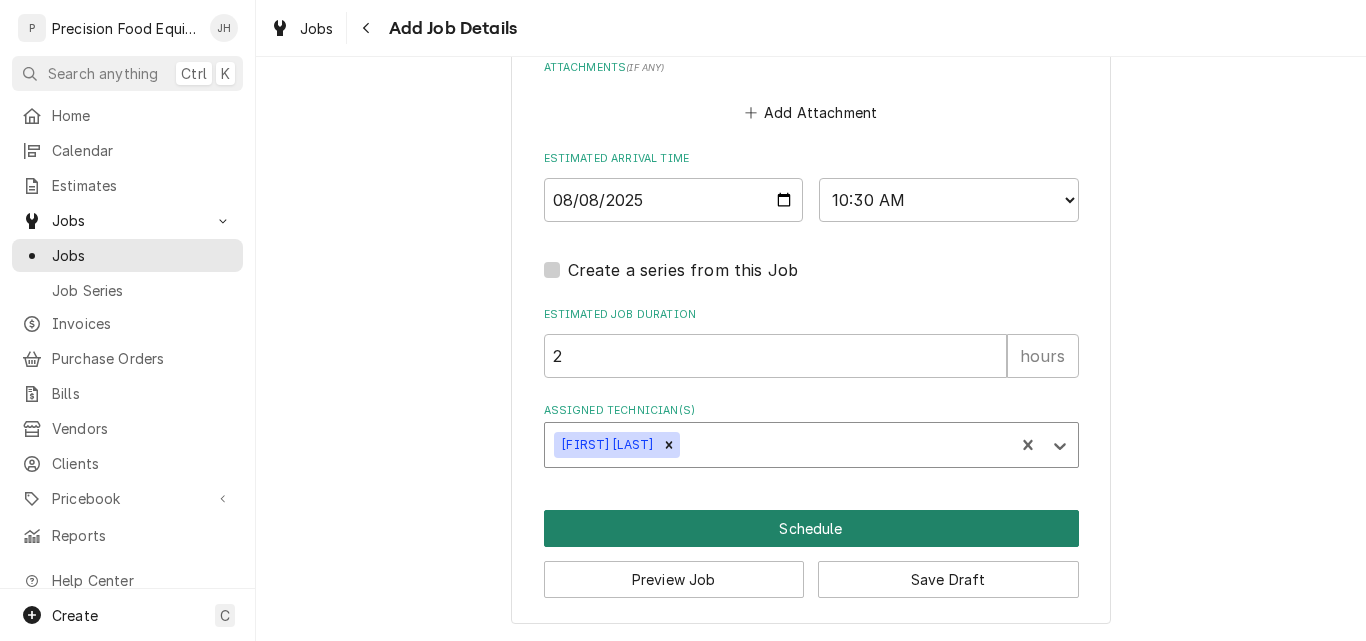 click on "Schedule" at bounding box center [811, 528] 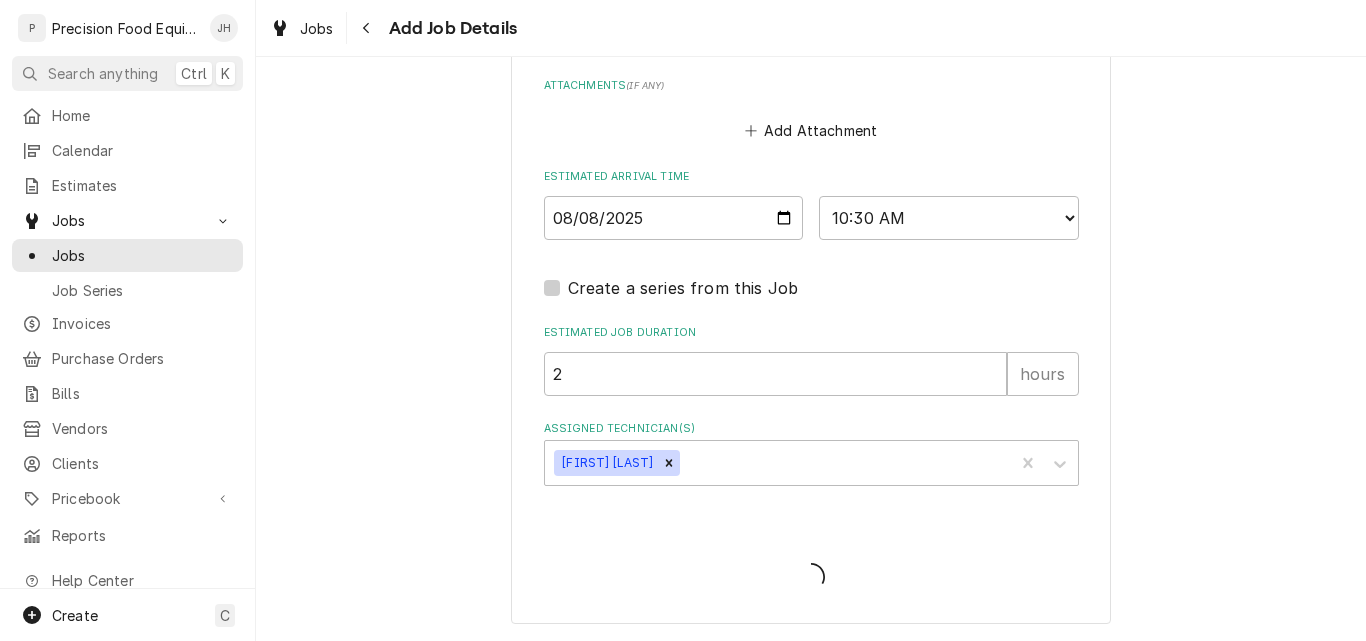 scroll, scrollTop: 1640, scrollLeft: 0, axis: vertical 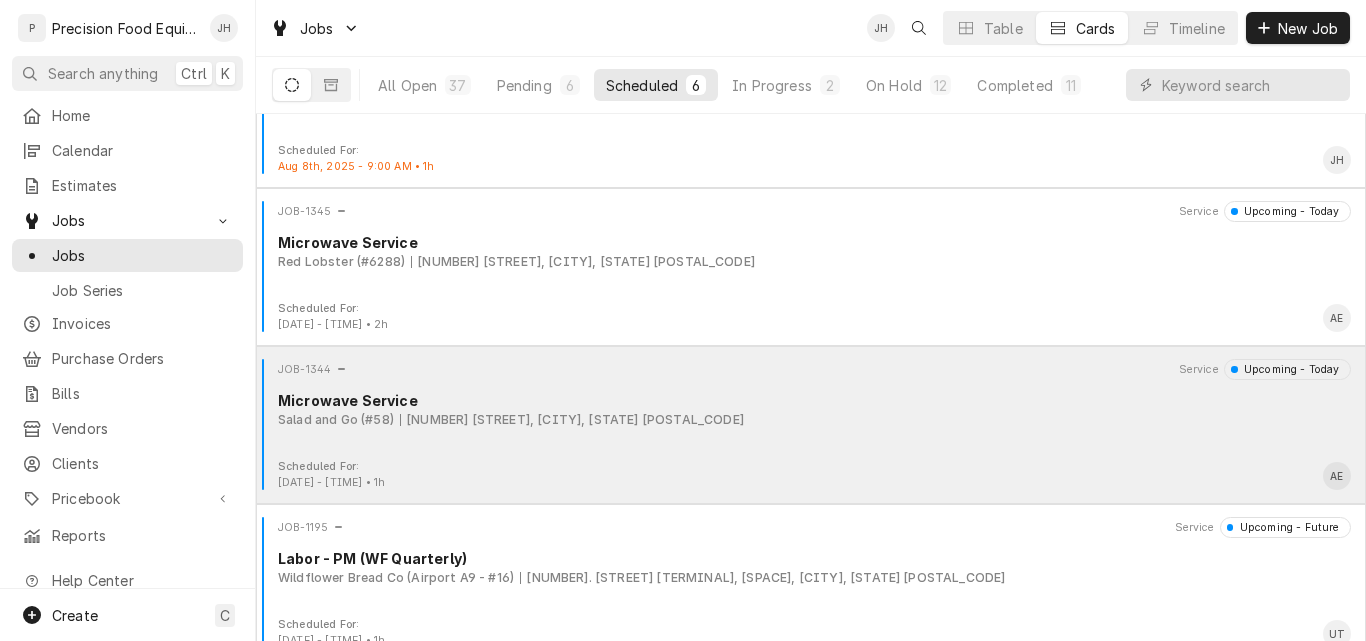 click on "Salad and Go (#58) 9151 W Glendale Ave, Glendale, AZ 85305" at bounding box center (814, 420) 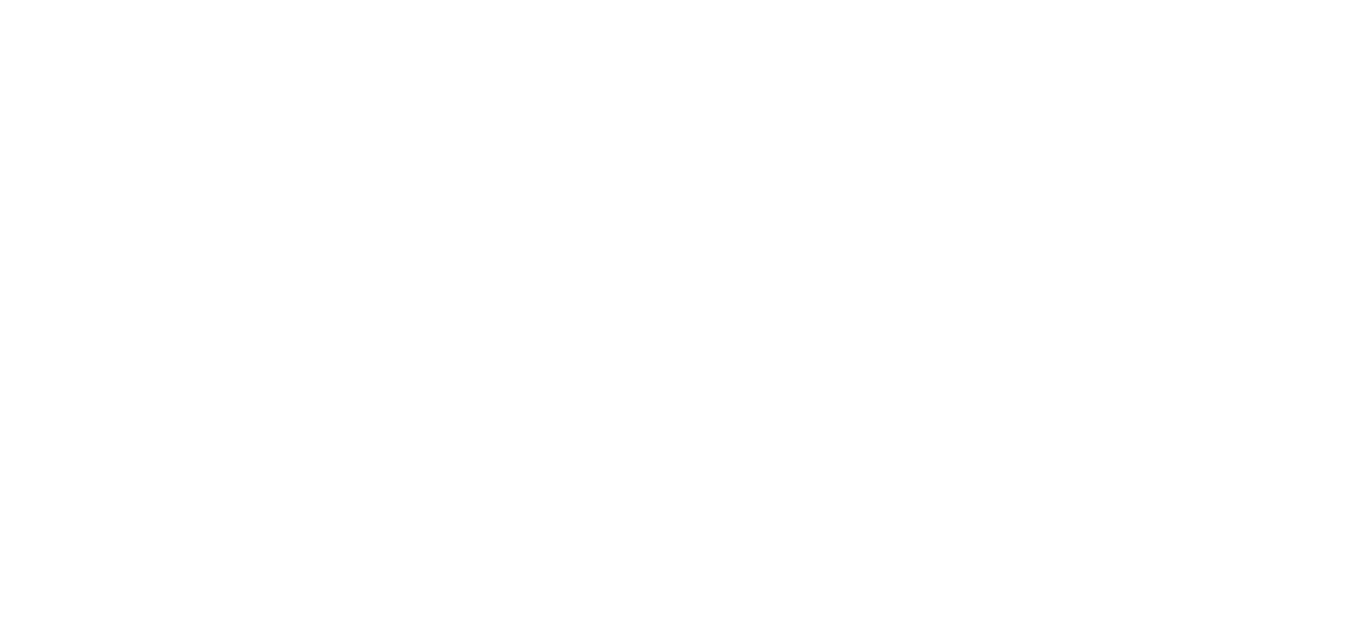 scroll, scrollTop: 0, scrollLeft: 0, axis: both 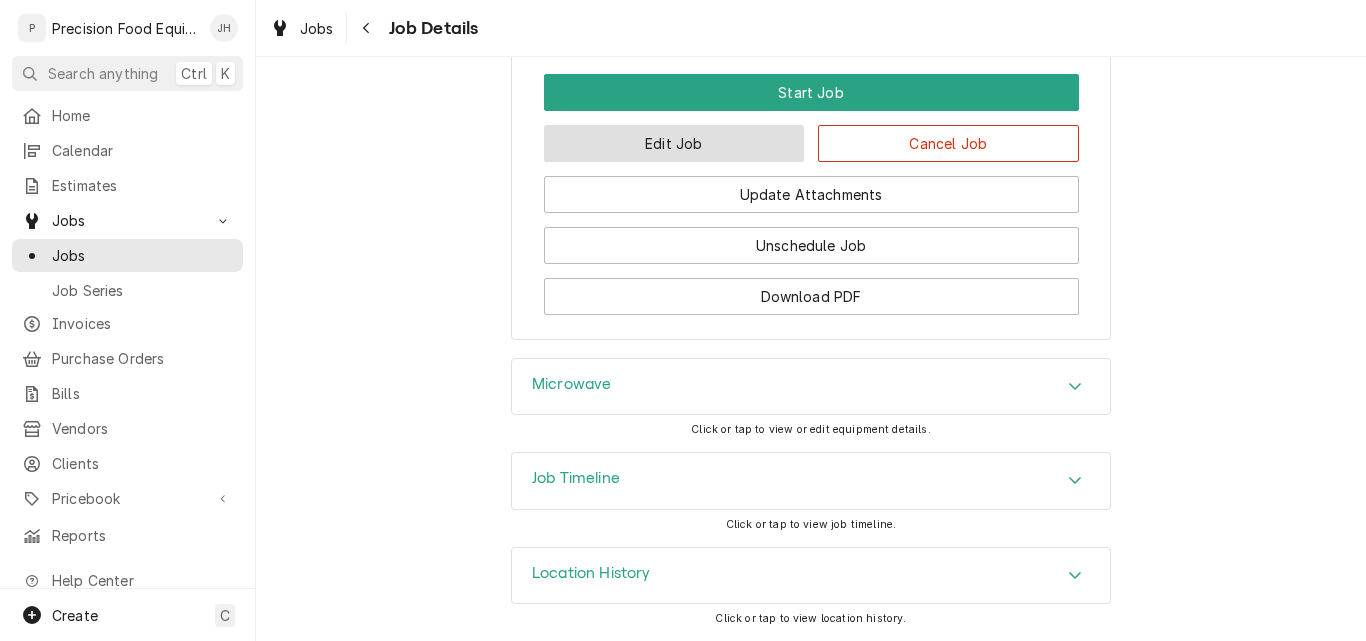 click on "Edit Job" at bounding box center (674, 143) 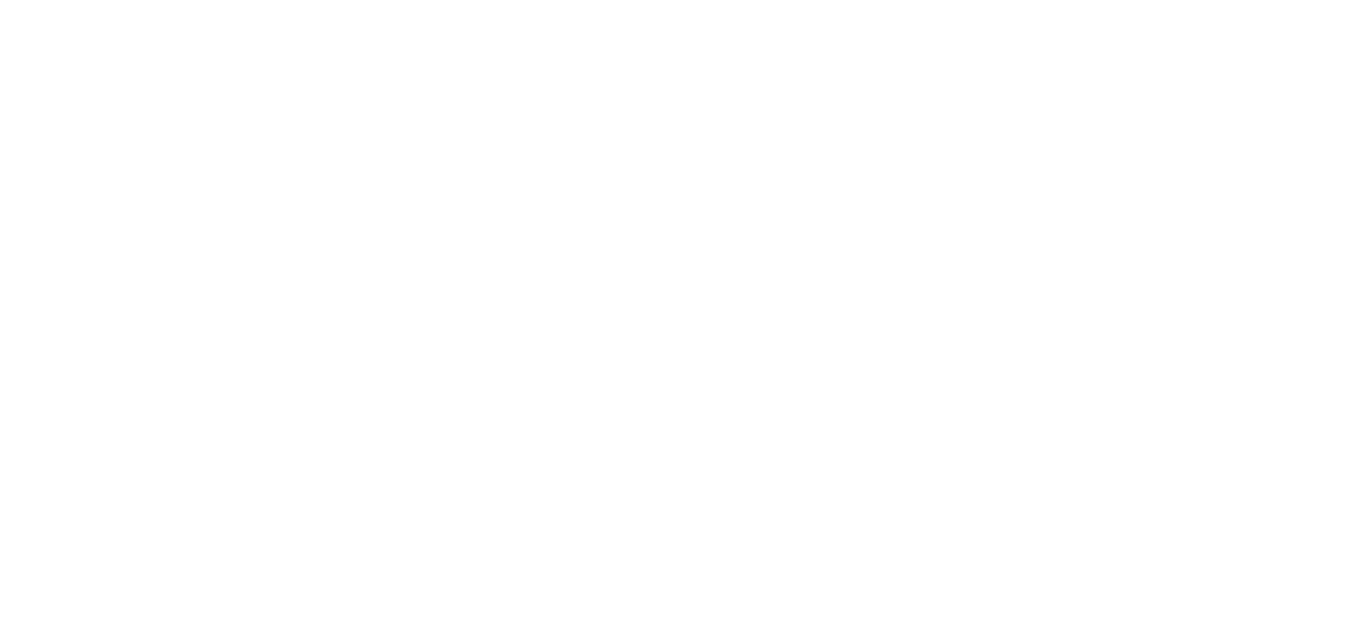scroll, scrollTop: 0, scrollLeft: 0, axis: both 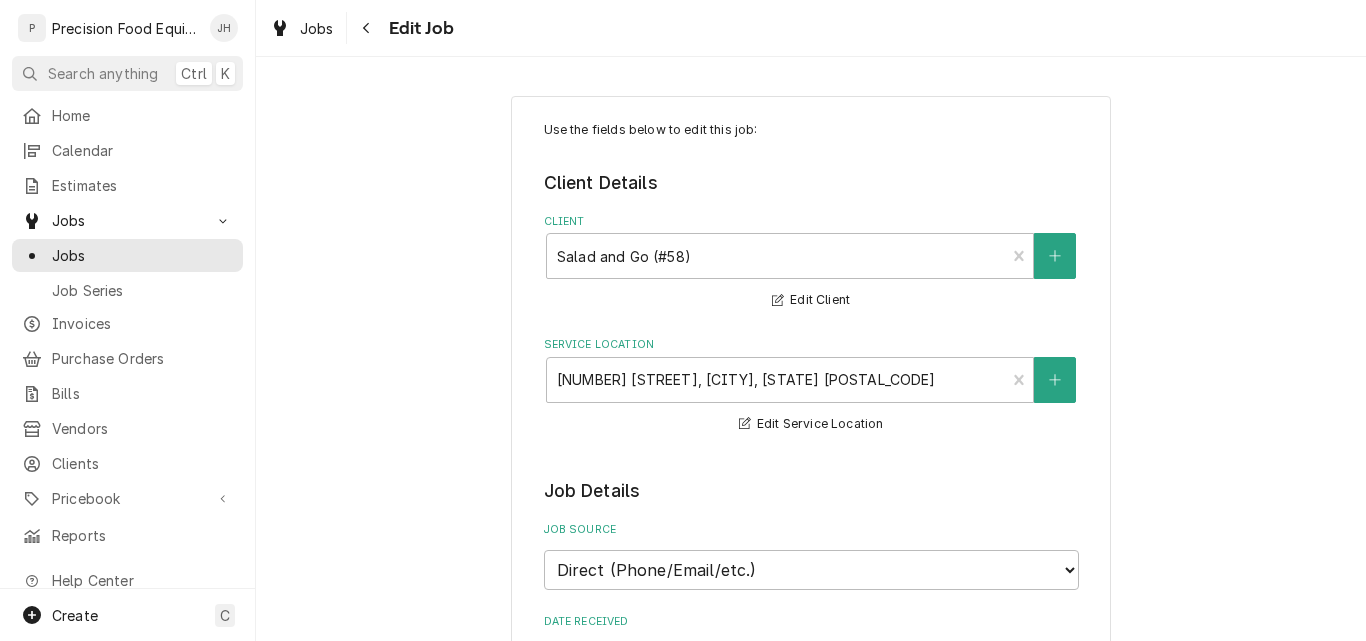 type on "x" 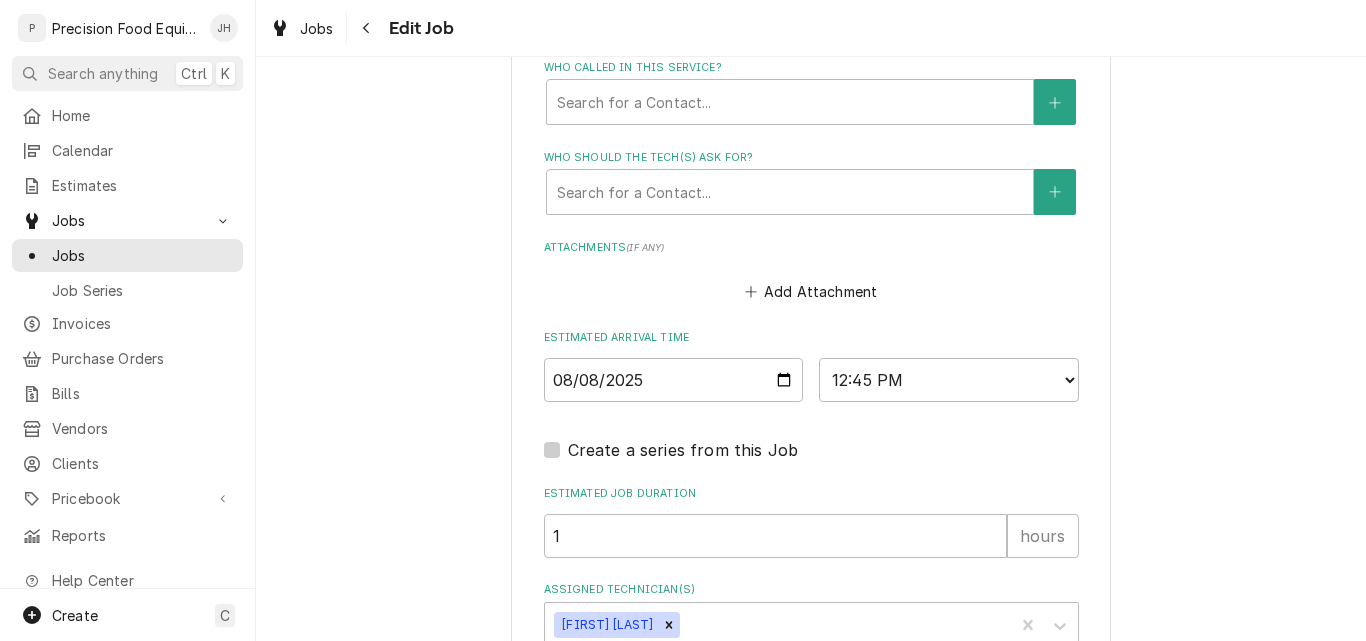 scroll, scrollTop: 1600, scrollLeft: 0, axis: vertical 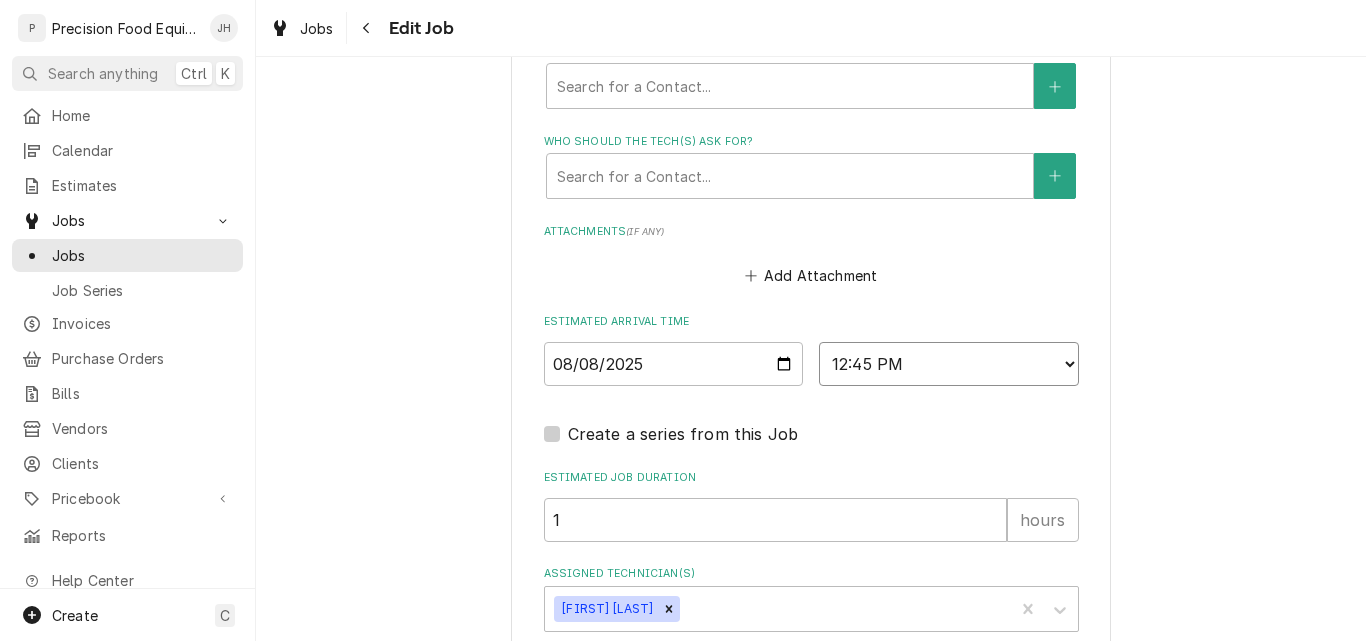 click on "AM / PM 6:00 AM 6:15 AM 6:30 AM 6:45 AM 7:00 AM 7:15 AM 7:30 AM 7:45 AM 8:00 AM 8:15 AM 8:30 AM 8:45 AM 9:00 AM 9:15 AM 9:30 AM 9:45 AM 10:00 AM 10:15 AM 10:30 AM 10:45 AM 11:00 AM 11:15 AM 11:30 AM 11:45 AM 12:00 PM 12:15 PM 12:30 PM 12:45 PM 1:00 PM 1:15 PM 1:30 PM 1:45 PM 2:00 PM 2:15 PM 2:30 PM 2:45 PM 3:00 PM 3:15 PM 3:30 PM 3:45 PM 4:00 PM 4:15 PM 4:30 PM 4:45 PM 5:00 PM 5:15 PM 5:30 PM 5:45 PM 6:00 PM 6:15 PM 6:30 PM 6:45 PM 7:00 PM 7:15 PM 7:30 PM 7:45 PM 8:00 PM 8:15 PM 8:30 PM 8:45 PM 9:00 PM 9:15 PM 9:30 PM 9:45 PM 10:00 PM 10:15 PM 10:30 PM 10:45 PM 11:00 PM 11:15 PM 11:30 PM 11:45 PM 12:00 AM 12:15 AM 12:30 AM 12:45 AM 1:00 AM 1:15 AM 1:30 AM 1:45 AM 2:00 AM 2:15 AM 2:30 AM 2:45 AM 3:00 AM 3:15 AM 3:30 AM 3:45 AM 4:00 AM 4:15 AM 4:30 AM 4:45 AM 5:00 AM 5:15 AM 5:30 AM 5:45 AM" at bounding box center [949, 364] 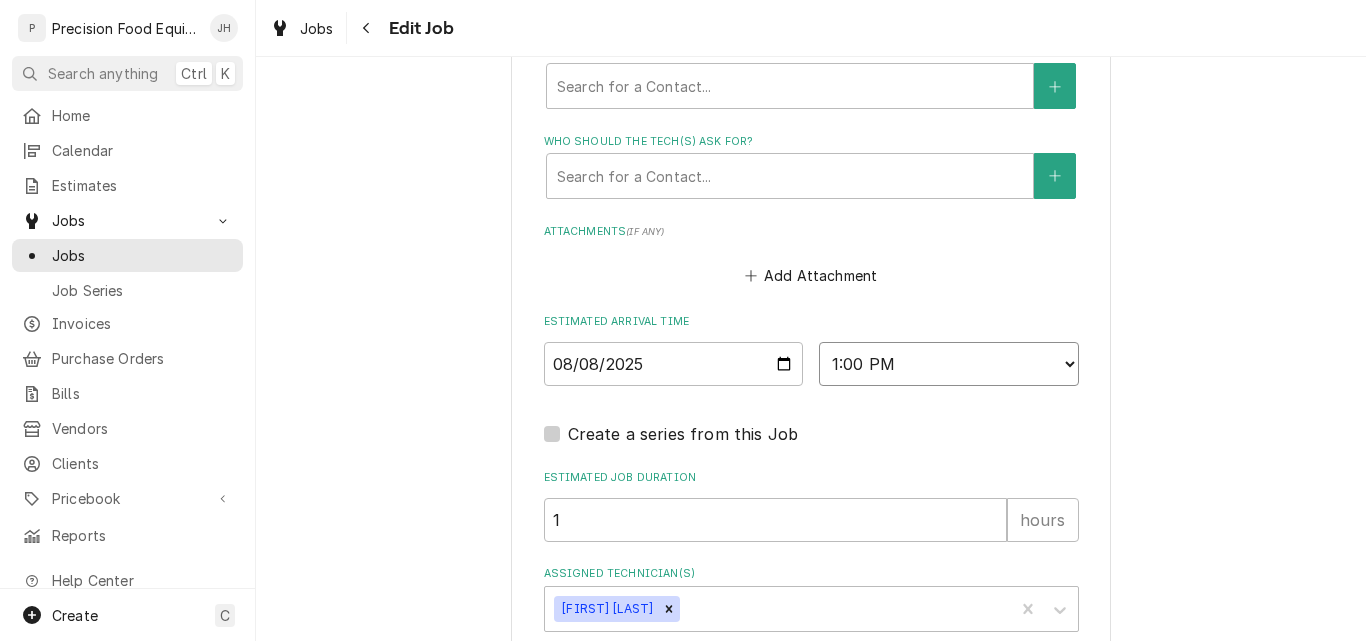 click on "AM / PM 6:00 AM 6:15 AM 6:30 AM 6:45 AM 7:00 AM 7:15 AM 7:30 AM 7:45 AM 8:00 AM 8:15 AM 8:30 AM 8:45 AM 9:00 AM 9:15 AM 9:30 AM 9:45 AM 10:00 AM 10:15 AM 10:30 AM 10:45 AM 11:00 AM 11:15 AM 11:30 AM 11:45 AM 12:00 PM 12:15 PM 12:30 PM 12:45 PM 1:00 PM 1:15 PM 1:30 PM 1:45 PM 2:00 PM 2:15 PM 2:30 PM 2:45 PM 3:00 PM 3:15 PM 3:30 PM 3:45 PM 4:00 PM 4:15 PM 4:30 PM 4:45 PM 5:00 PM 5:15 PM 5:30 PM 5:45 PM 6:00 PM 6:15 PM 6:30 PM 6:45 PM 7:00 PM 7:15 PM 7:30 PM 7:45 PM 8:00 PM 8:15 PM 8:30 PM 8:45 PM 9:00 PM 9:15 PM 9:30 PM 9:45 PM 10:00 PM 10:15 PM 10:30 PM 10:45 PM 11:00 PM 11:15 PM 11:30 PM 11:45 PM 12:00 AM 12:15 AM 12:30 AM 12:45 AM 1:00 AM 1:15 AM 1:30 AM 1:45 AM 2:00 AM 2:15 AM 2:30 AM 2:45 AM 3:00 AM 3:15 AM 3:30 AM 3:45 AM 4:00 AM 4:15 AM 4:30 AM 4:45 AM 5:00 AM 5:15 AM 5:30 AM 5:45 AM" at bounding box center (949, 364) 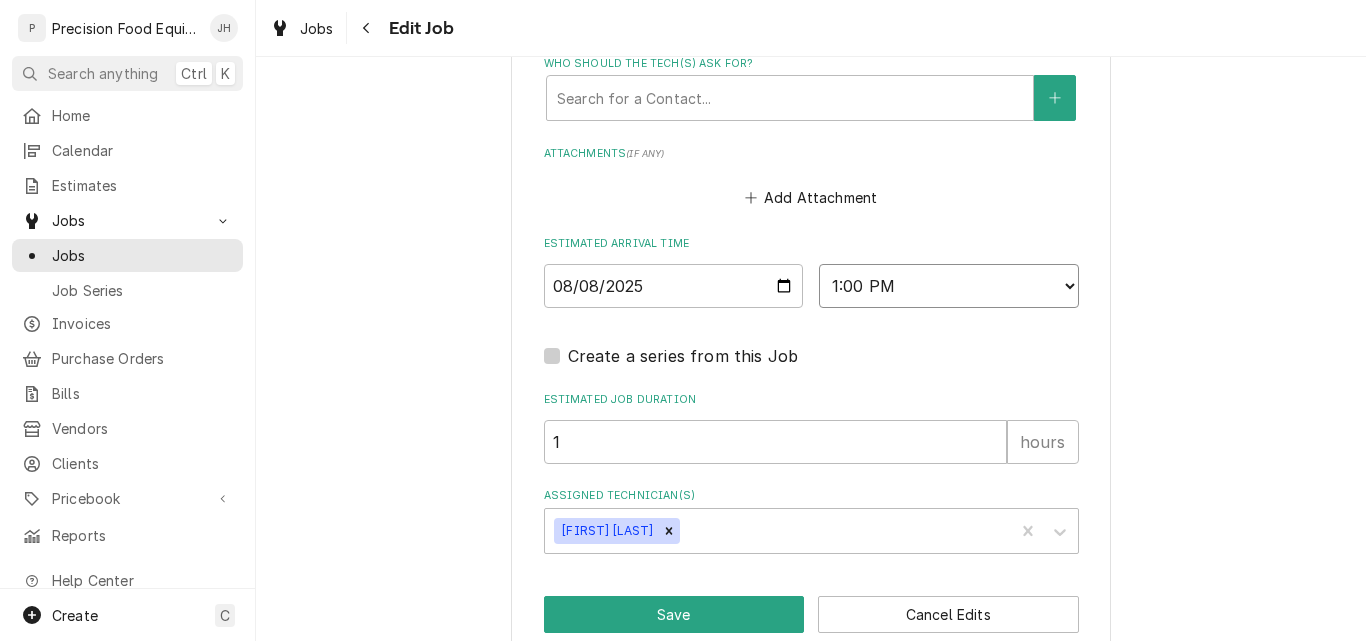 scroll, scrollTop: 1713, scrollLeft: 0, axis: vertical 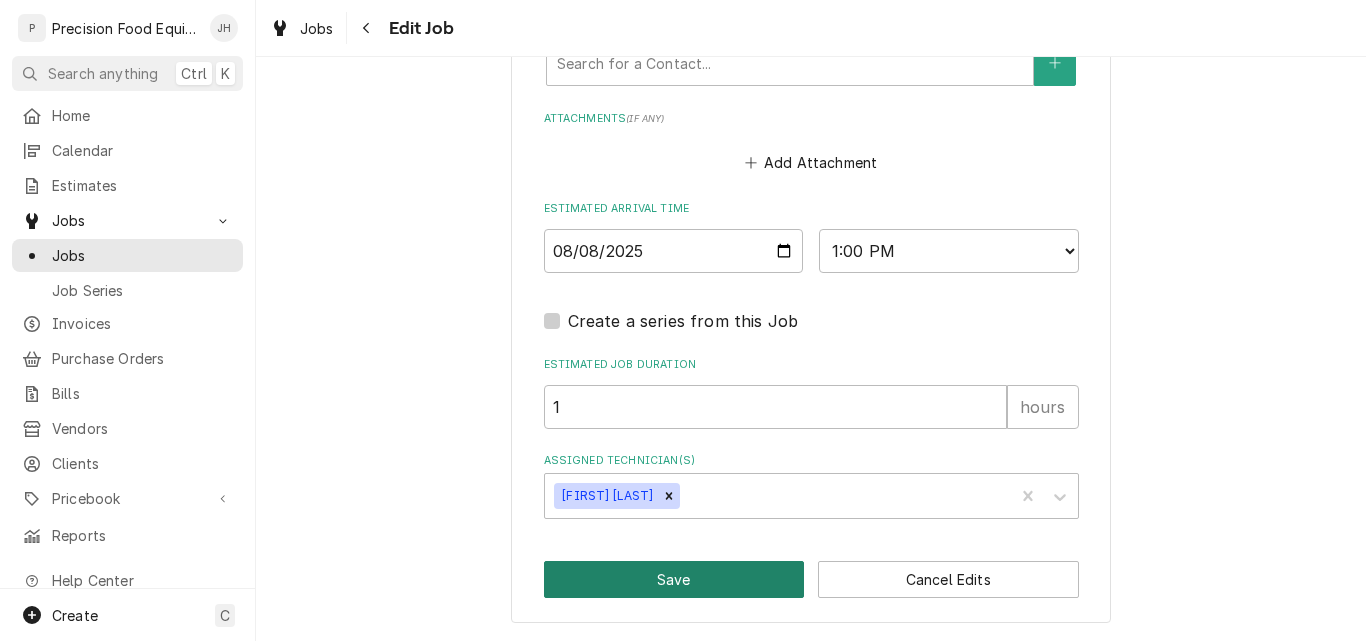 click on "Save" at bounding box center (674, 579) 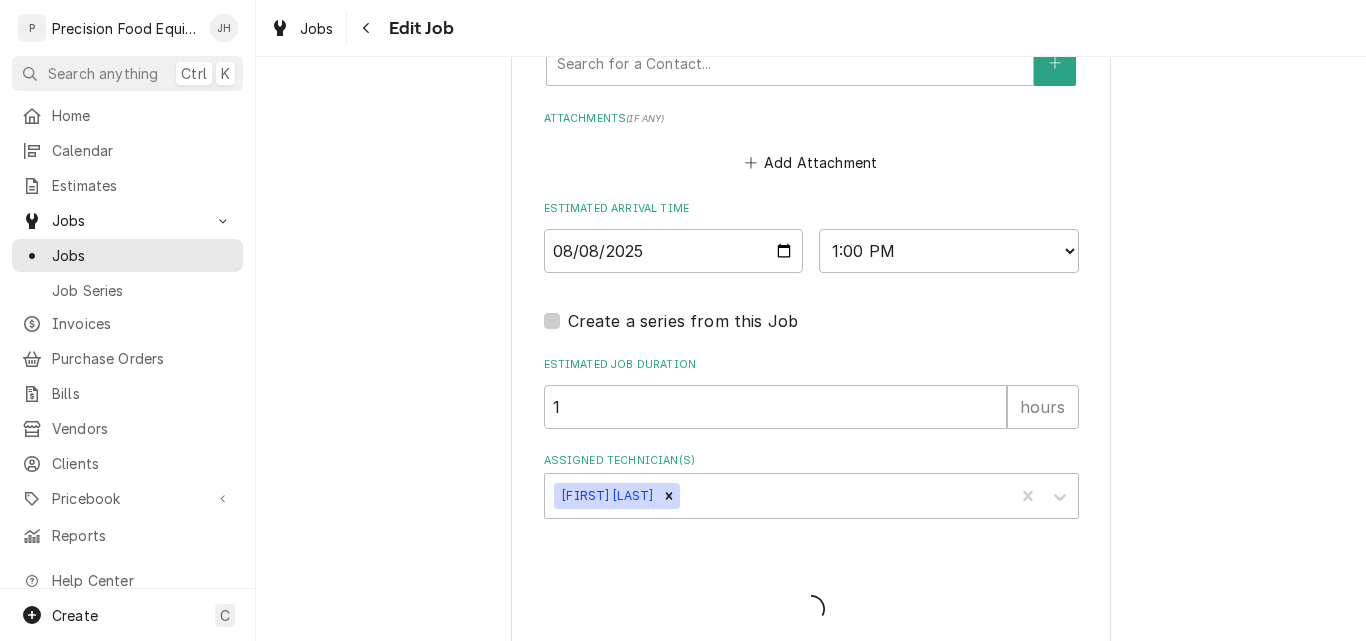 type on "x" 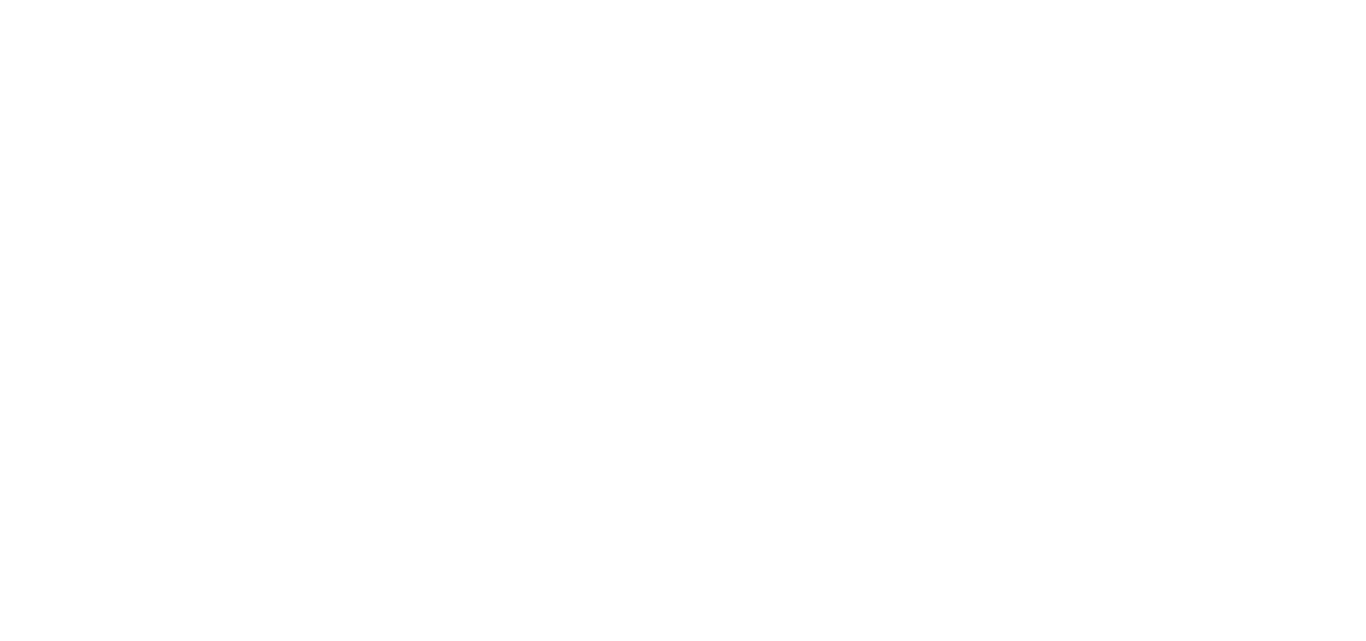 scroll, scrollTop: 0, scrollLeft: 0, axis: both 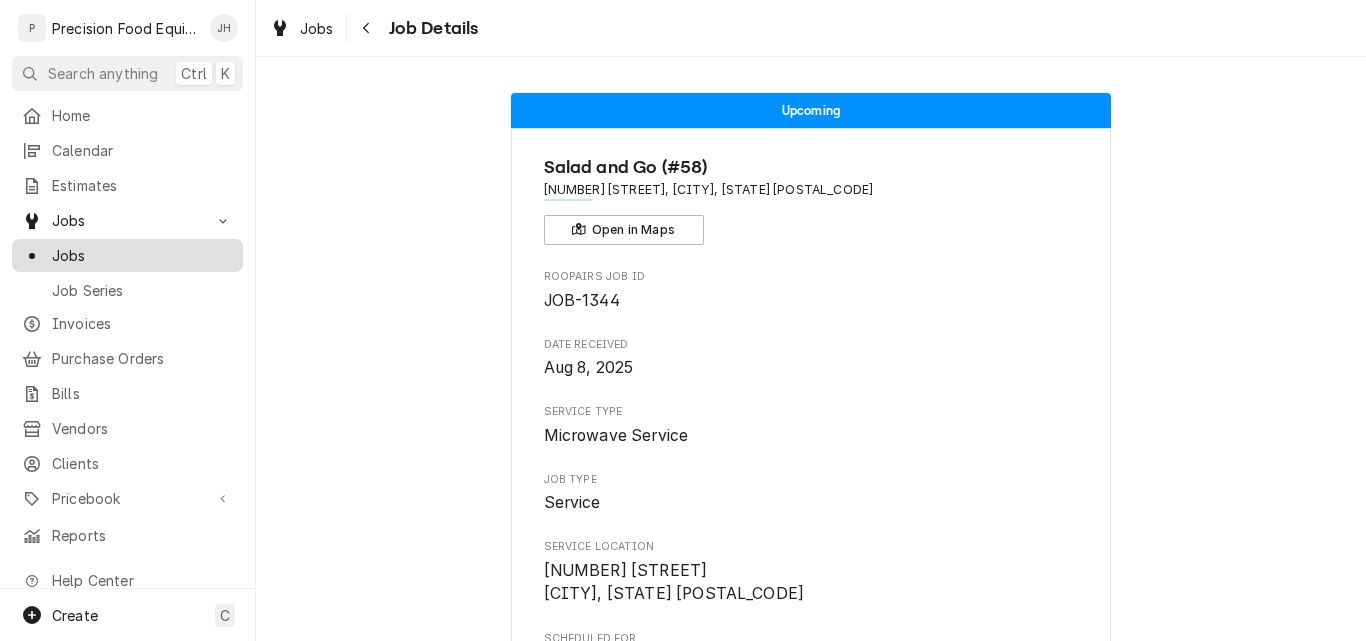 click on "Jobs" at bounding box center (142, 255) 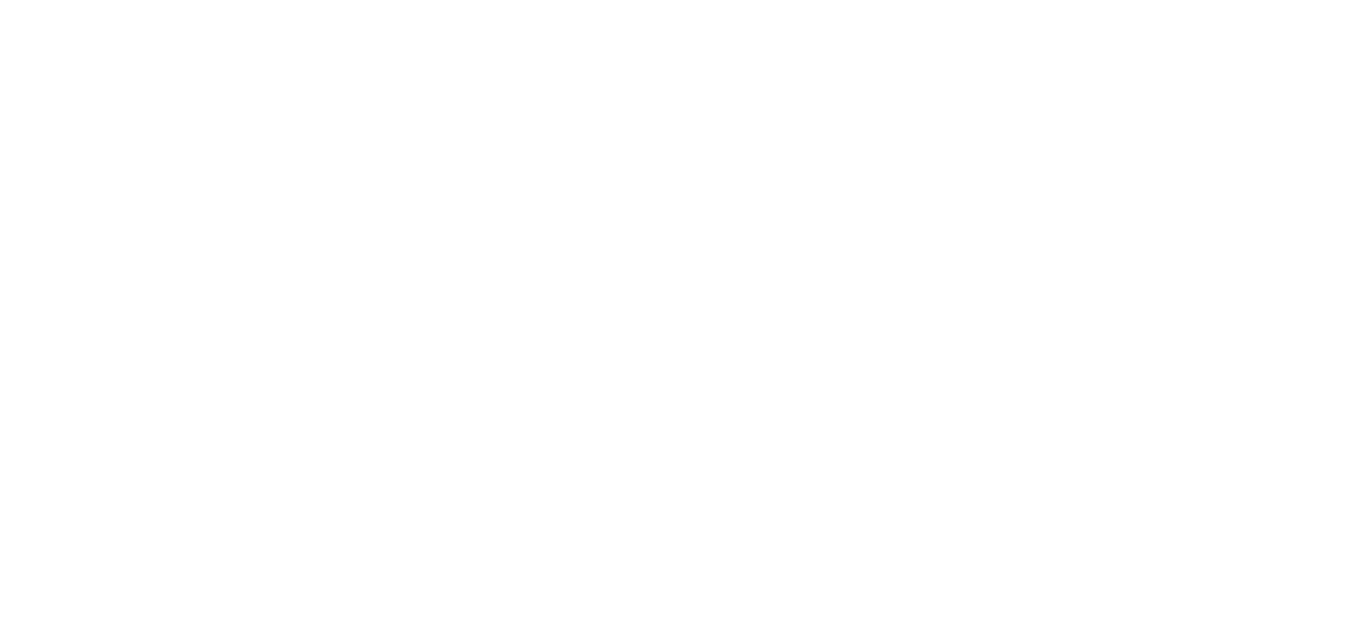 scroll, scrollTop: 0, scrollLeft: 0, axis: both 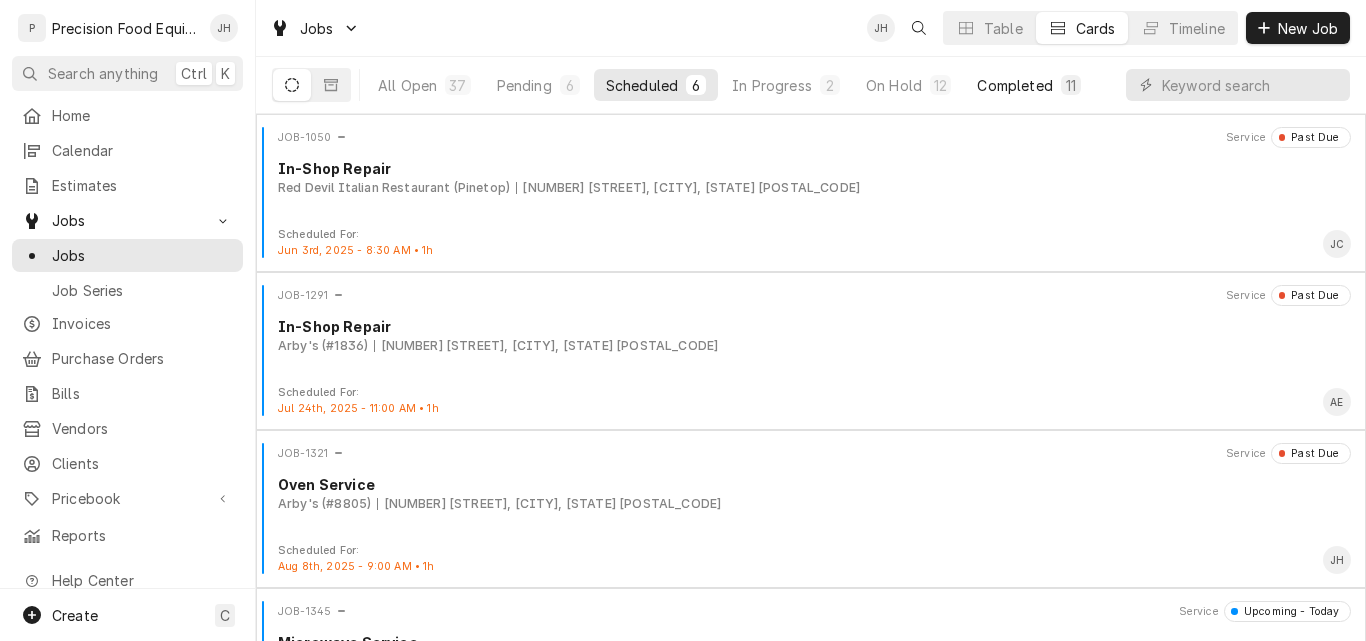 click on "Completed" at bounding box center [1014, 85] 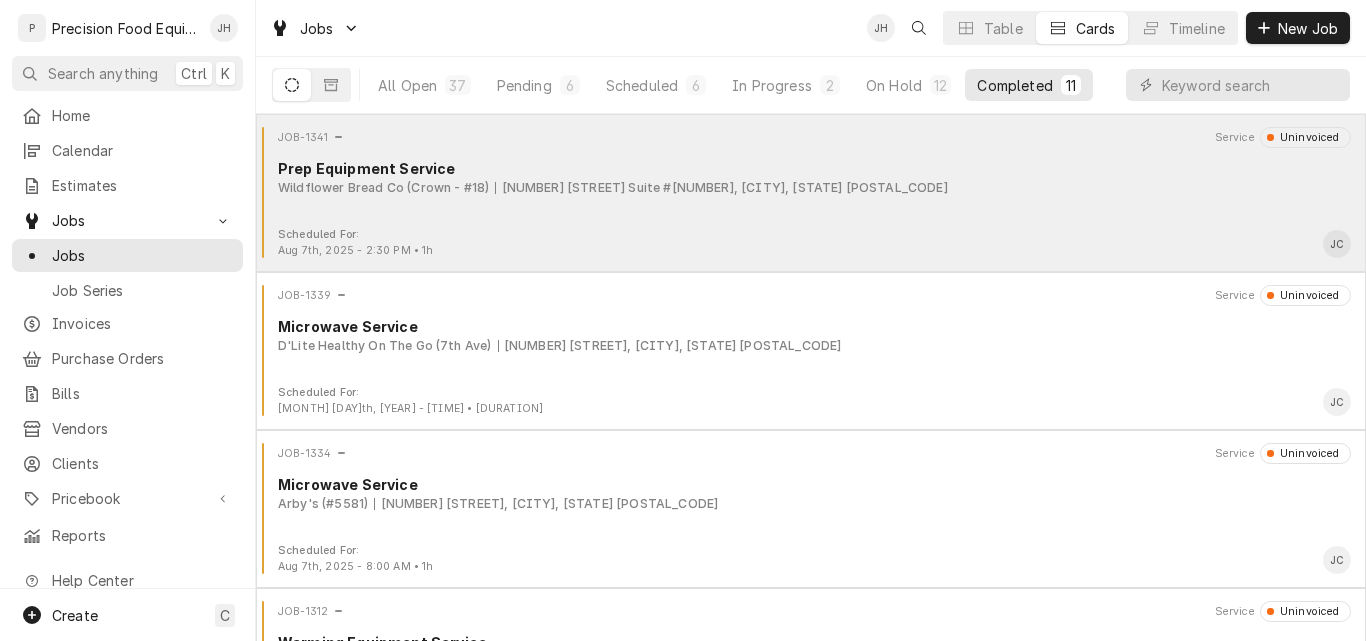 click on "Wildflower Bread Co (Crown - #18) [NUMBER] [STREET] Suite #[NUMBER], [CITY], [STATE] [POSTAL_CODE]" at bounding box center (814, 188) 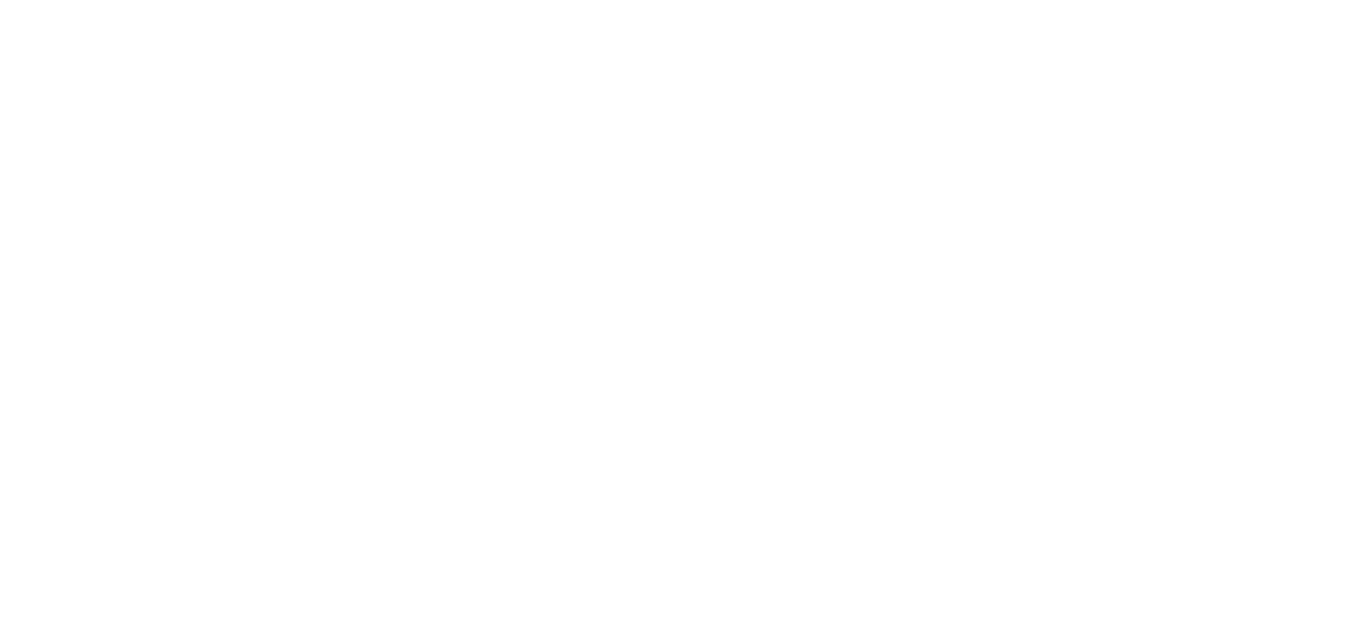 scroll, scrollTop: 0, scrollLeft: 0, axis: both 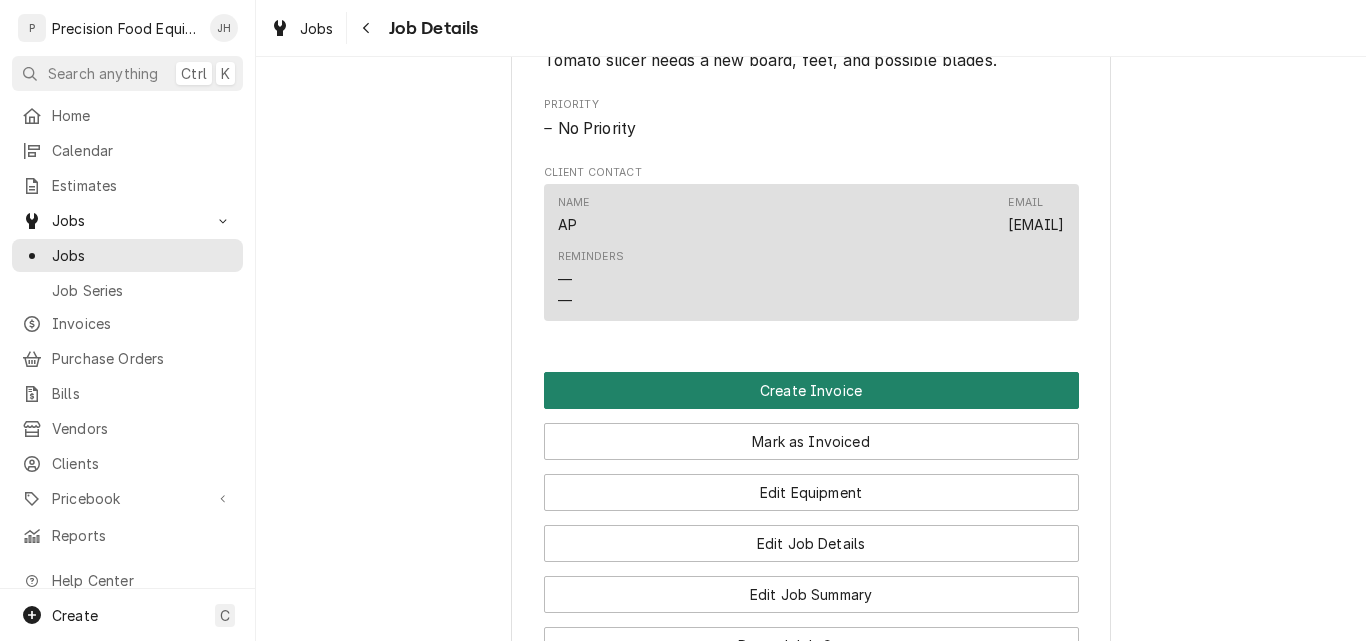 click on "Create Invoice" at bounding box center (811, 390) 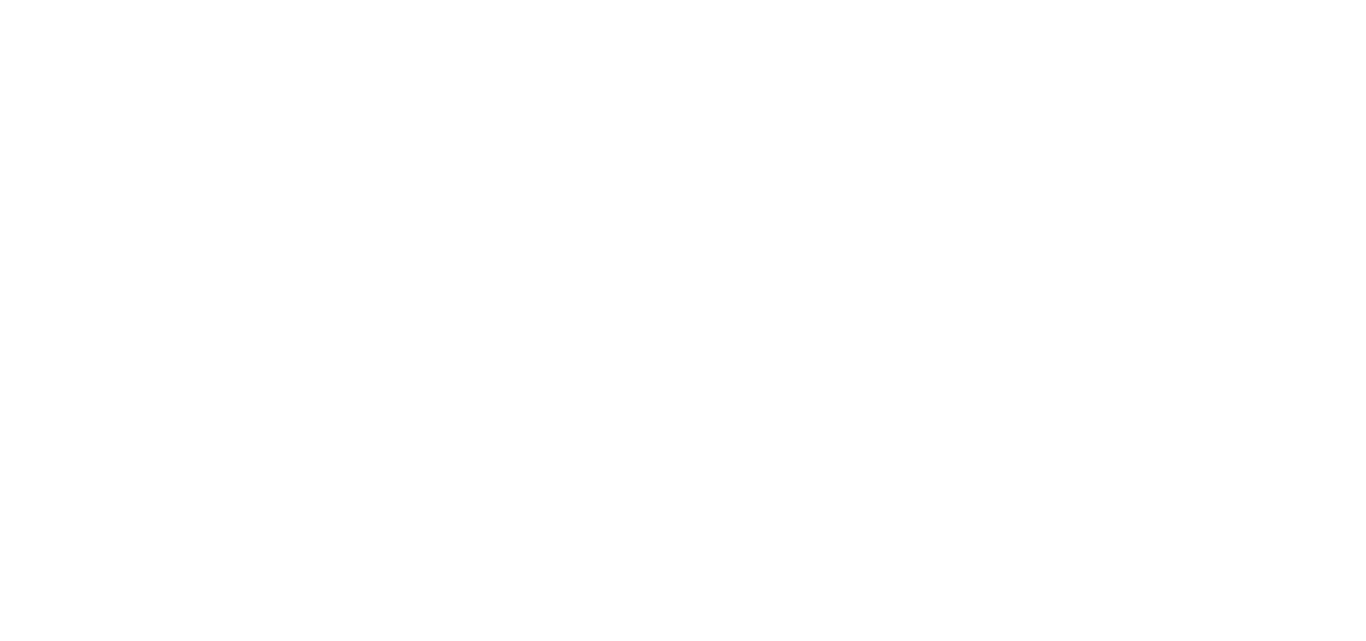 scroll, scrollTop: 0, scrollLeft: 0, axis: both 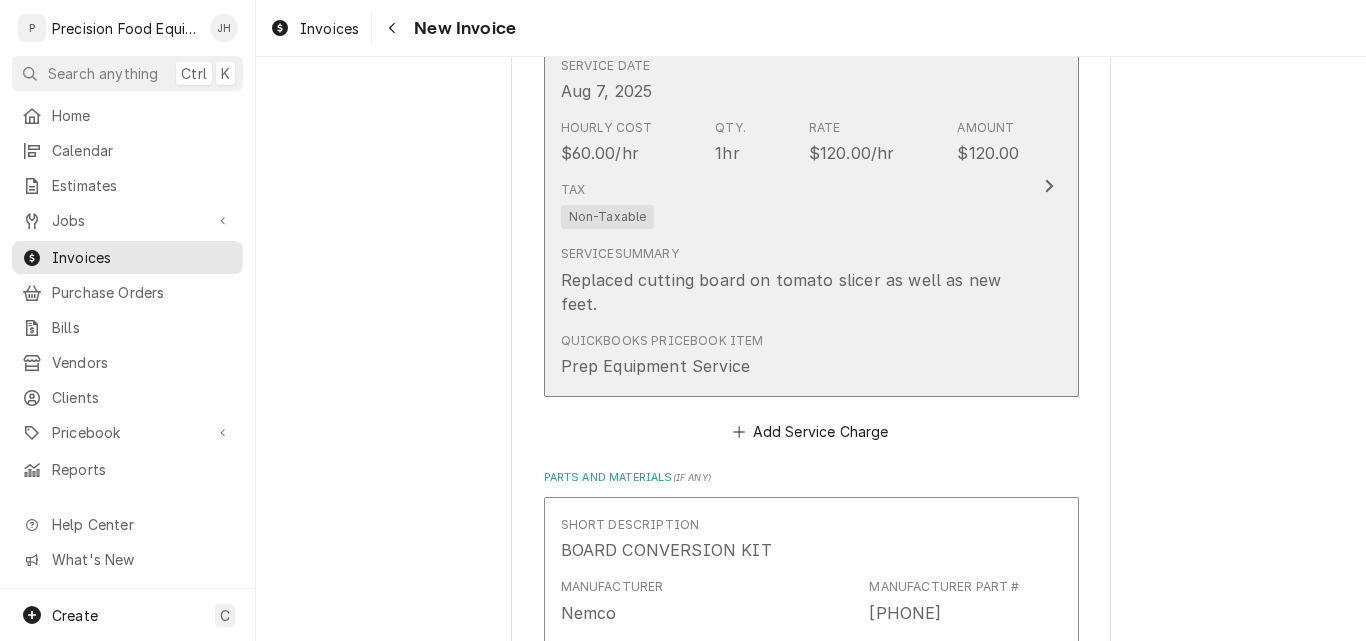 click on "Tax Non-Taxable" at bounding box center (790, 205) 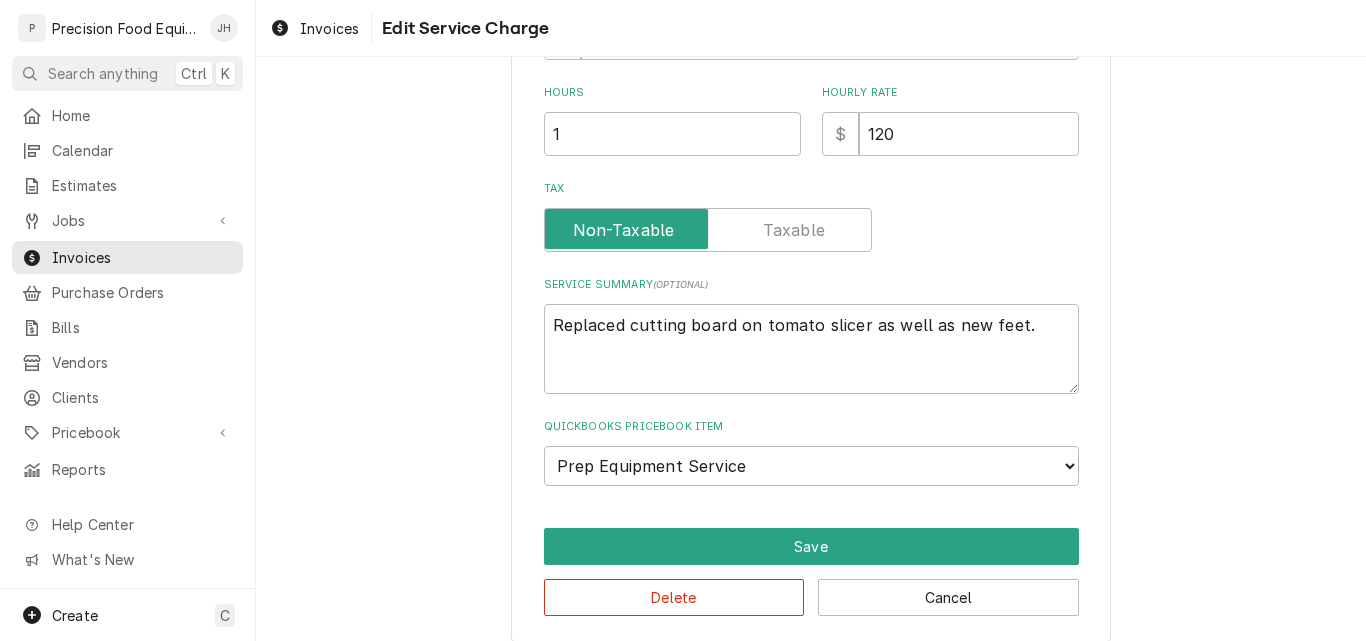 scroll, scrollTop: 582, scrollLeft: 0, axis: vertical 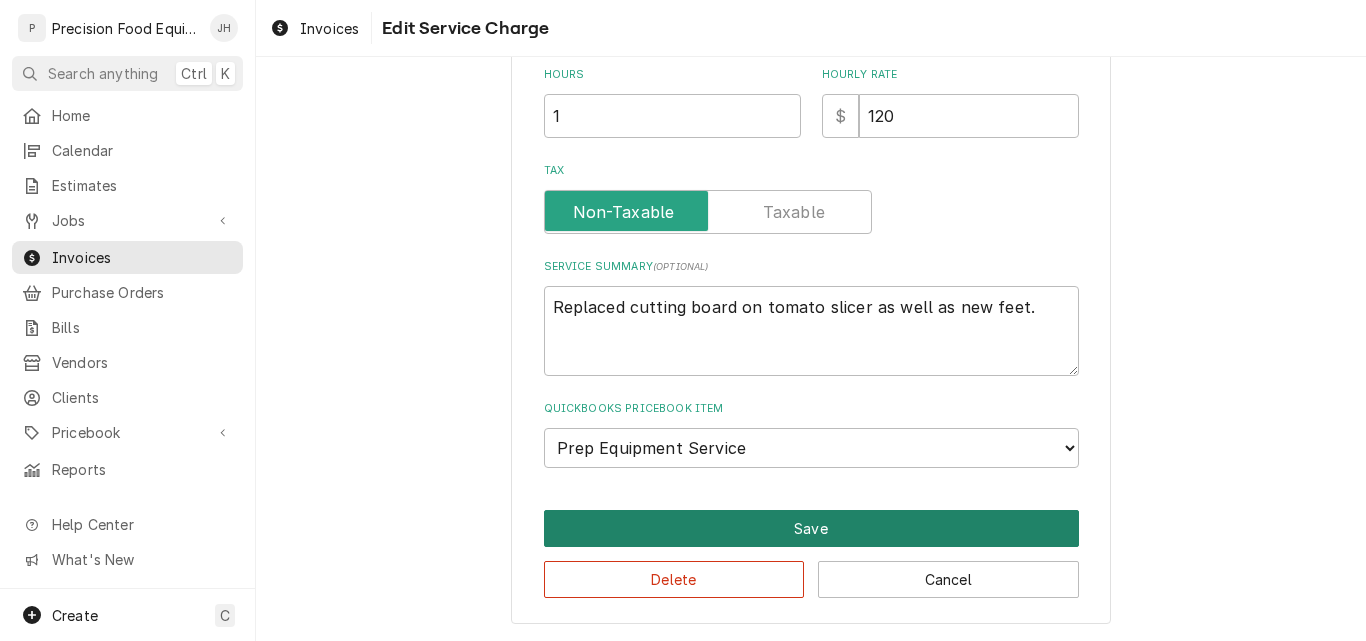 click on "Save" at bounding box center [811, 528] 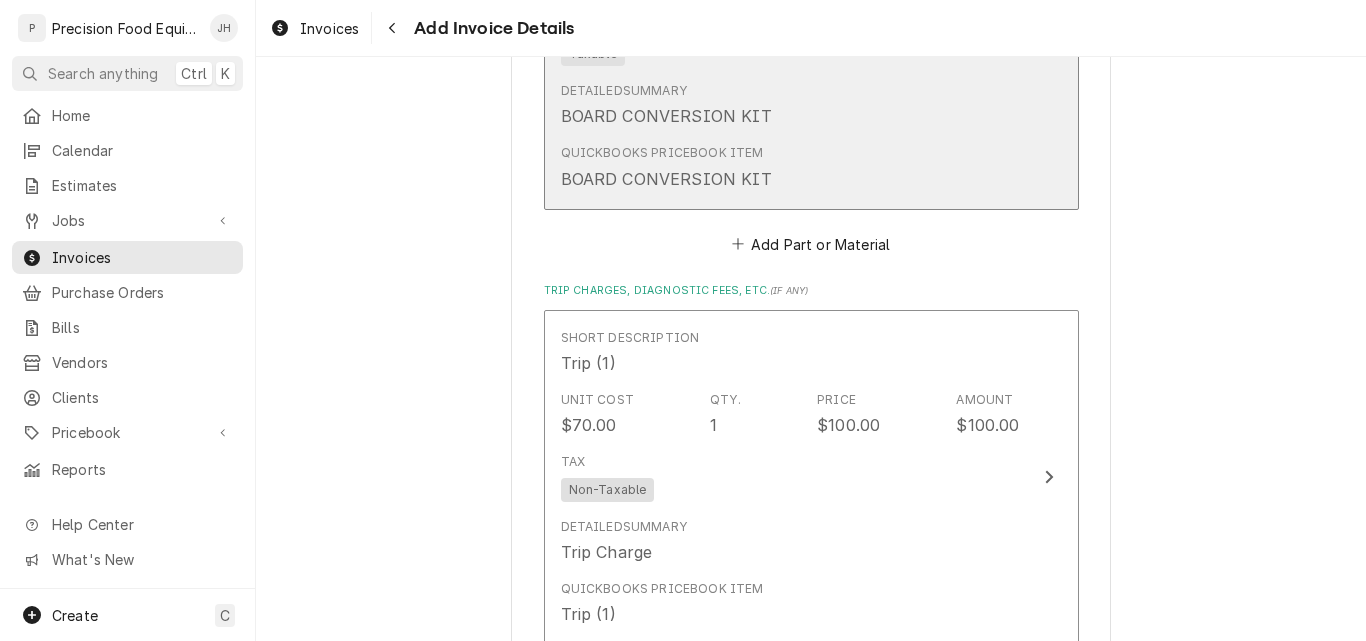 scroll, scrollTop: 2576, scrollLeft: 0, axis: vertical 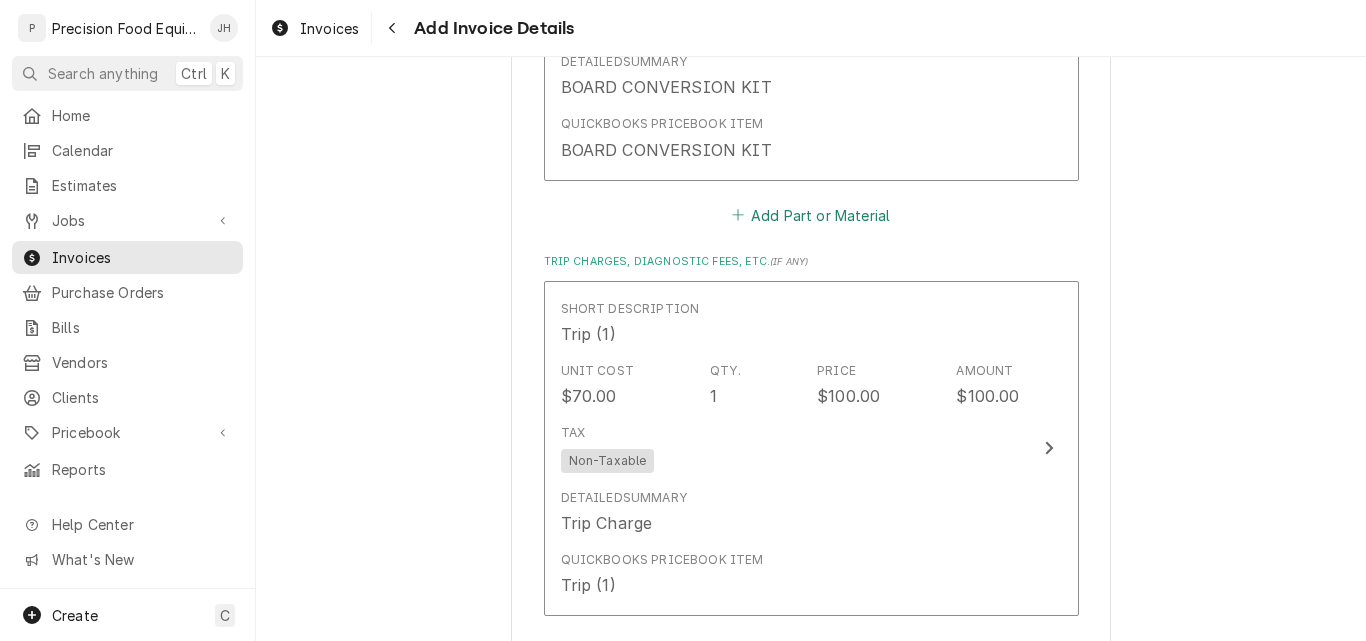 click on "Add Part or Material" at bounding box center [810, 215] 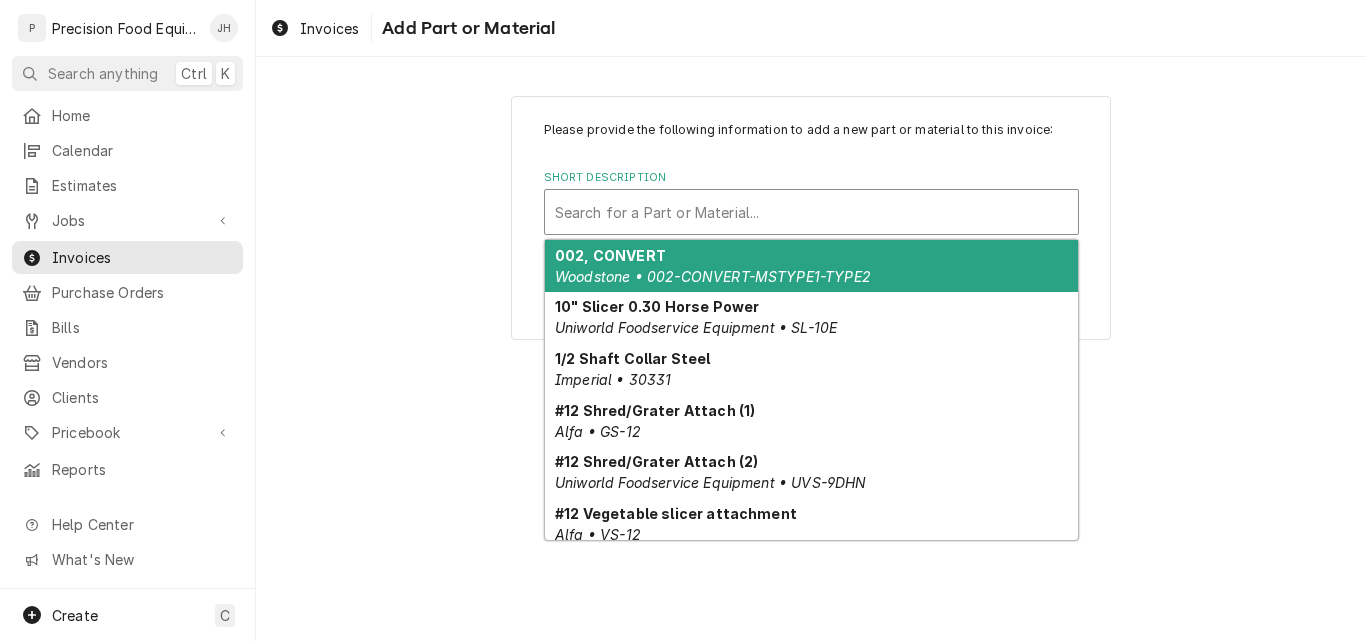click at bounding box center [811, 212] 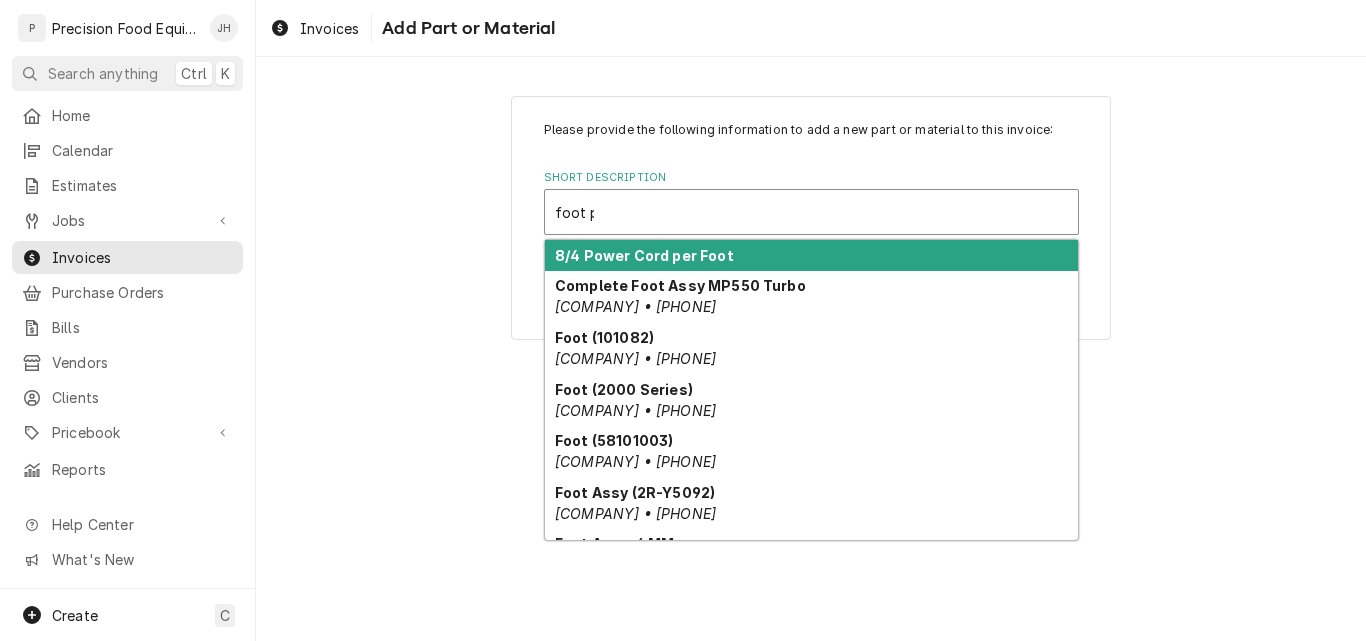 type on "foot pa" 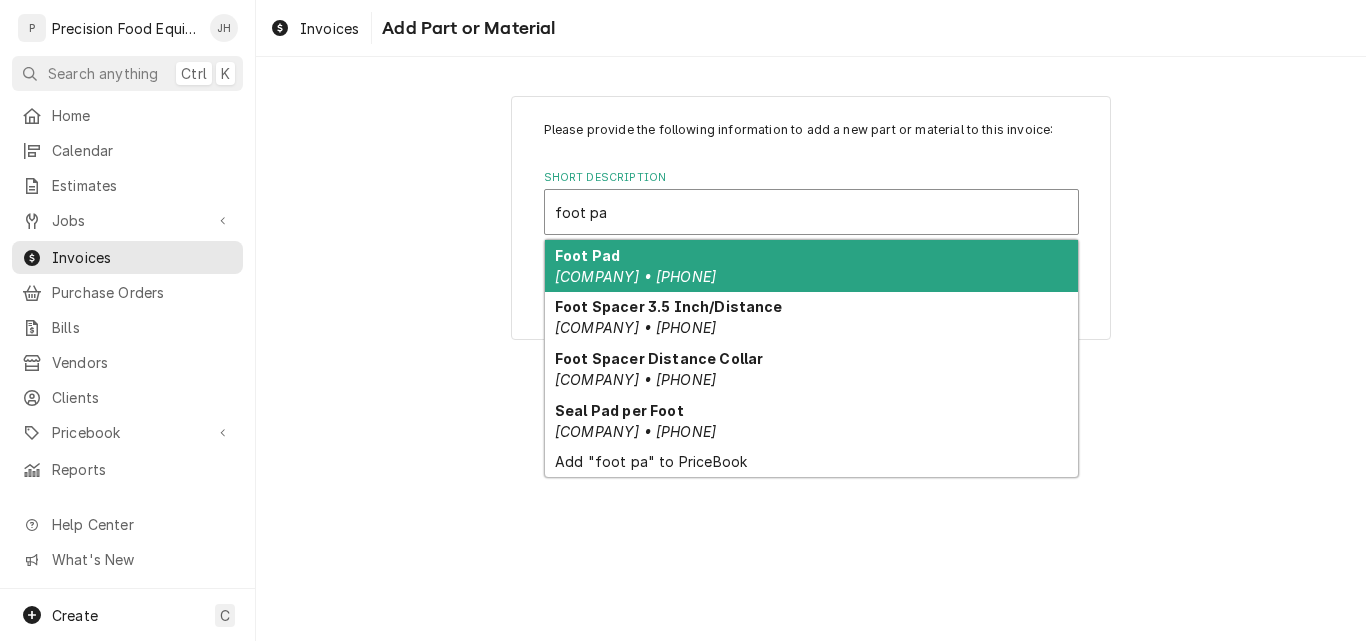 click on "Foot Pad Nemco • 45457" at bounding box center (811, 266) 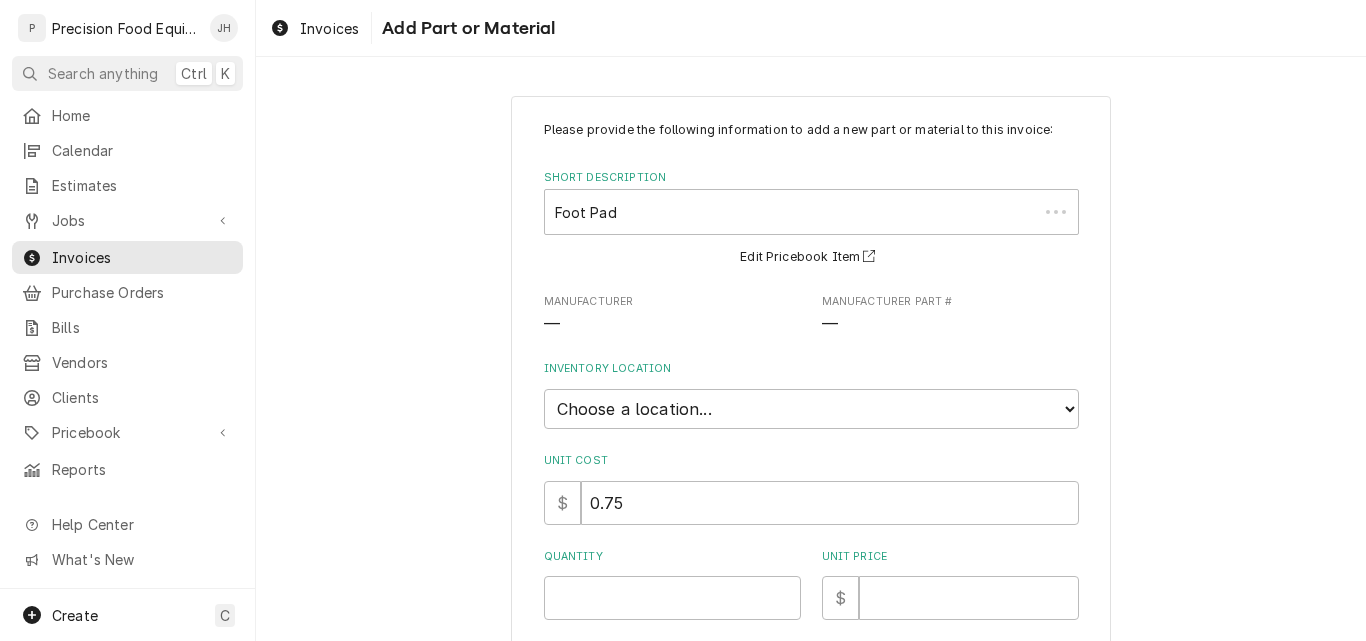 type on "x" 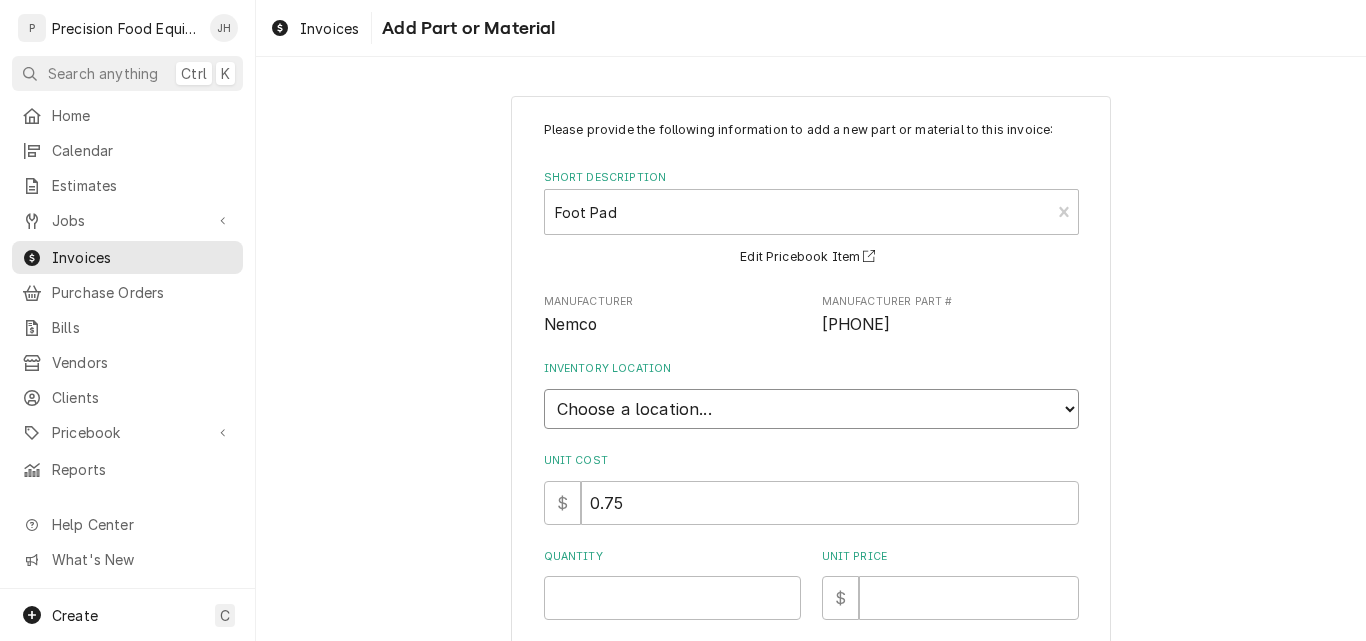 click on "Choose a location... QBD Warehouse" at bounding box center [811, 409] 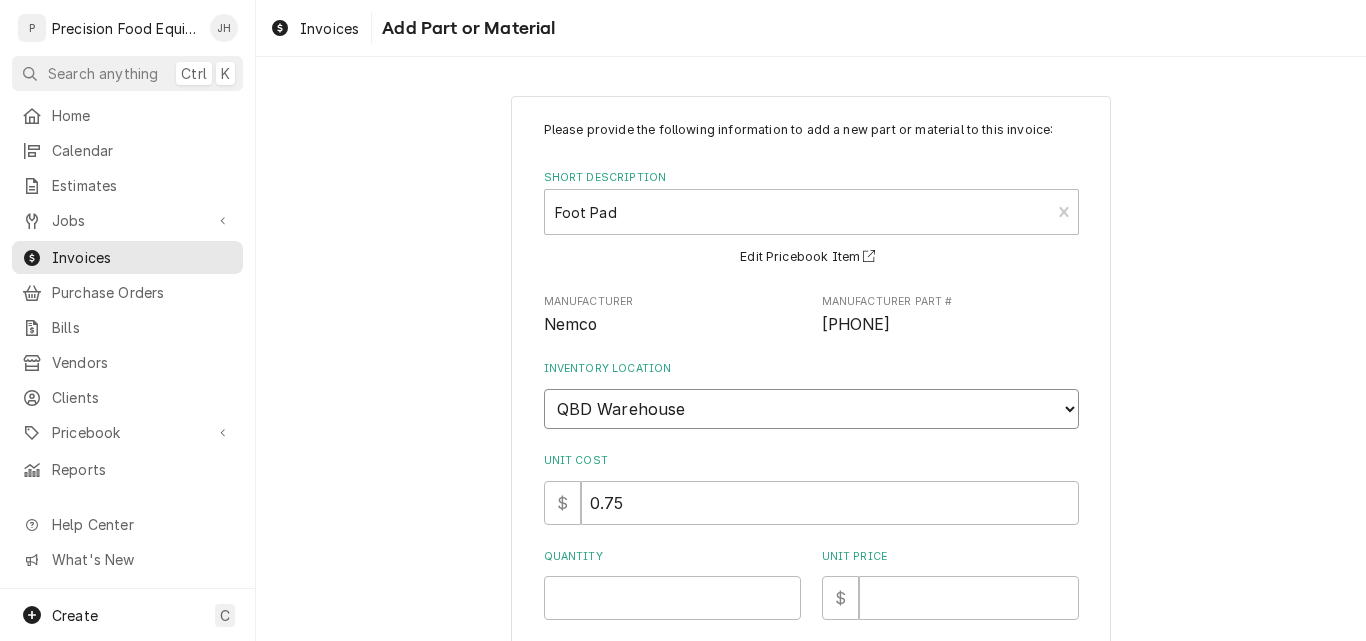 click on "Choose a location... QBD Warehouse" at bounding box center [811, 409] 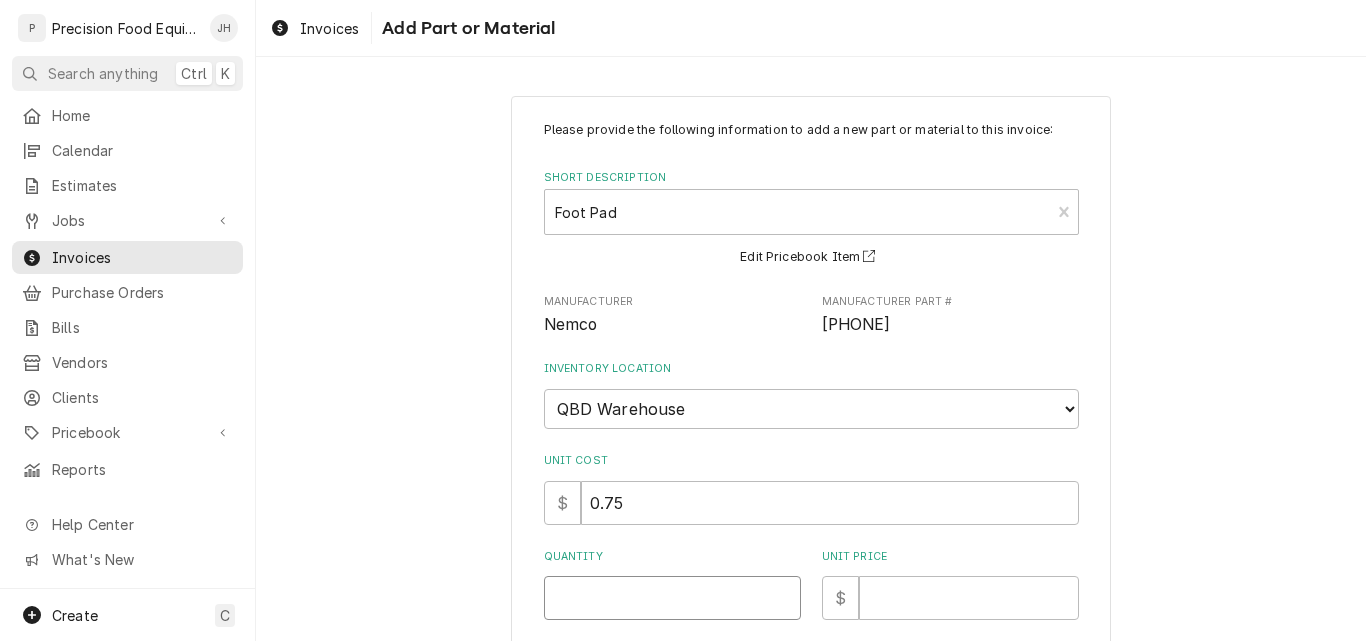 click on "Quantity" at bounding box center [672, 598] 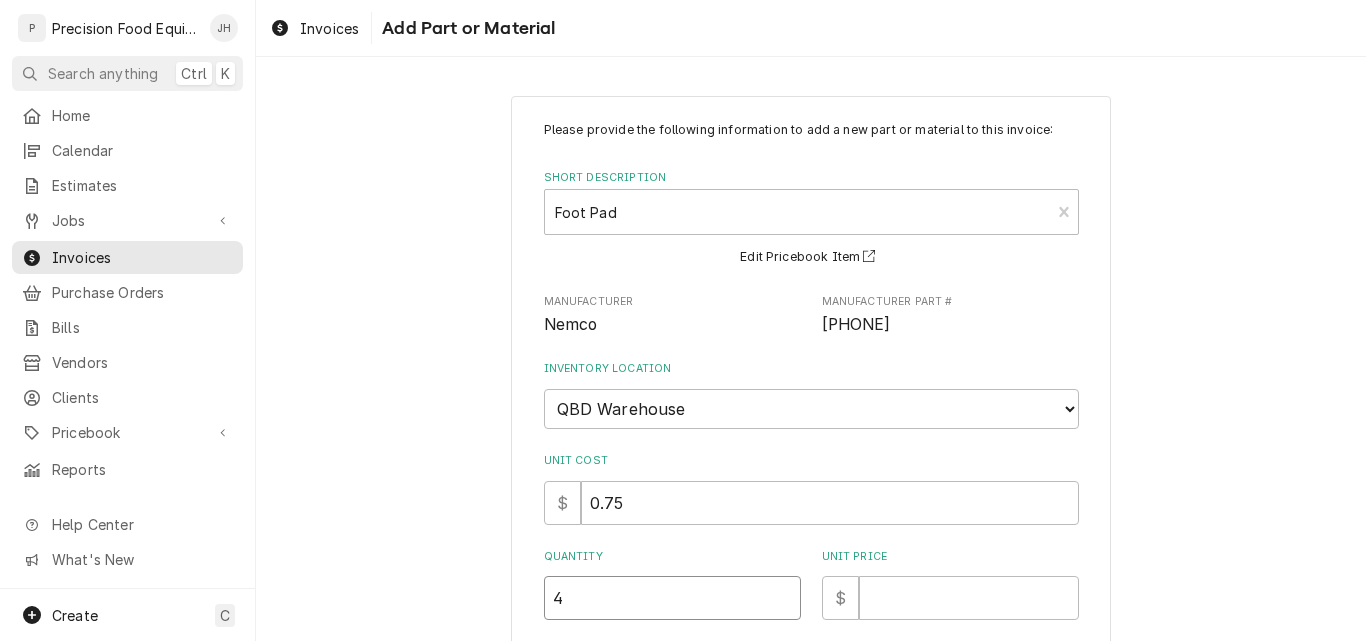 type on "x" 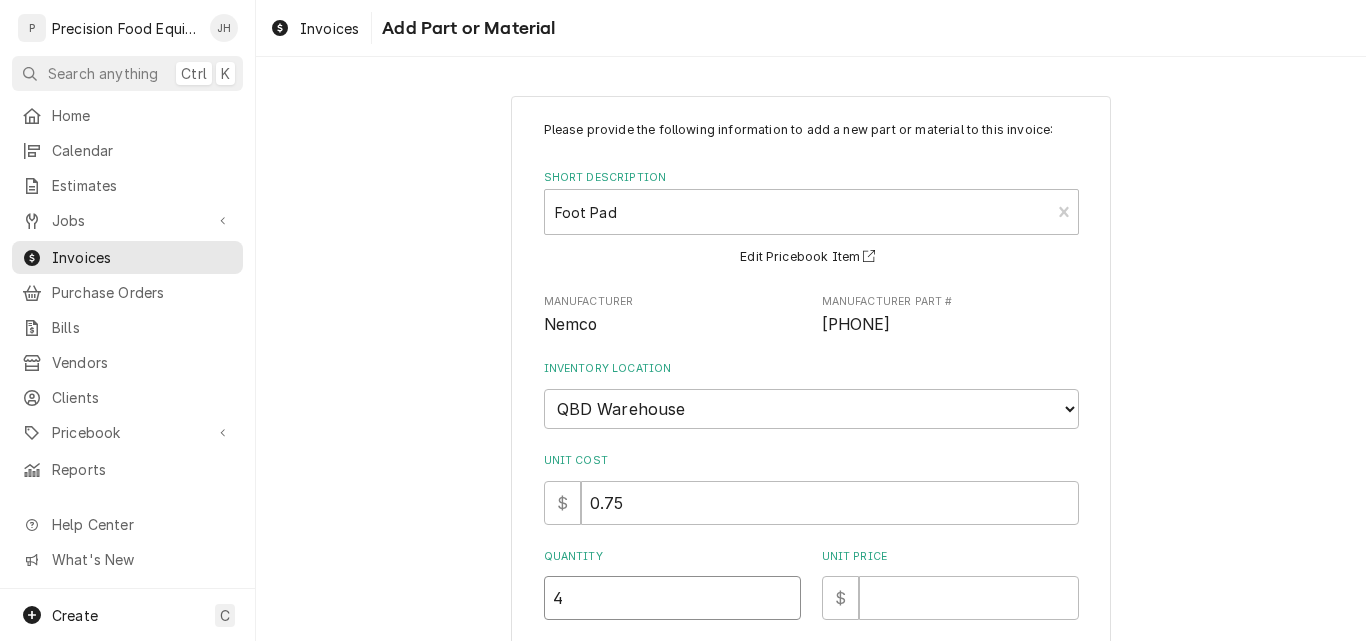 type on "4" 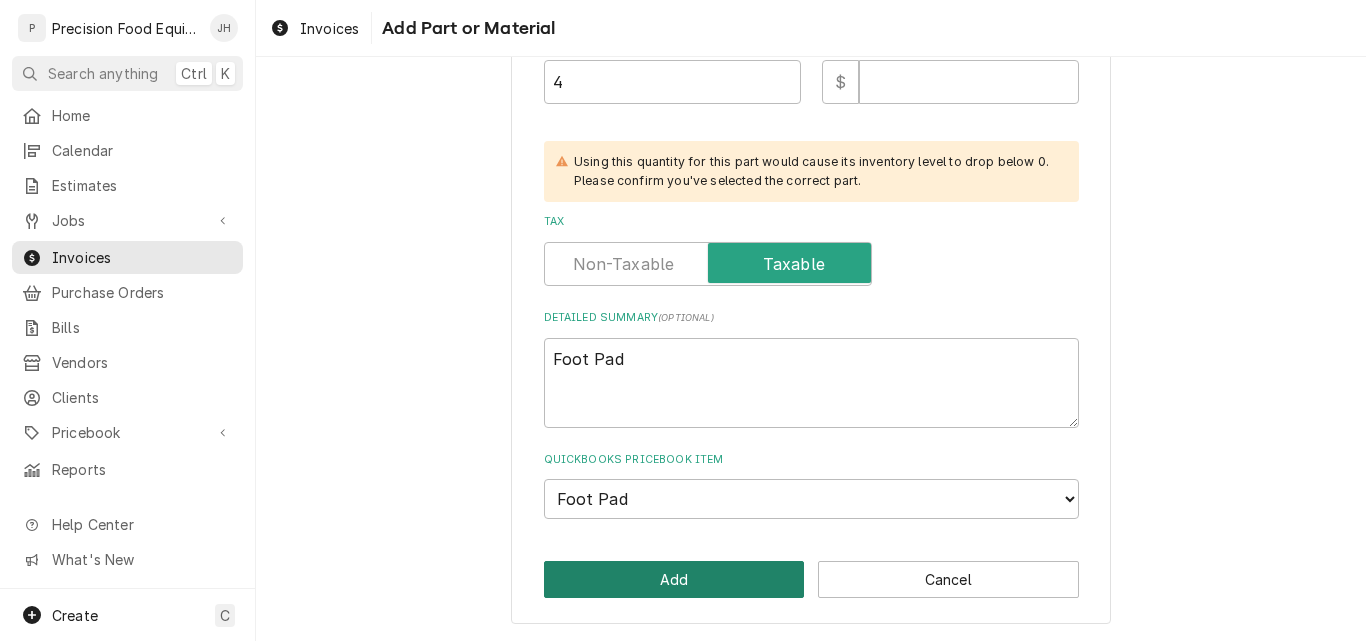 click on "Add" at bounding box center [674, 579] 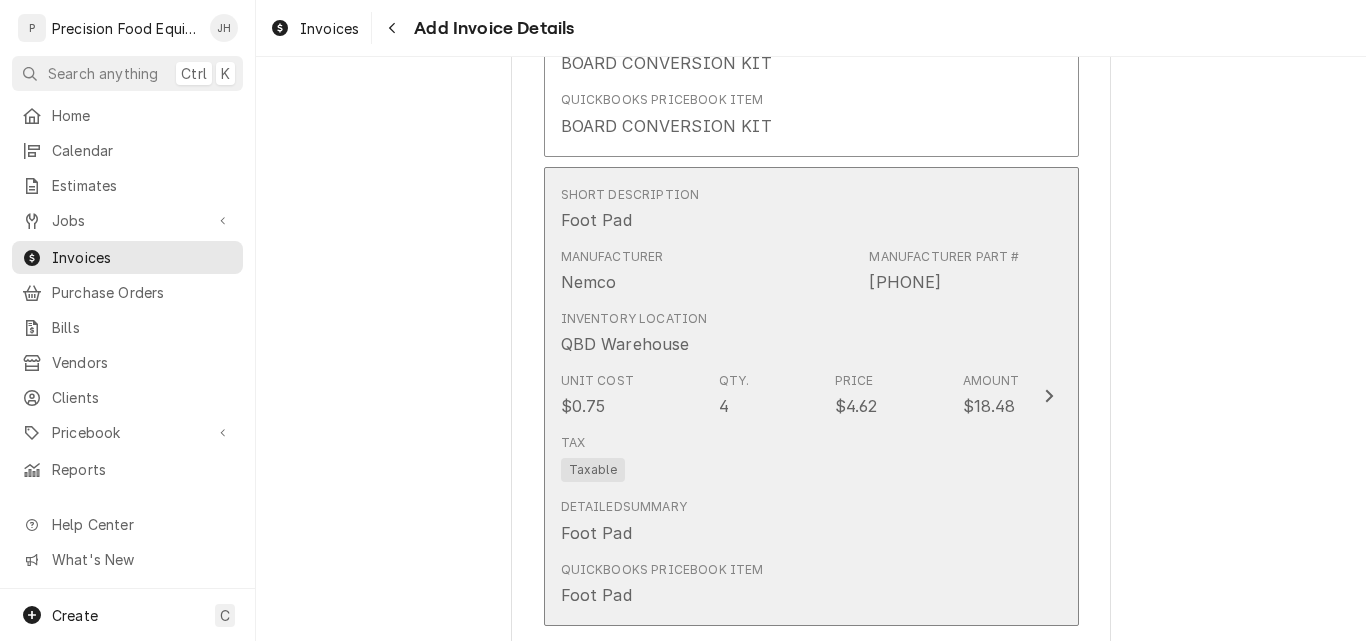 scroll, scrollTop: 2576, scrollLeft: 0, axis: vertical 